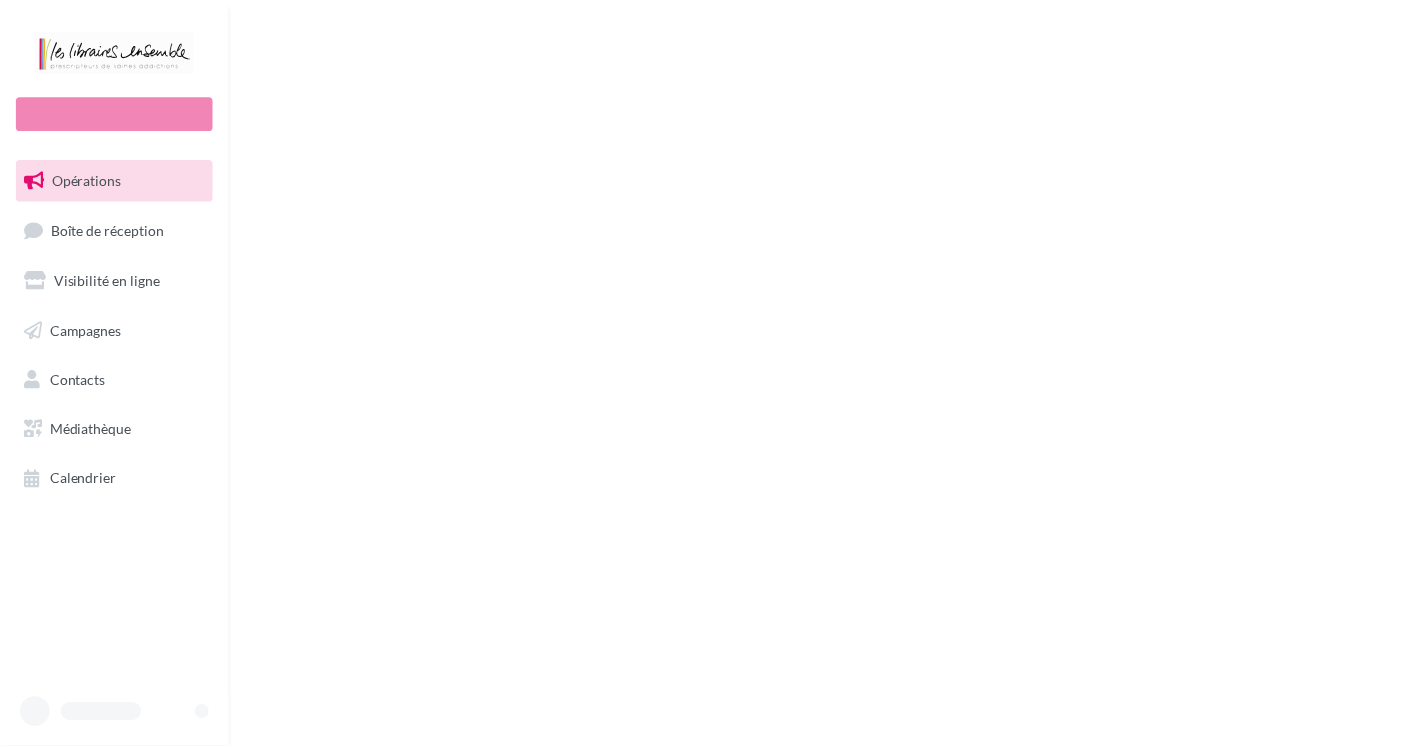 scroll, scrollTop: 0, scrollLeft: 0, axis: both 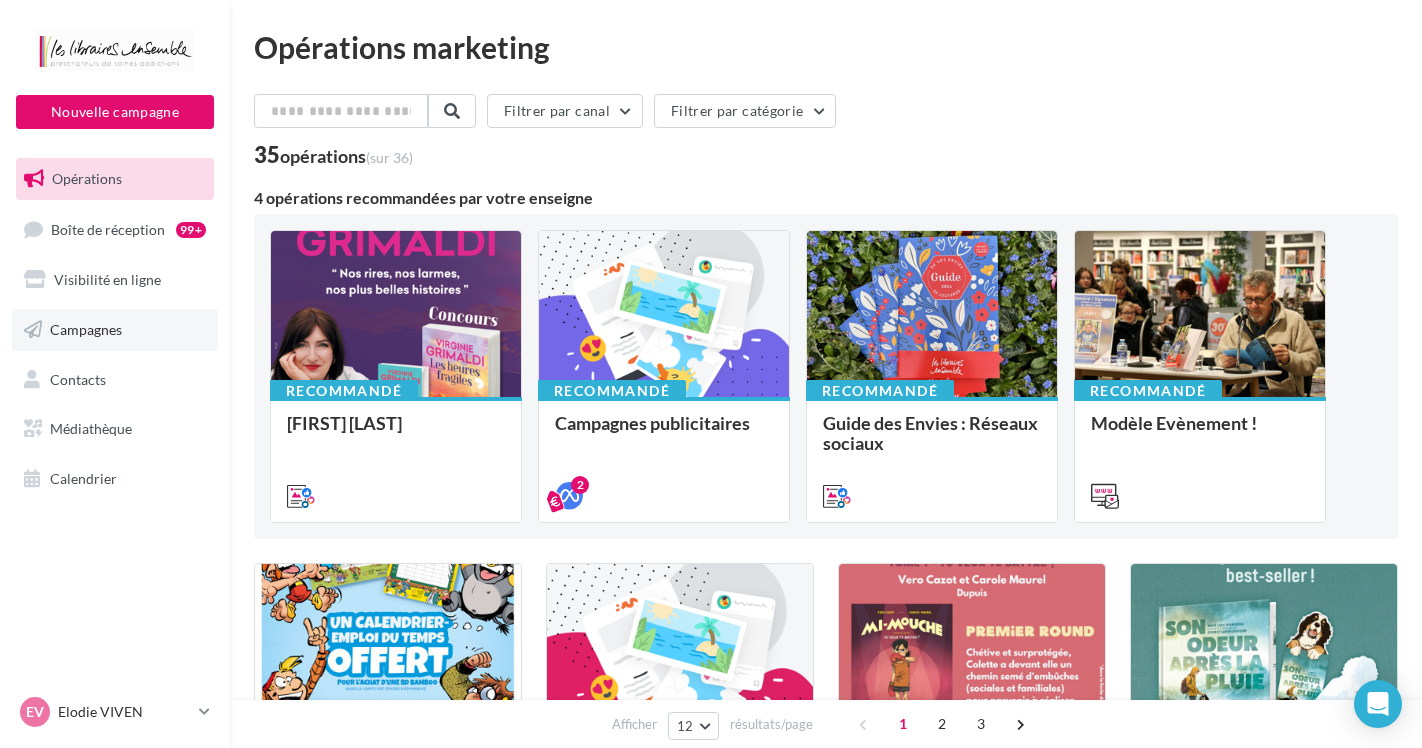 click on "Campagnes" at bounding box center [86, 329] 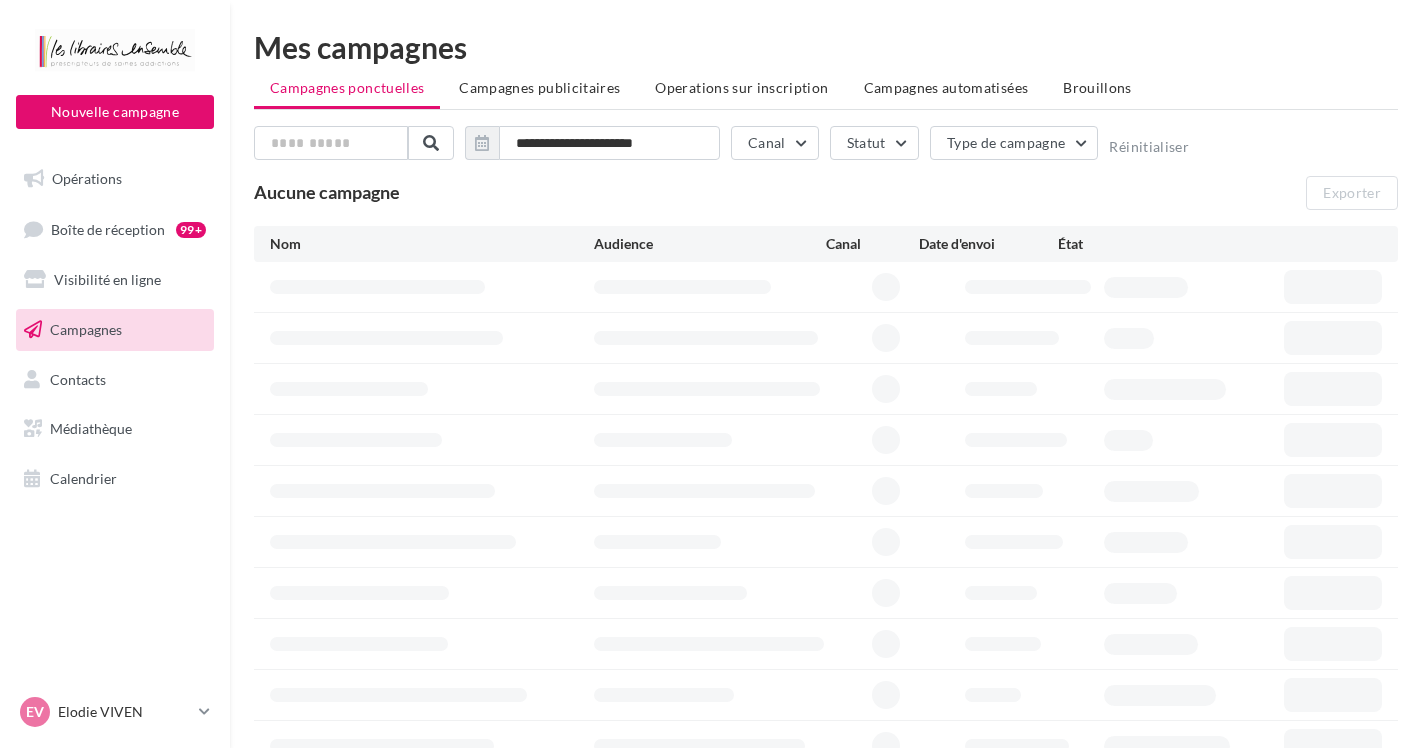 scroll, scrollTop: 0, scrollLeft: 0, axis: both 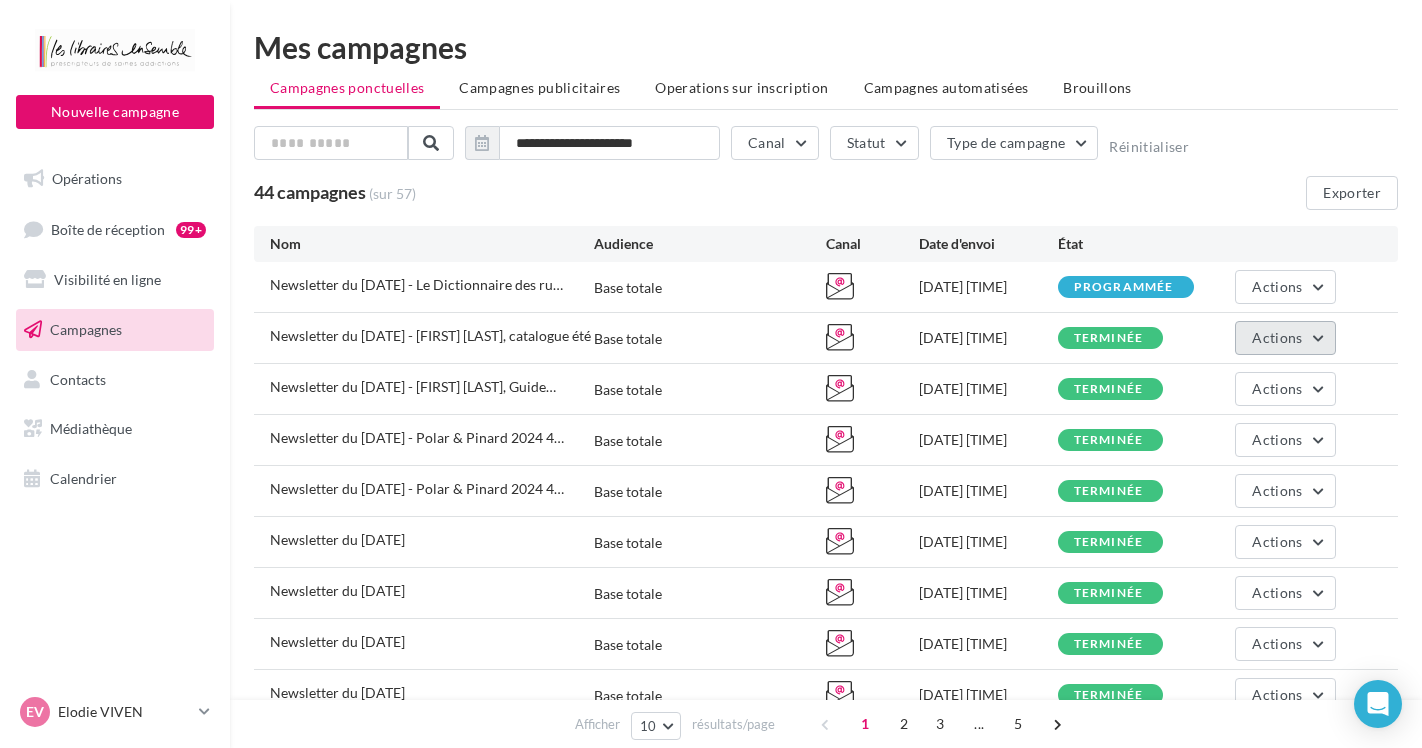 click on "Actions" at bounding box center [1285, 338] 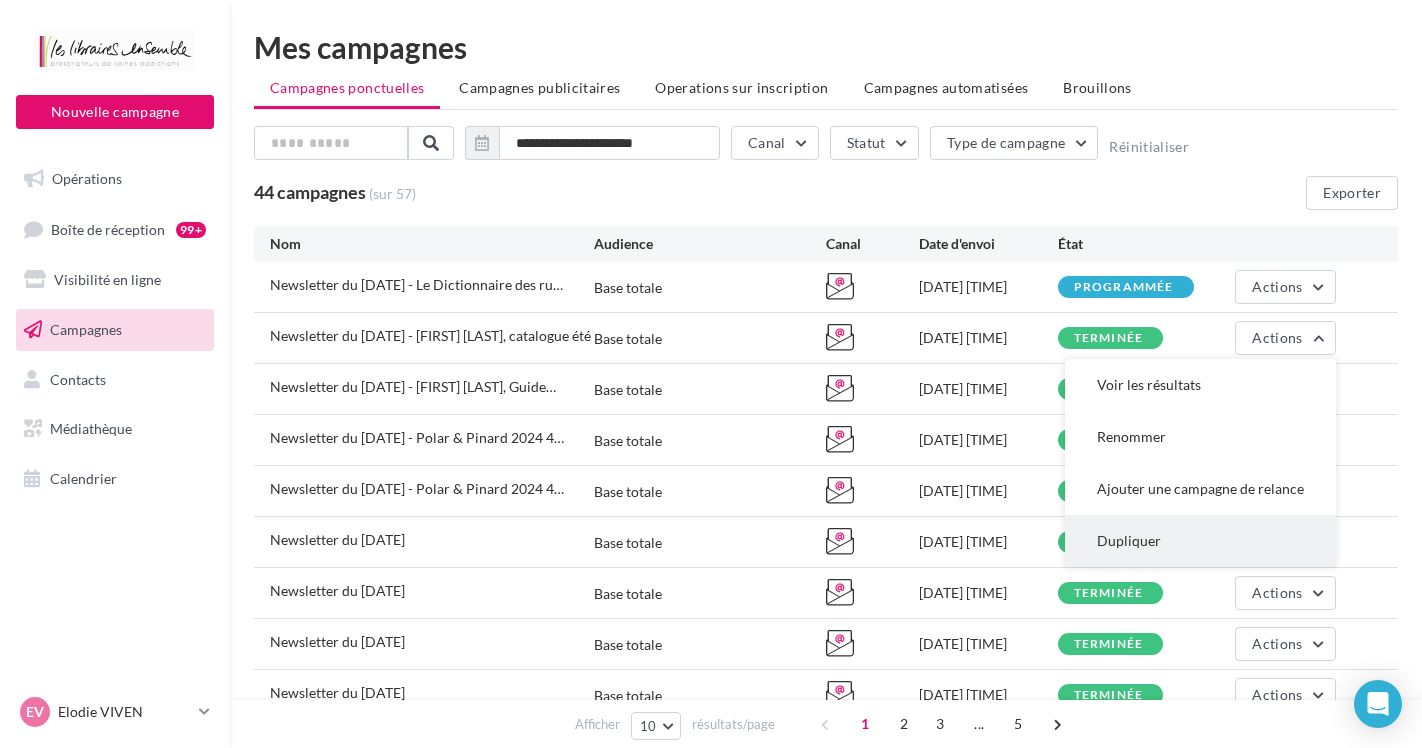 click on "Dupliquer" at bounding box center (1200, 541) 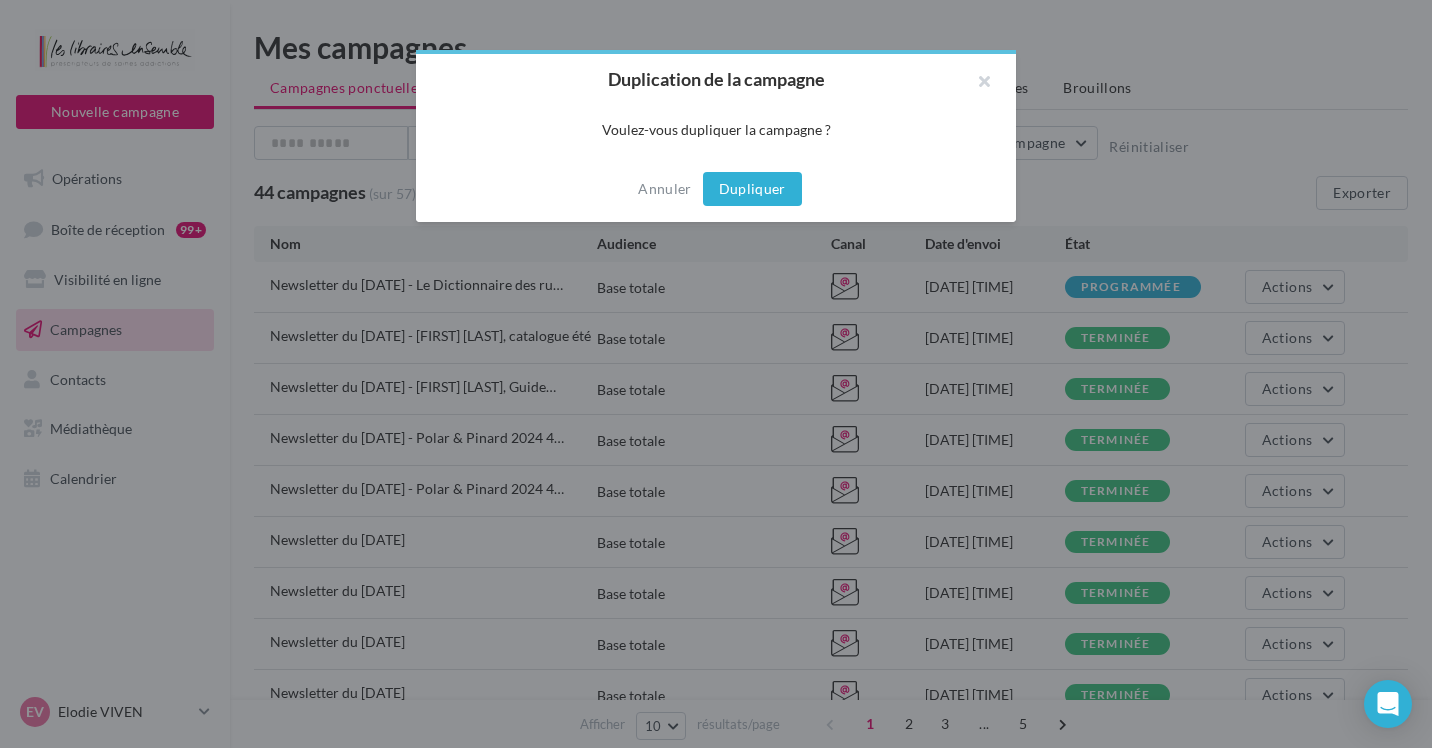 click on "Dupliquer" at bounding box center [752, 189] 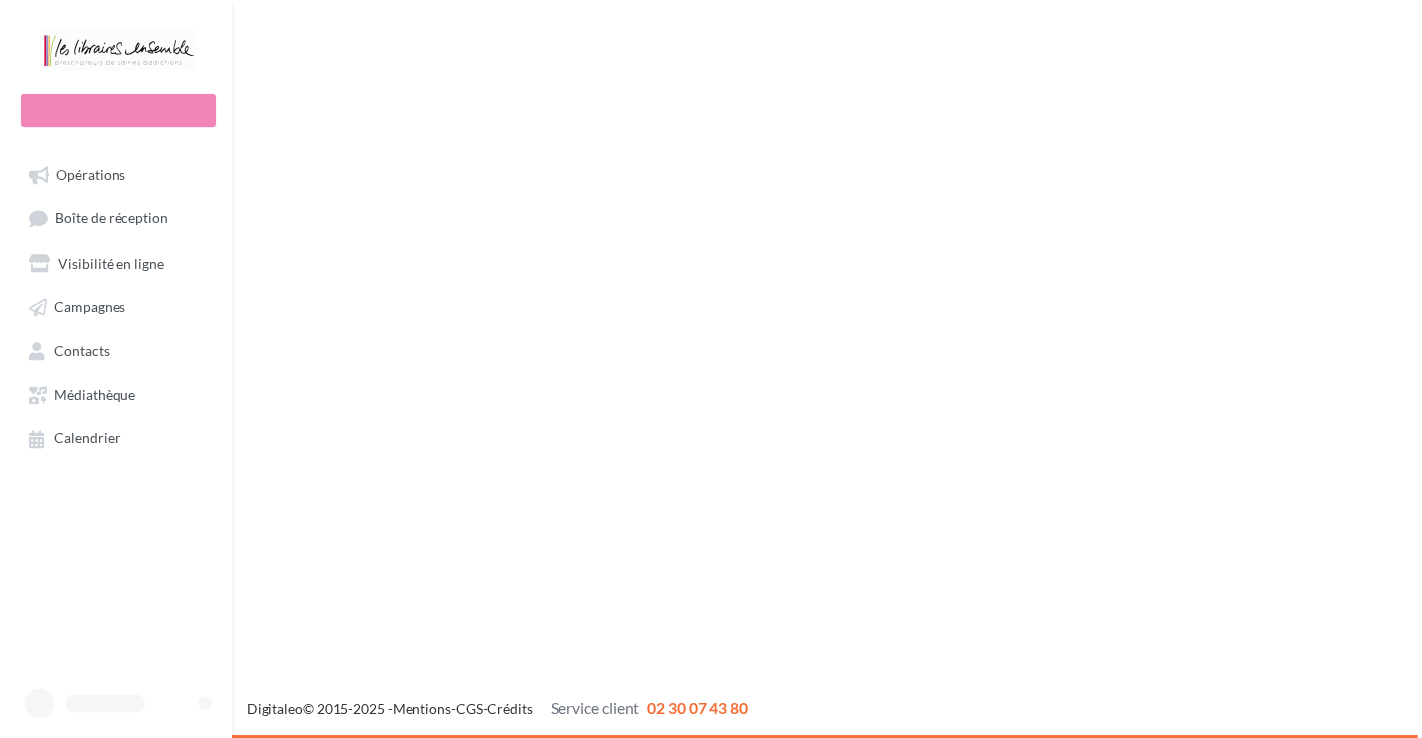 scroll, scrollTop: 0, scrollLeft: 0, axis: both 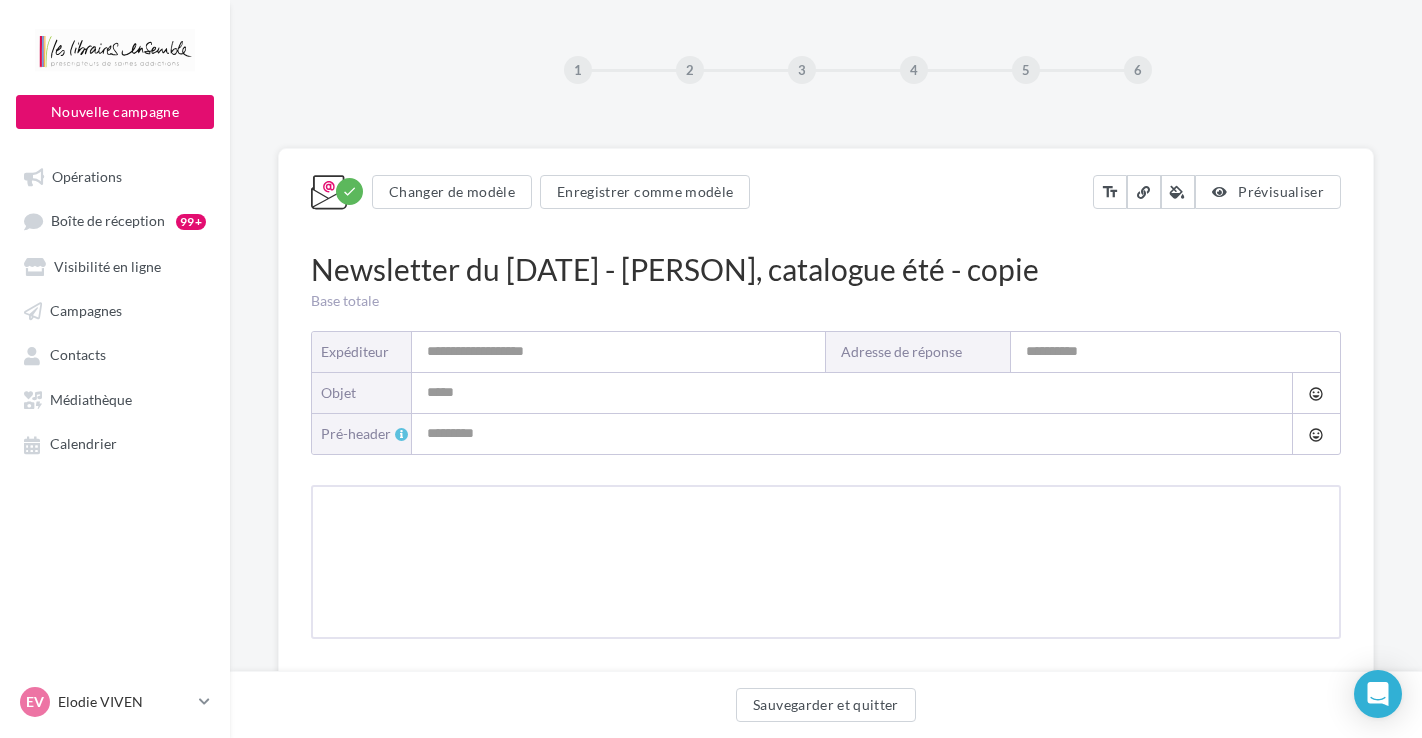 type on "**********" 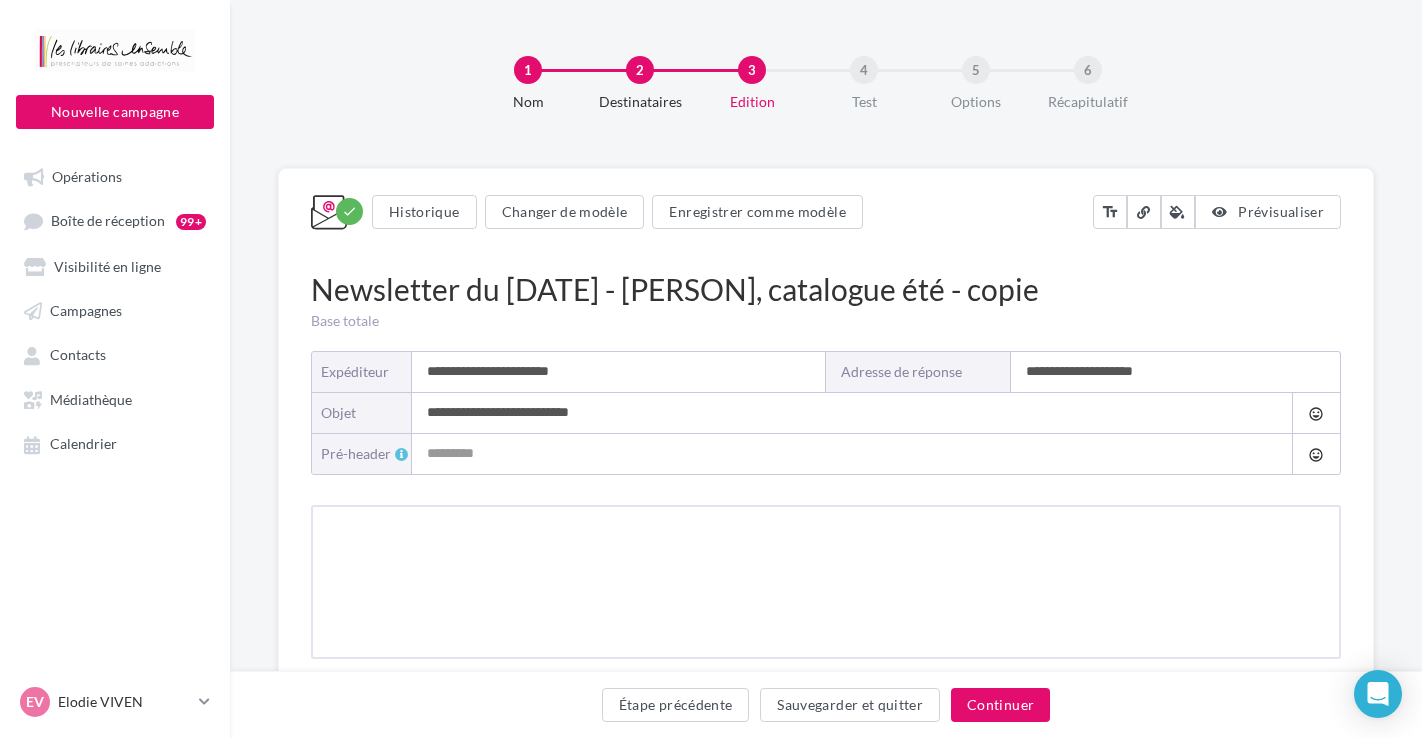 type on "**********" 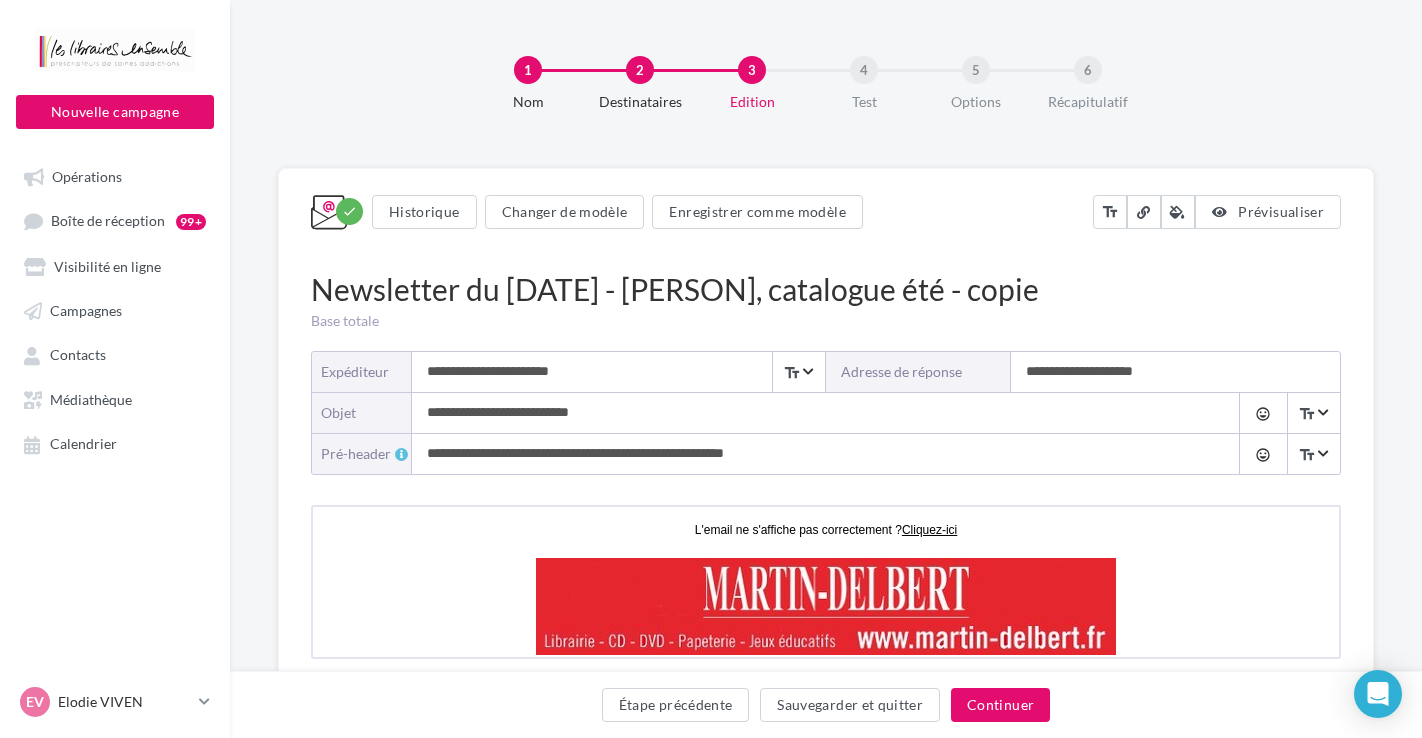 scroll, scrollTop: 0, scrollLeft: 0, axis: both 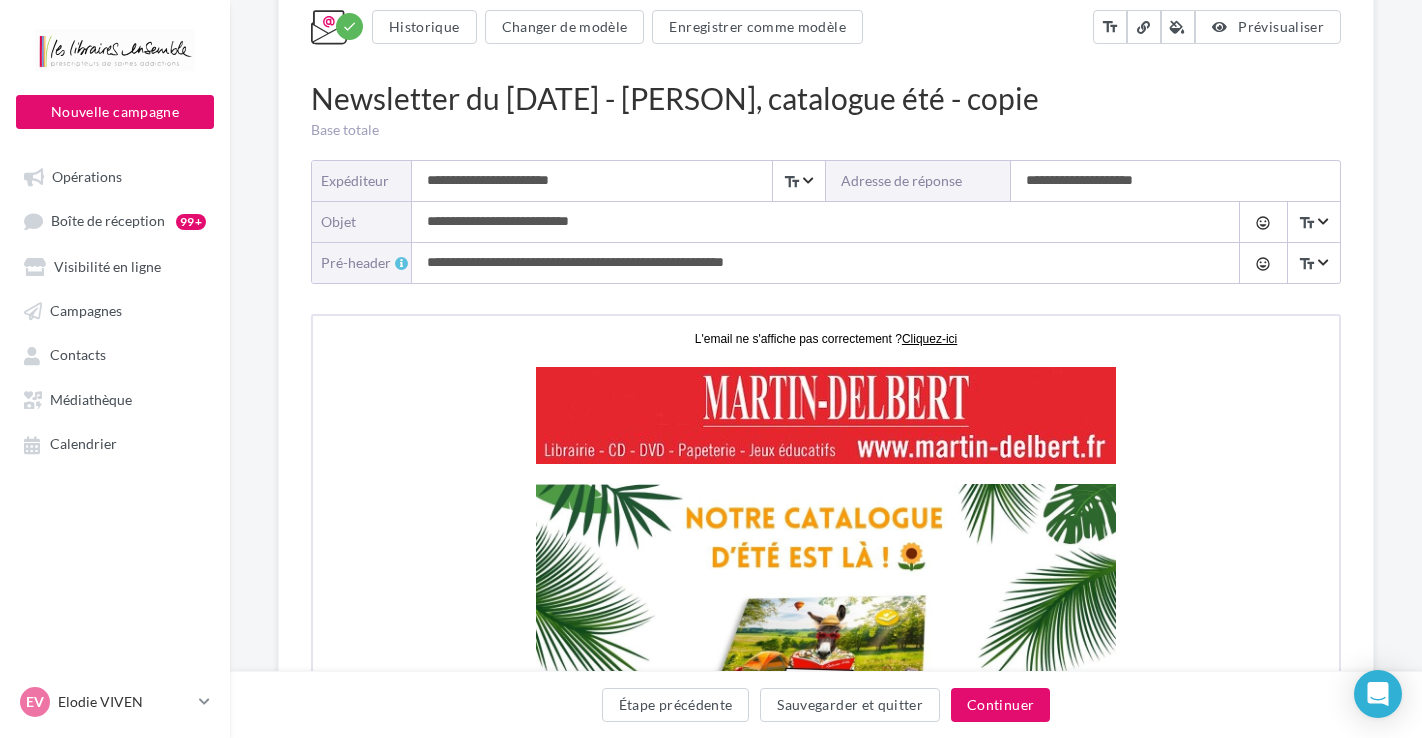 click on "**********" at bounding box center [806, 222] 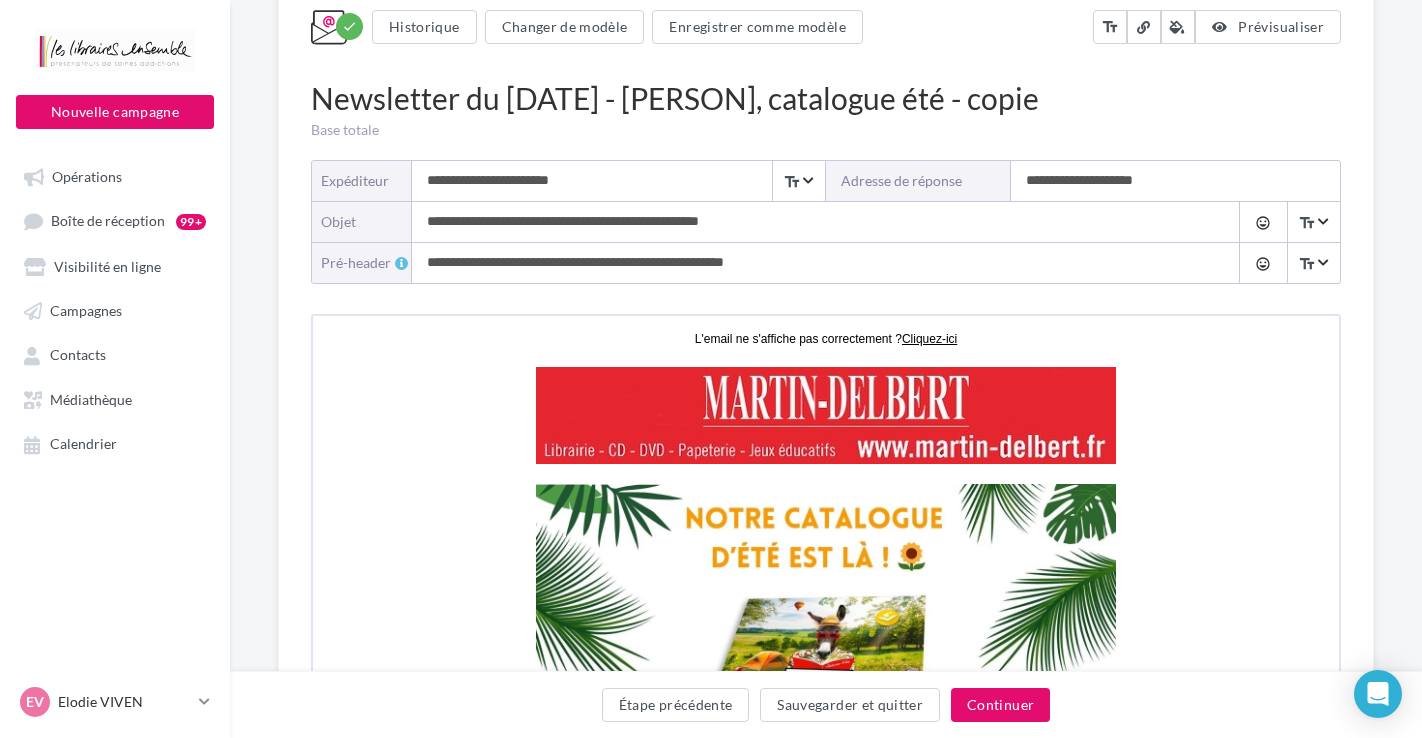 click on "**********" at bounding box center (806, 222) 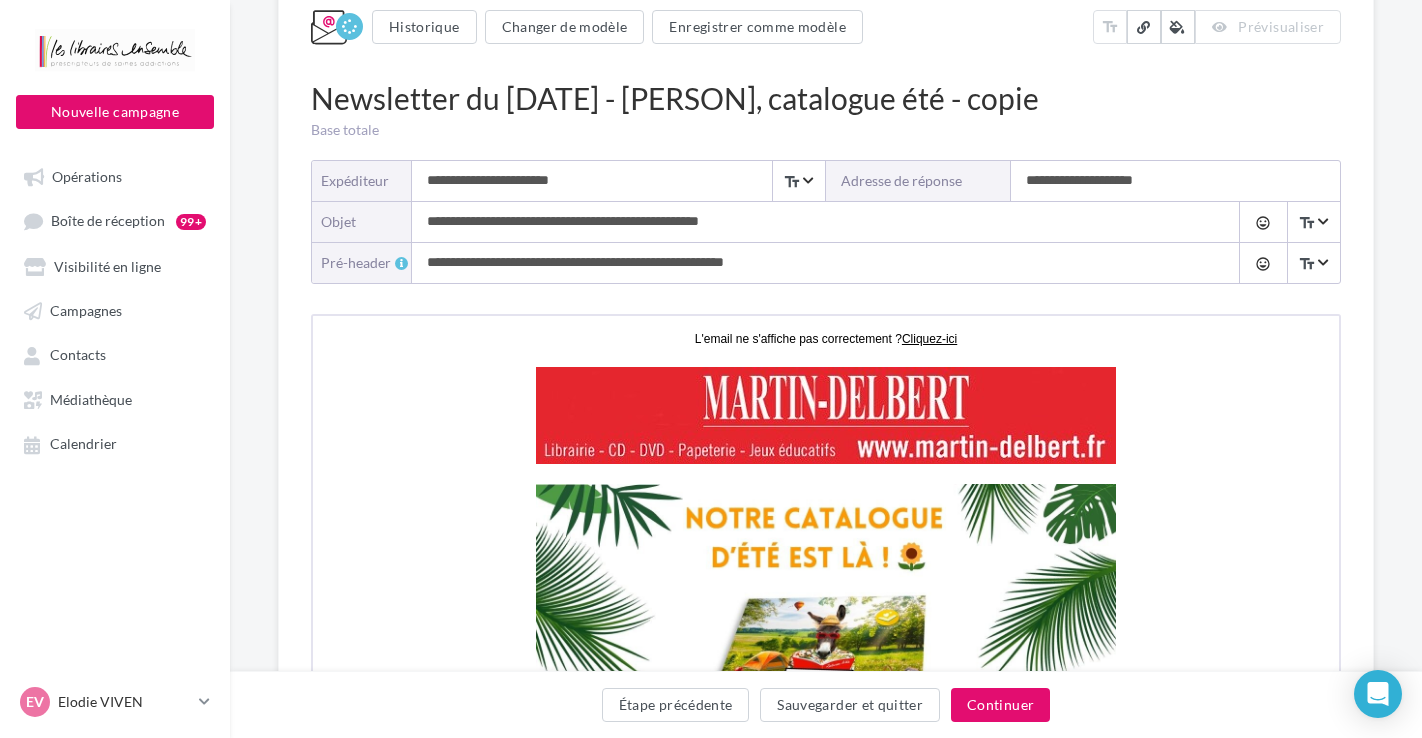 click on "**********" at bounding box center (806, 222) 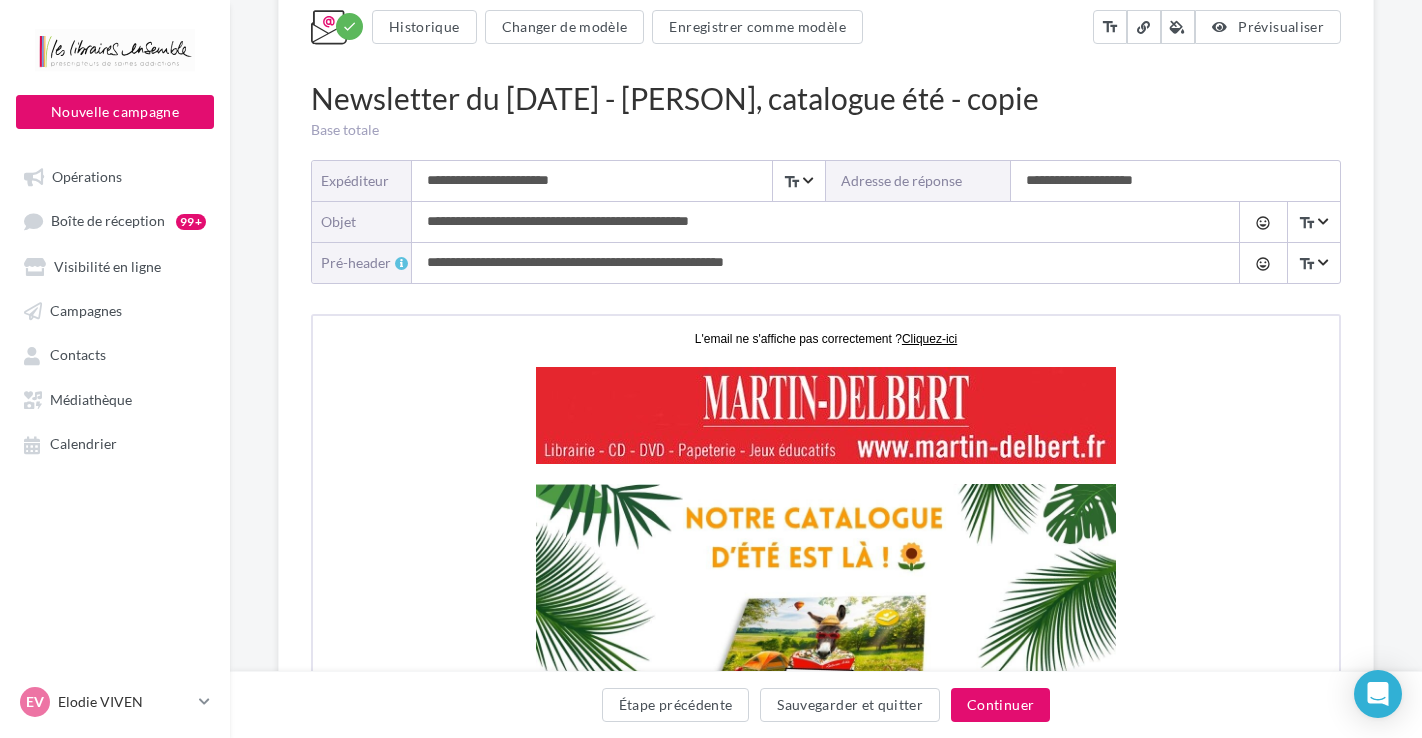 type on "**********" 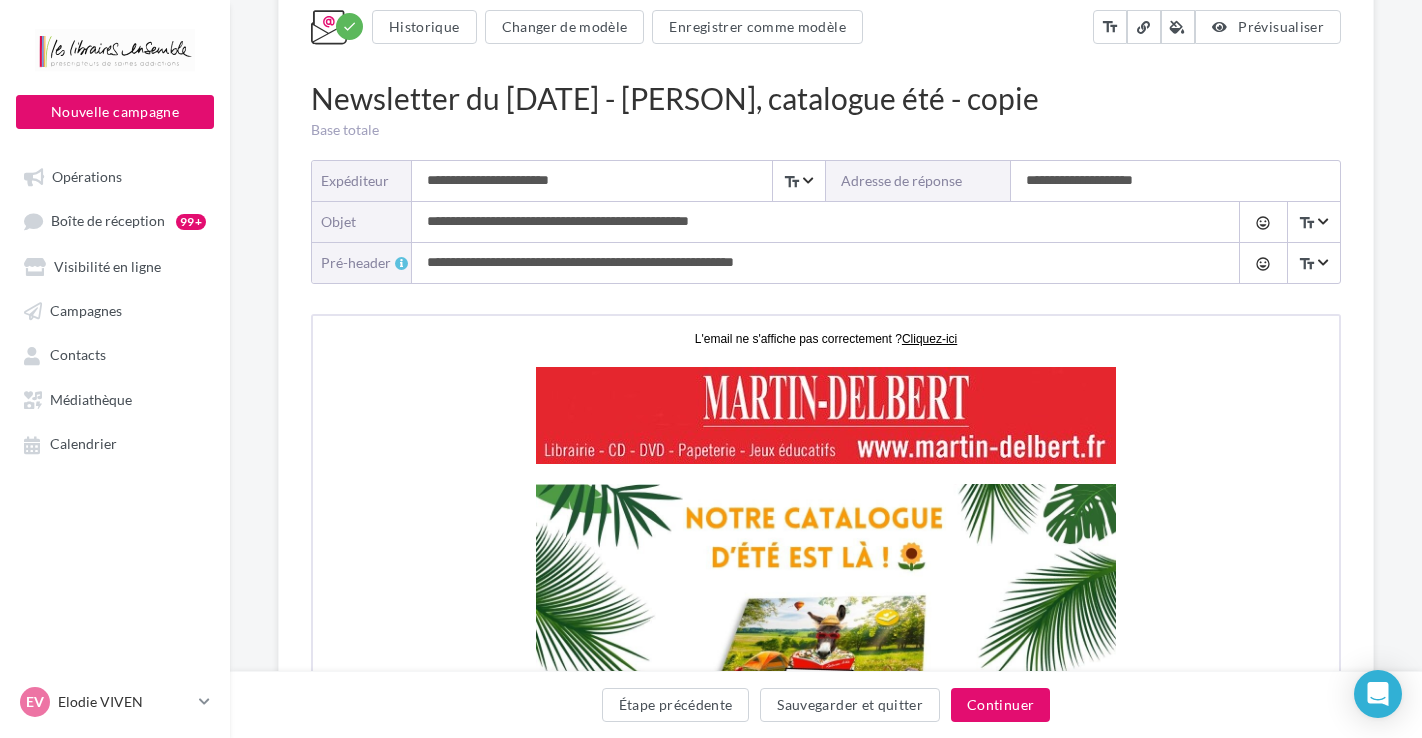 click on "**********" at bounding box center (806, 263) 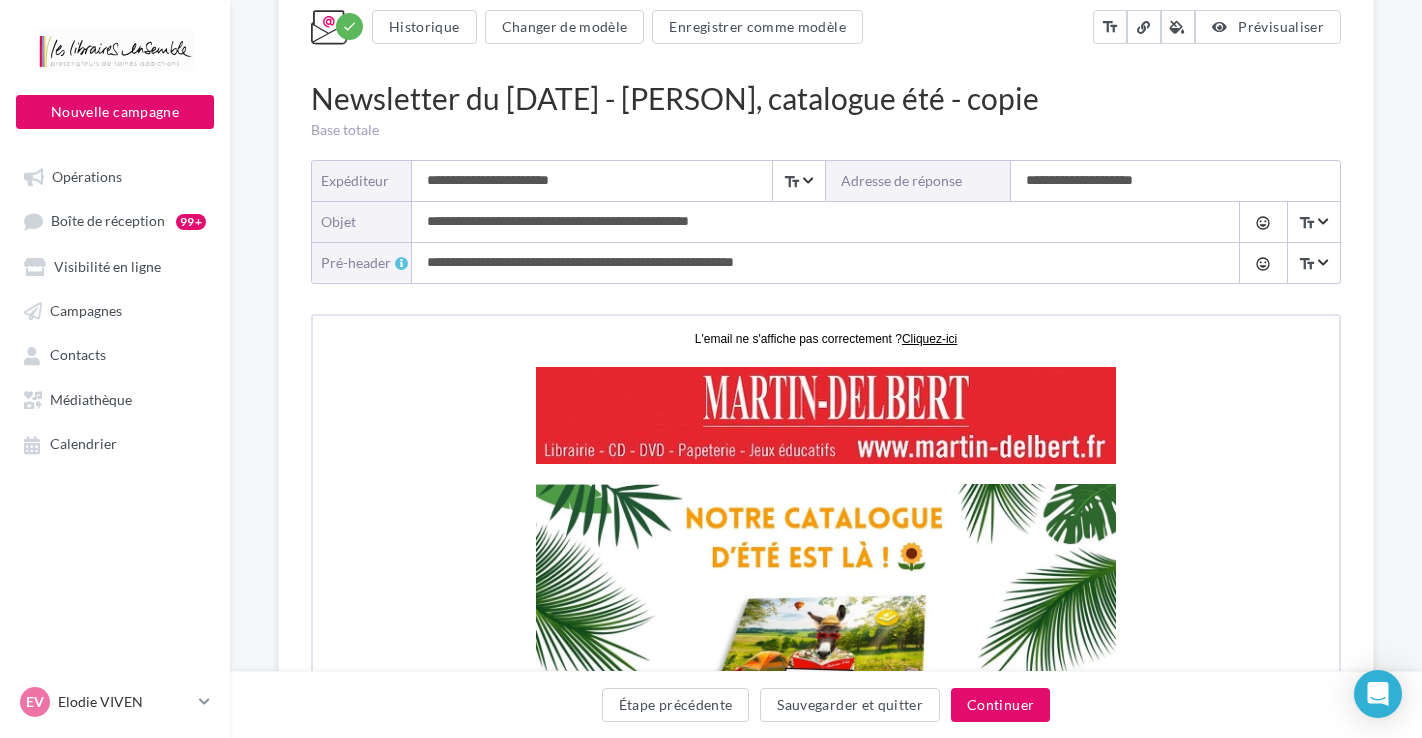 drag, startPoint x: 635, startPoint y: 264, endPoint x: 690, endPoint y: 263, distance: 55.00909 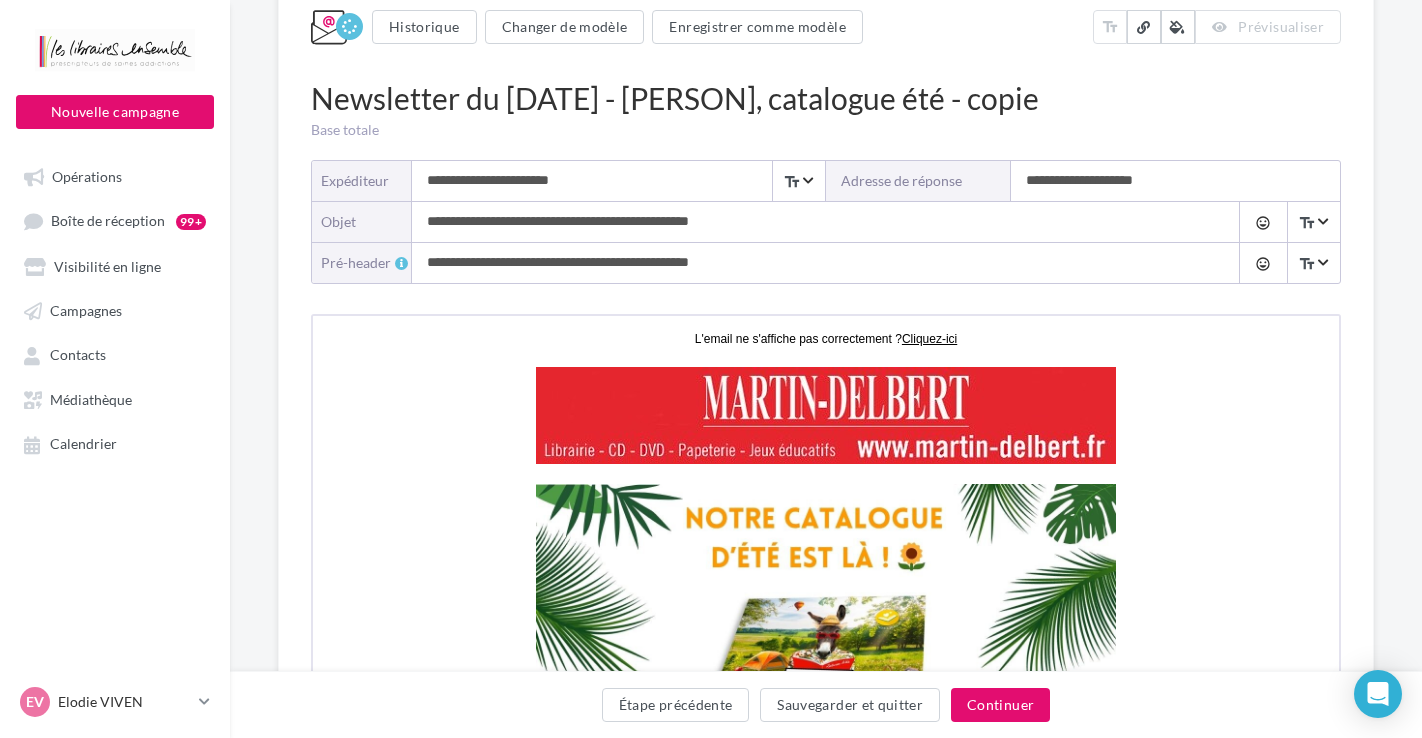 click on "**********" at bounding box center (806, 263) 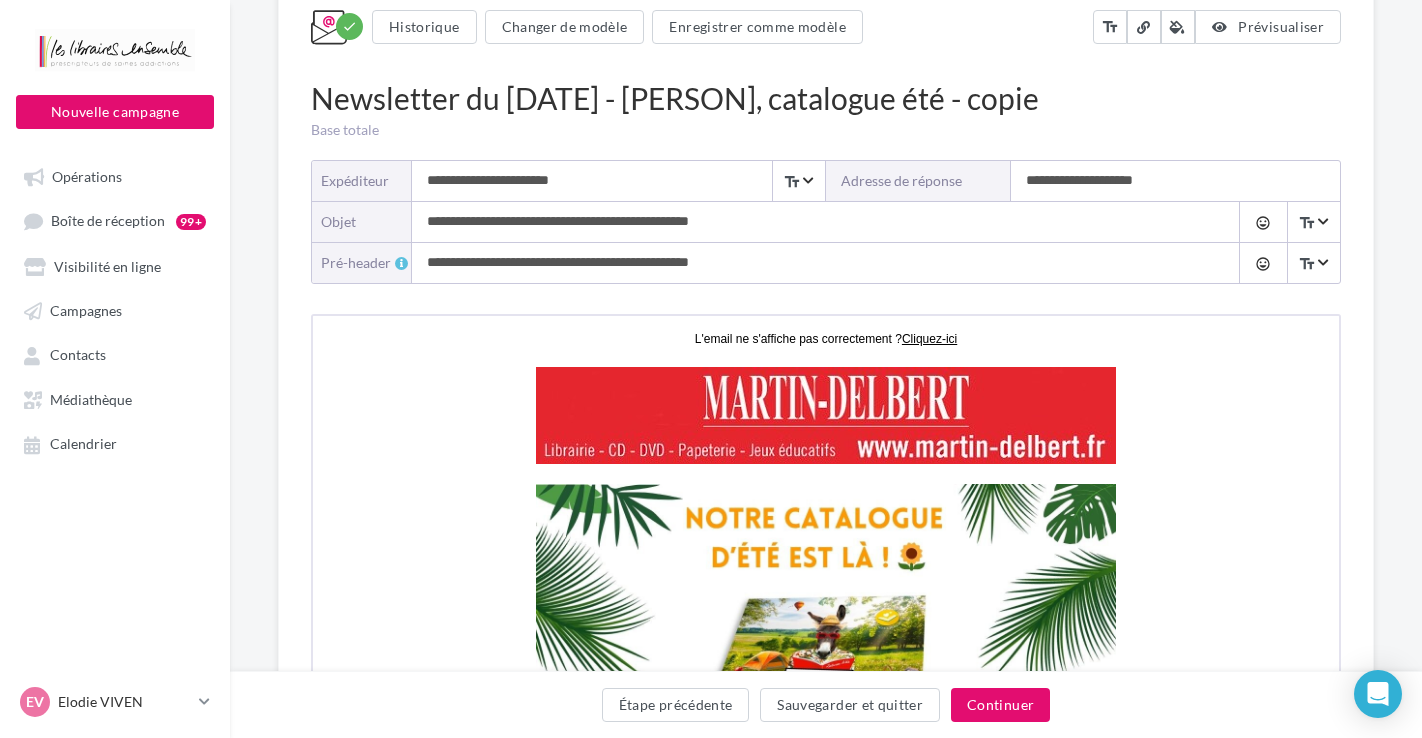 type on "**********" 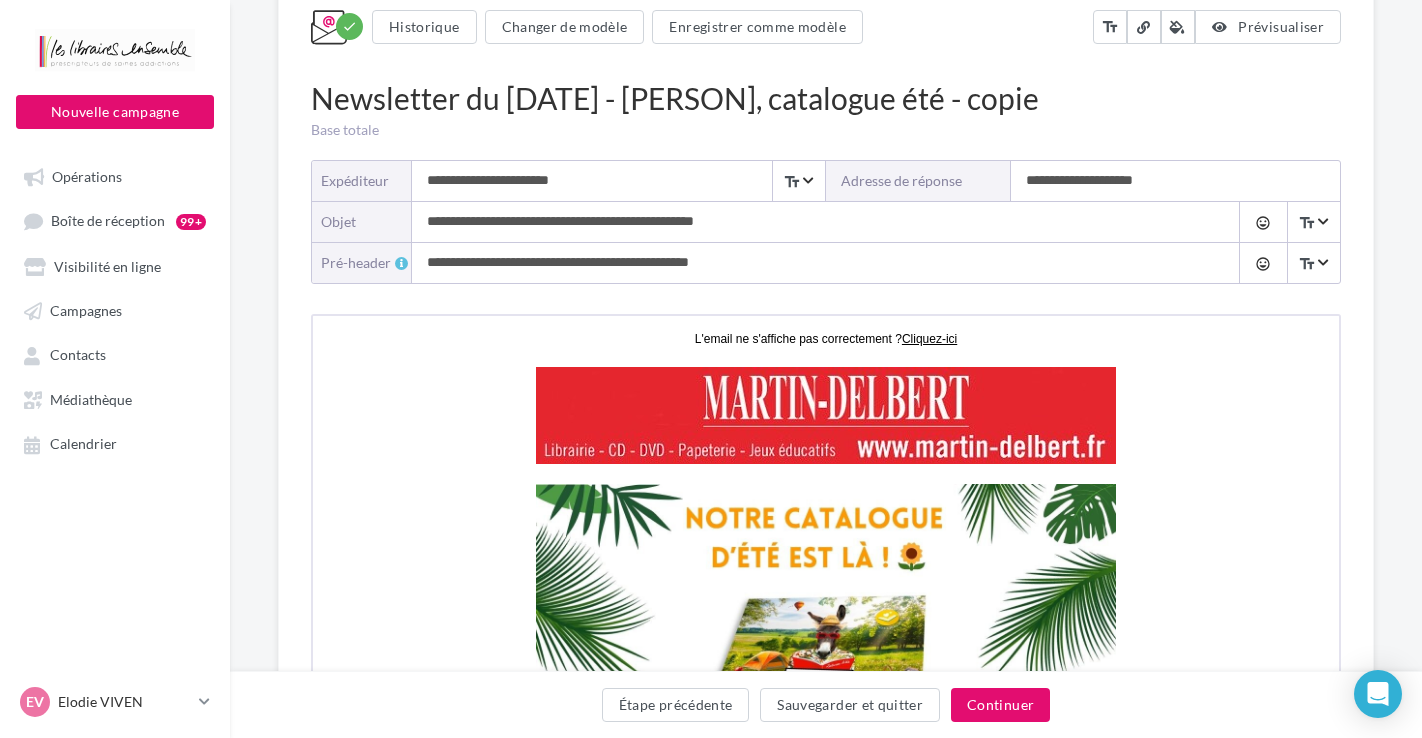 click on "**********" at bounding box center [806, 222] 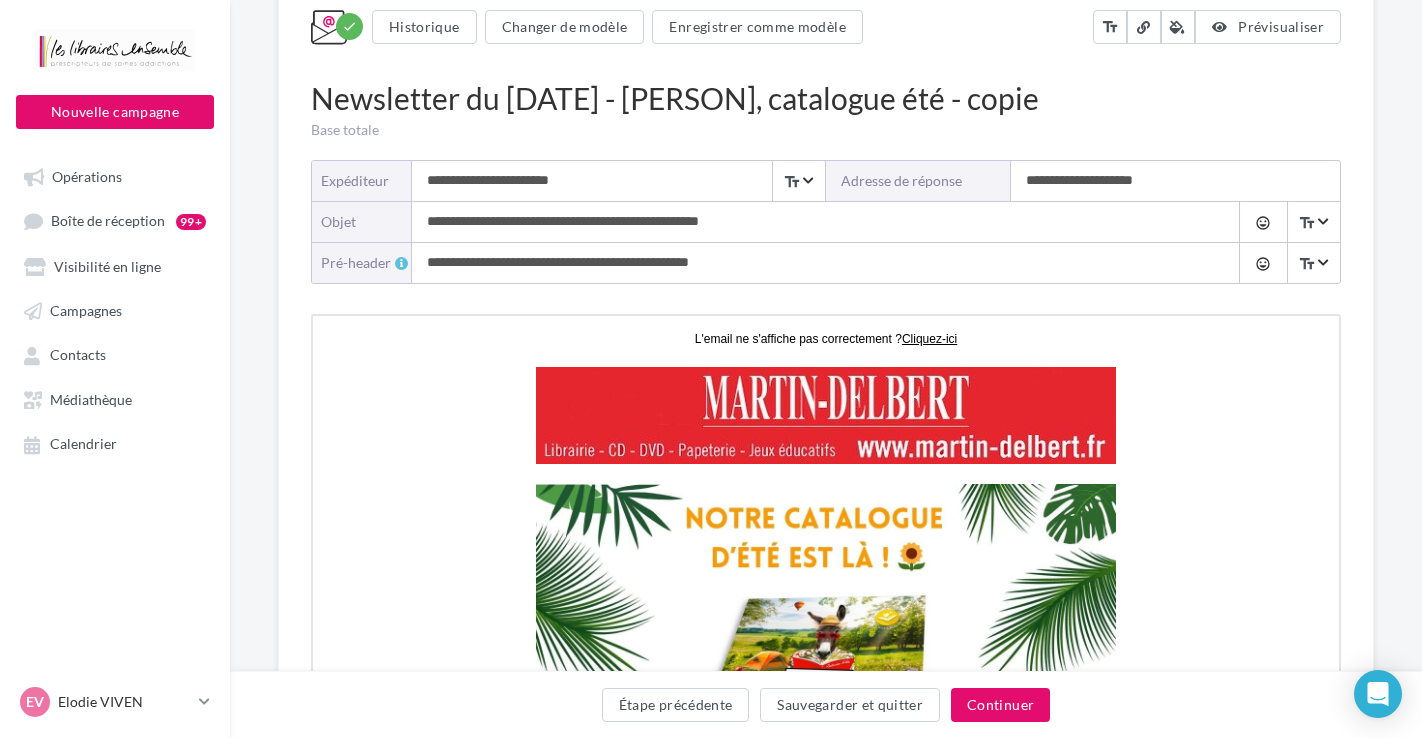 type on "**********" 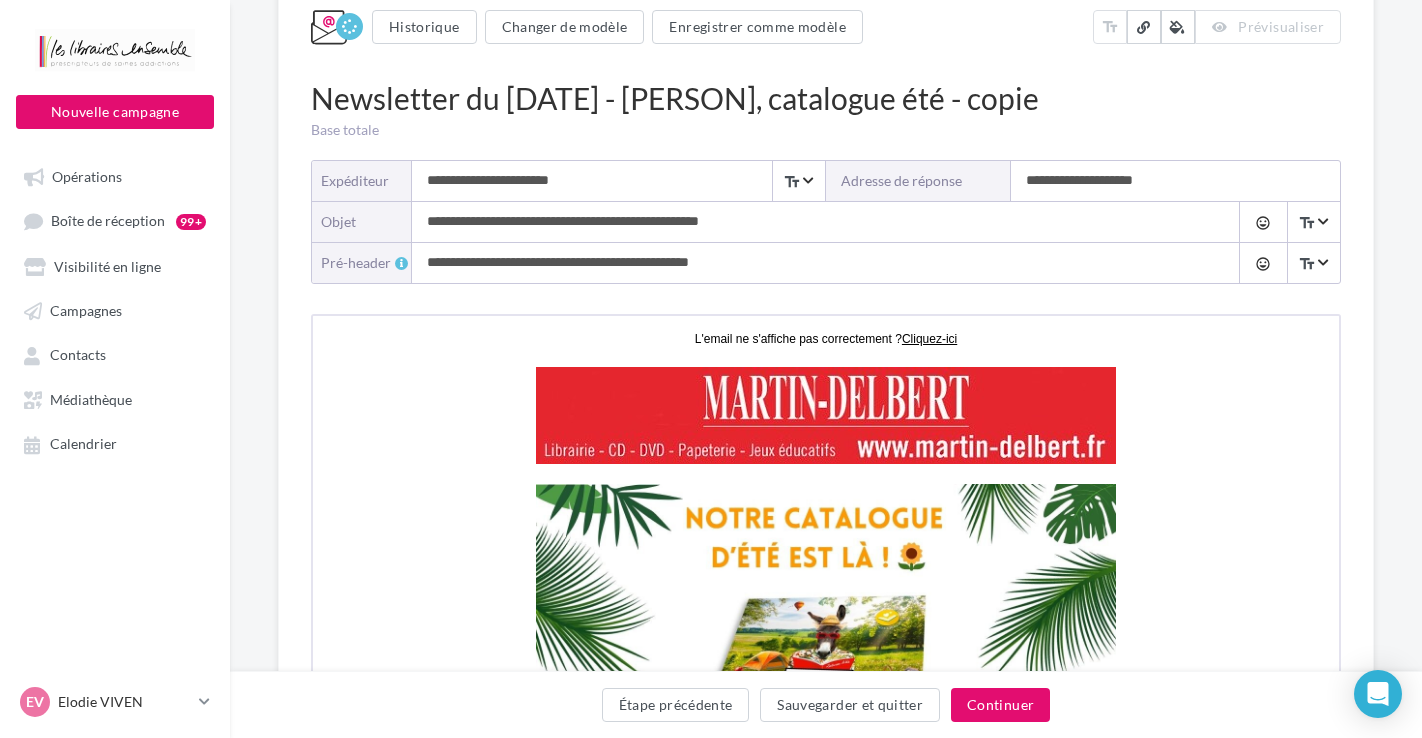 click on "**********" at bounding box center [806, 263] 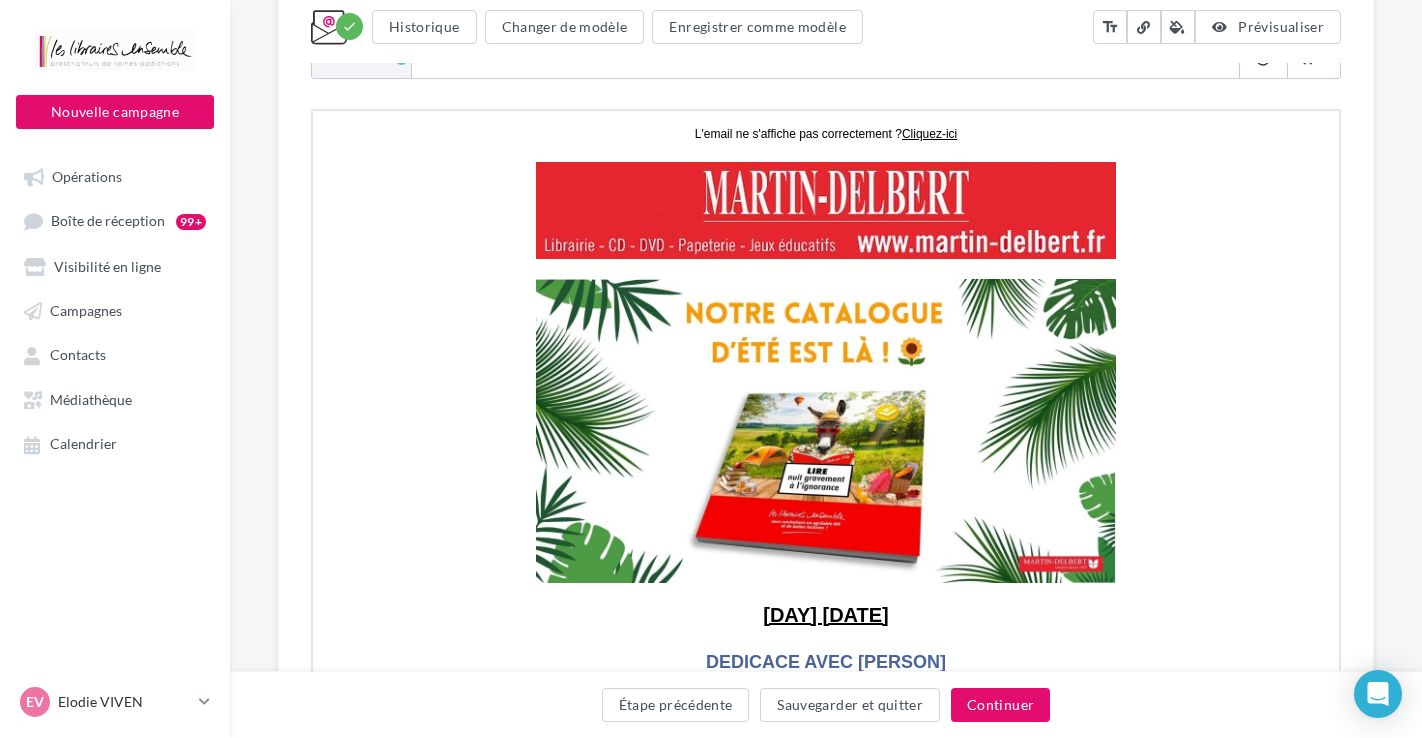 scroll, scrollTop: 407, scrollLeft: 0, axis: vertical 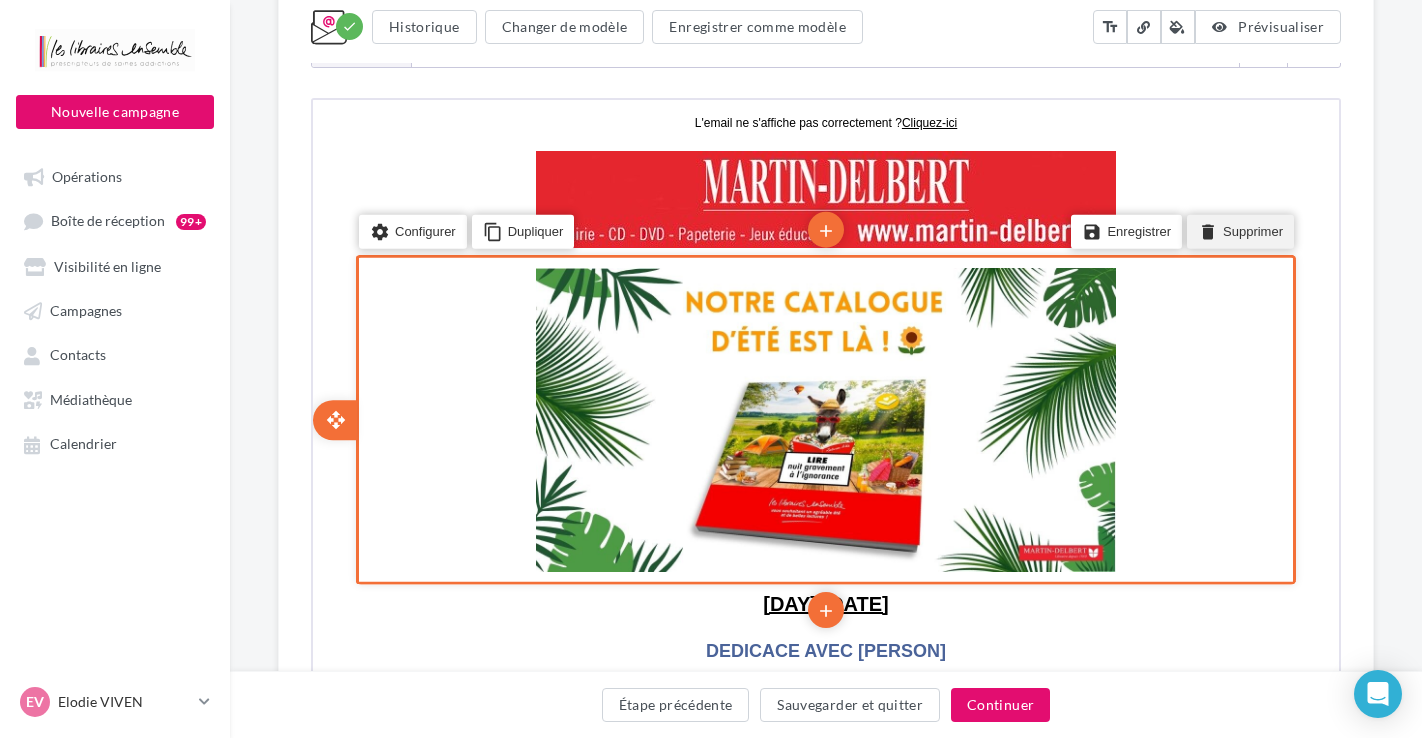 type on "**********" 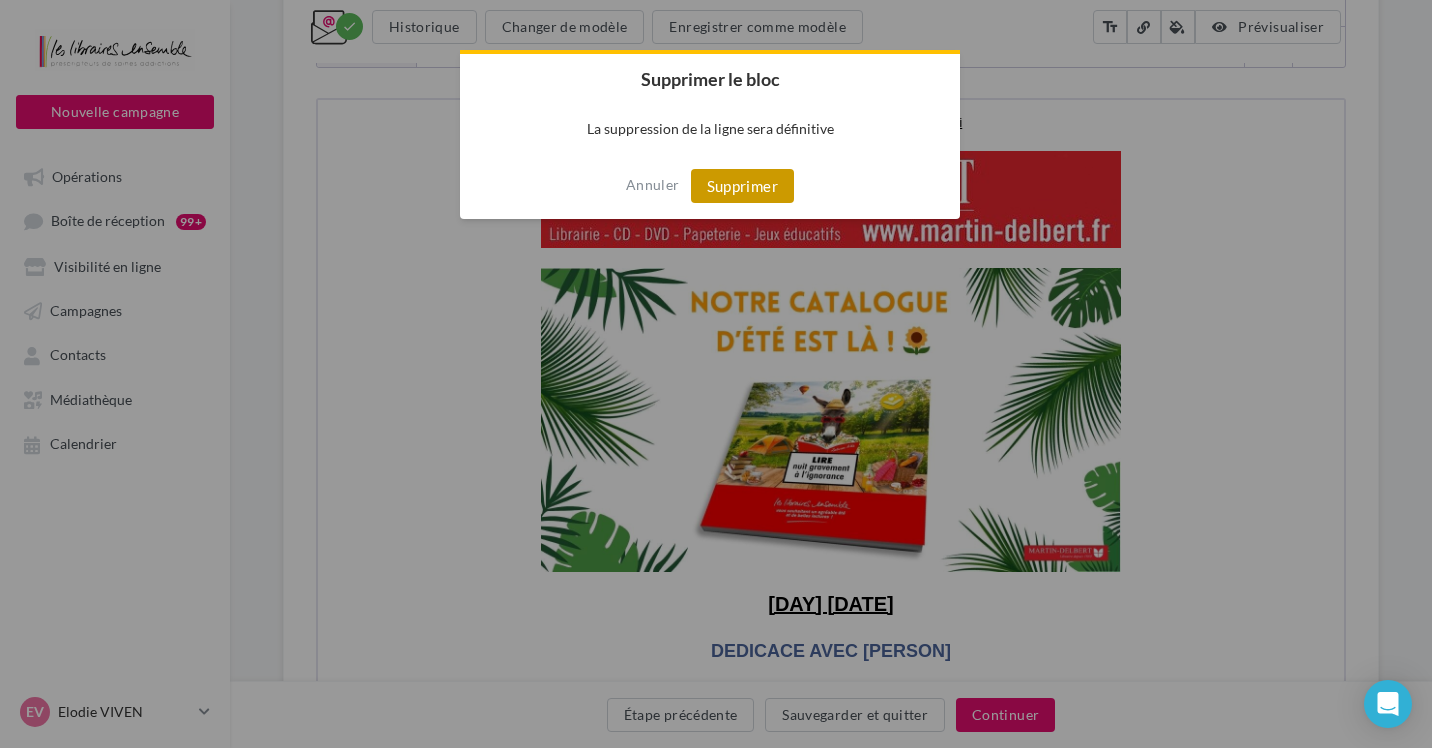 click on "Supprimer" at bounding box center (742, 186) 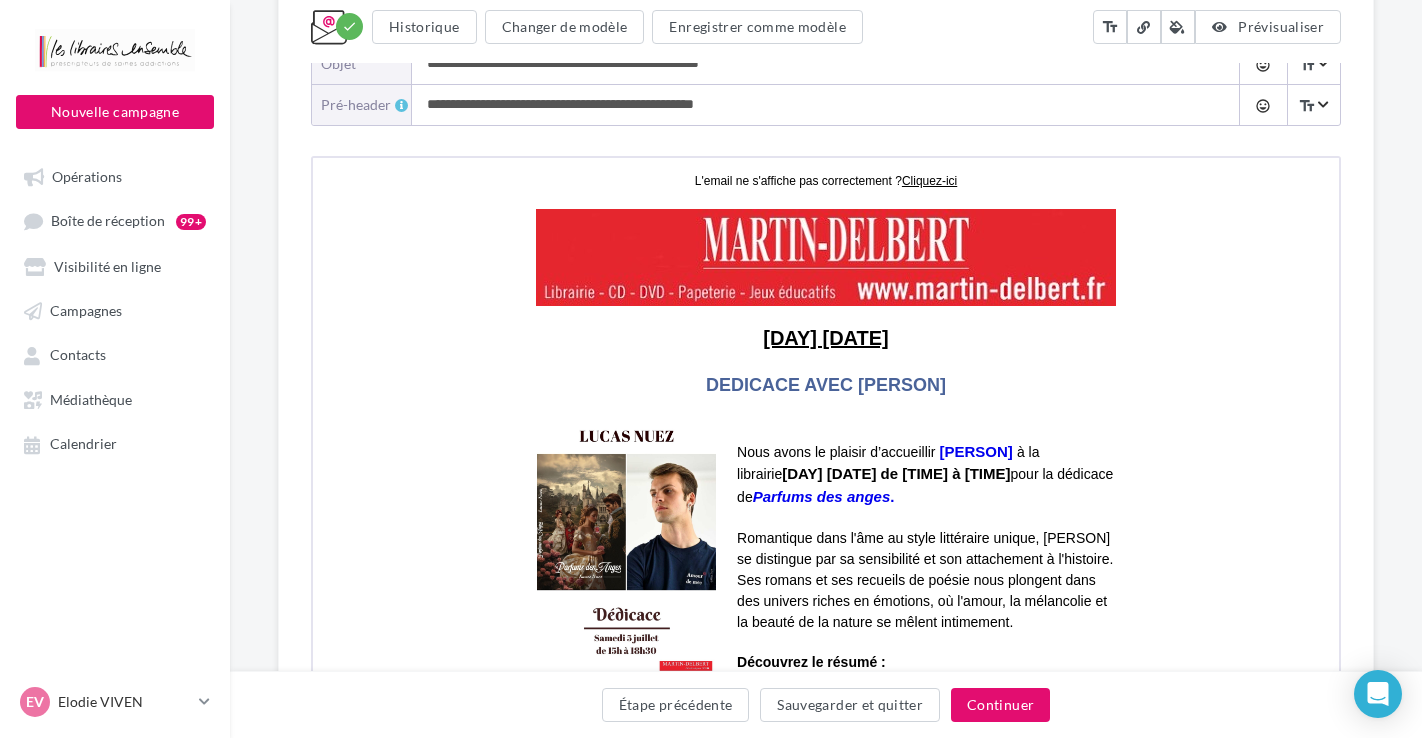 scroll, scrollTop: 330, scrollLeft: 0, axis: vertical 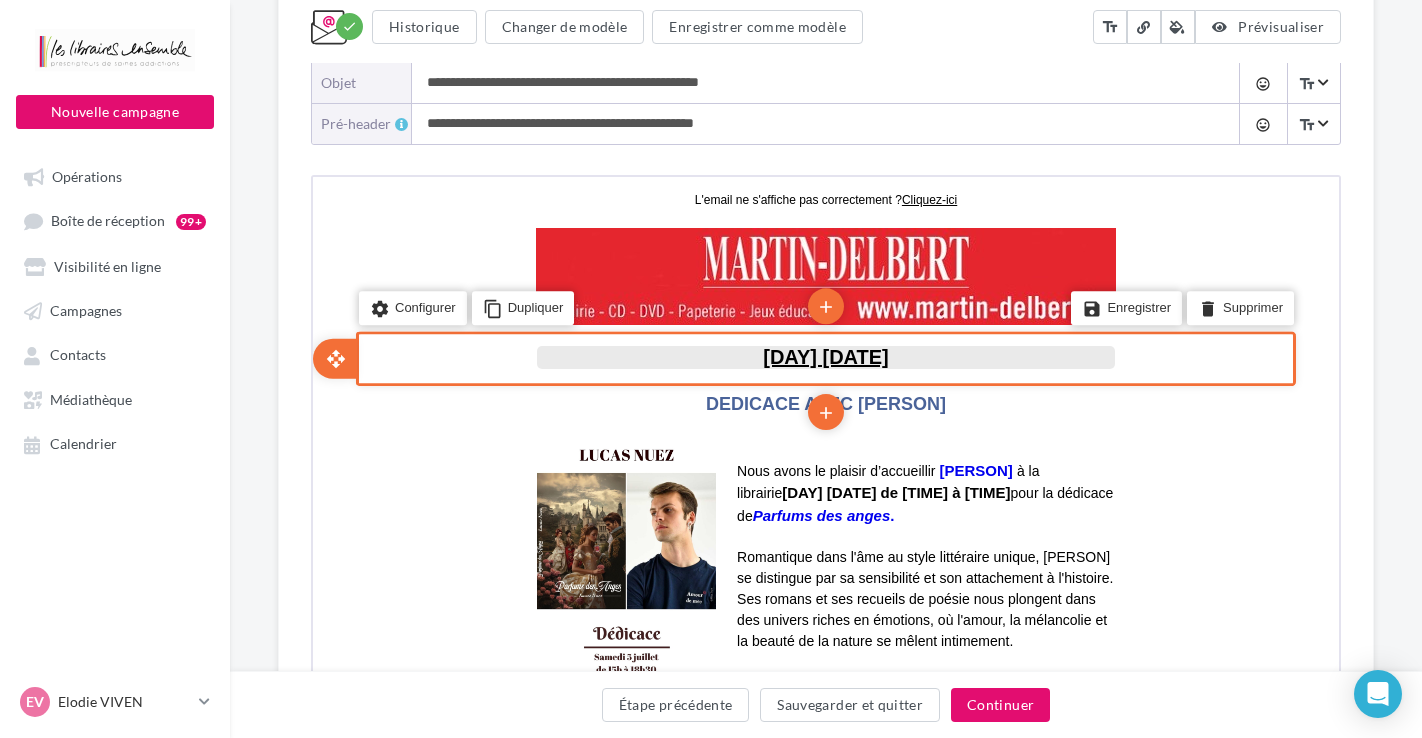 click on "SAMEDI 5 JUILLET" at bounding box center (824, 354) 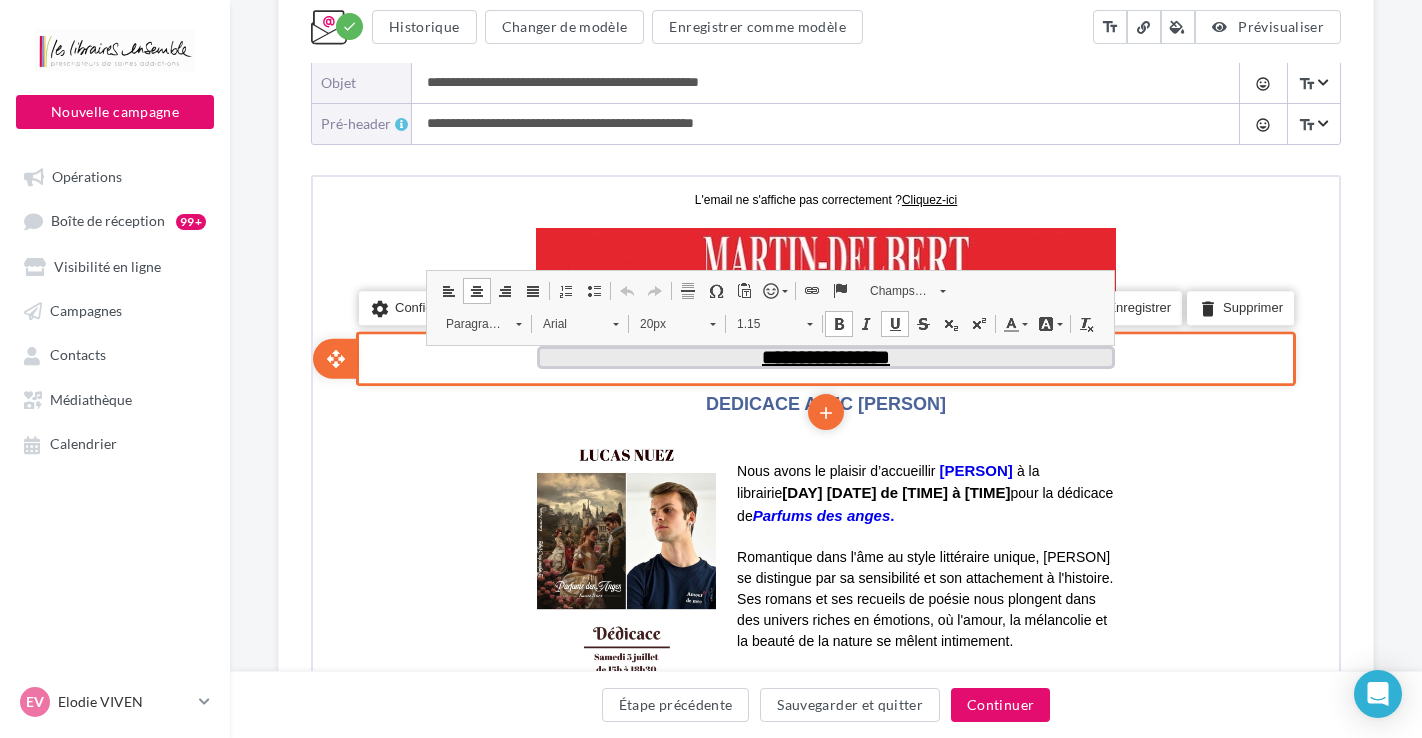 click on "Barres d'outils de l'éditeur Paragraphe   Aligner à gauche   Centrer   Aligner à droite   Justifier   Insérer/Supprimer une liste numérotée   Insérer/Supprimer une liste à puces   Annuler  Raccourci clavier Ctrl+Z   Rétablir  Raccourci clavier Ctrl+Y Insérer   Ligne horizontale   Insérer un caractère spécial   Coller comme texte brut   emoji others   Lien   Insérer un ancre Champs personnalisés Champs personnalisés Styles Paragraphe, Styles Paragraphe Arial, Police Arial 20px, Taille 20px 1.15, Hauteur de Ligne 1.15 Styles de base   Gras  Raccourci clavier Ctrl+B   Italique  Raccourci clavier Ctrl+I   Souligné  Raccourci clavier Ctrl+U   Barré   Indice   Exposant Couleurs   Couleur du texte   Couleur d'arrière-plan cleanup   Supprimer la mise en forme Utilisez le raccourci Alt-0 pour obtenir de l'aide" at bounding box center (768, 305) 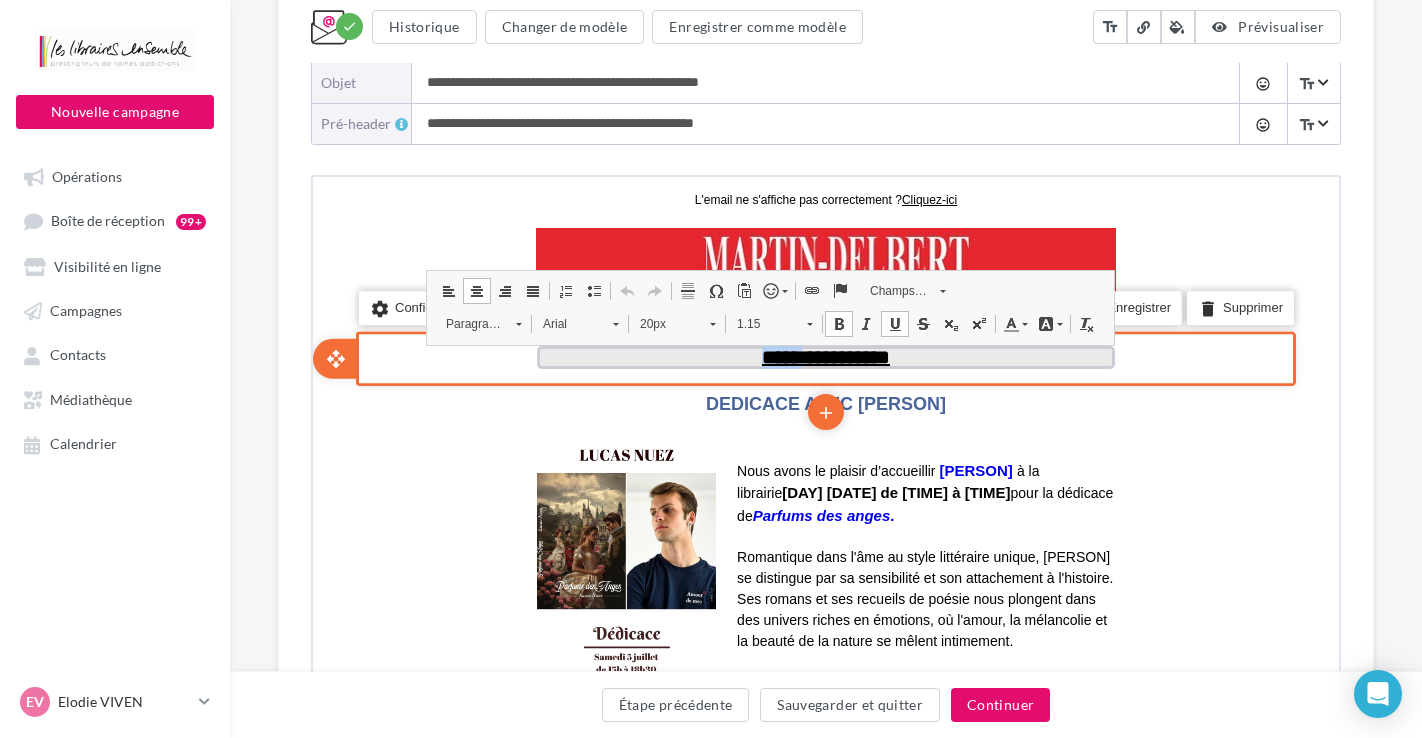 drag, startPoint x: 802, startPoint y: 352, endPoint x: 706, endPoint y: 348, distance: 96.0833 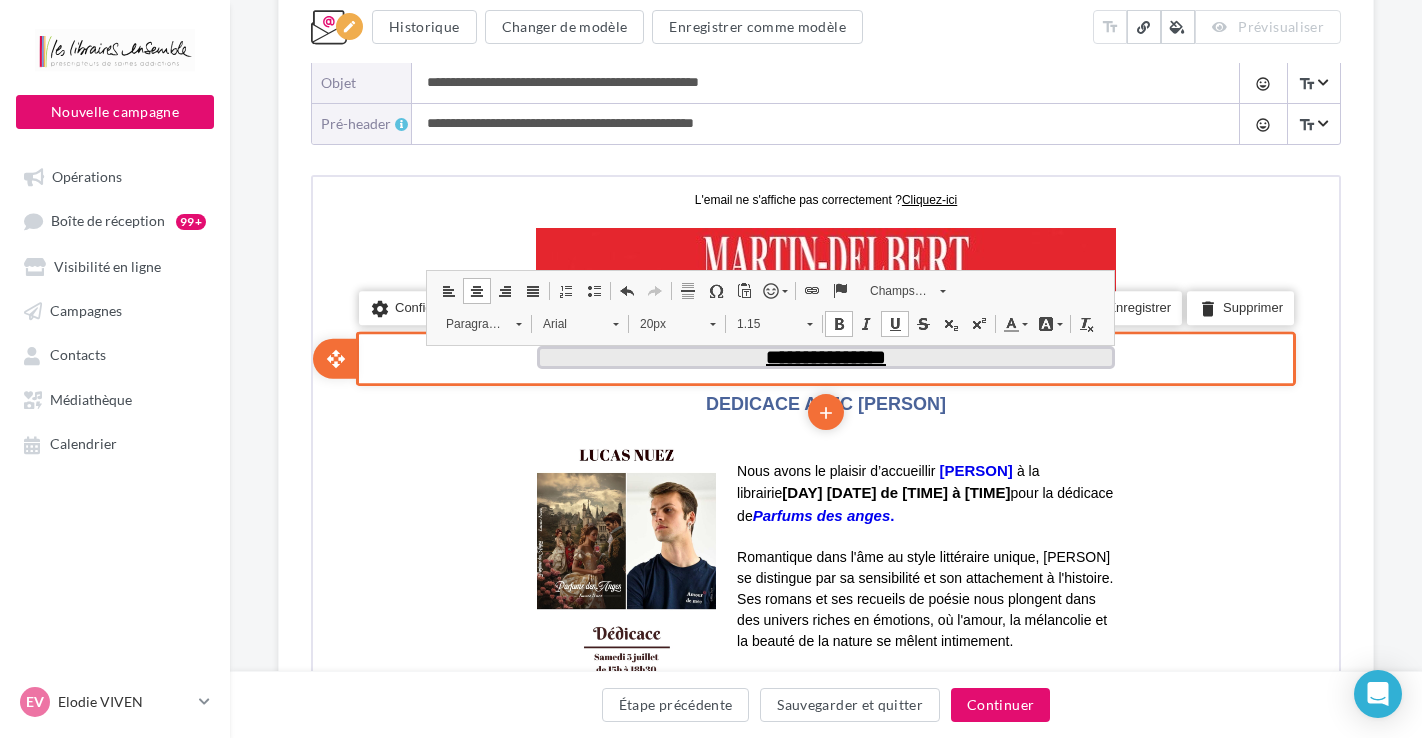 click on "**********" at bounding box center (824, 354) 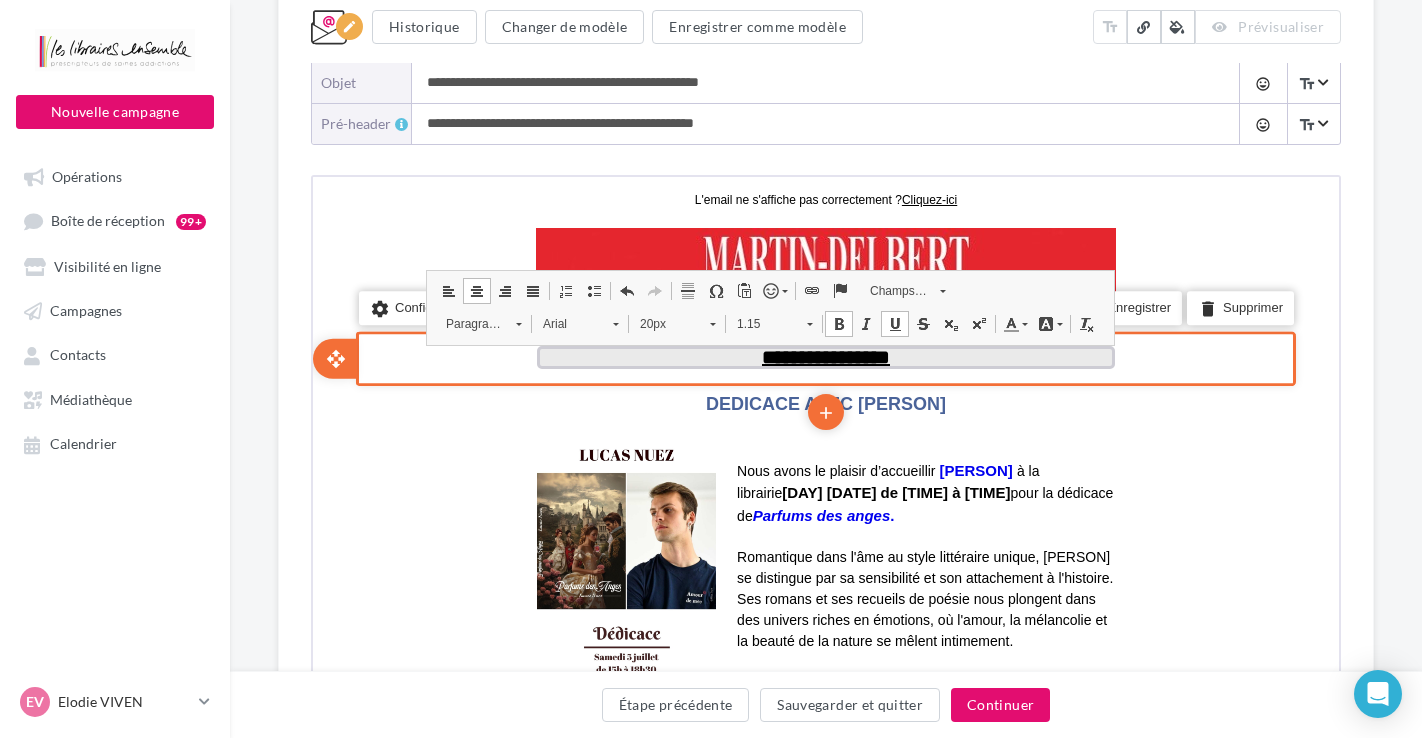 click on "**********" at bounding box center (824, 354) 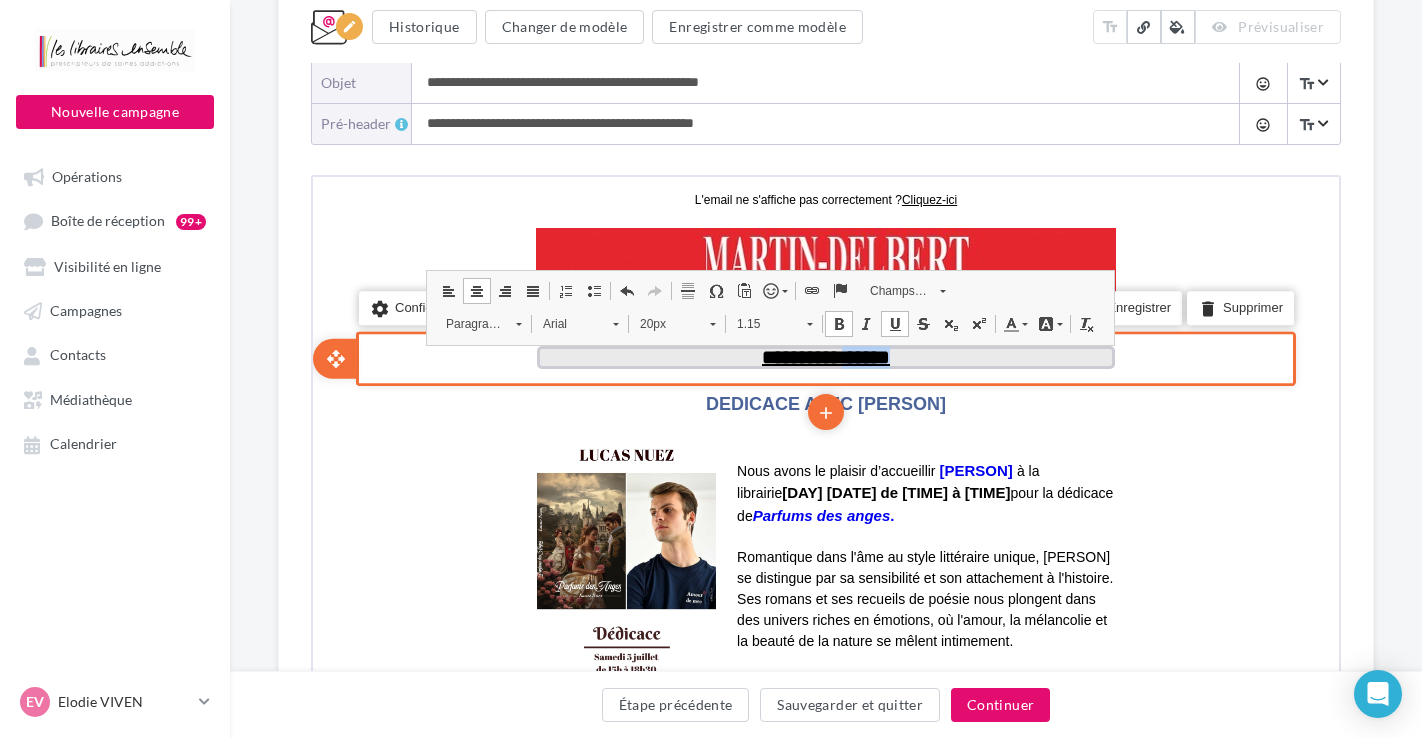 drag, startPoint x: 836, startPoint y: 351, endPoint x: 978, endPoint y: 358, distance: 142.17242 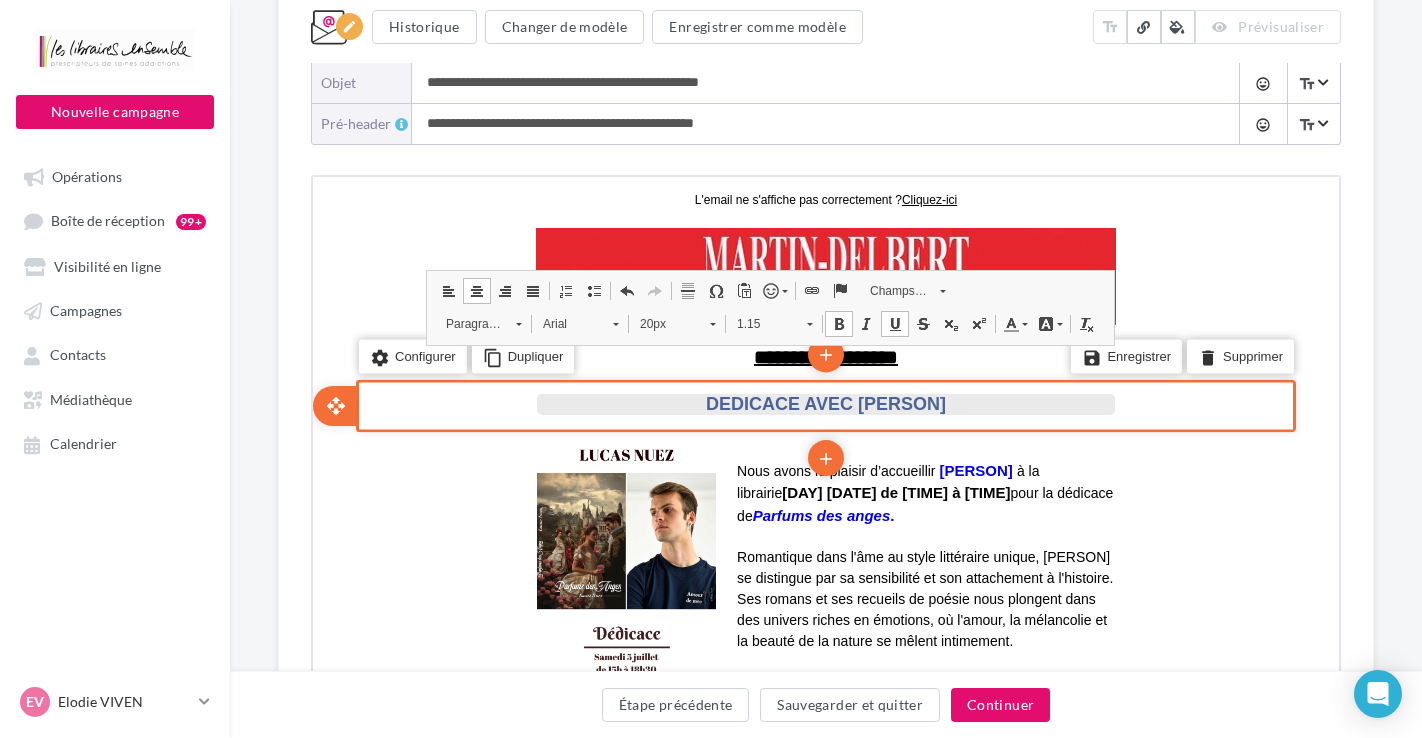 click on "DEDICACE AVEC LUCAS NUEZ" at bounding box center (824, 401) 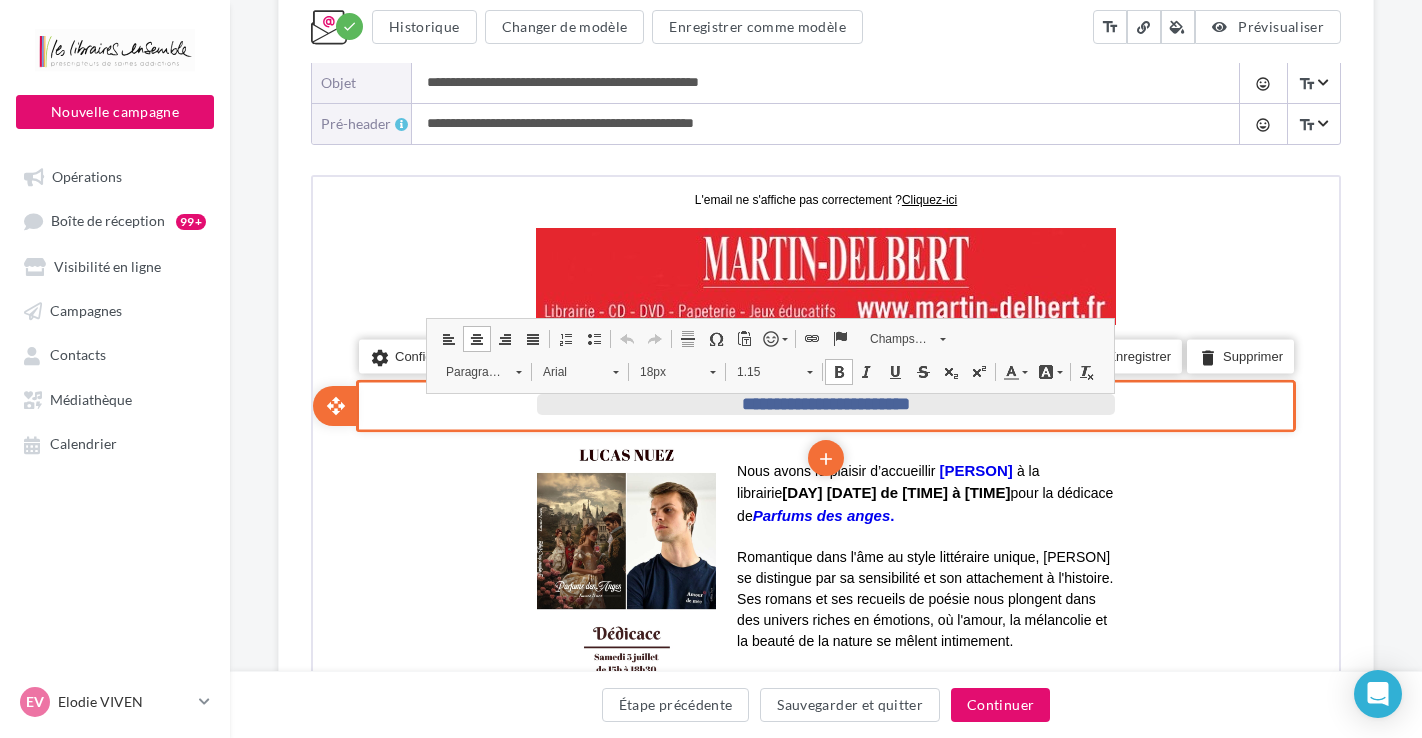 type 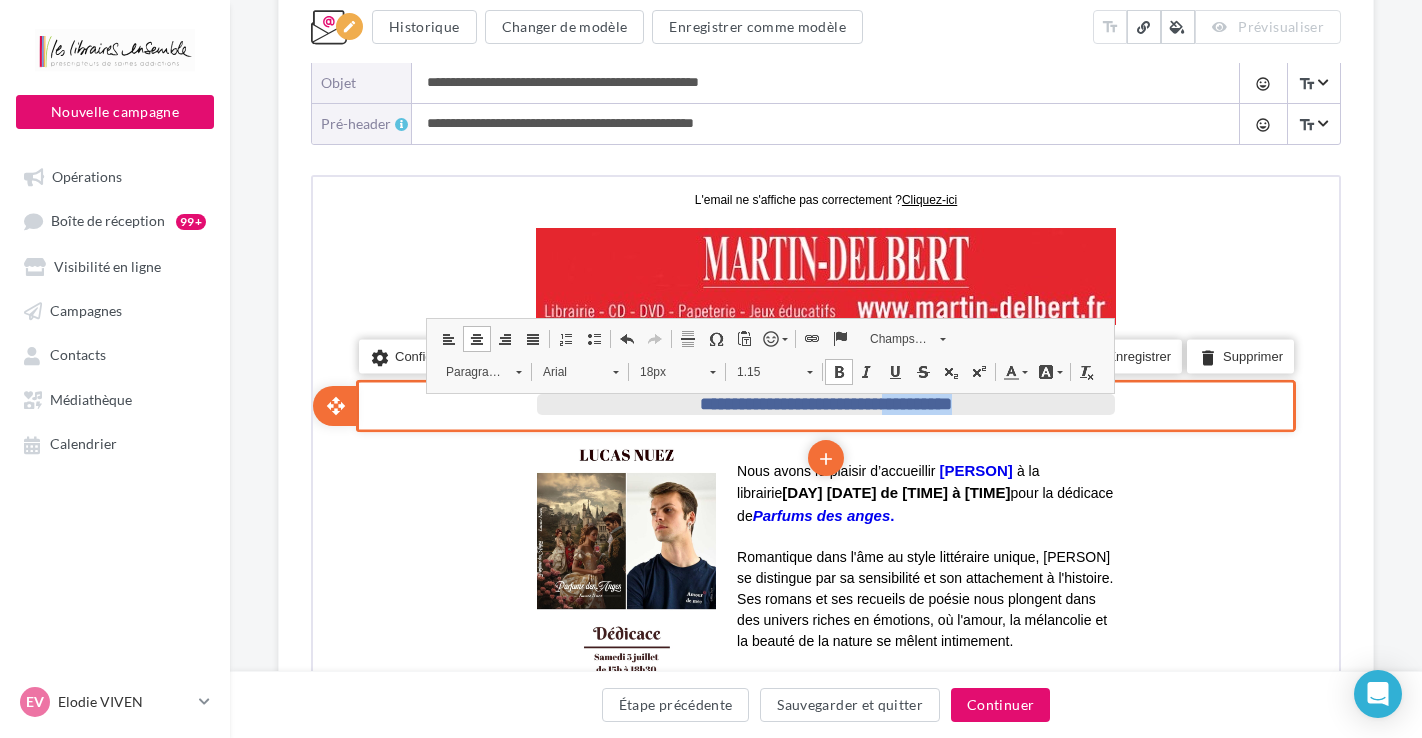 drag, startPoint x: 913, startPoint y: 404, endPoint x: 1048, endPoint y: 400, distance: 135.05925 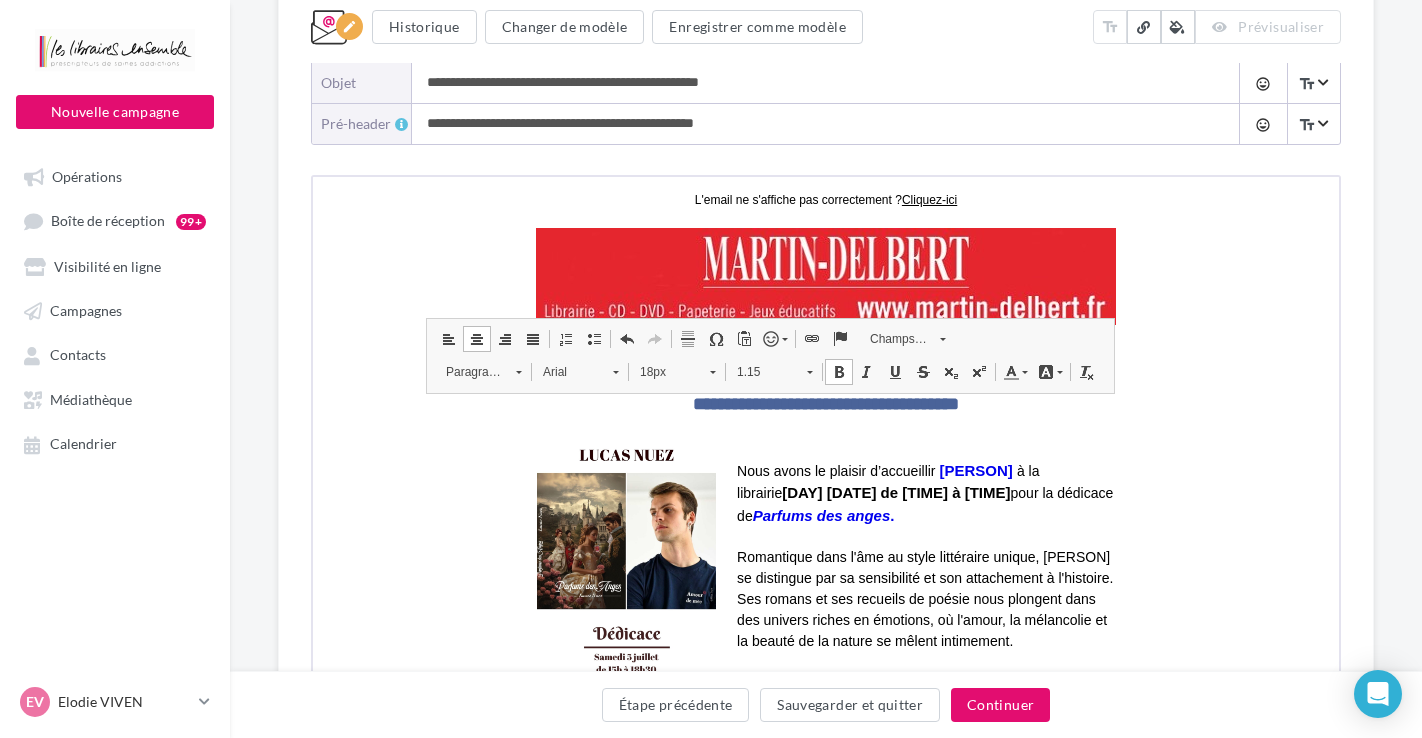 click on "**********" at bounding box center [826, 819] 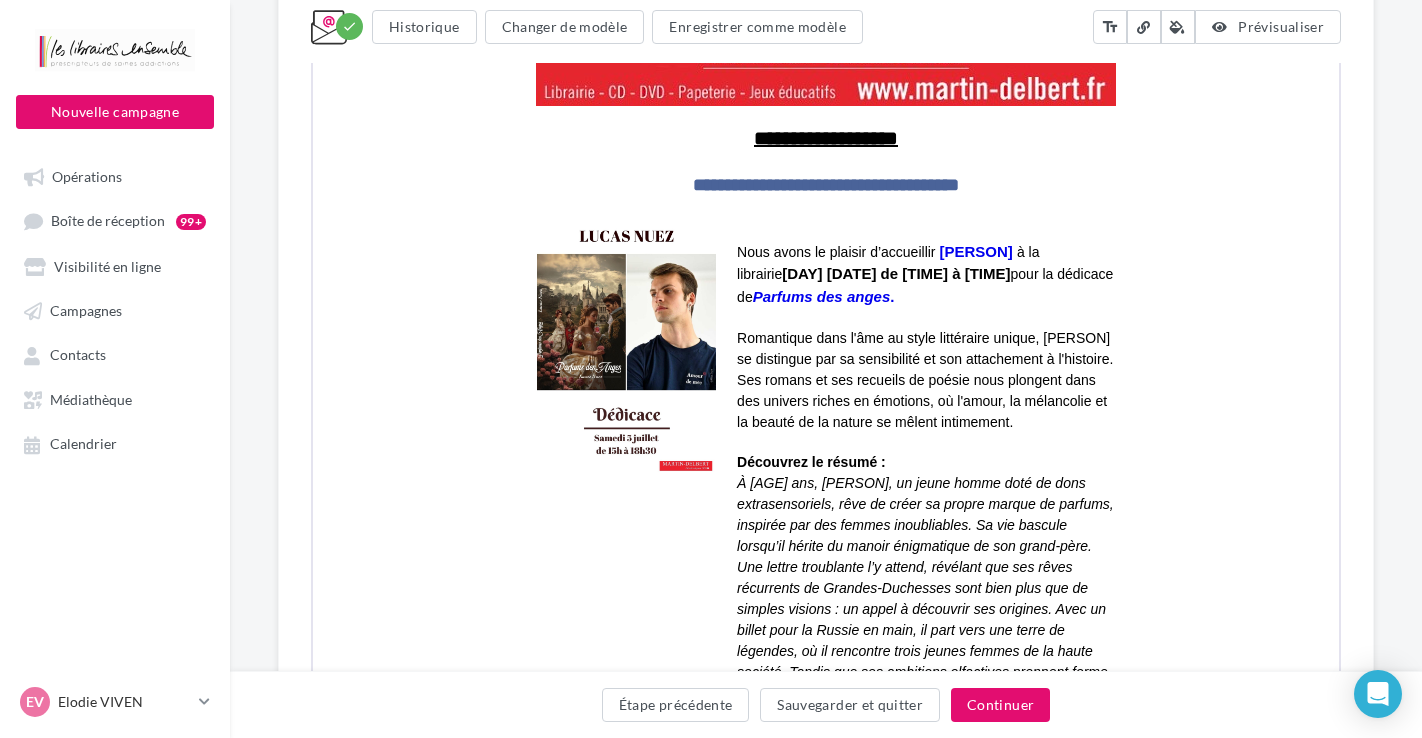 scroll, scrollTop: 567, scrollLeft: 0, axis: vertical 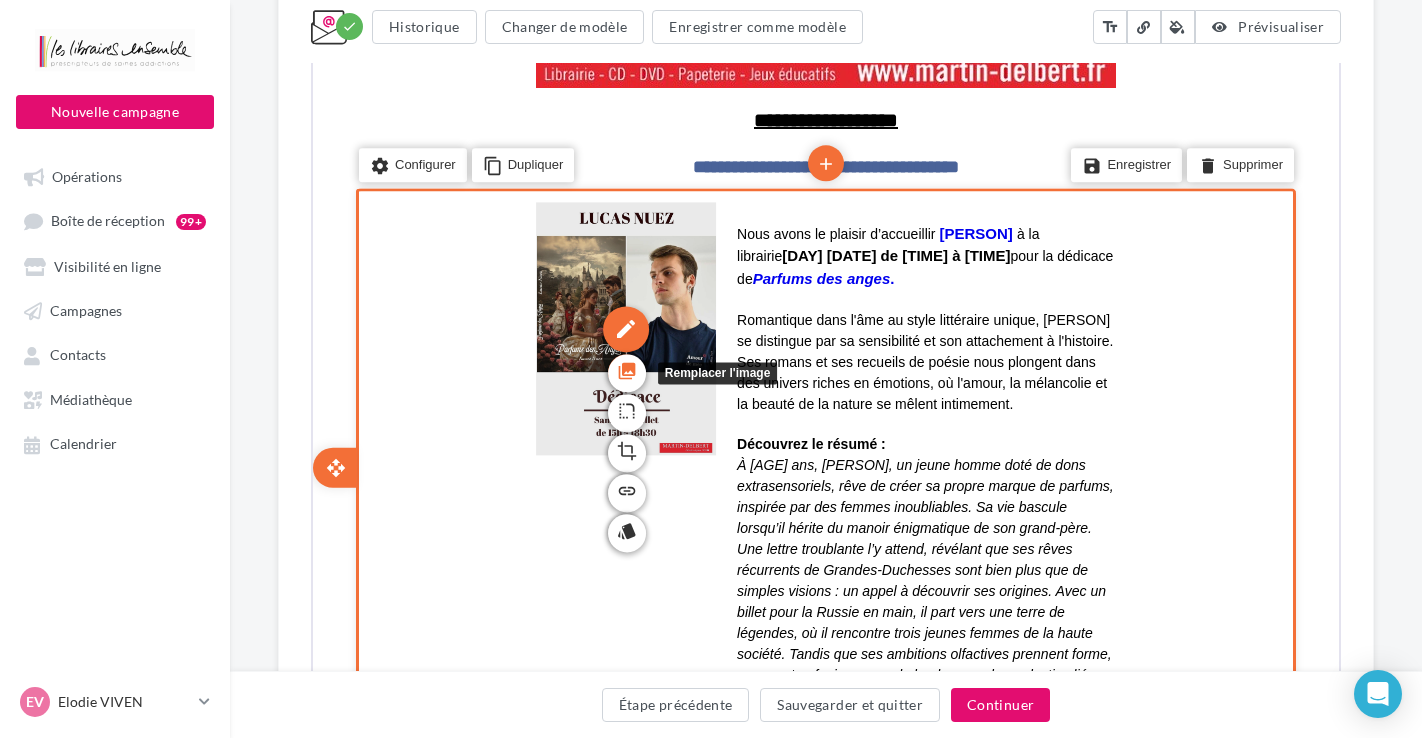 click on "photo_library" at bounding box center [625, 369] 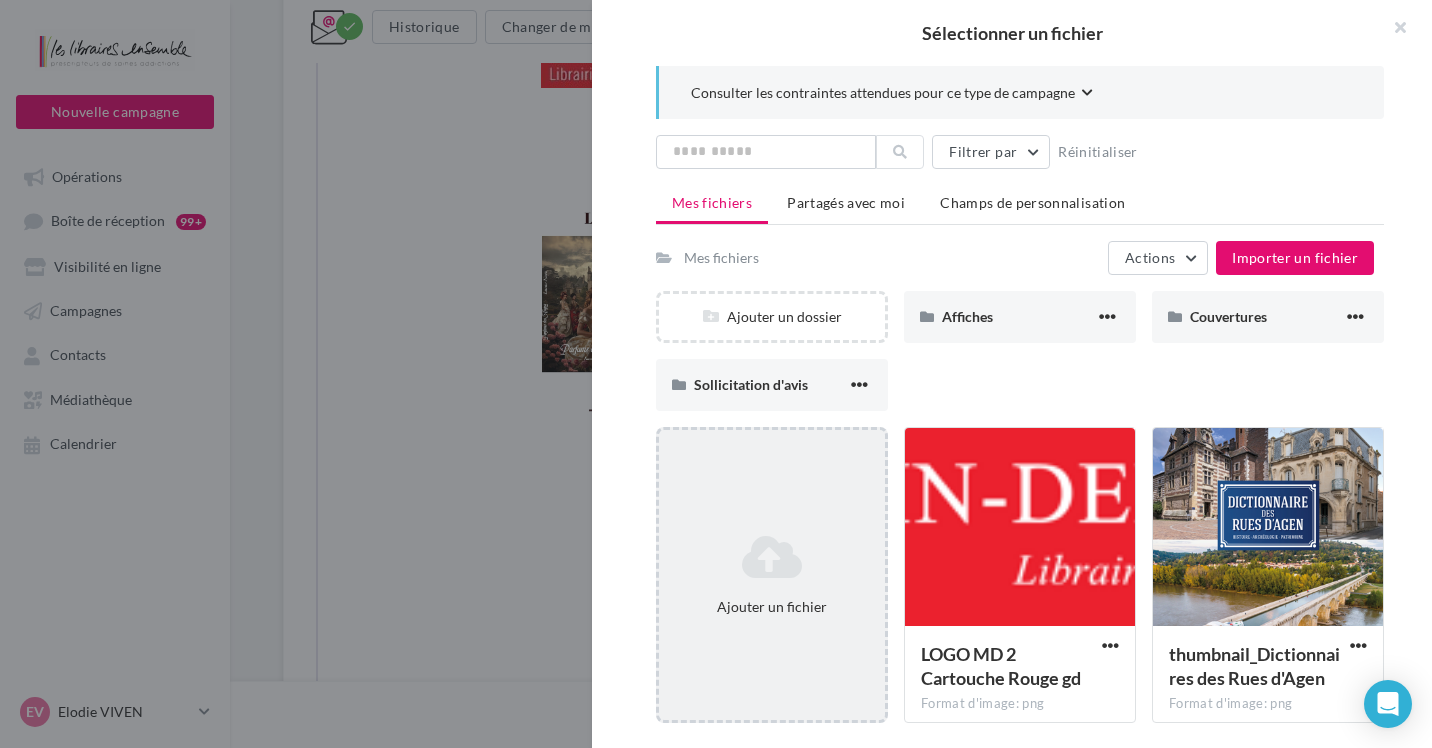click at bounding box center (772, 557) 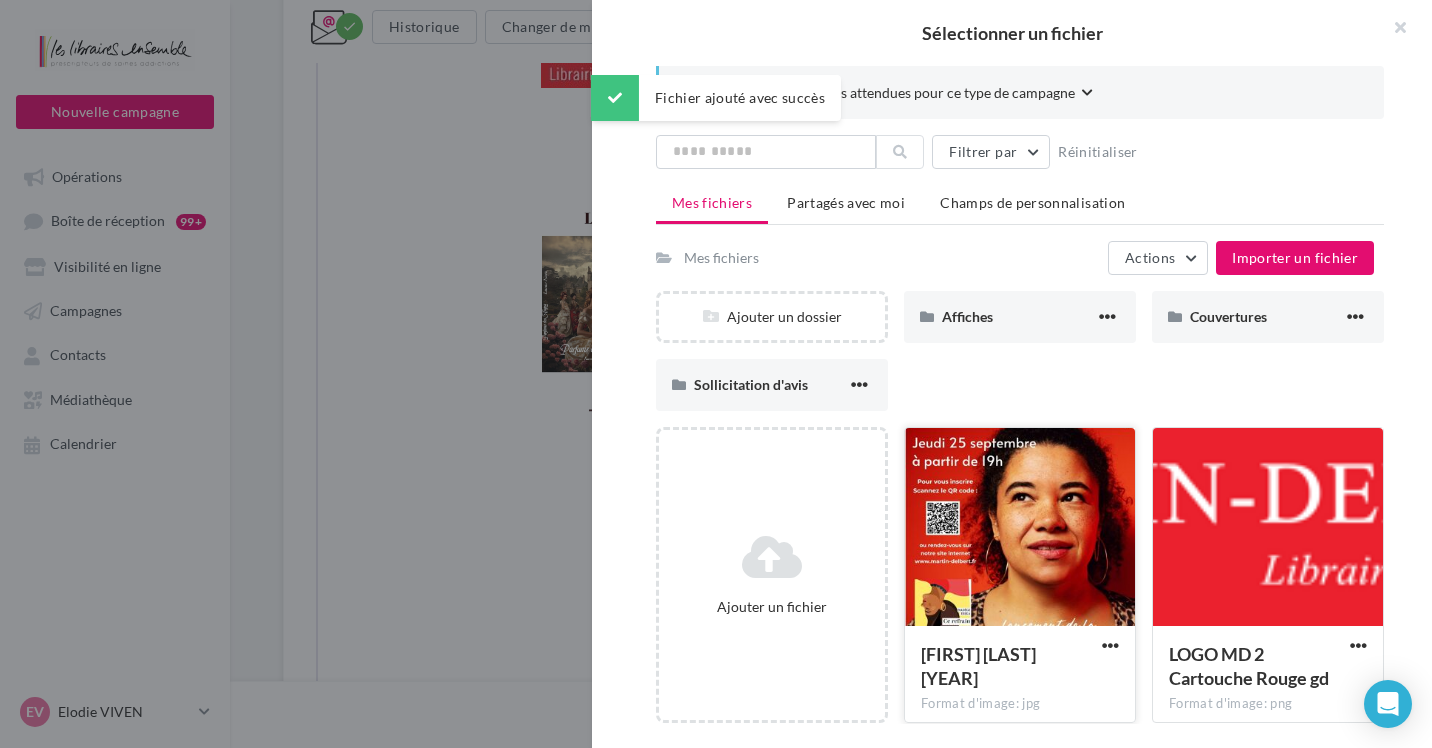 click at bounding box center (1020, 528) 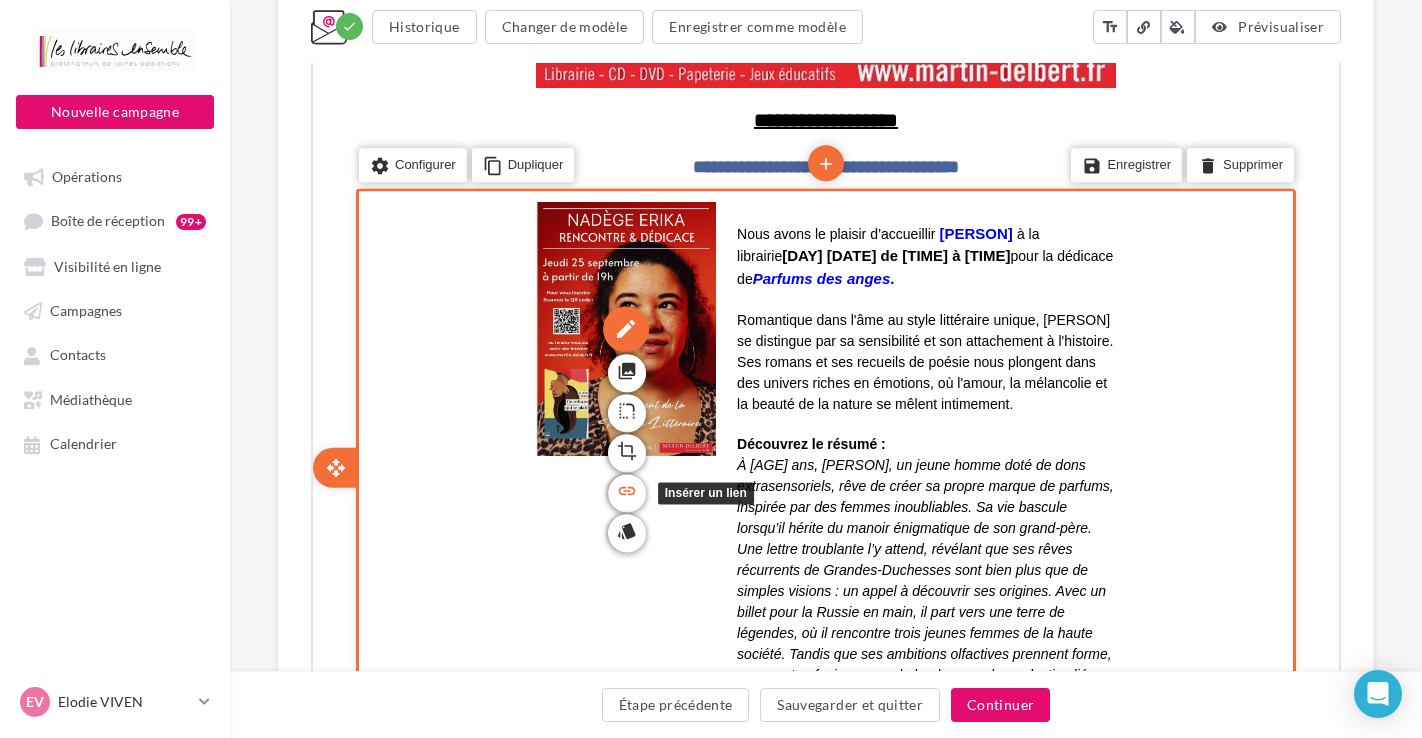 click on "link" at bounding box center [625, 489] 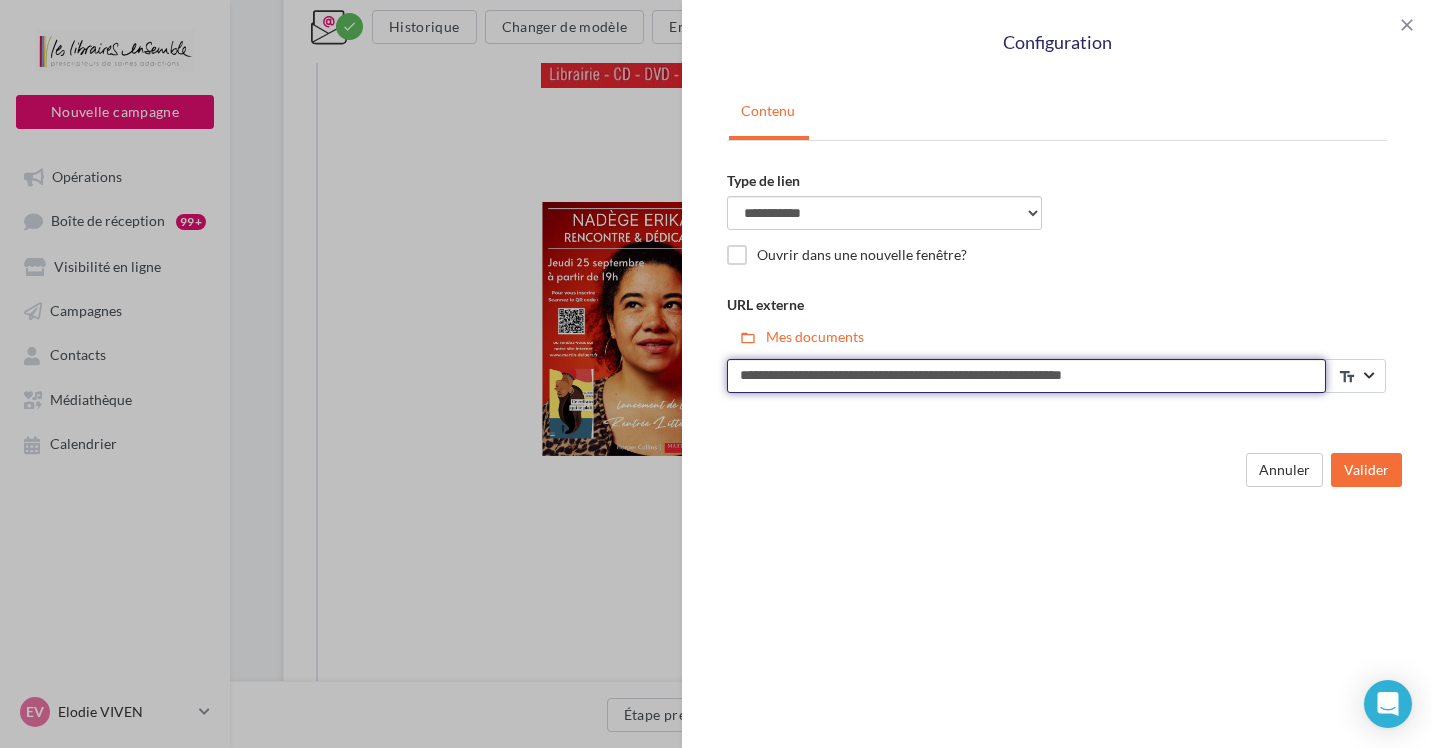 click on "**********" at bounding box center (1026, 376) 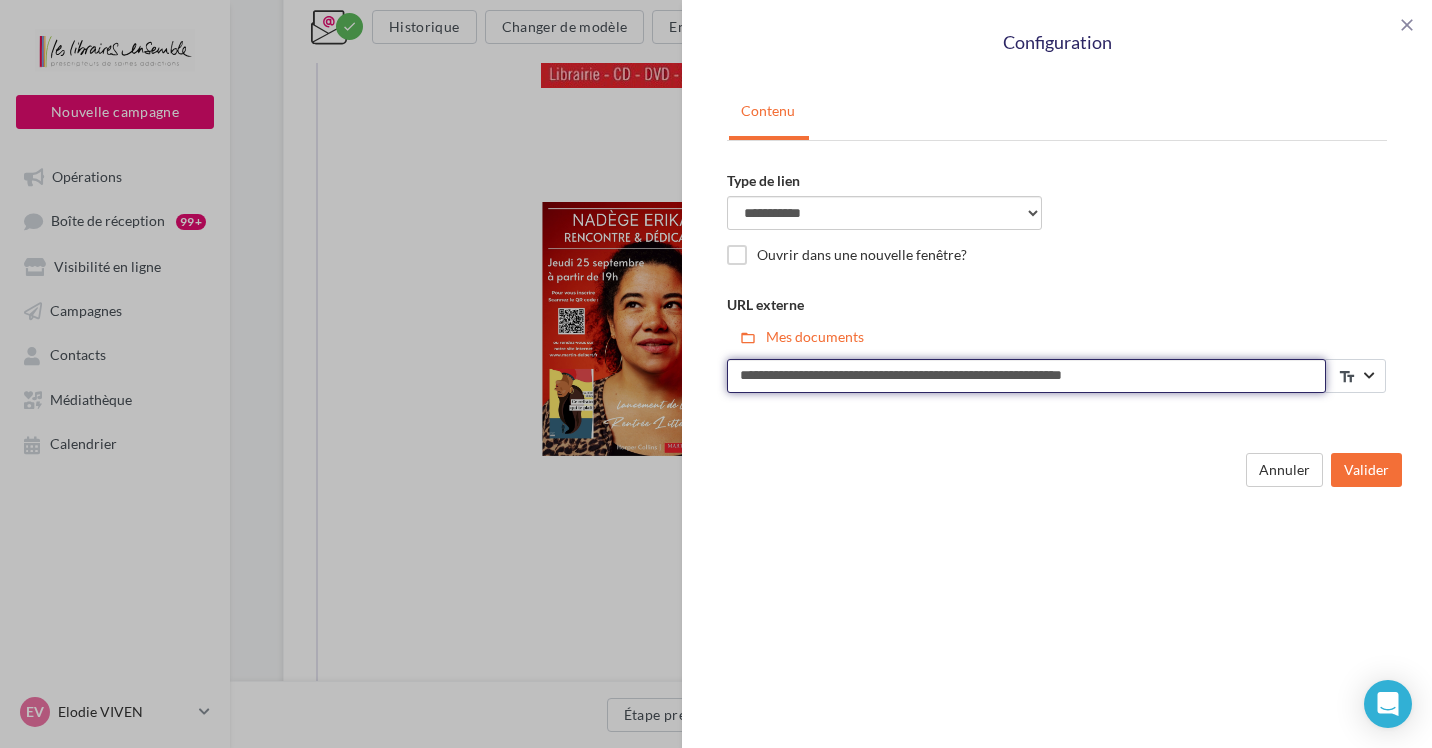 paste on "**********" 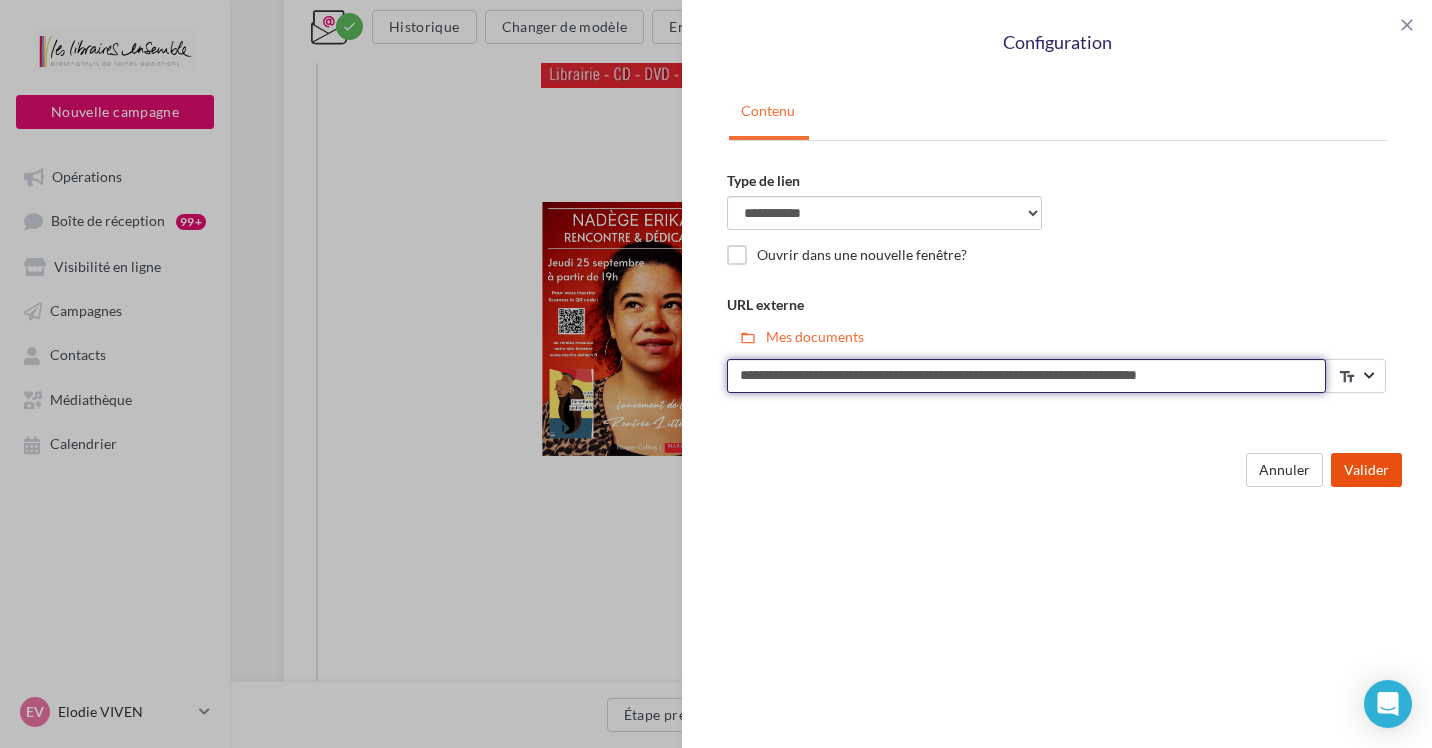 type on "**********" 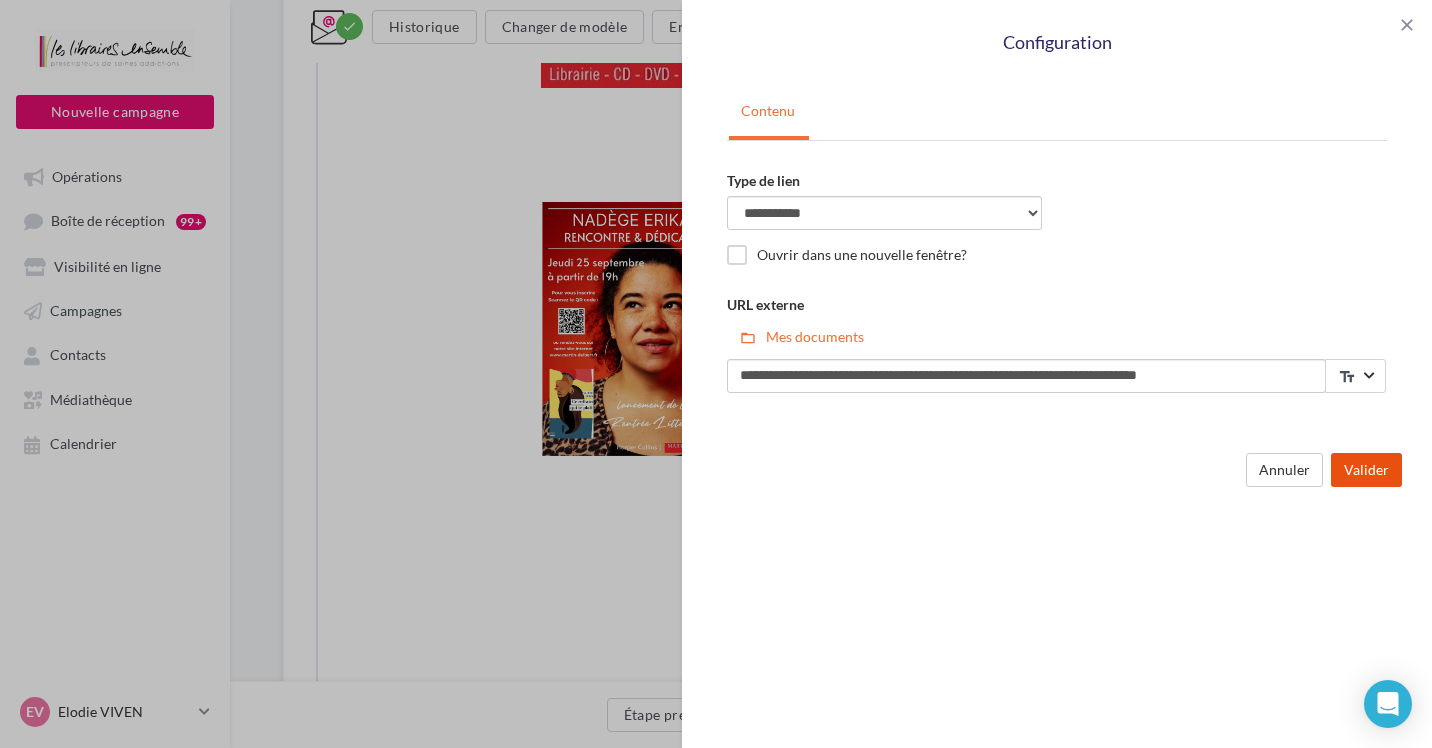 click on "Valider" at bounding box center (1366, 470) 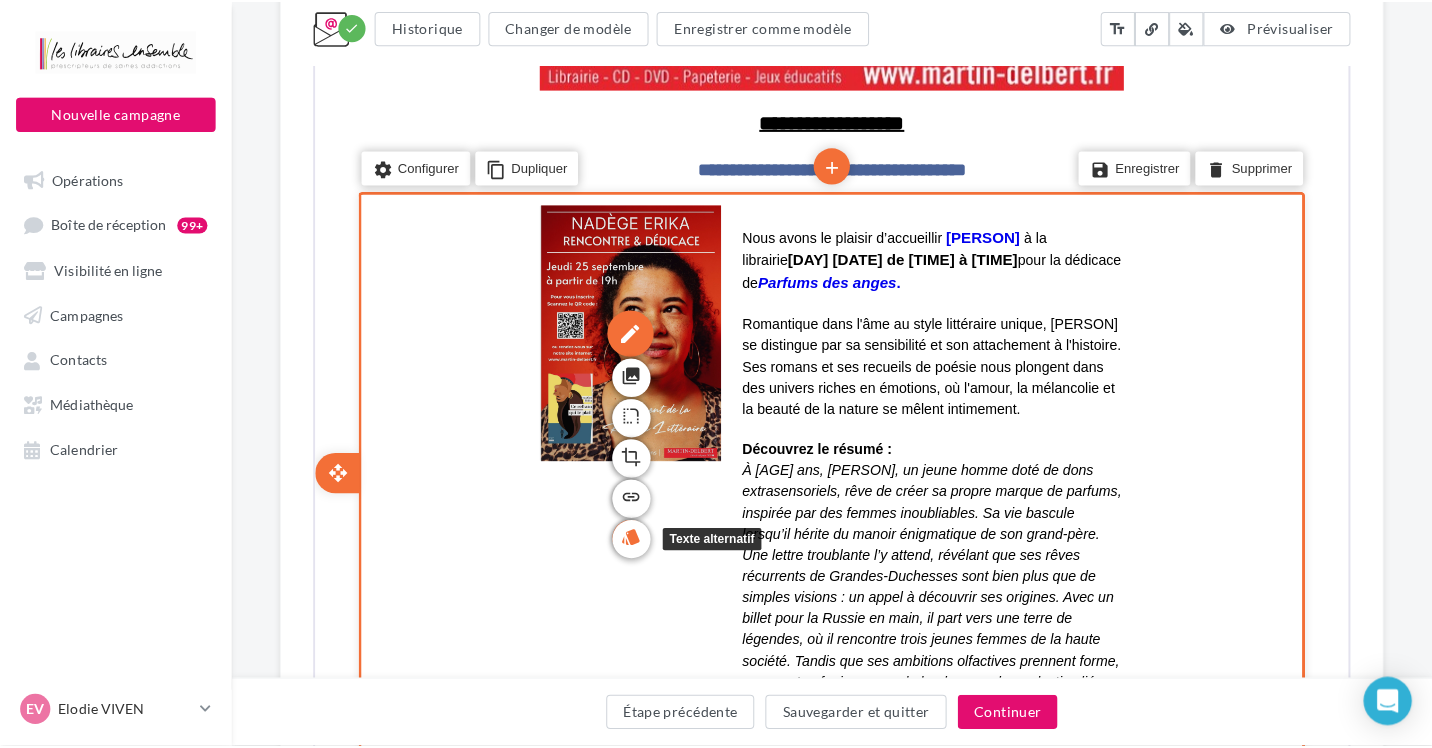 click on "style" at bounding box center (627, 531) 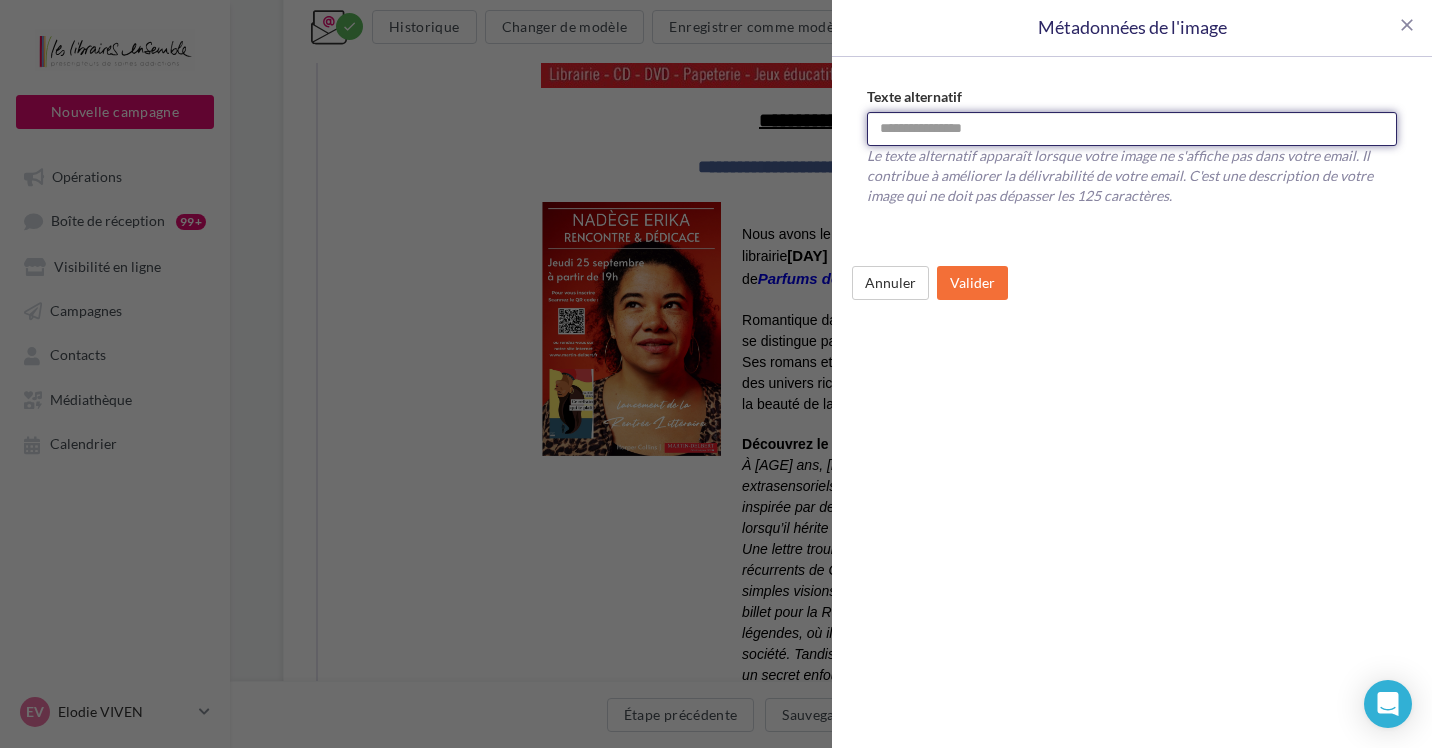 click on "Texte alternatif" at bounding box center (1132, 129) 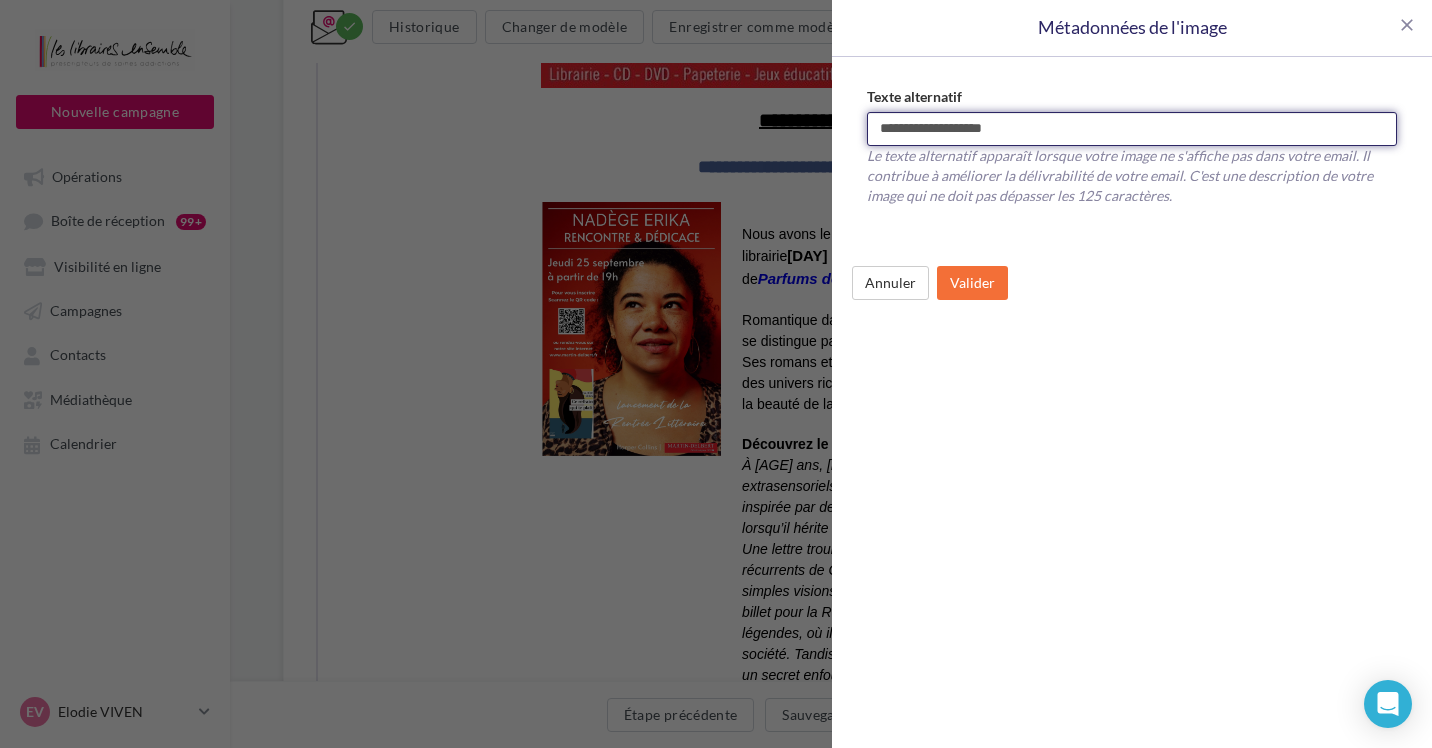 click on "**********" at bounding box center (1132, 129) 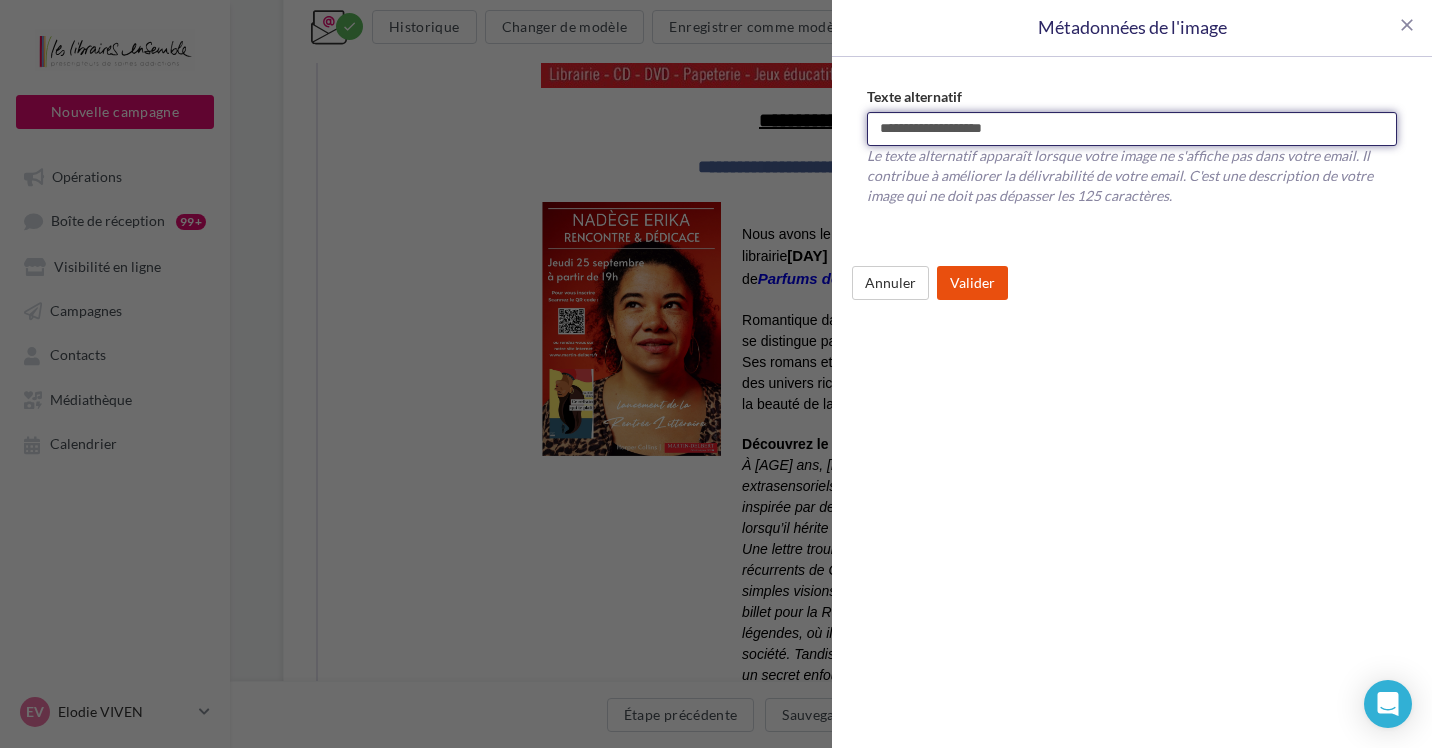 type on "**********" 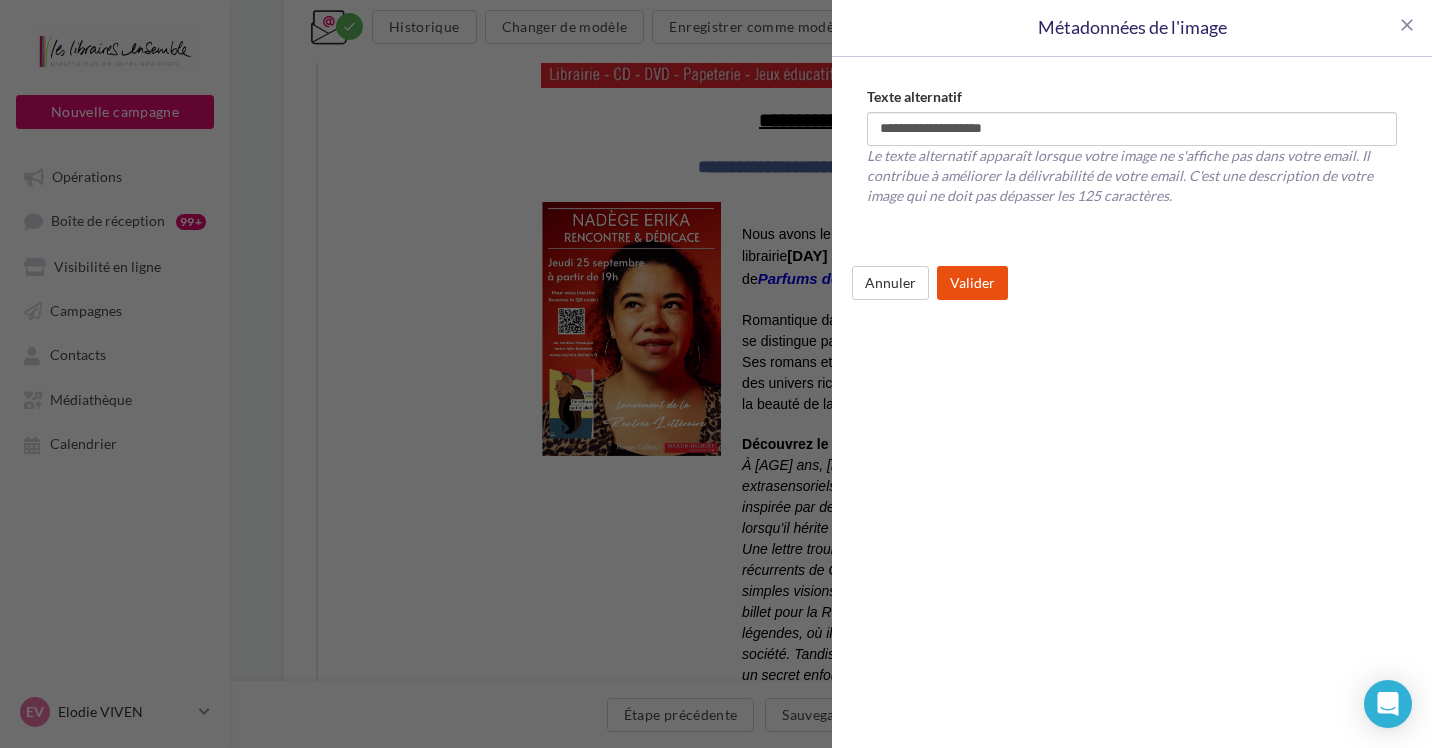click on "Valider" at bounding box center (972, 283) 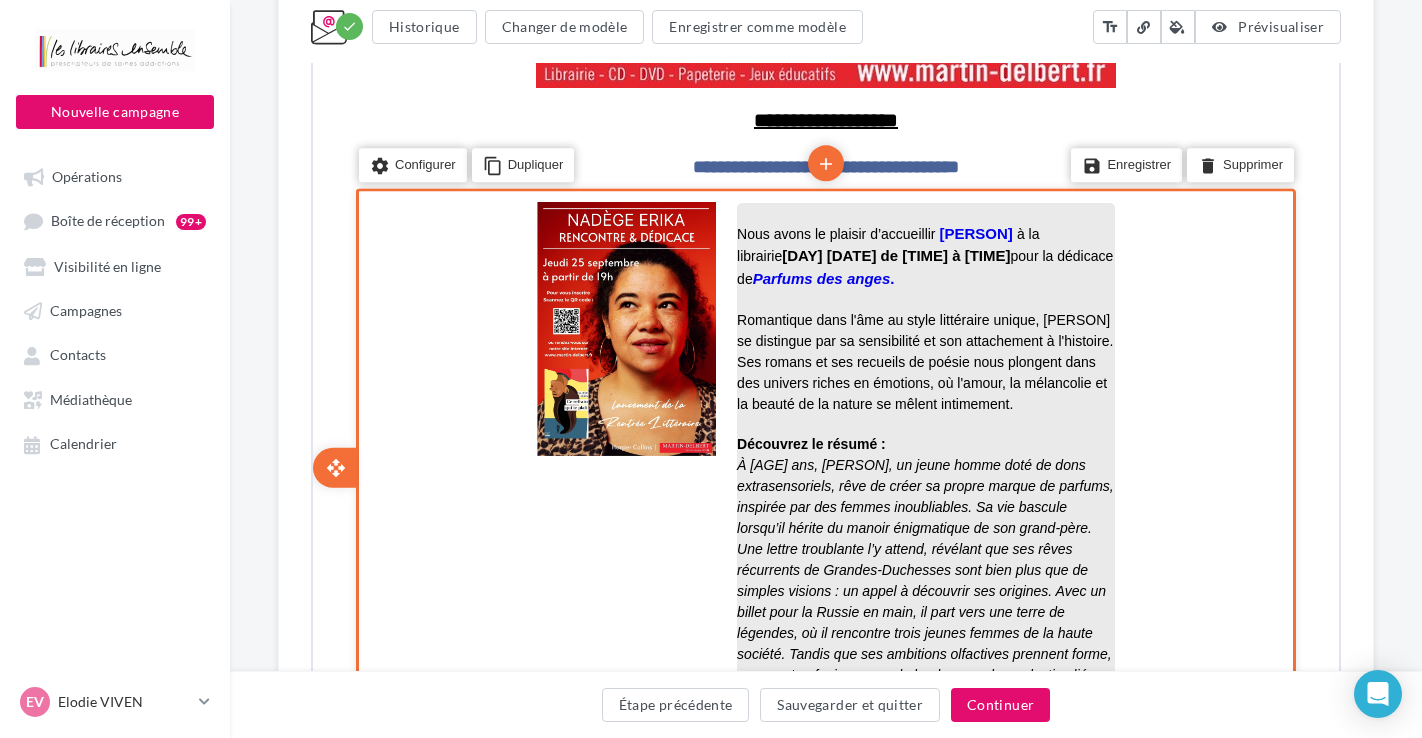 click on "samedi 5 juillet de 15h à 18h30" at bounding box center [894, 253] 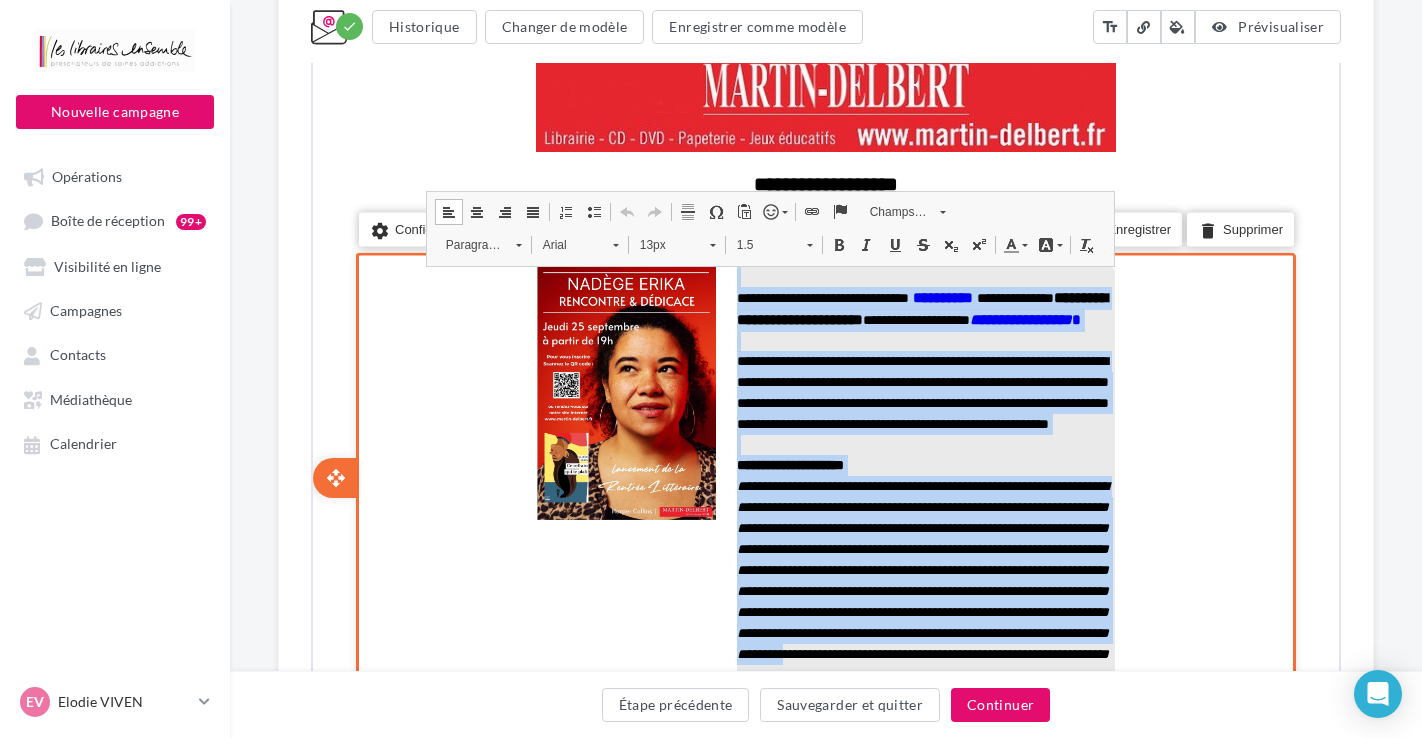 scroll, scrollTop: 467, scrollLeft: 0, axis: vertical 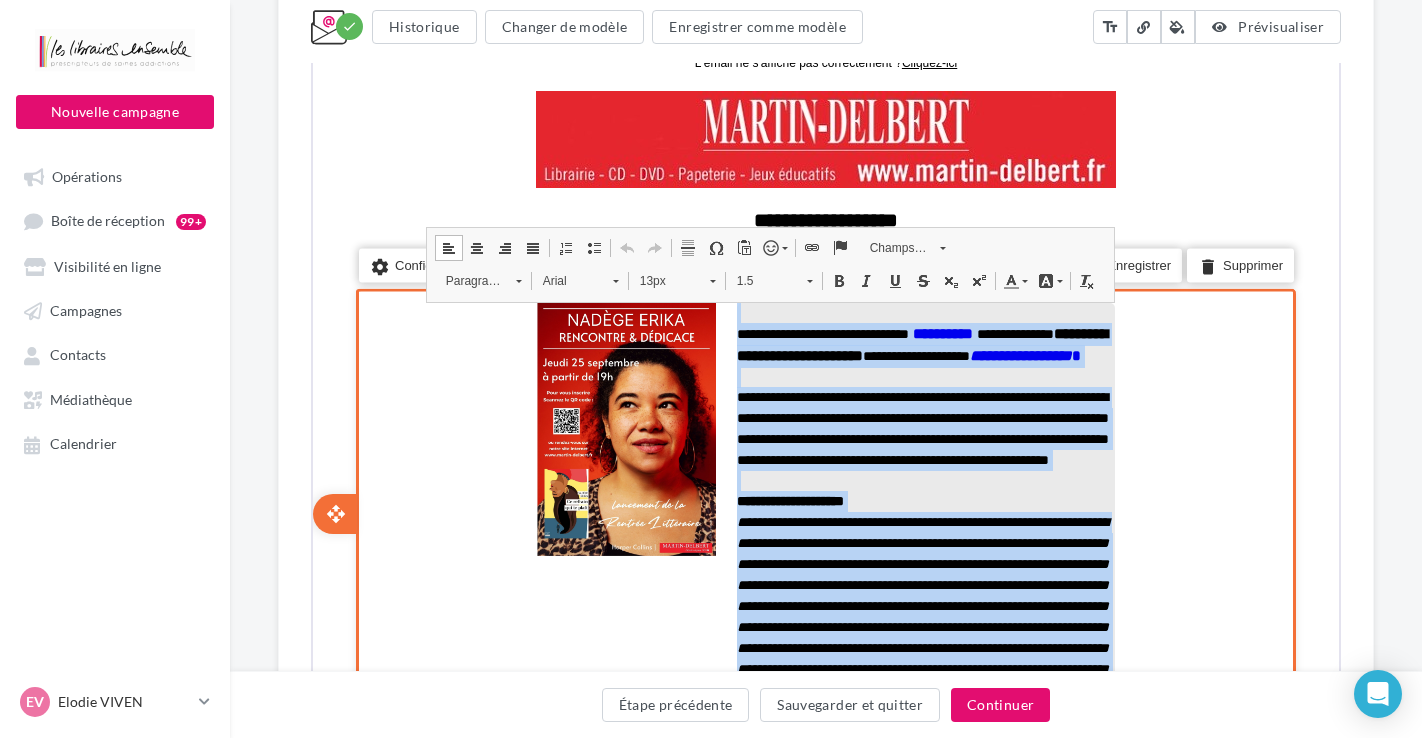 drag, startPoint x: 769, startPoint y: 313, endPoint x: 1007, endPoint y: 780, distance: 524.1498 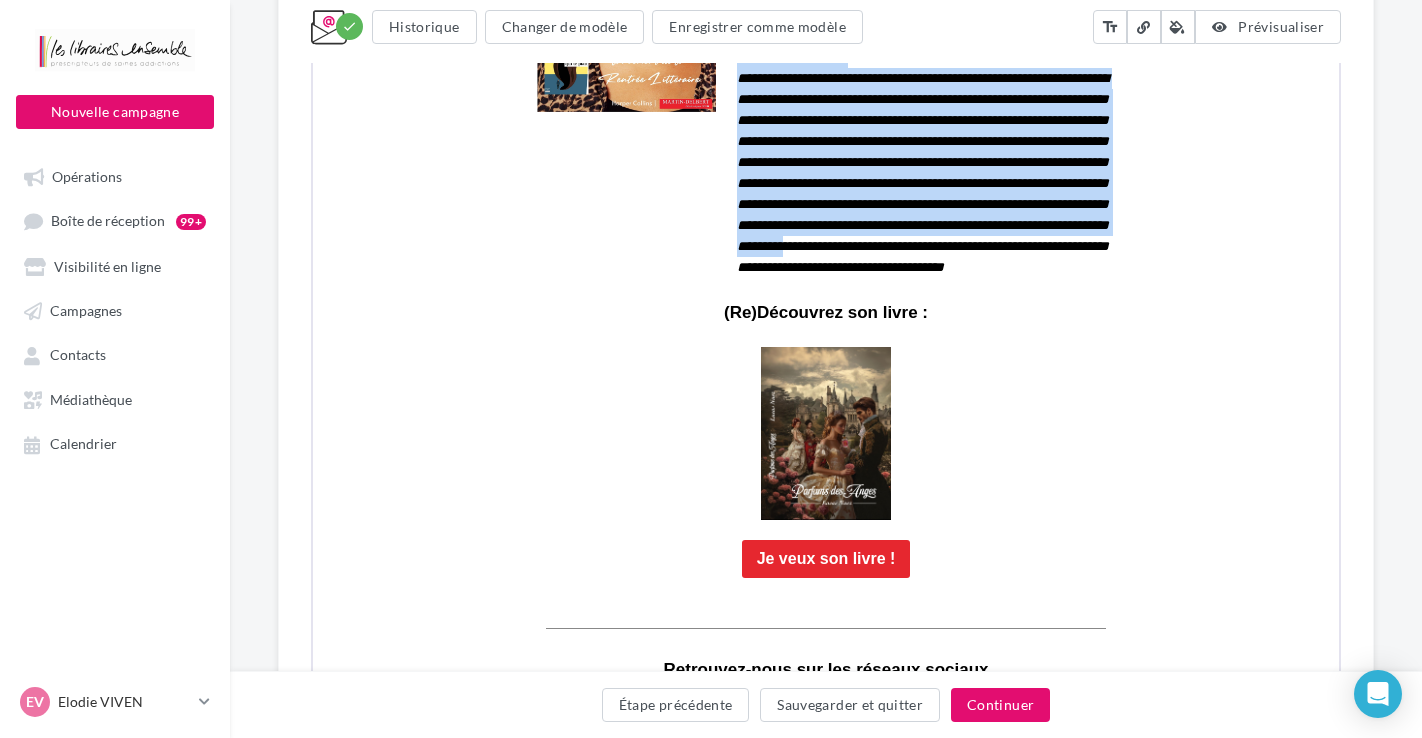 scroll, scrollTop: 871, scrollLeft: 0, axis: vertical 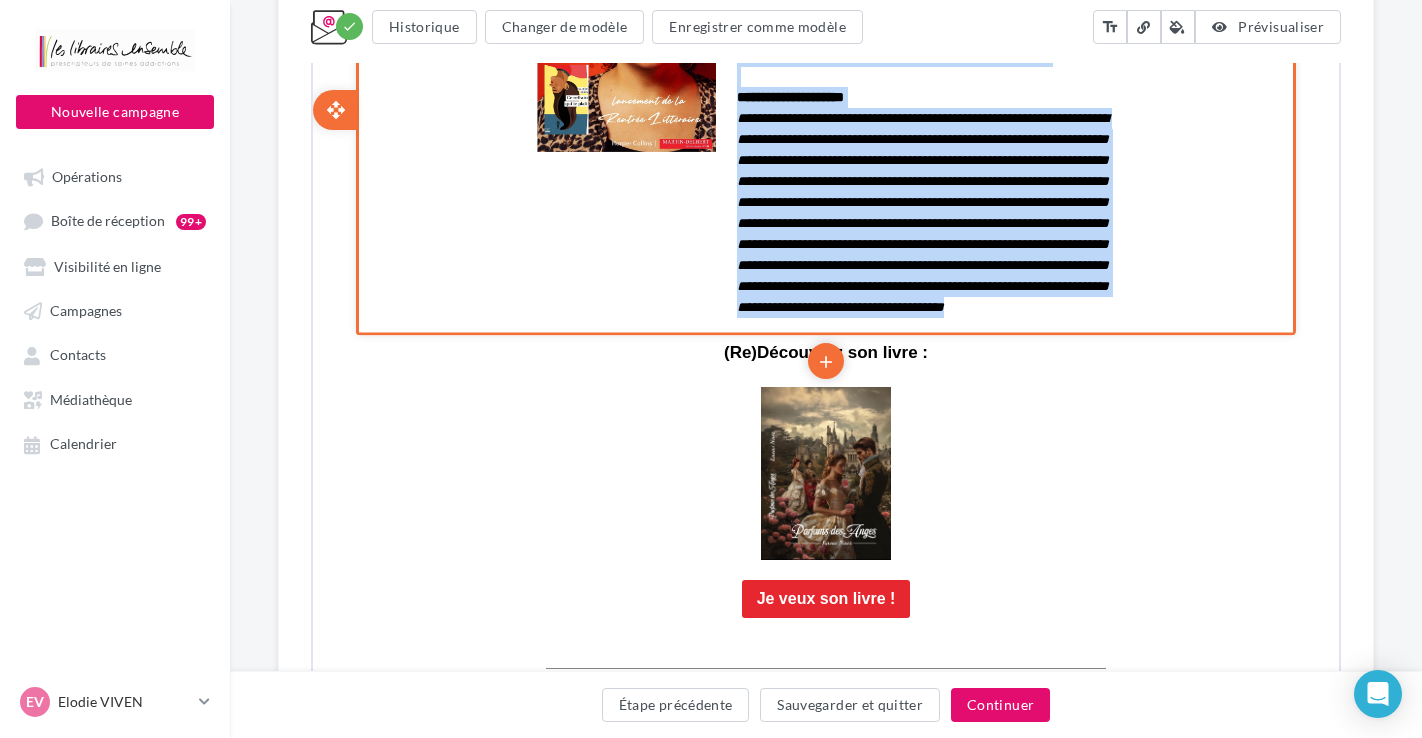 drag, startPoint x: 943, startPoint y: 410, endPoint x: 734, endPoint y: 62, distance: 405.9372 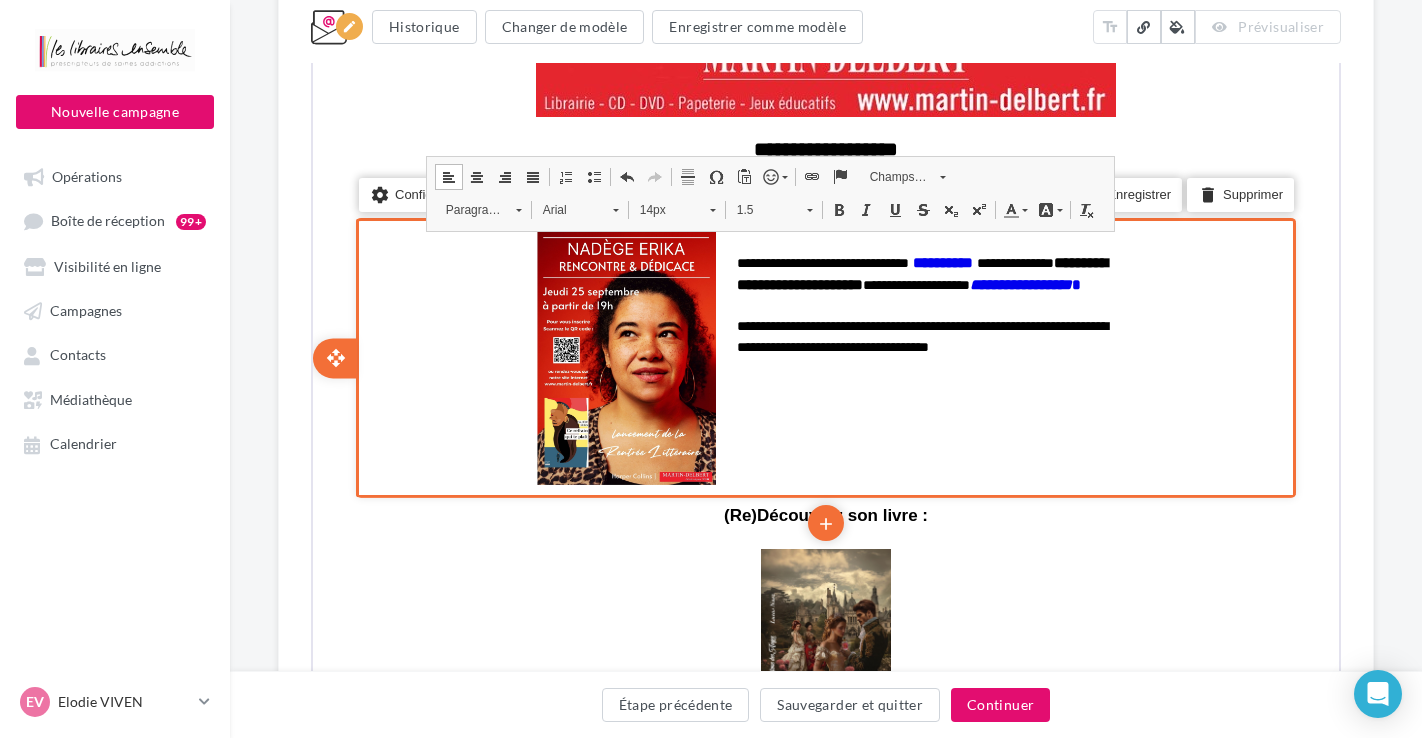 scroll, scrollTop: 532, scrollLeft: 0, axis: vertical 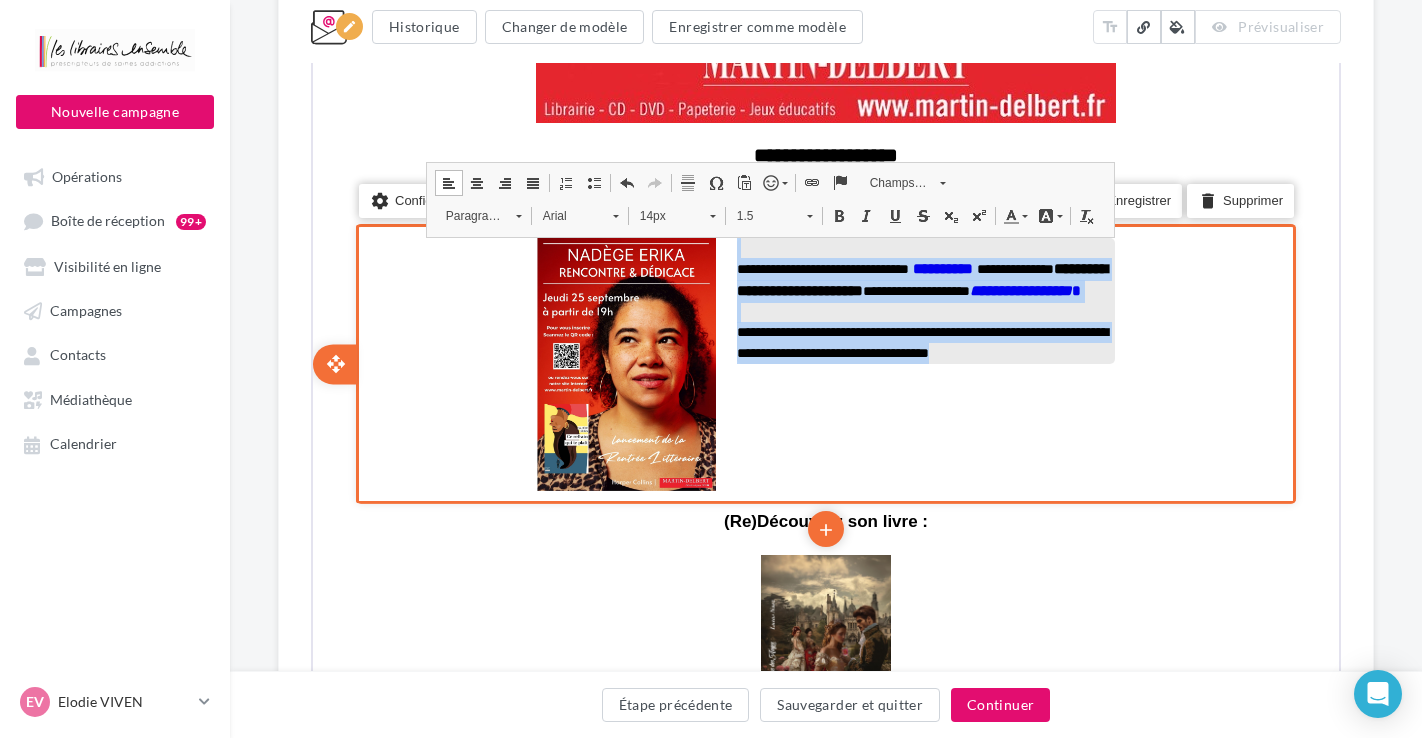 drag, startPoint x: 1097, startPoint y: 371, endPoint x: 746, endPoint y: 250, distance: 371.27078 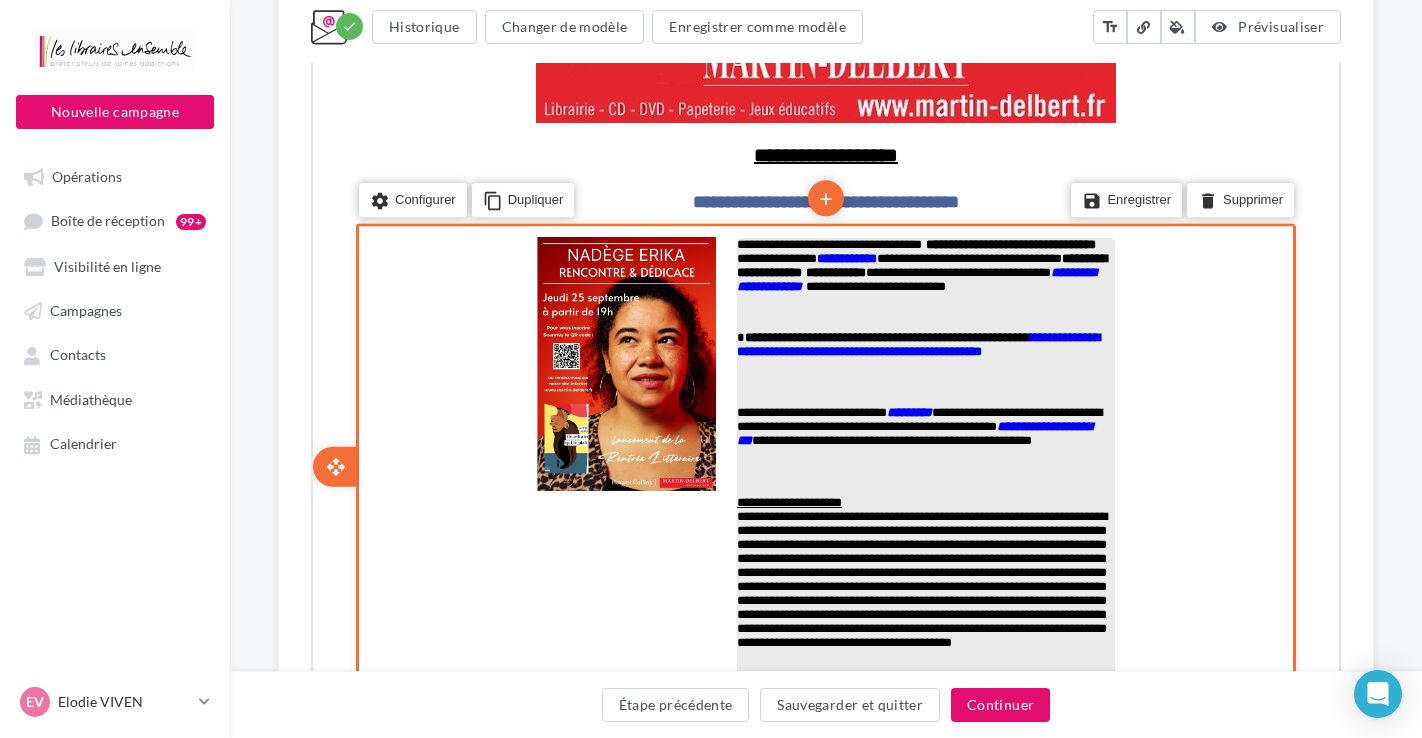 click on "**********" at bounding box center (924, 275) 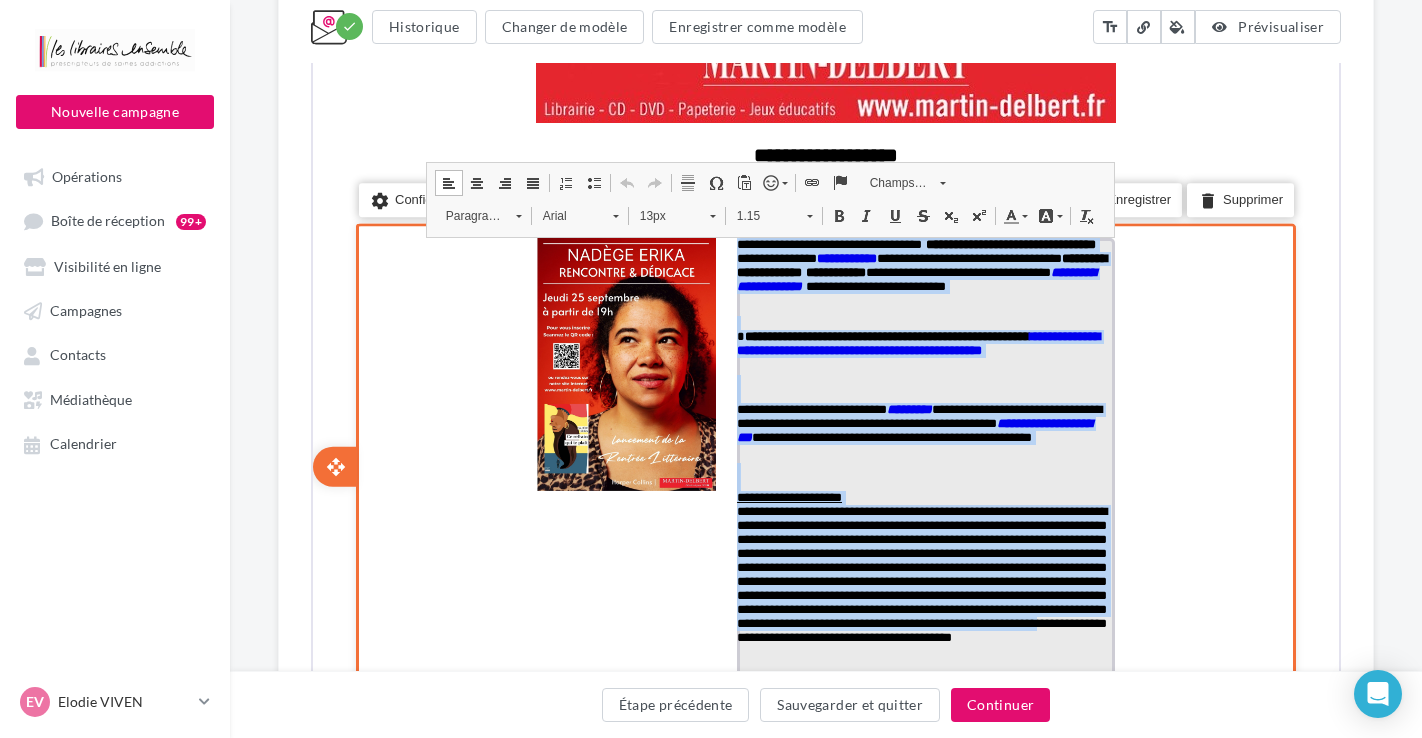 drag, startPoint x: 737, startPoint y: 241, endPoint x: 1043, endPoint y: 662, distance: 520.45844 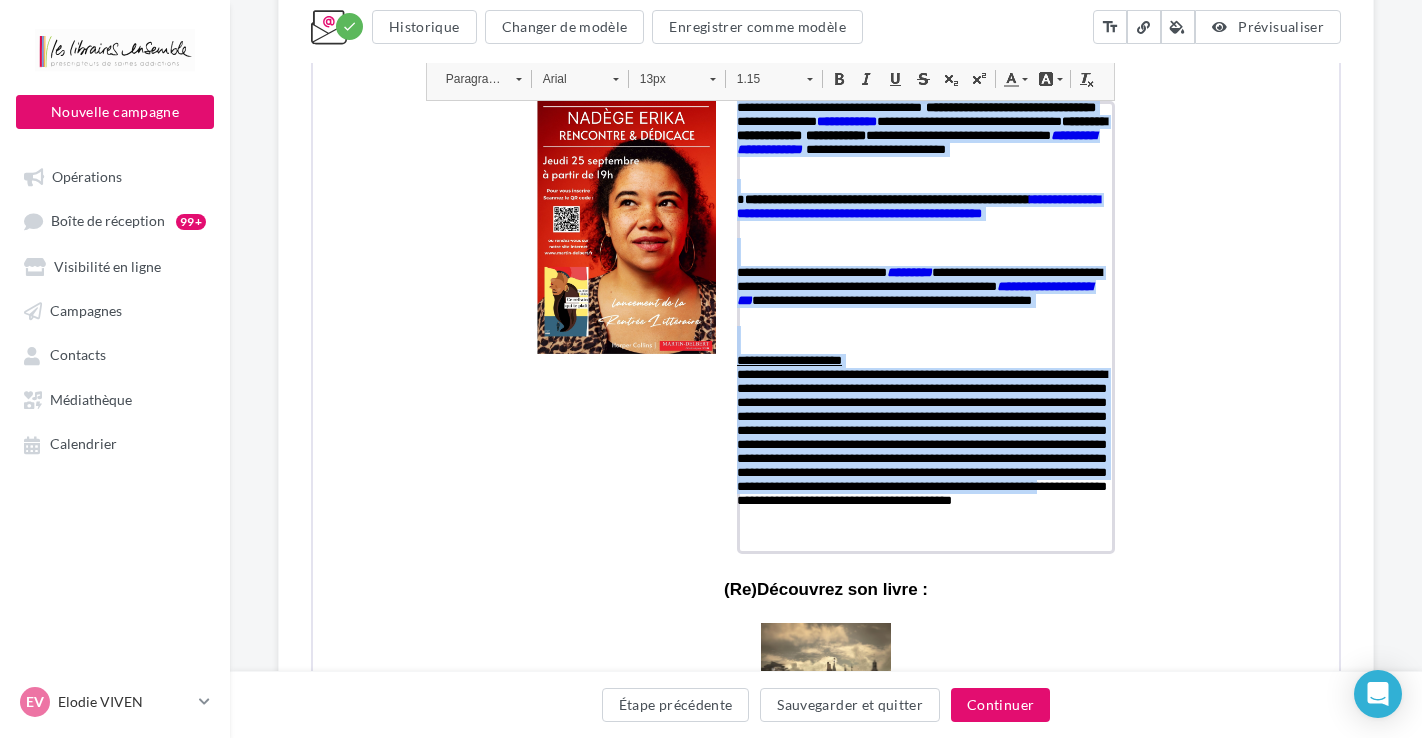 scroll, scrollTop: 663, scrollLeft: 0, axis: vertical 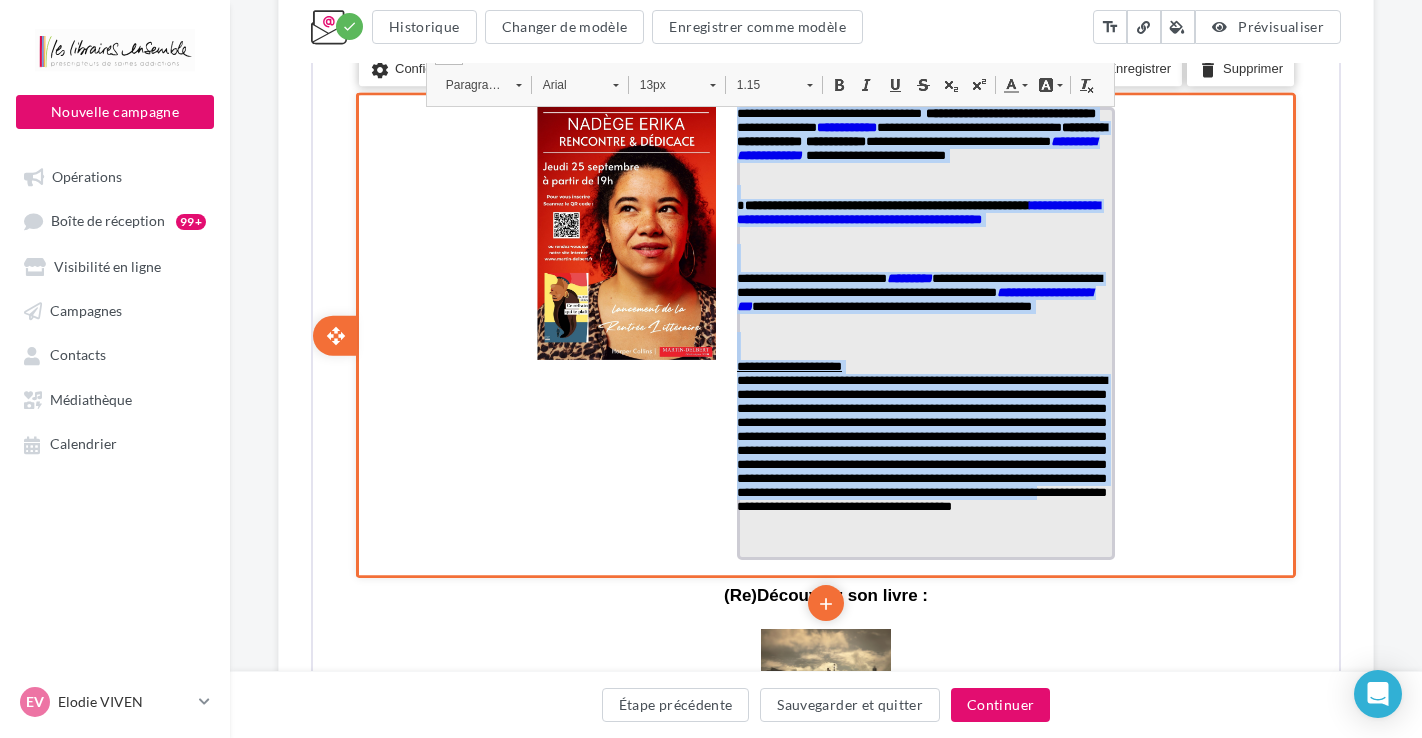 click on "**********" at bounding box center [916, 210] 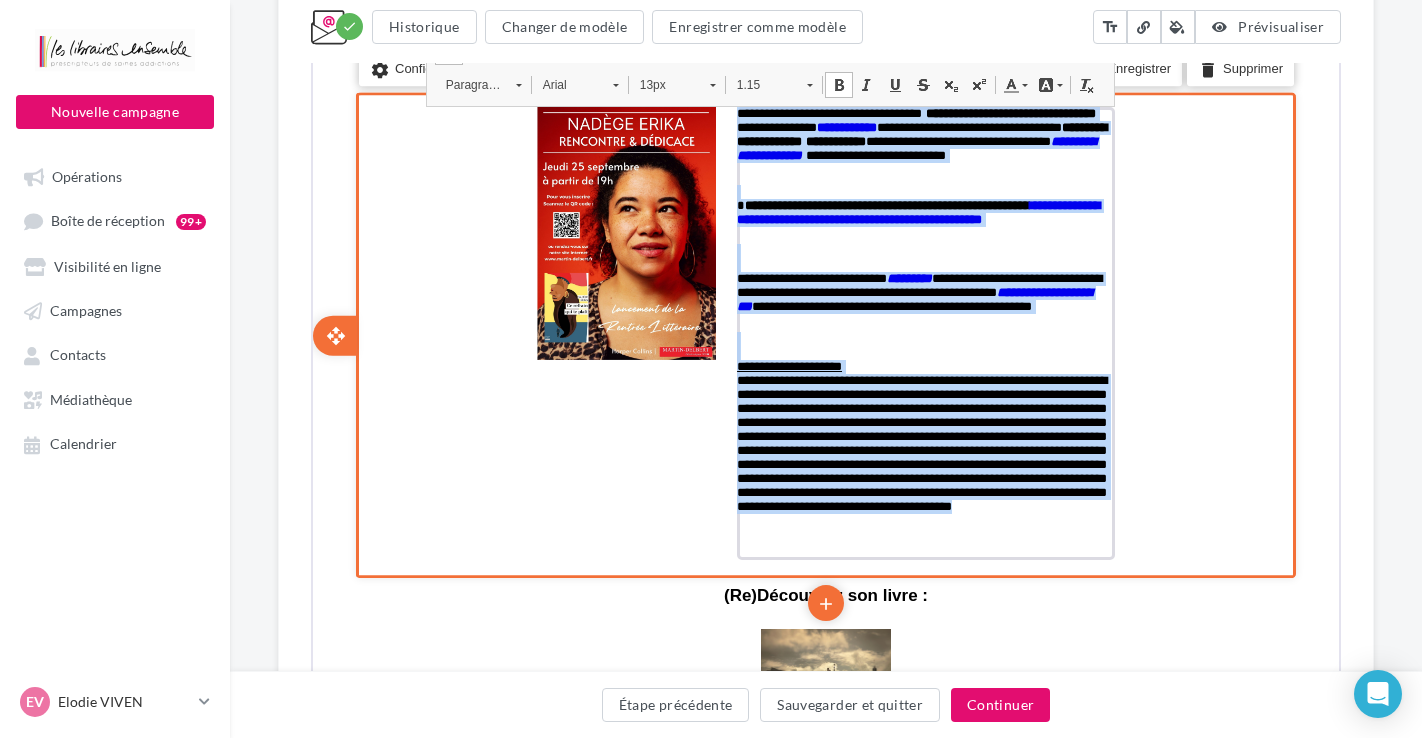 drag, startPoint x: 739, startPoint y: 114, endPoint x: 1036, endPoint y: 559, distance: 535.0084 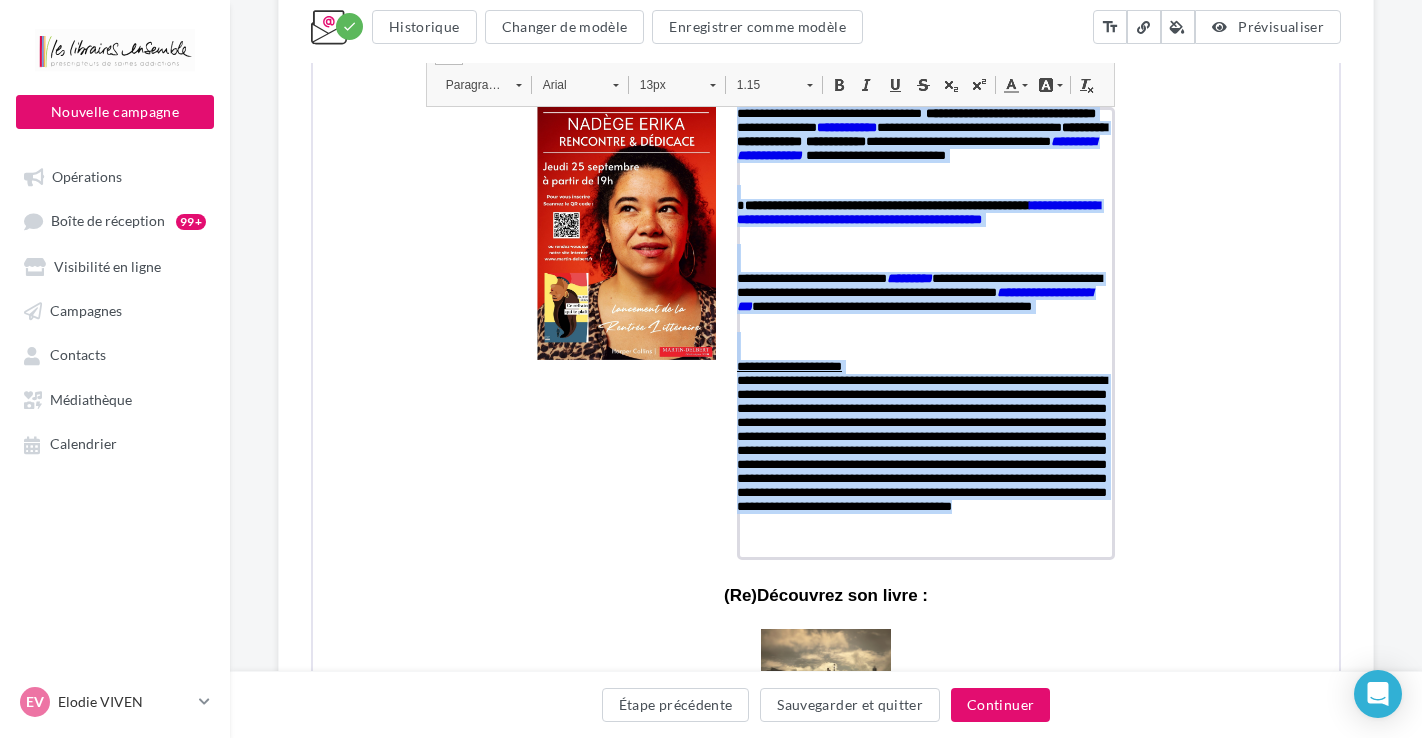 click on "1.15" at bounding box center [760, 83] 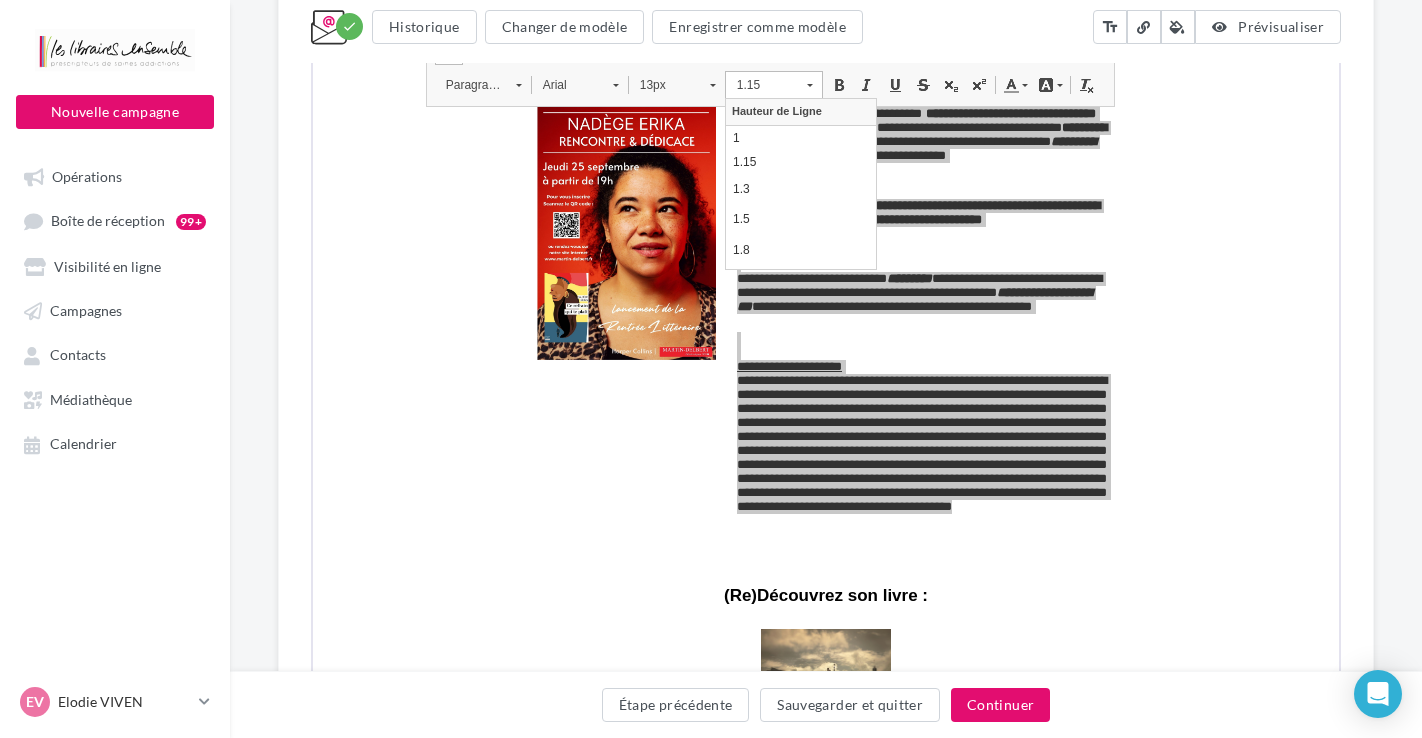 scroll, scrollTop: 0, scrollLeft: 0, axis: both 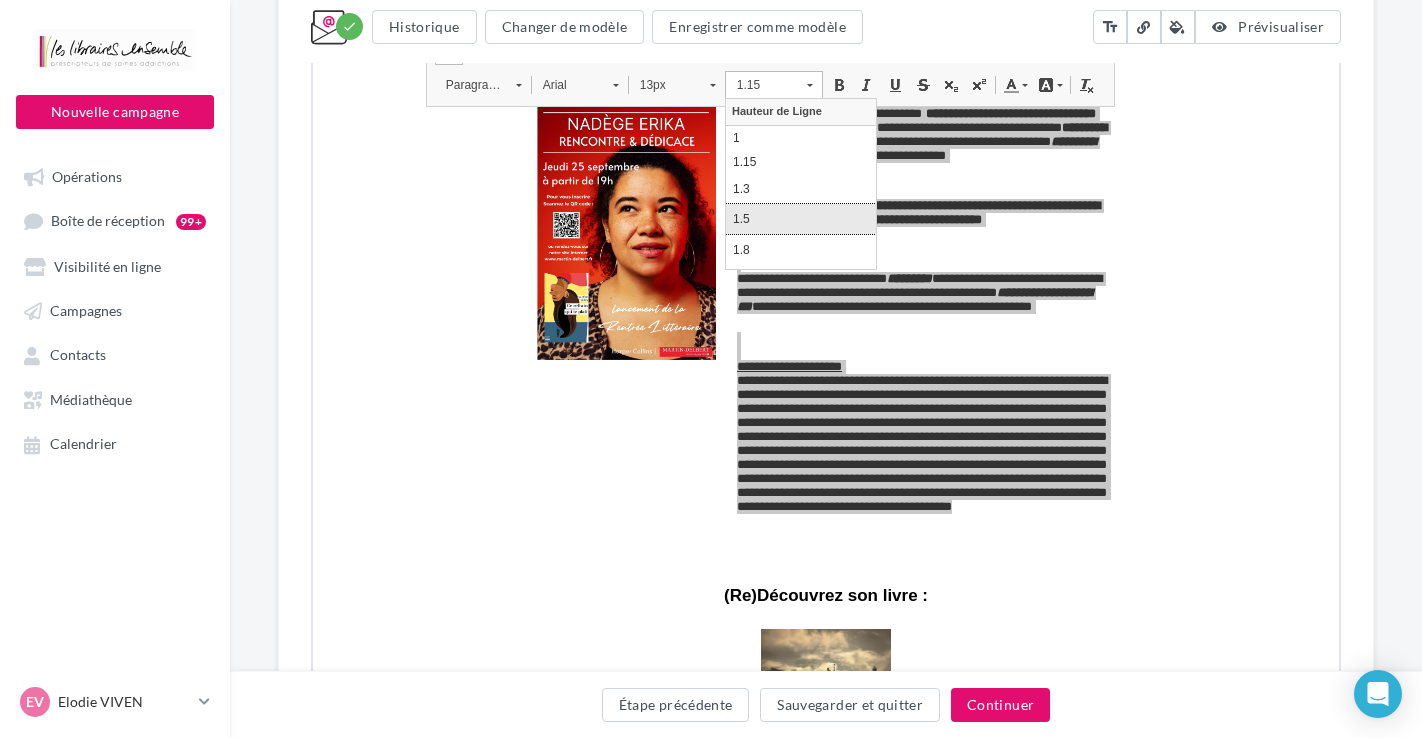 click on "1.5" at bounding box center (800, 219) 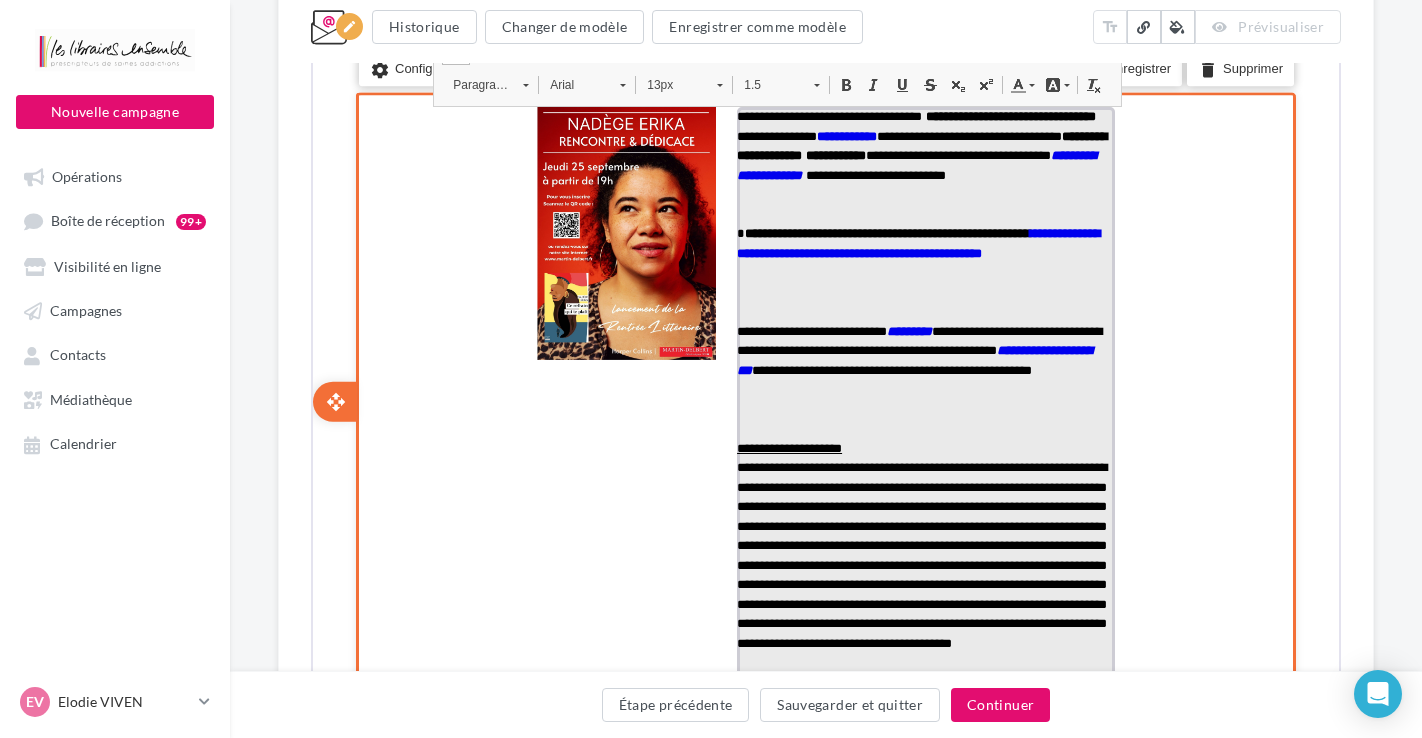 click at bounding box center (924, 213) 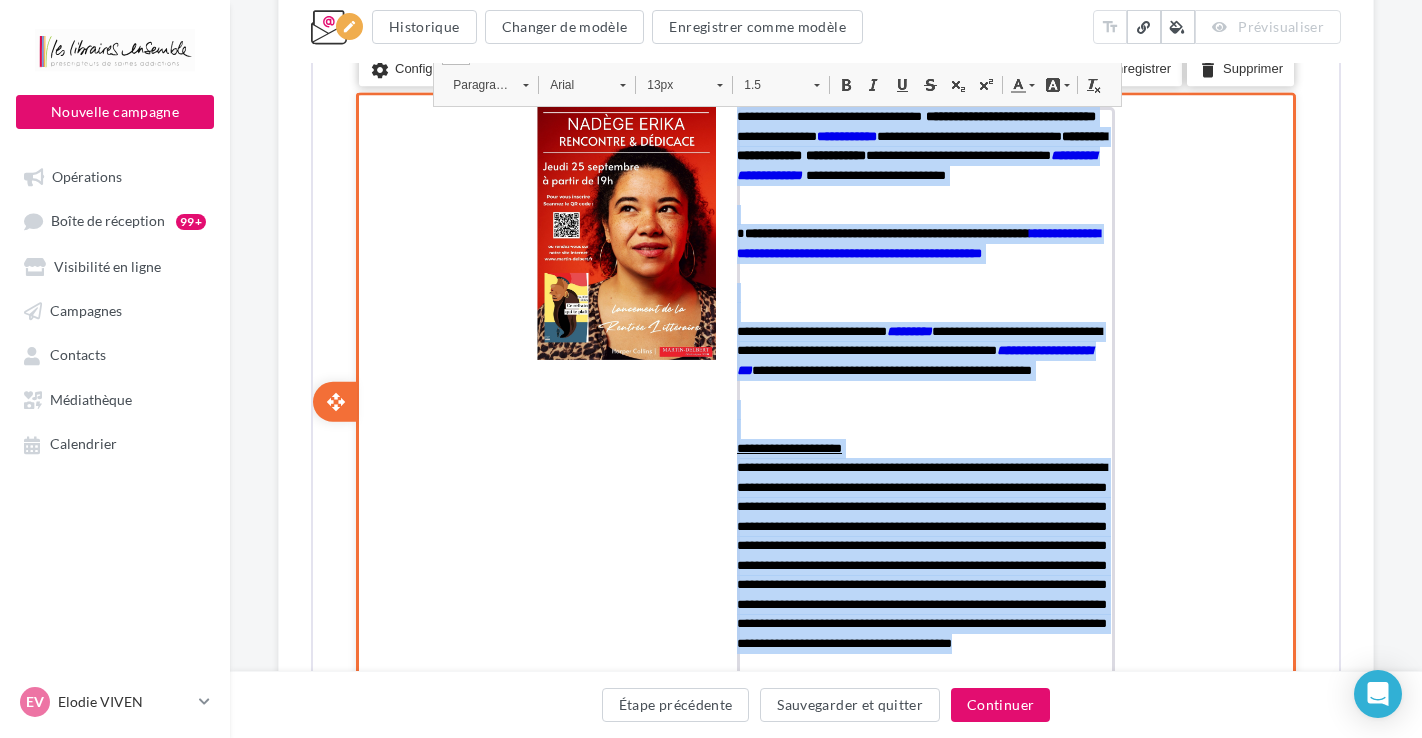 drag, startPoint x: 727, startPoint y: 115, endPoint x: 1024, endPoint y: 707, distance: 662.3239 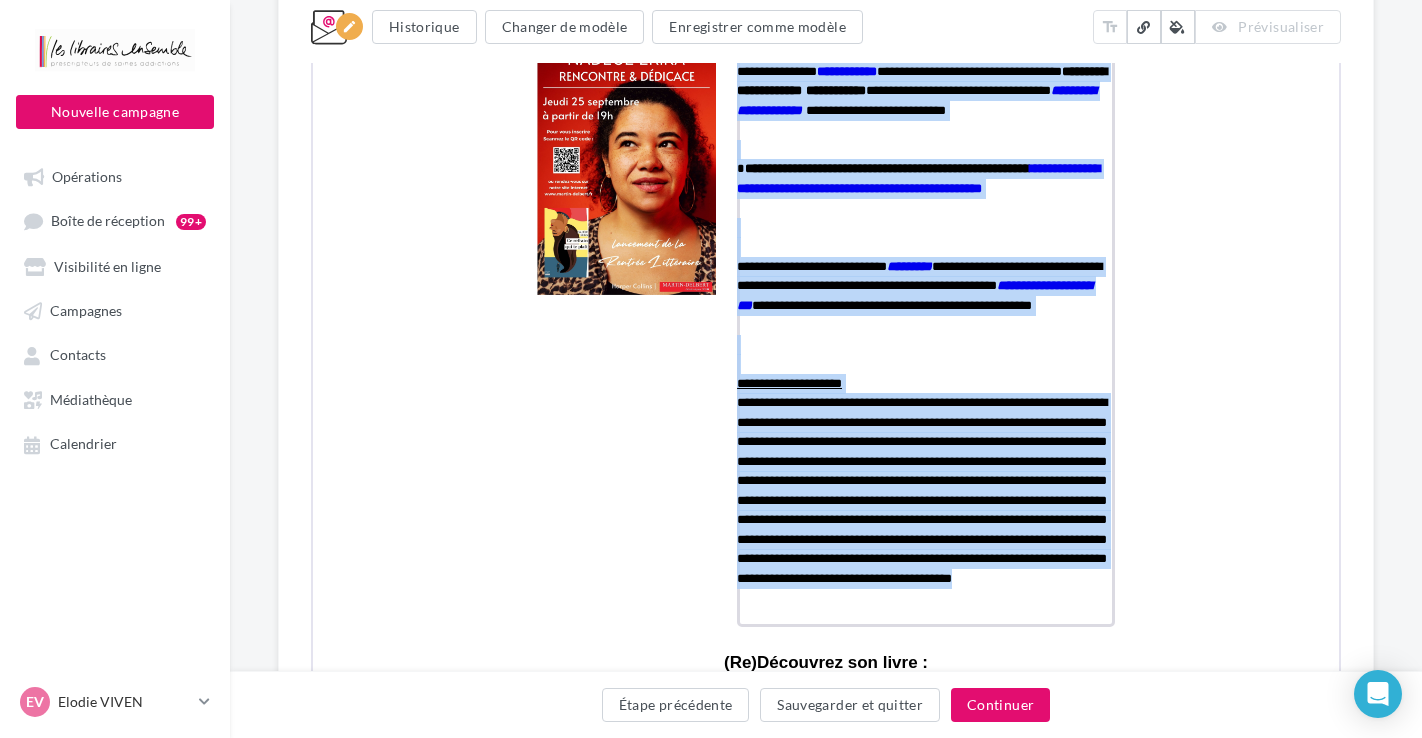 scroll, scrollTop: 67, scrollLeft: 0, axis: vertical 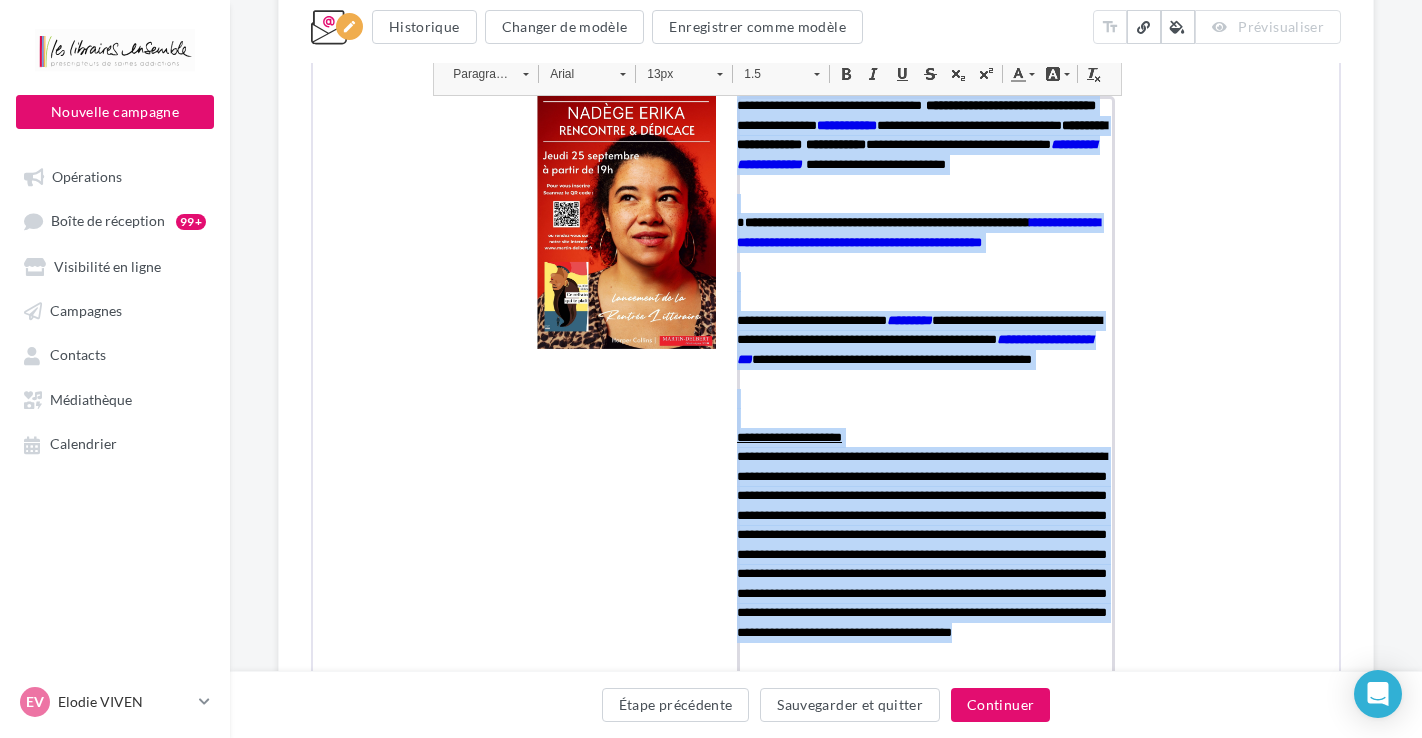 click on "13px" at bounding box center [670, 72] 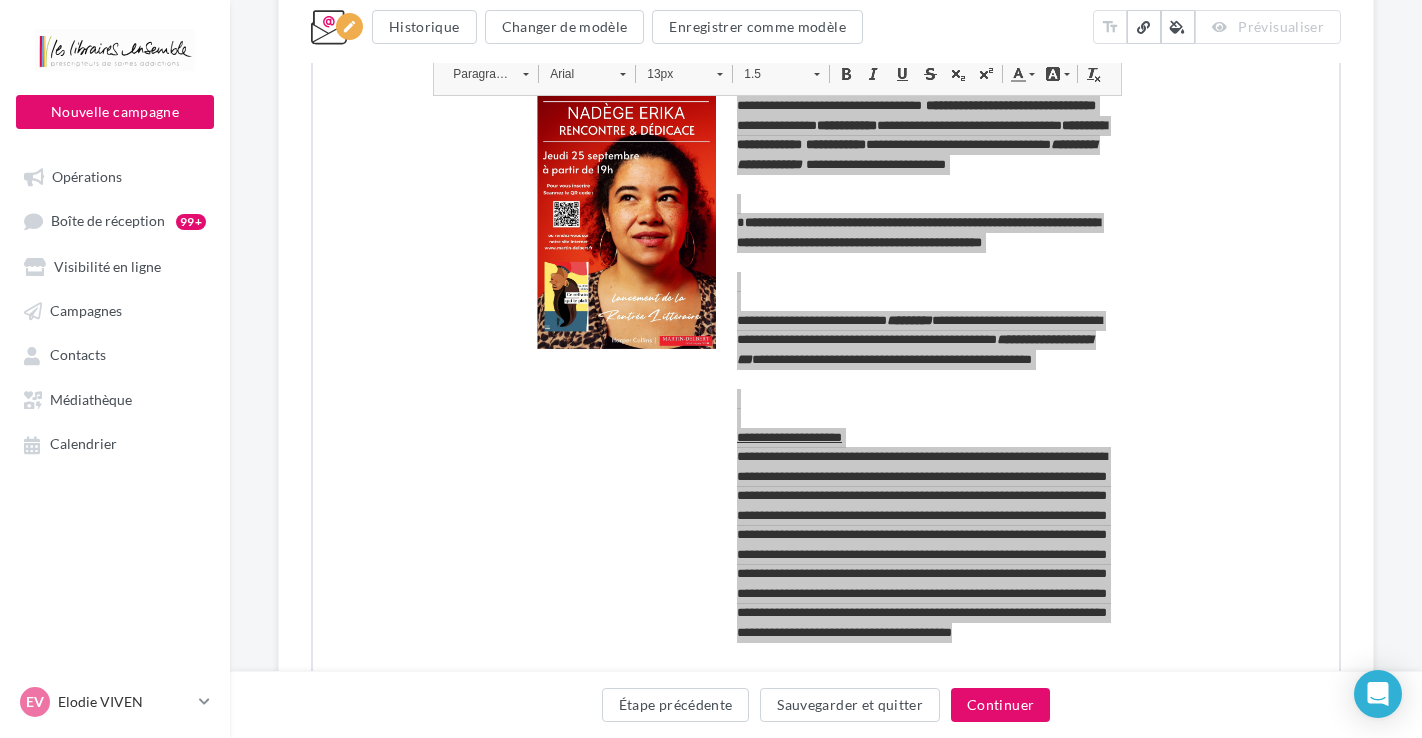 scroll, scrollTop: 12, scrollLeft: 0, axis: vertical 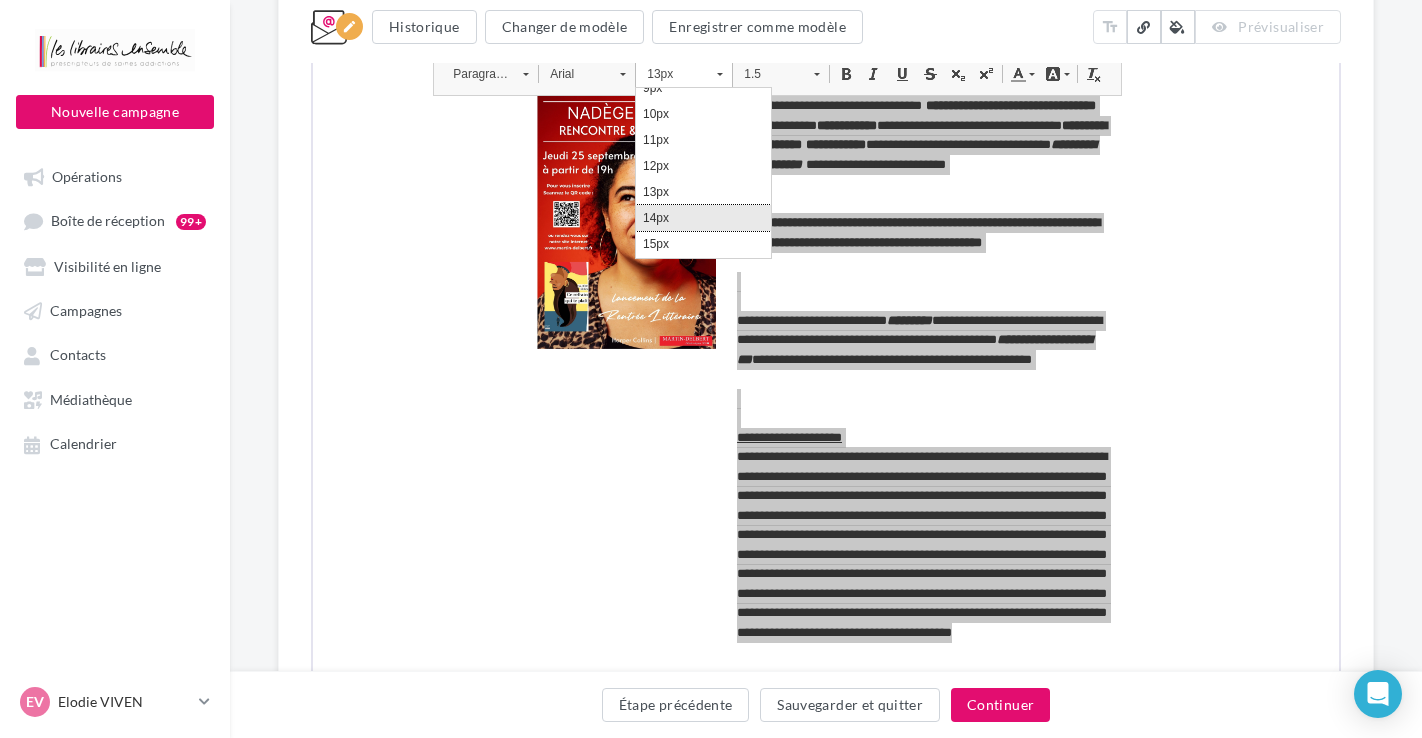 click on "14px" at bounding box center (703, 218) 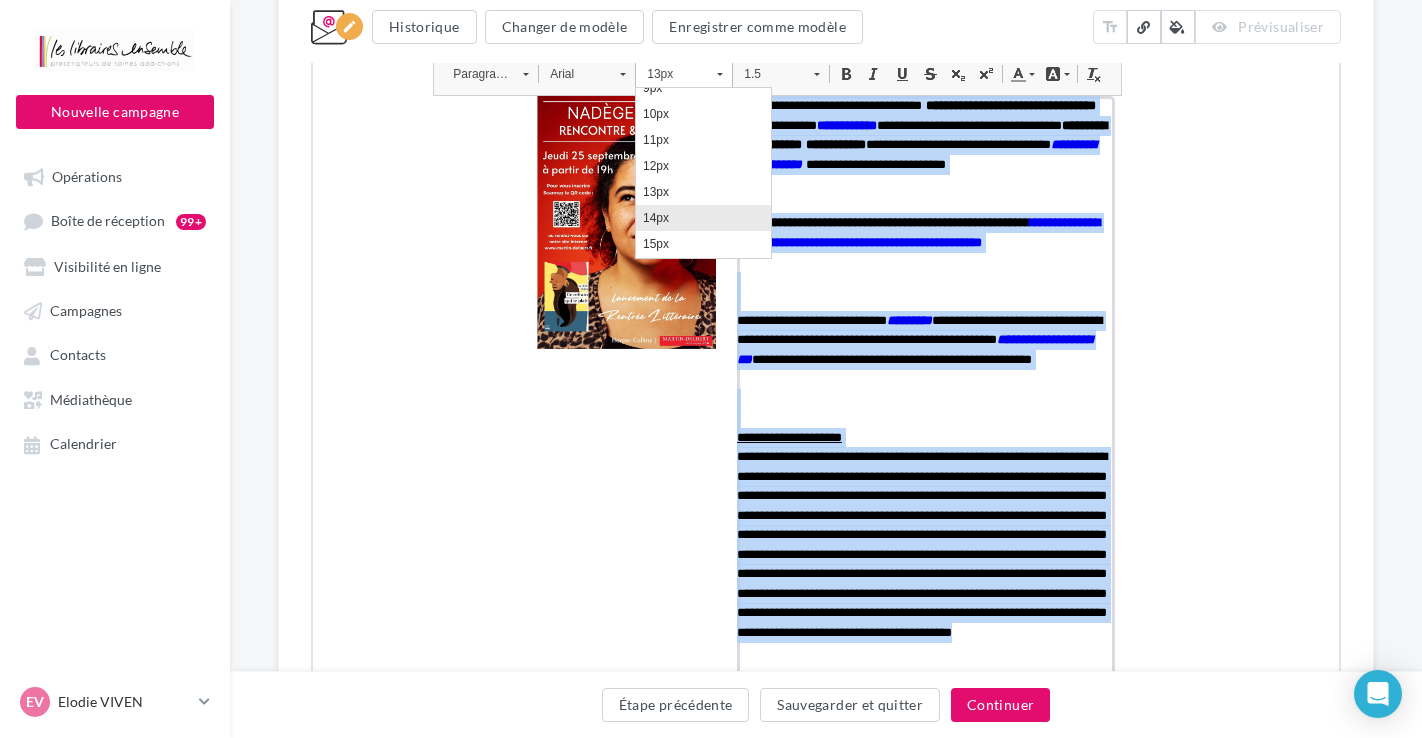 scroll, scrollTop: 0, scrollLeft: 0, axis: both 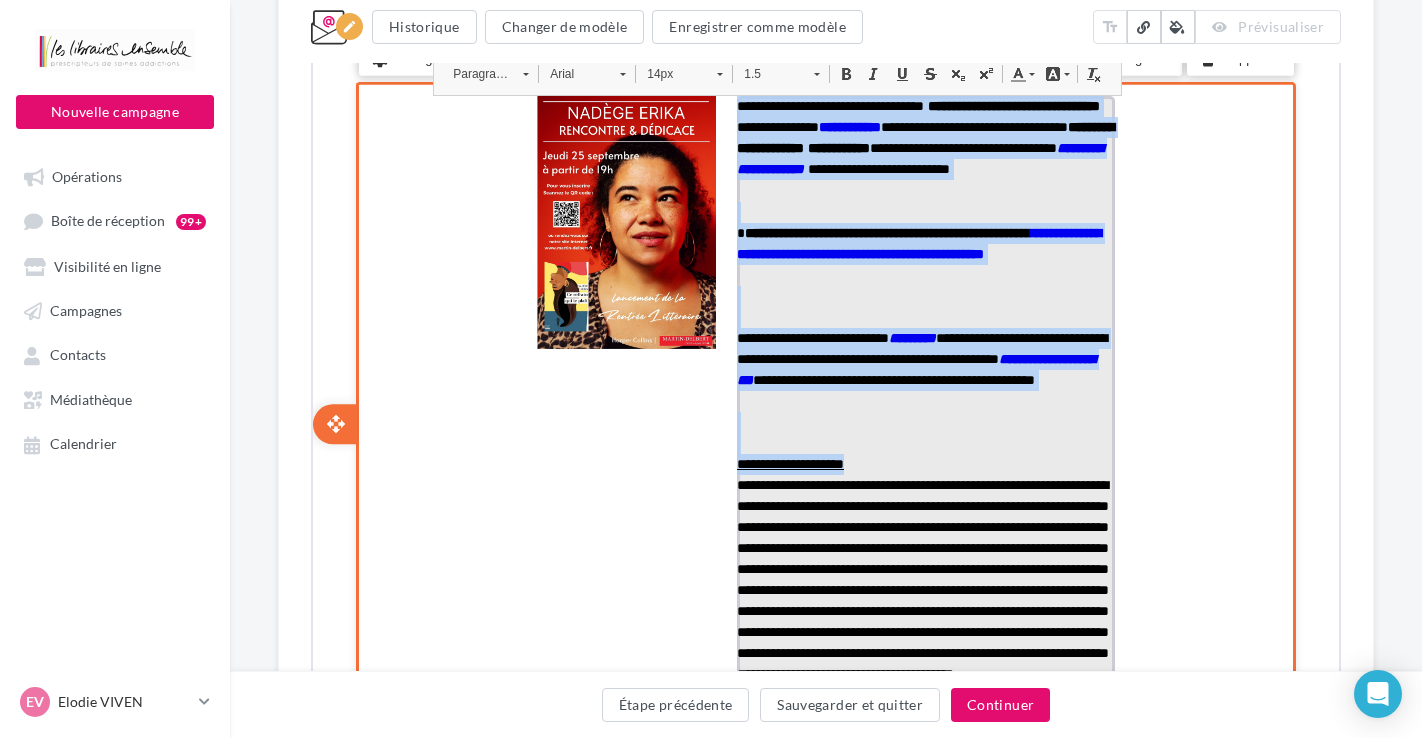 click on "**********" at bounding box center [917, 241] 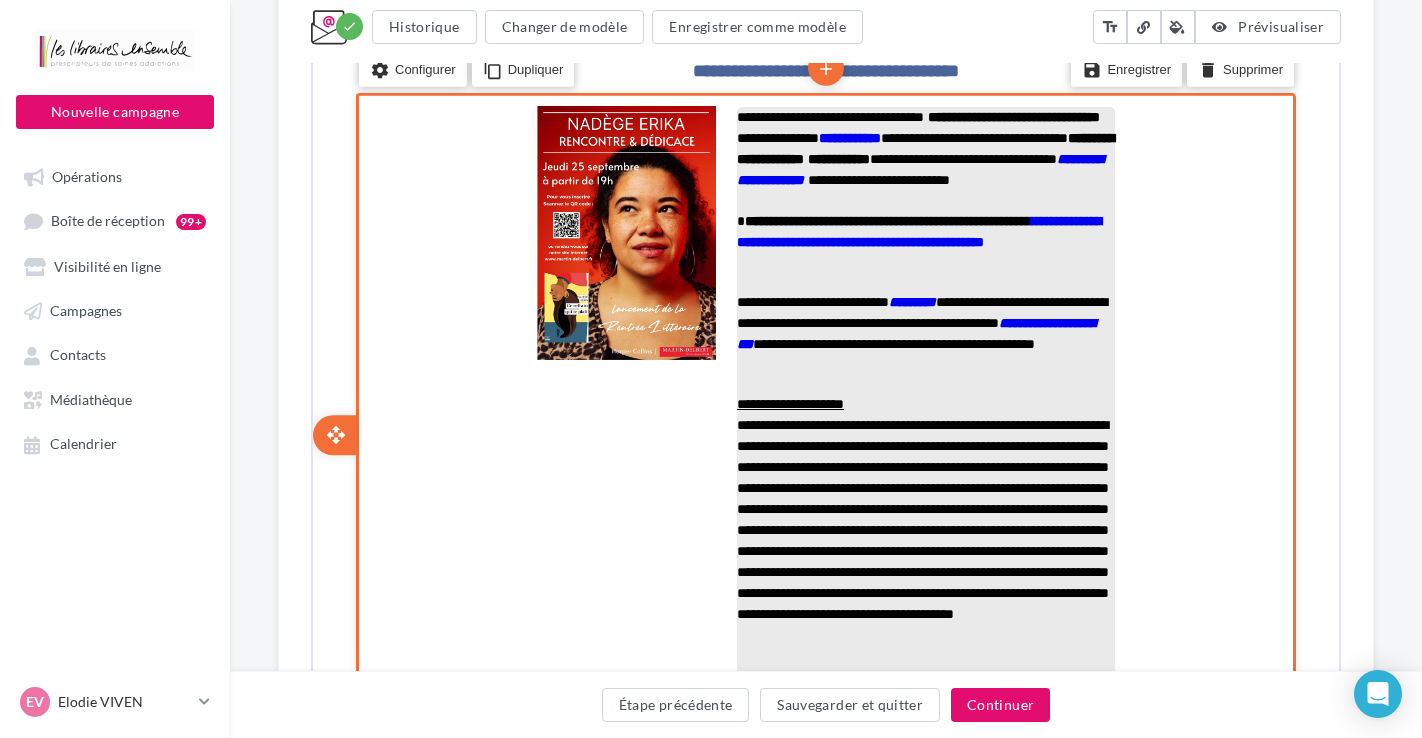 scroll, scrollTop: 0, scrollLeft: 0, axis: both 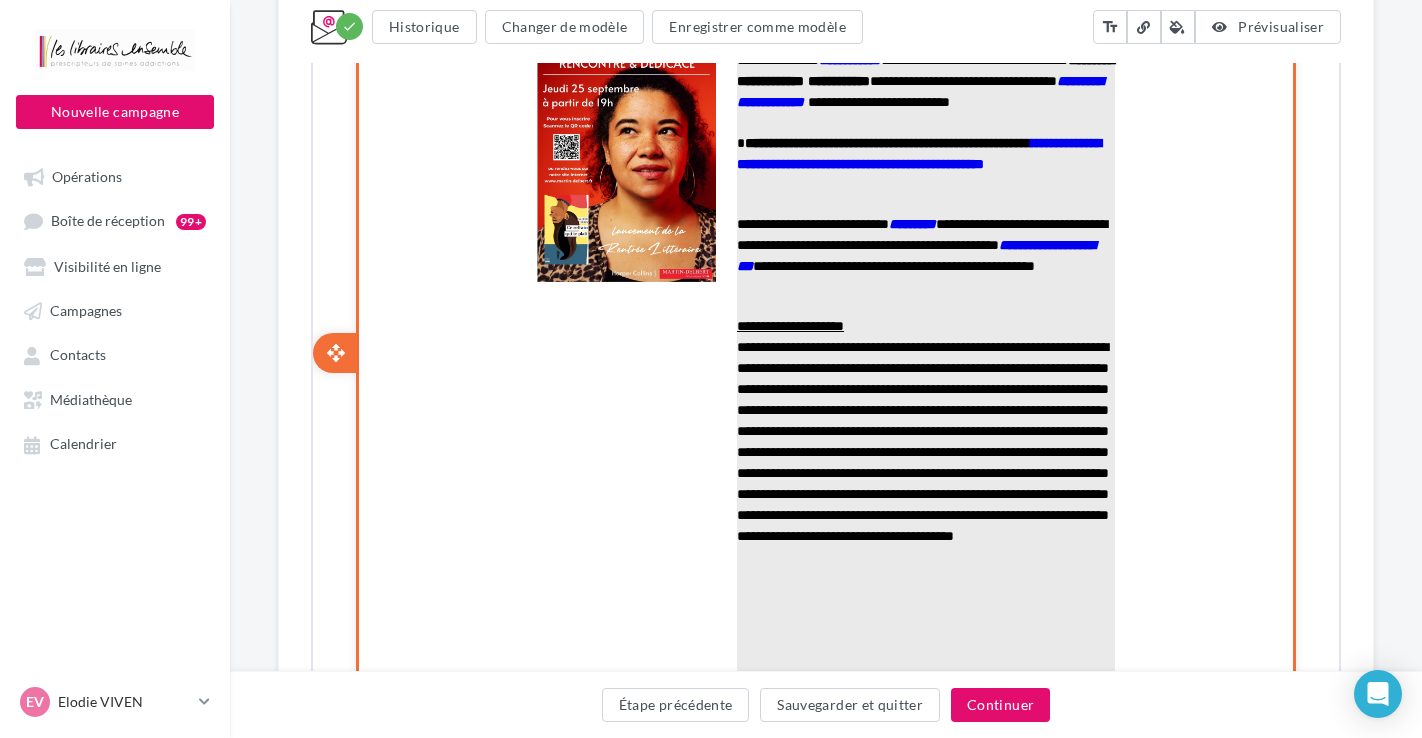 click at bounding box center [924, 285] 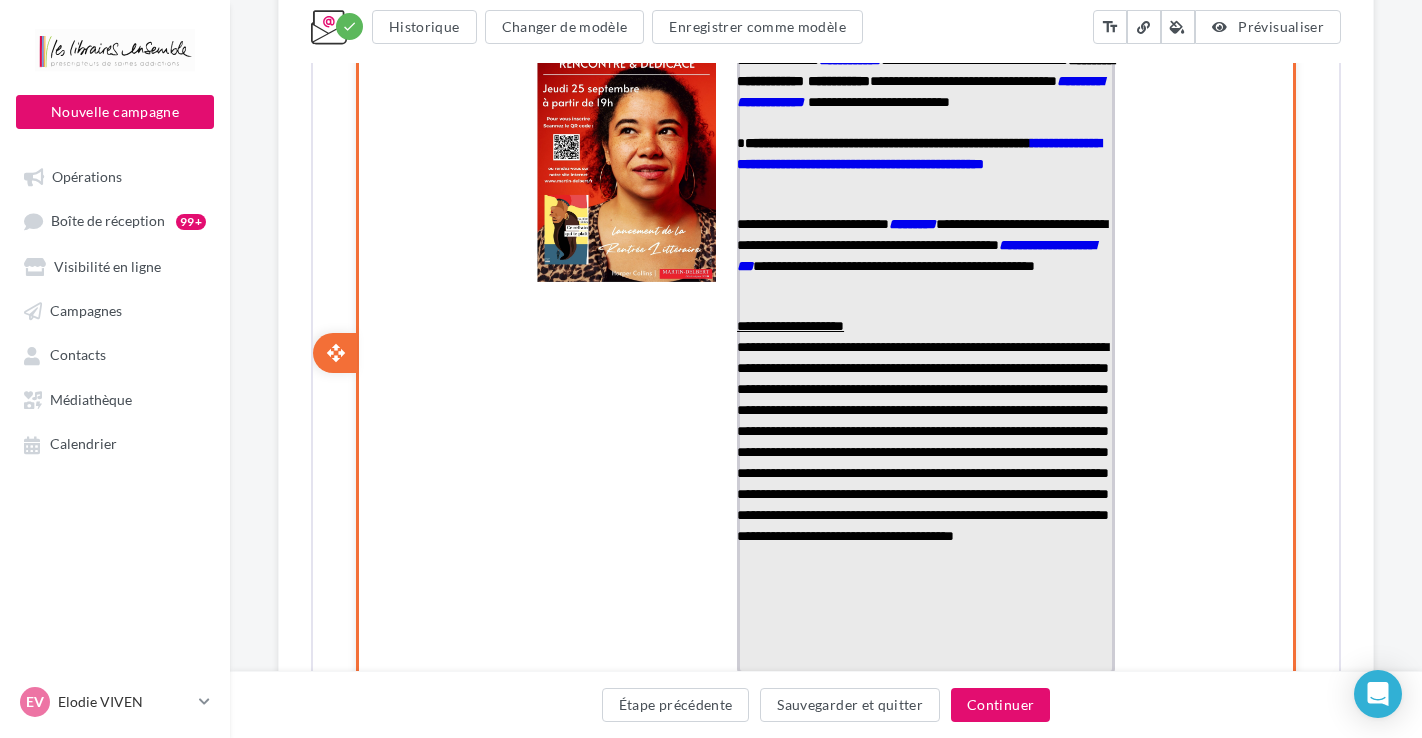click at bounding box center [924, 304] 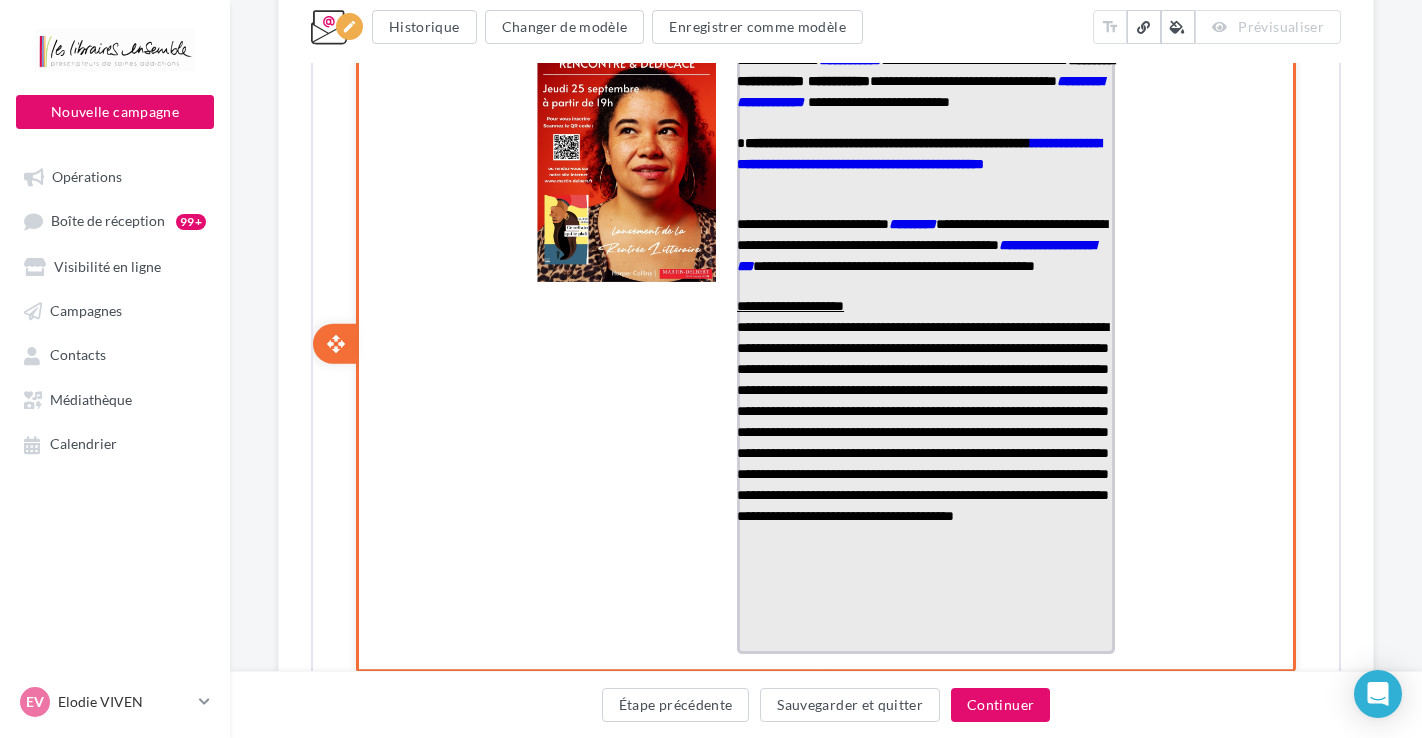 click at bounding box center (924, 202) 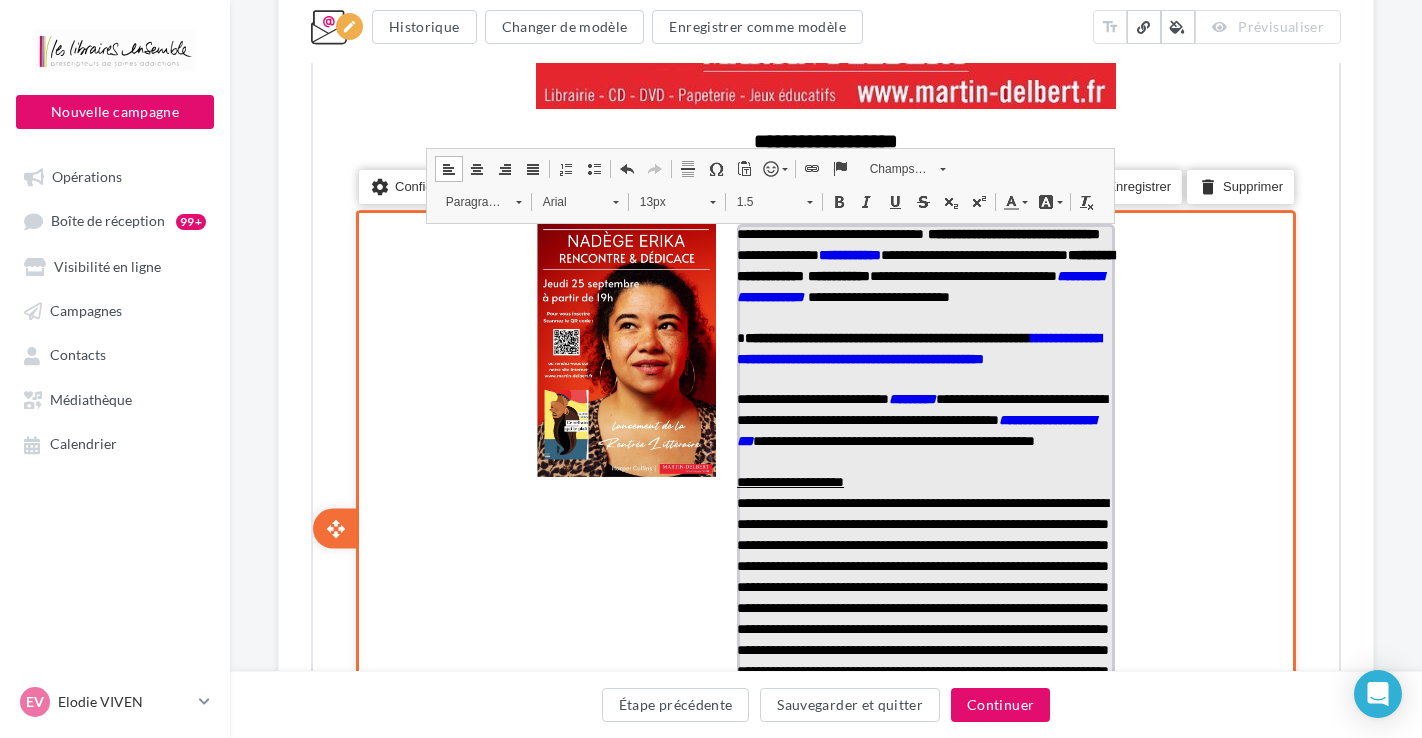 scroll, scrollTop: 530, scrollLeft: 0, axis: vertical 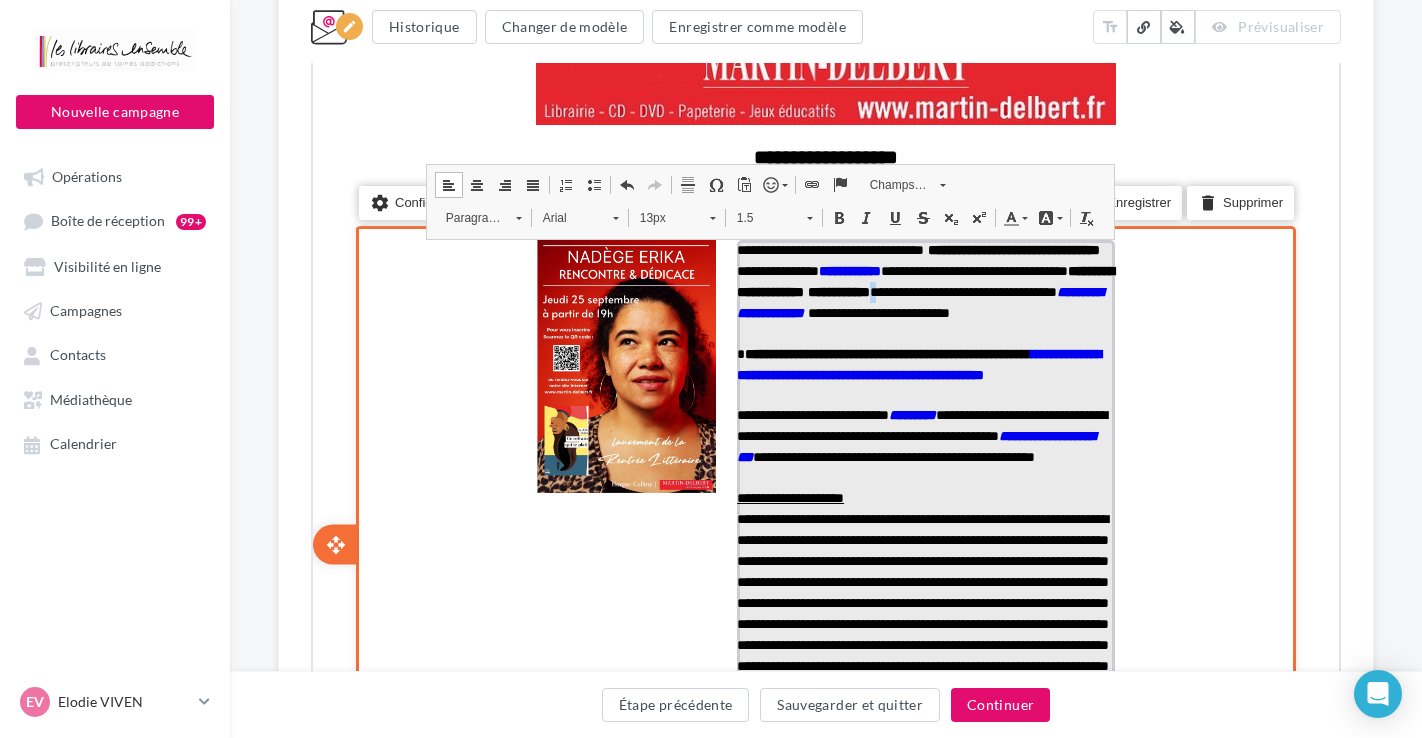 click on "**********" at bounding box center (923, 279) 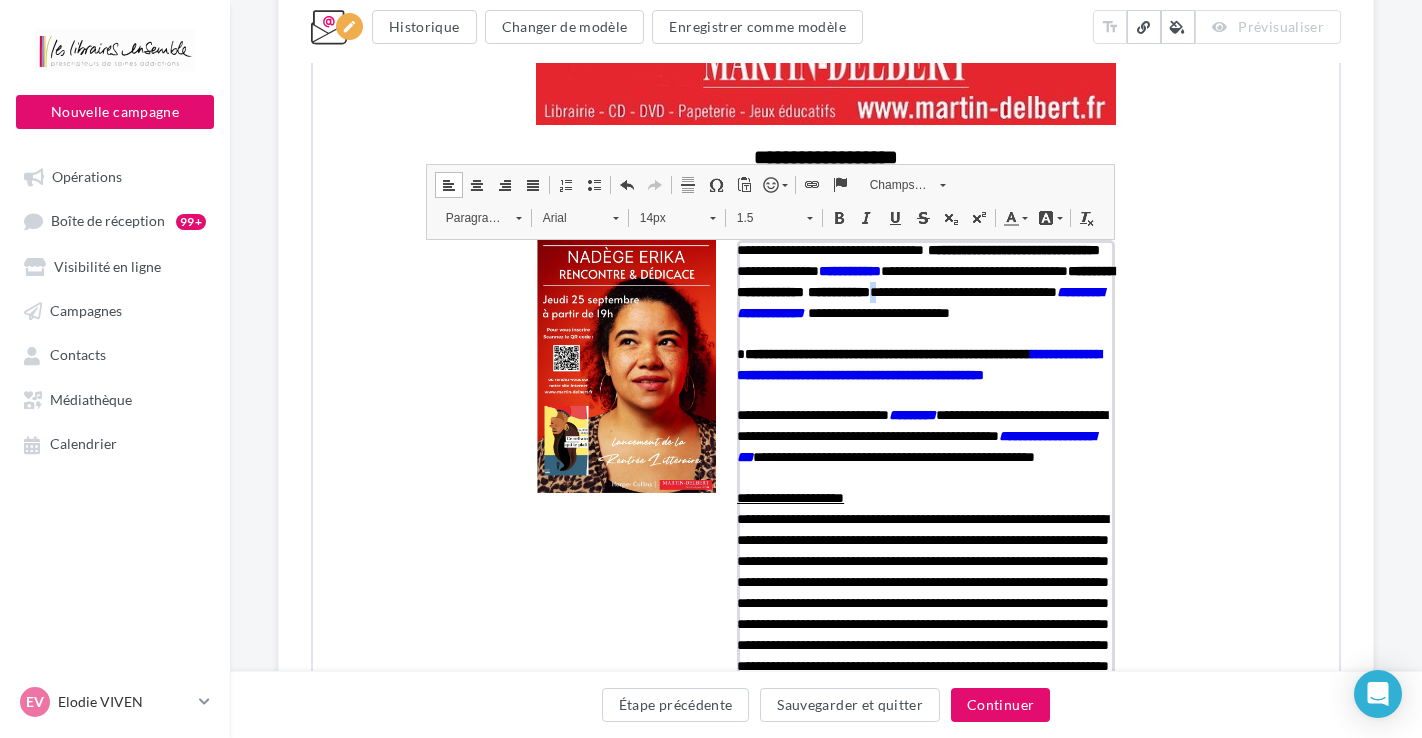 click on "Couleur du texte" at bounding box center (1013, 216) 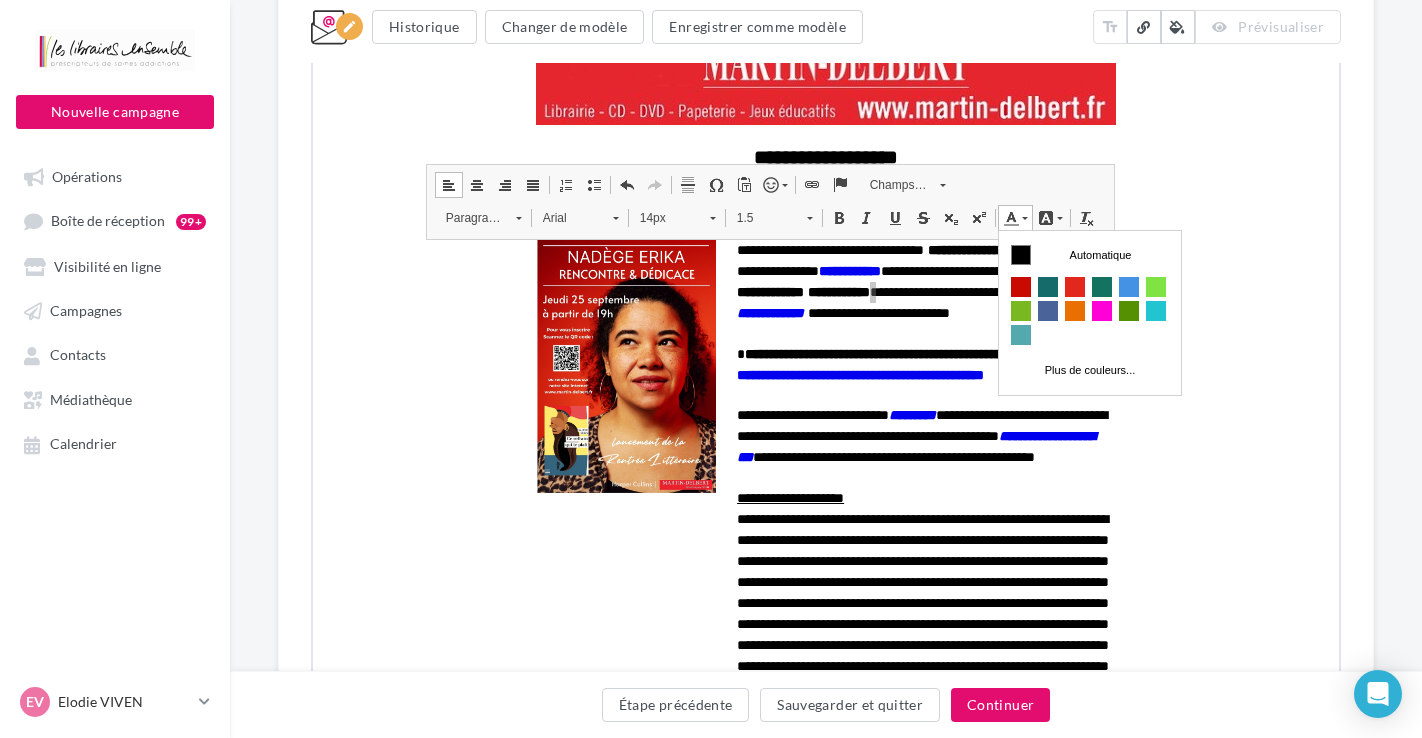 scroll, scrollTop: 0, scrollLeft: 0, axis: both 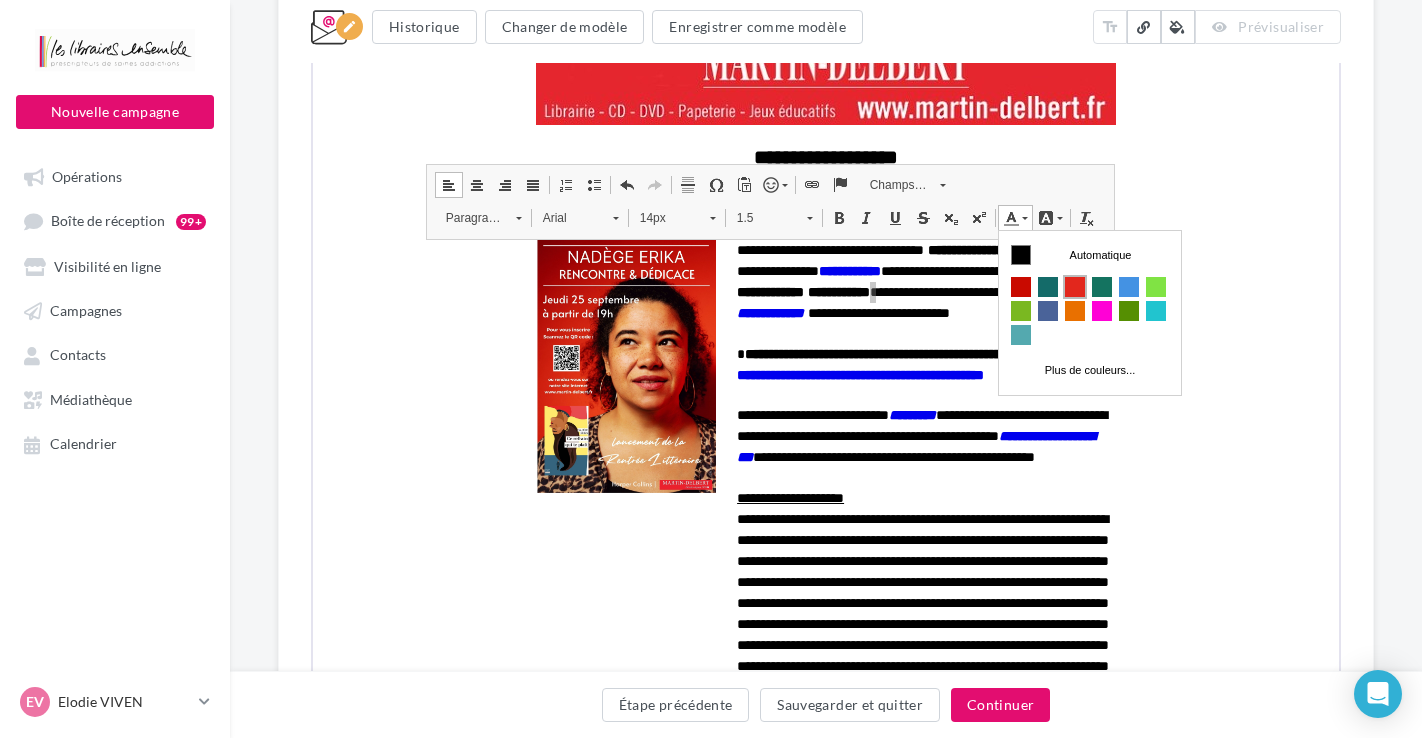 click at bounding box center (1074, 287) 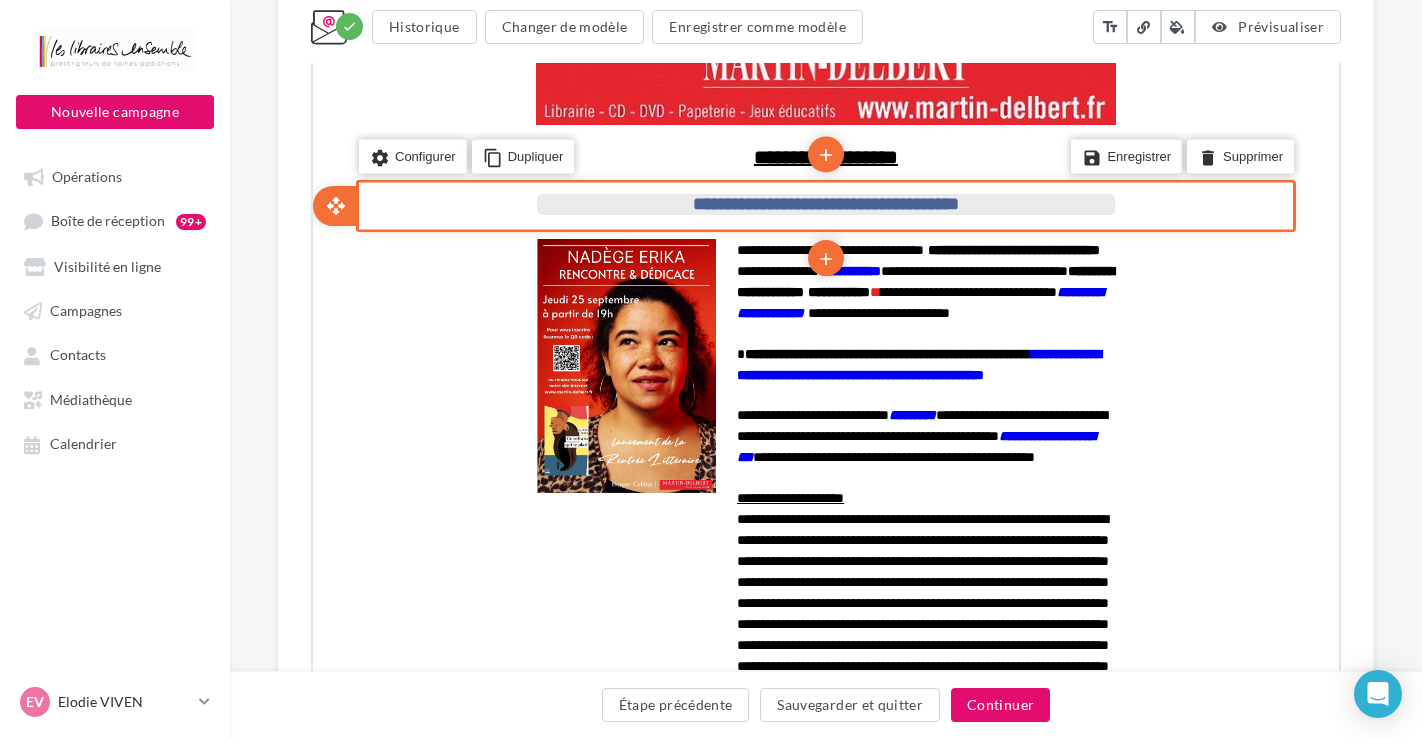 click on "**********" at bounding box center (824, 202) 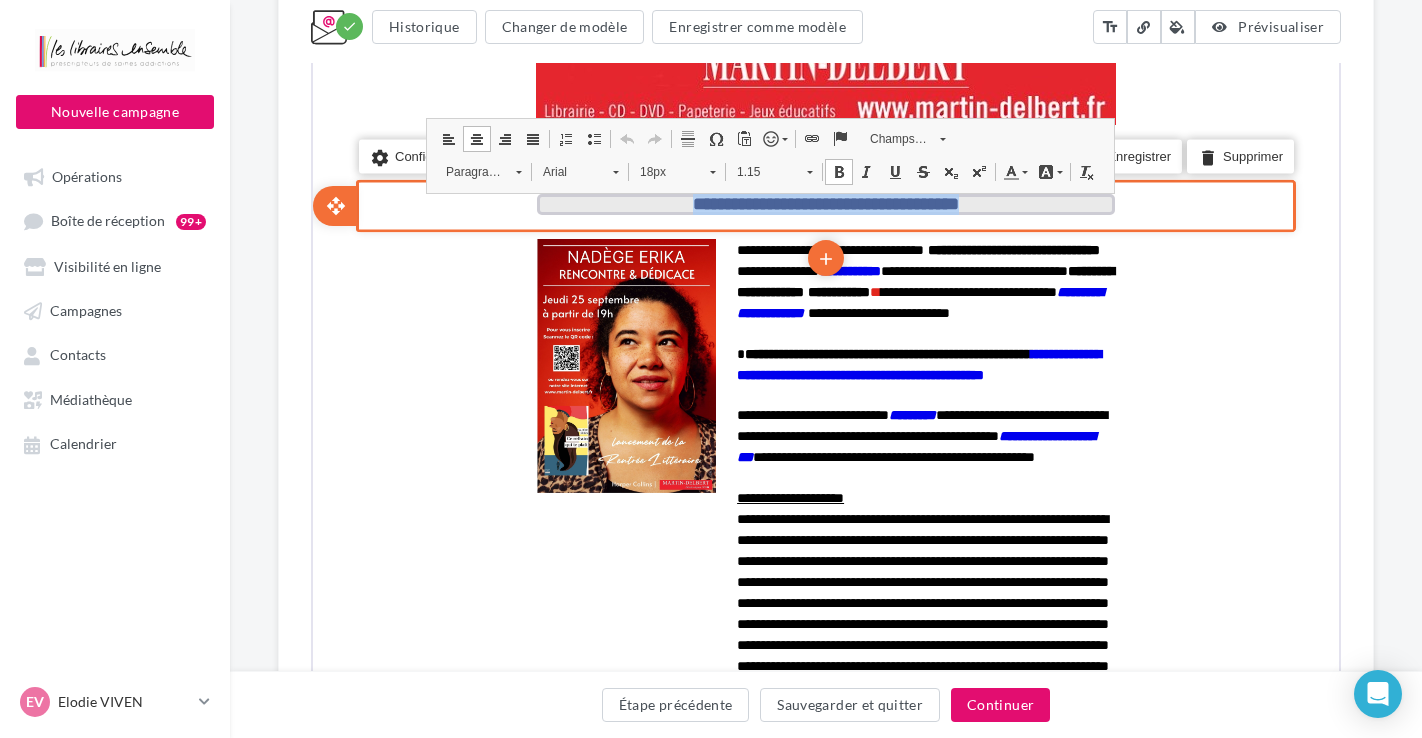 drag, startPoint x: 1055, startPoint y: 204, endPoint x: 594, endPoint y: 198, distance: 461.03903 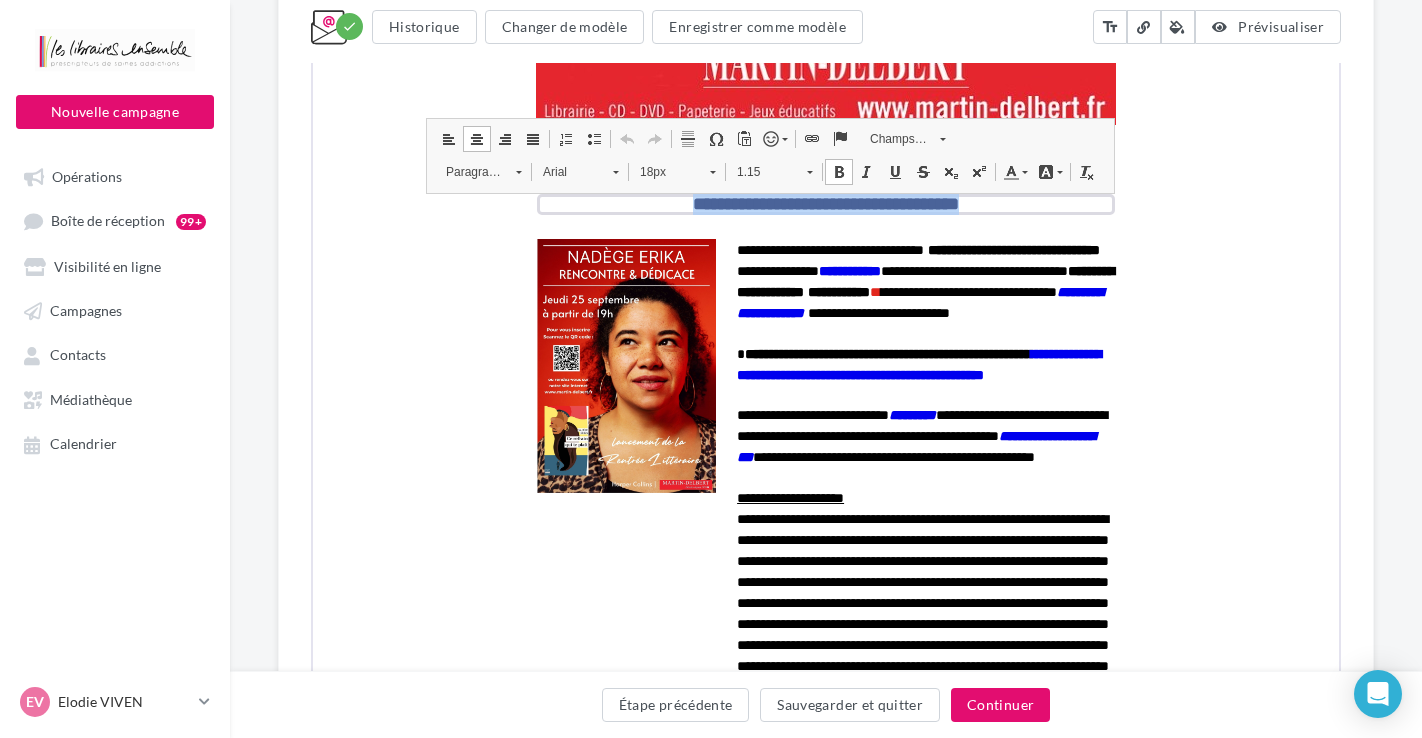 click at bounding box center (1009, 170) 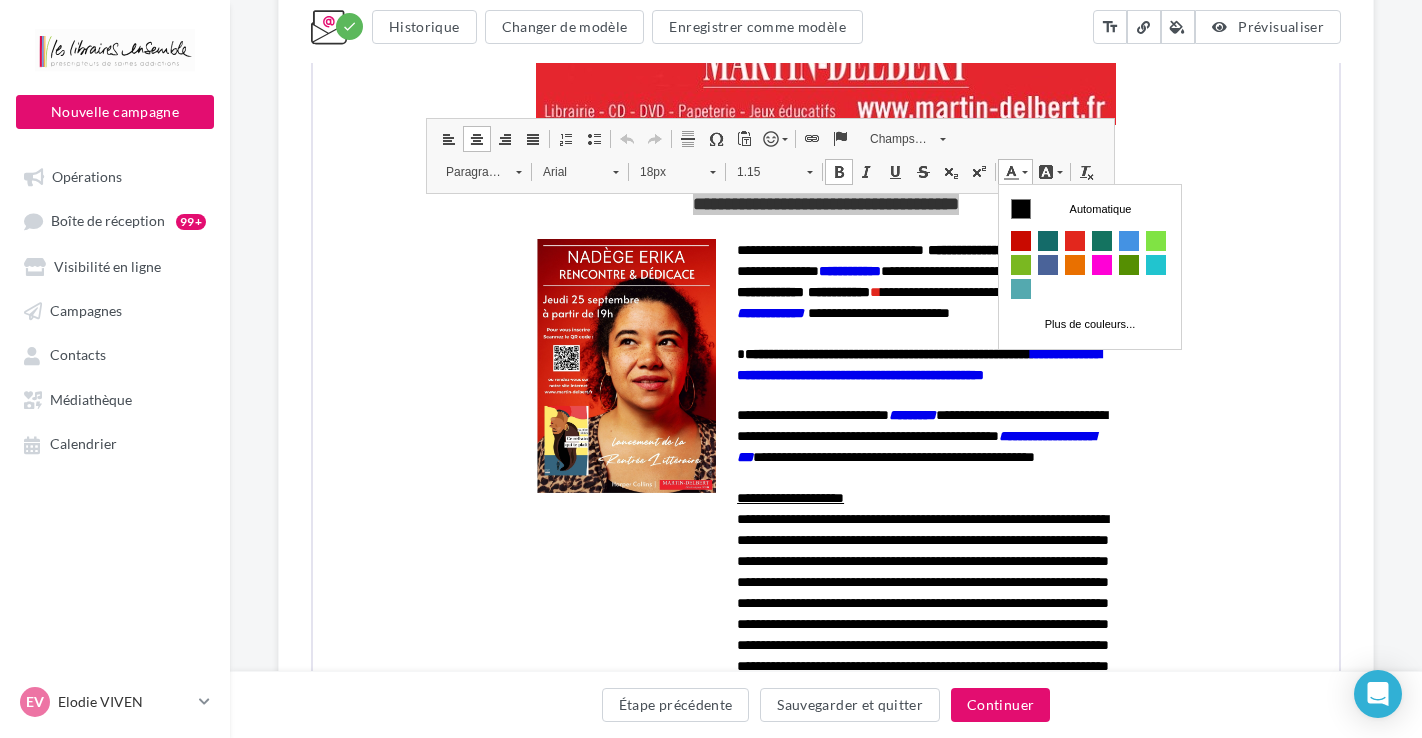 scroll, scrollTop: 0, scrollLeft: 0, axis: both 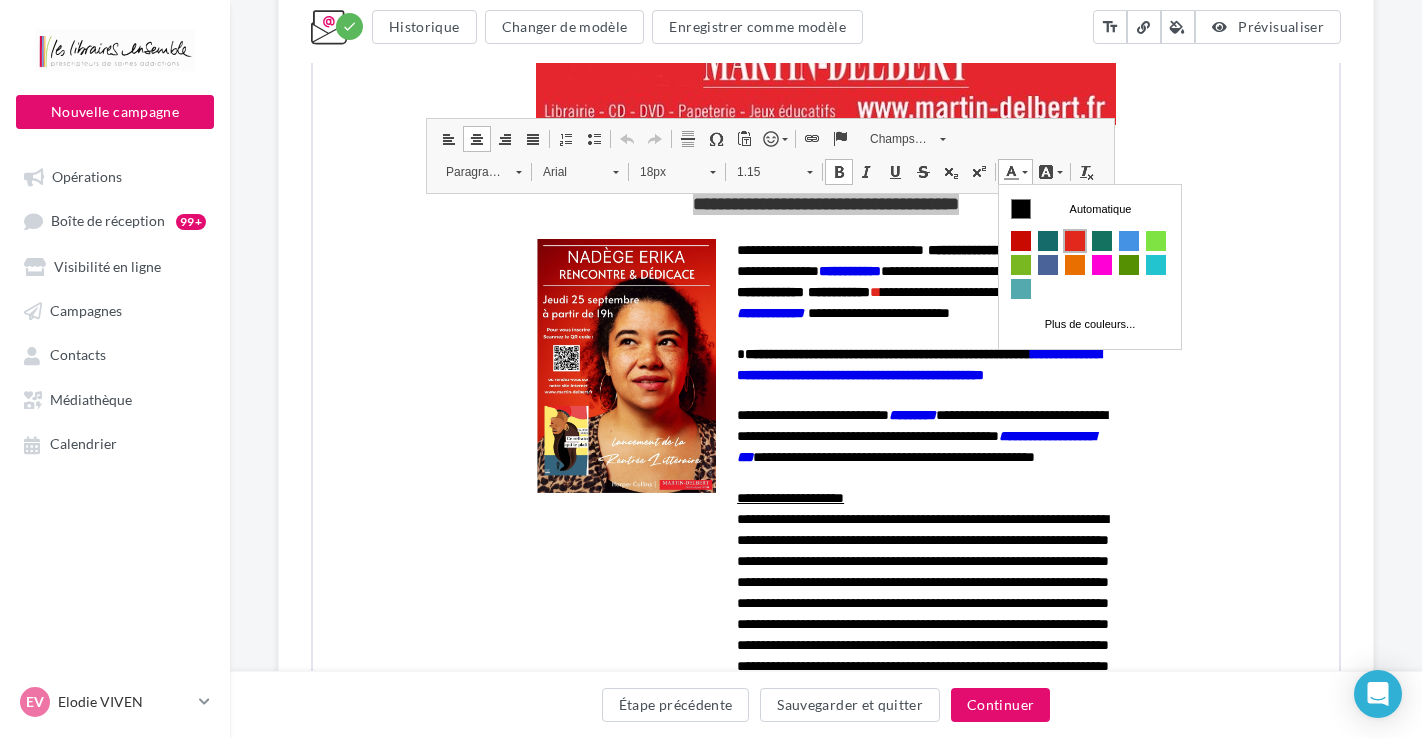 click at bounding box center (1075, 241) 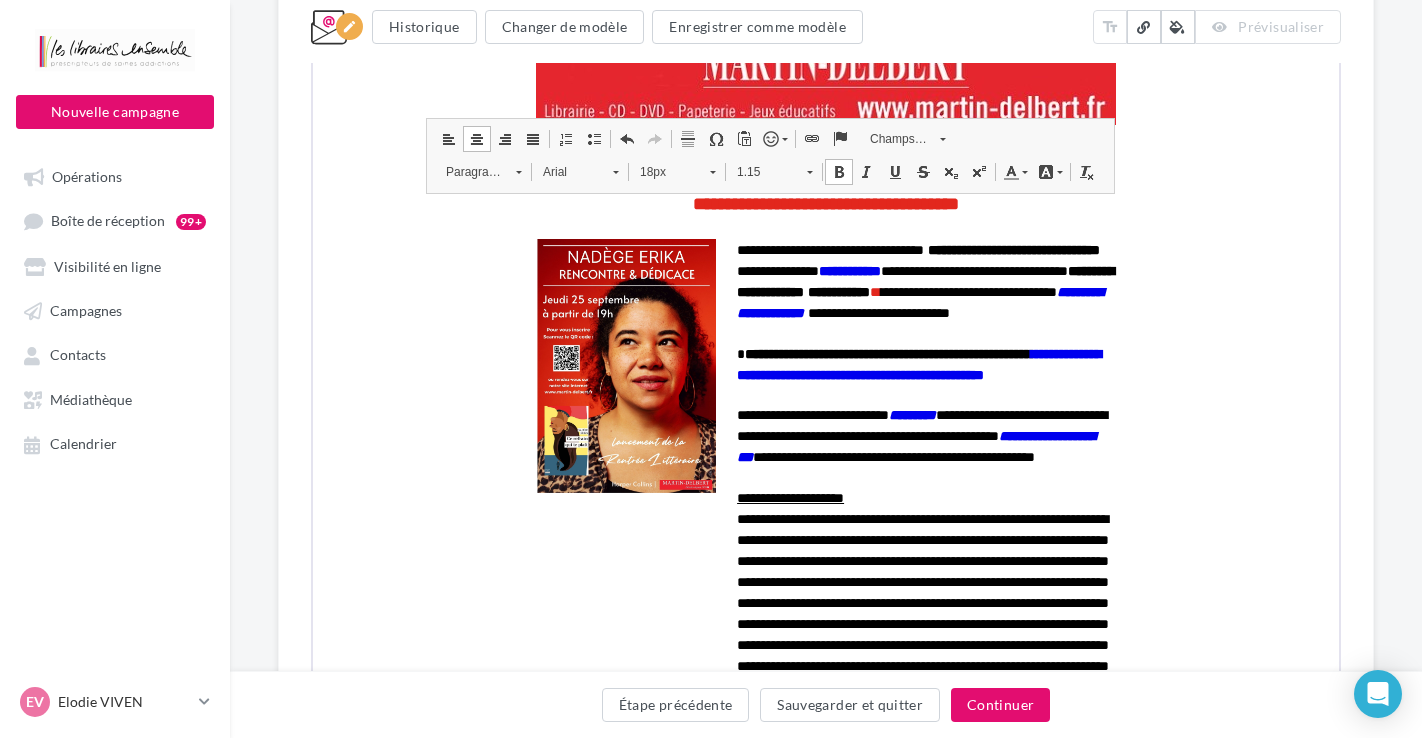 click on "Something wrong..." at bounding box center [826, 772] 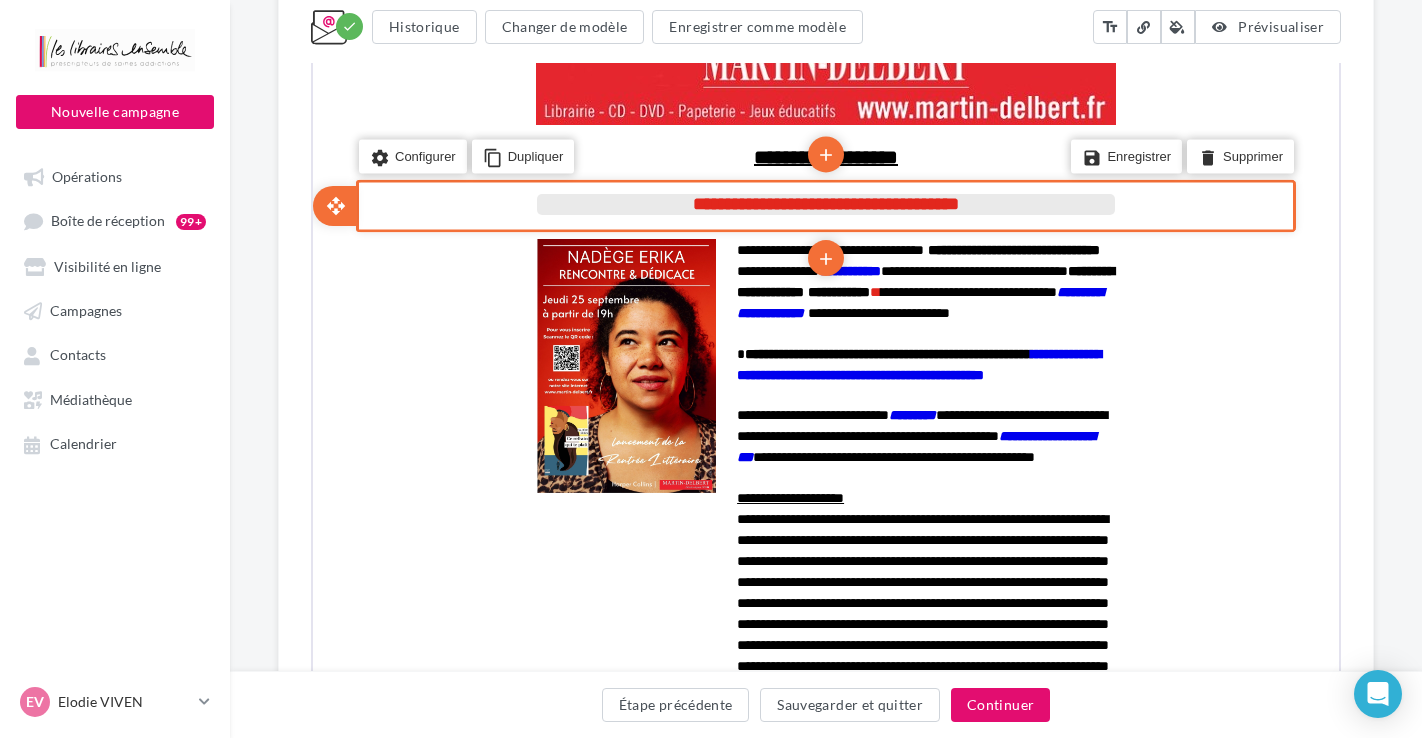 click on "**********" at bounding box center (824, 202) 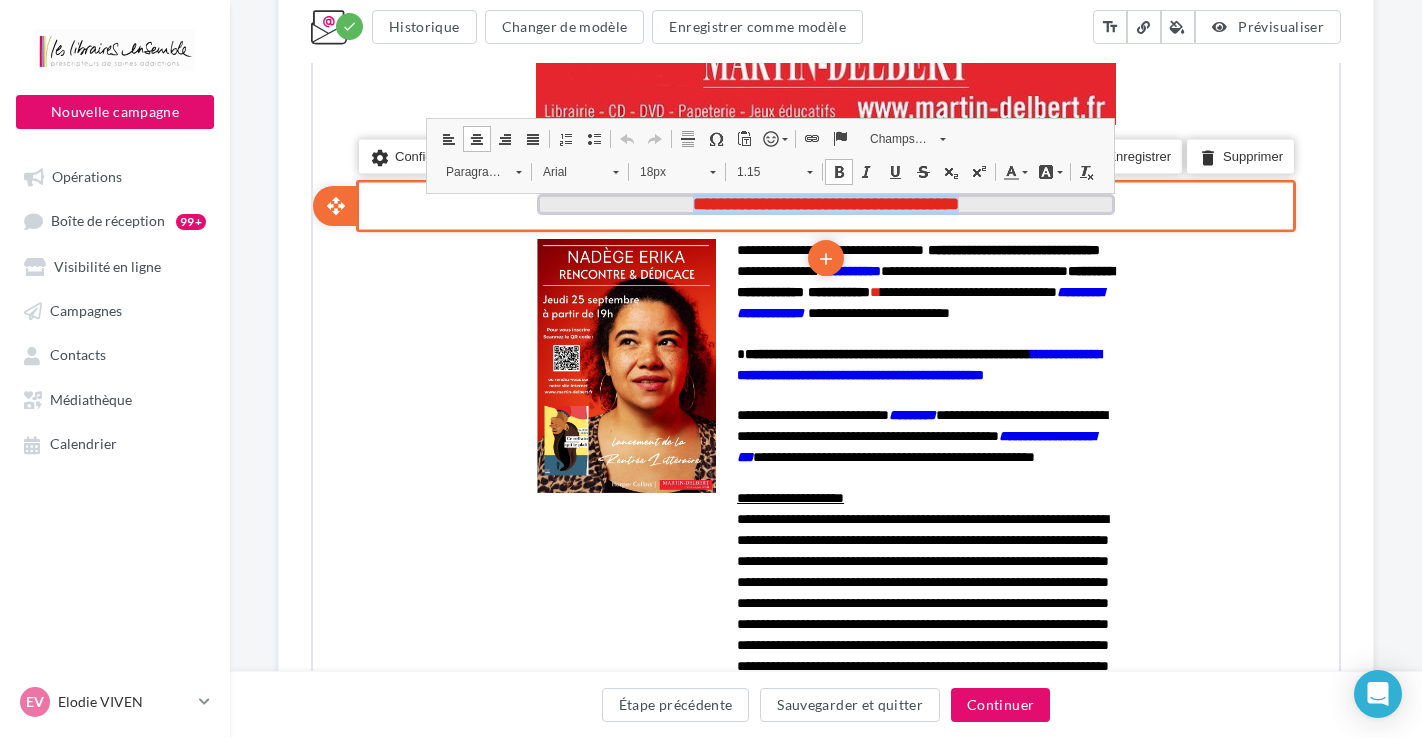 drag, startPoint x: 1038, startPoint y: 204, endPoint x: 611, endPoint y: 207, distance: 427.01053 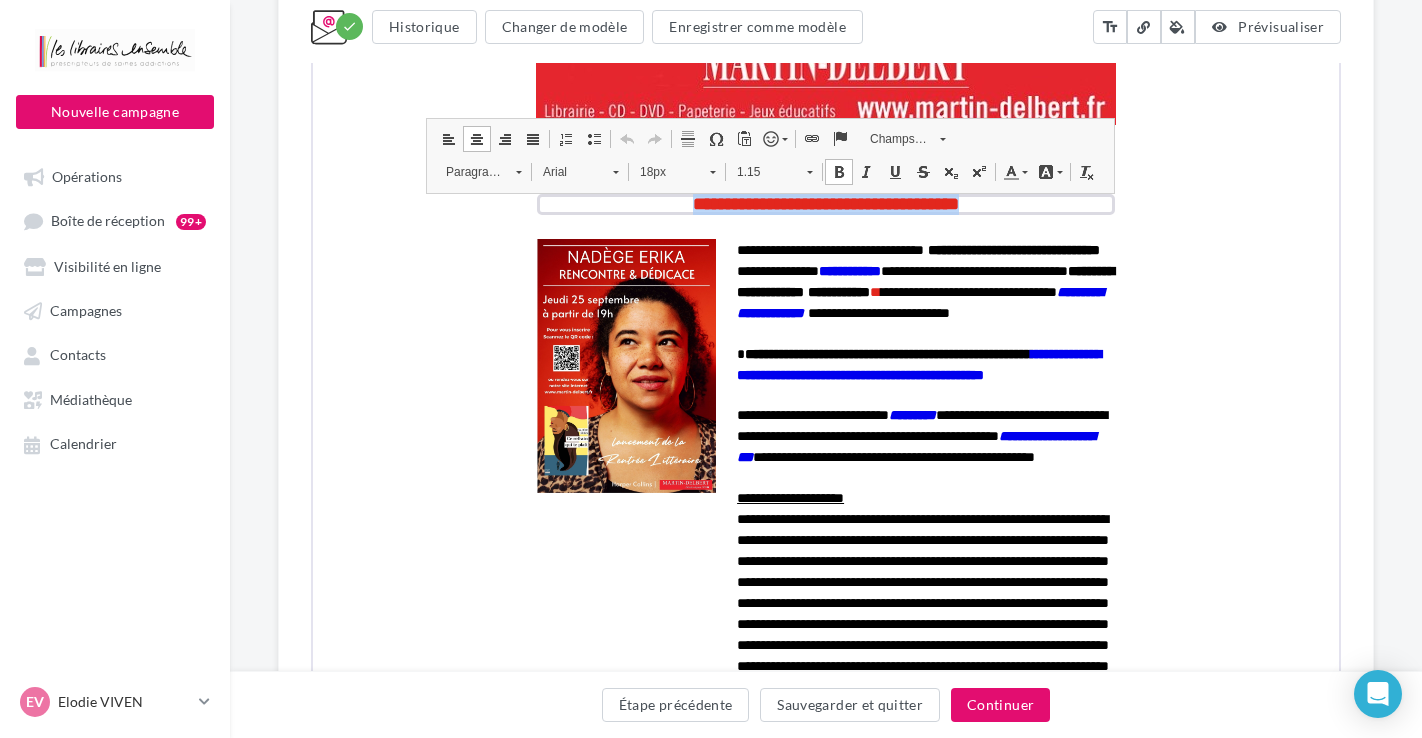 click at bounding box center (1009, 170) 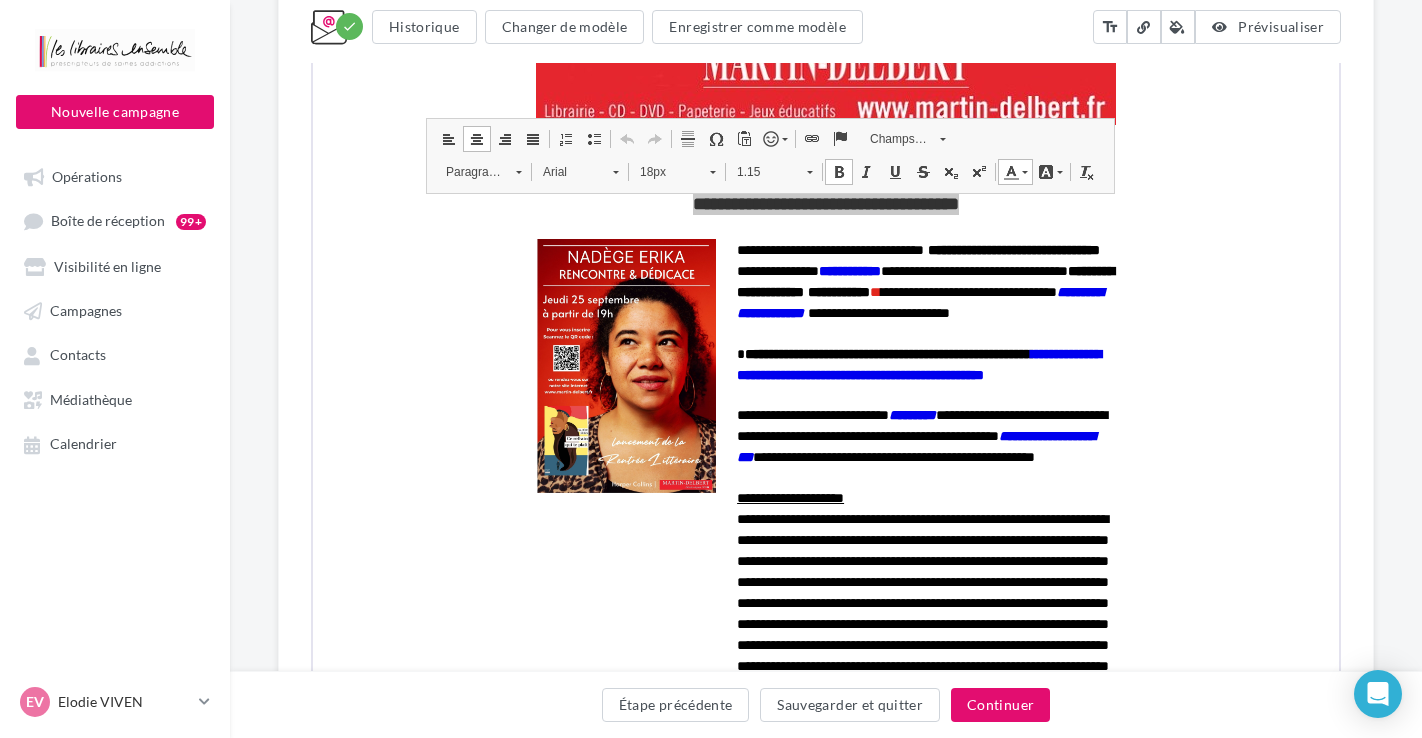 scroll, scrollTop: 0, scrollLeft: 0, axis: both 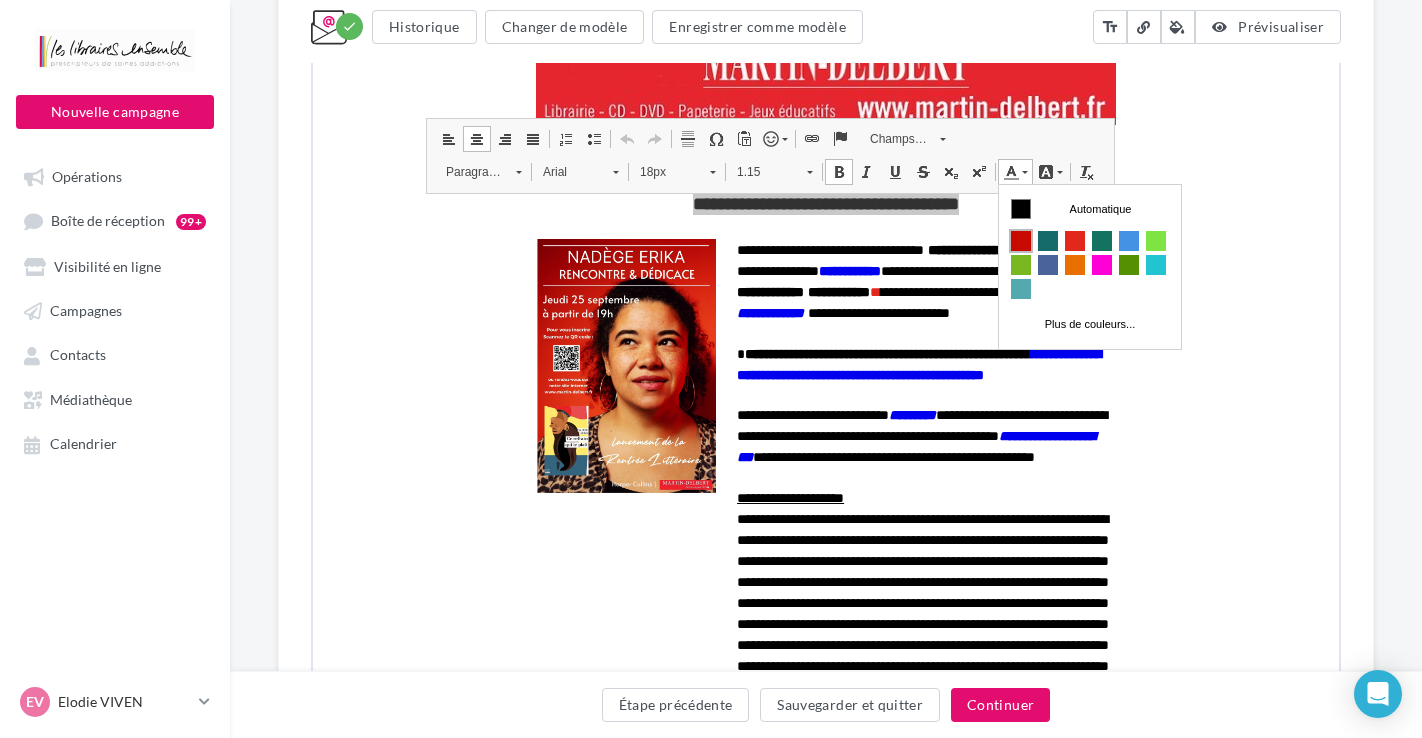 drag, startPoint x: 1023, startPoint y: 238, endPoint x: 1834, endPoint y: 562, distance: 873.32526 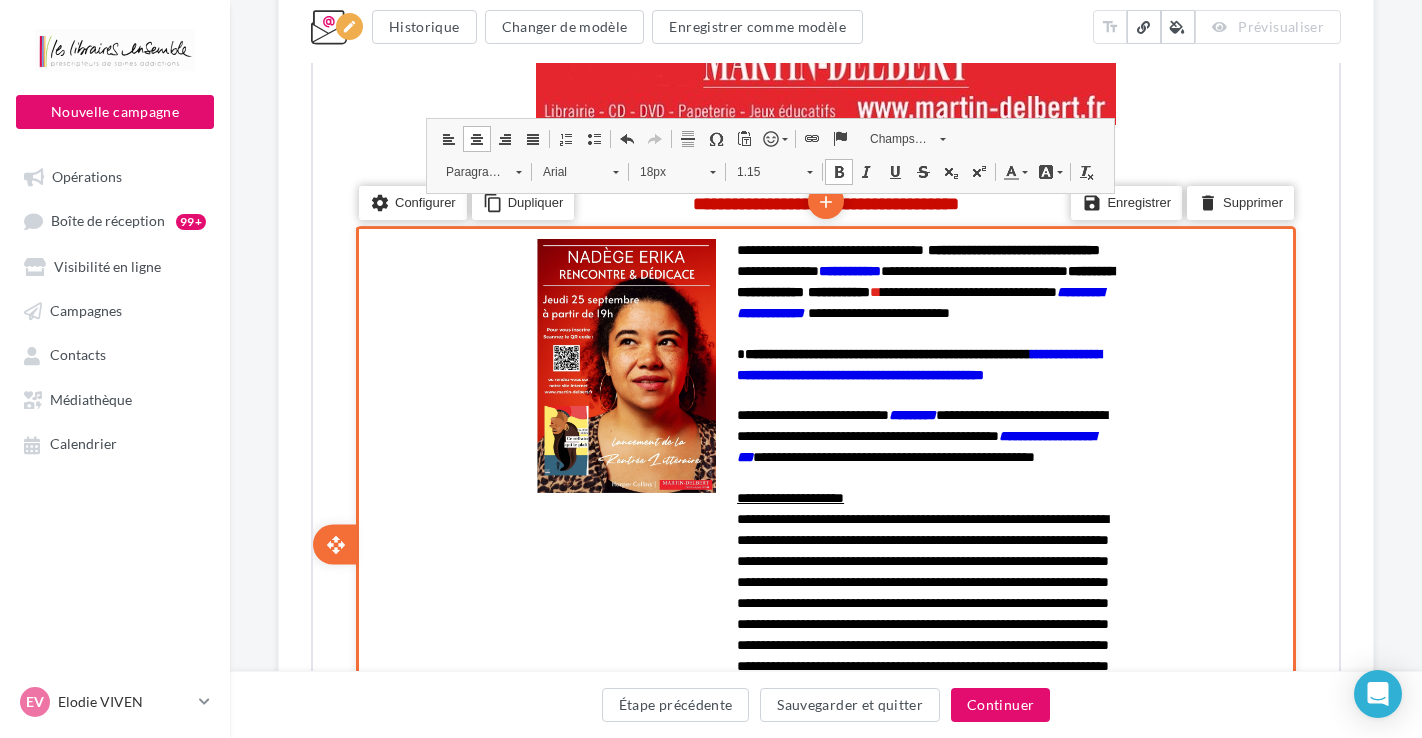drag, startPoint x: 1238, startPoint y: 399, endPoint x: 1264, endPoint y: 396, distance: 26.172504 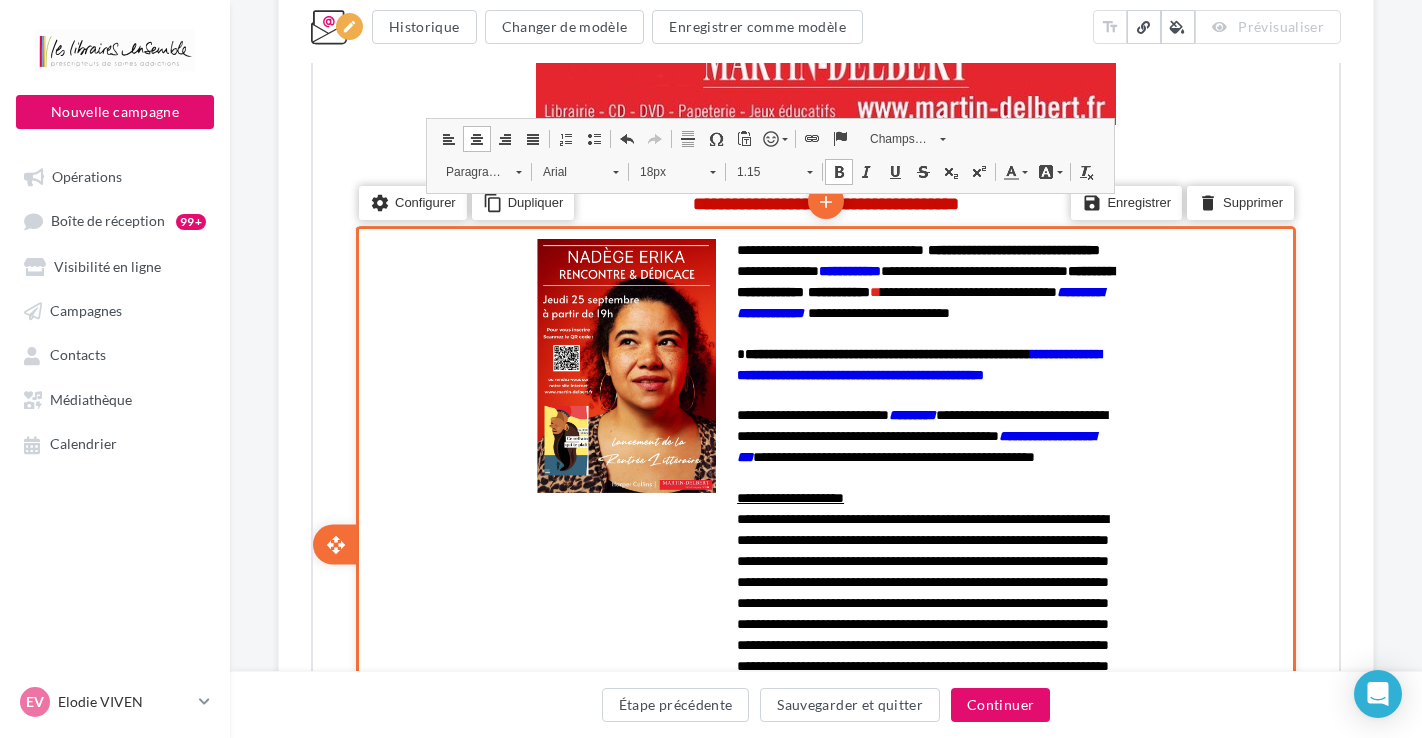 click on "settings Configurer content_copy Dupliquer add add save Enregistrer delete Supprimer" at bounding box center [824, 543] 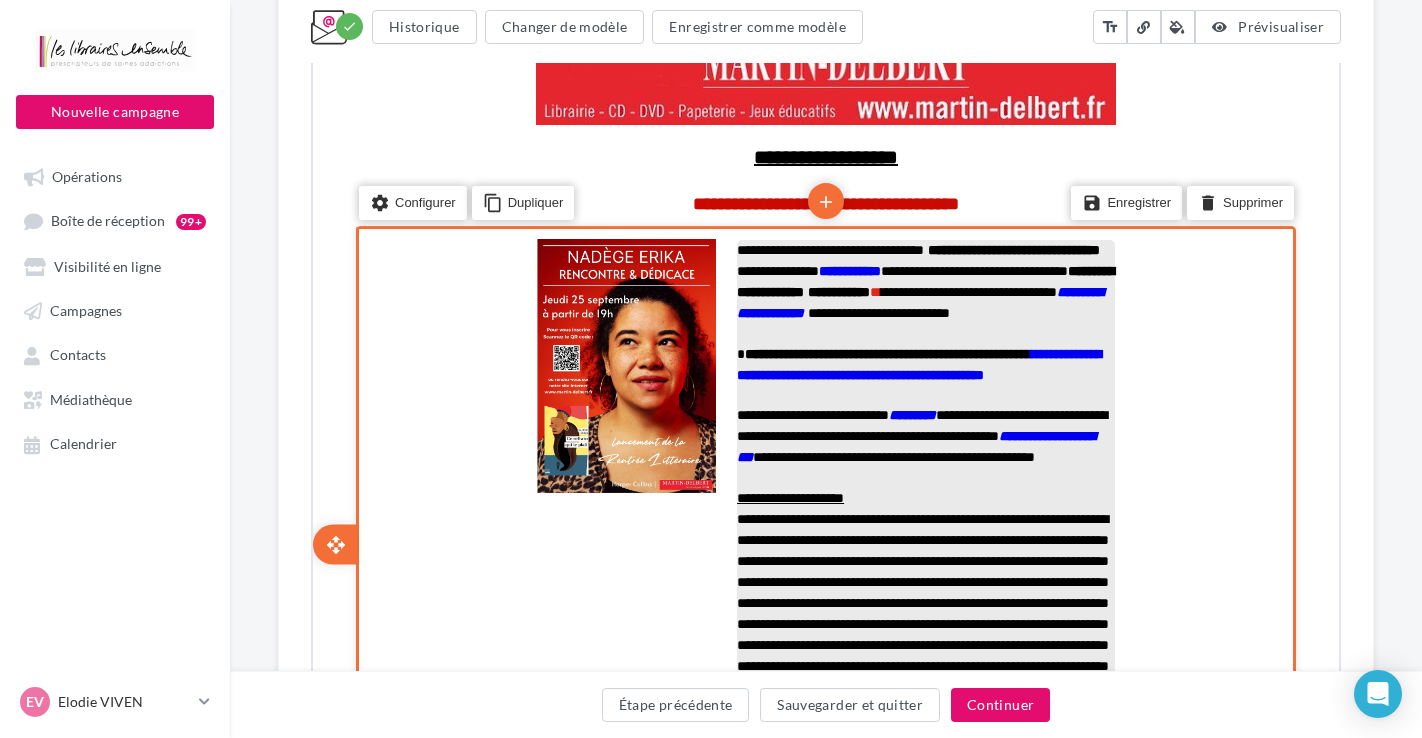 click on "*" at bounding box center [873, 290] 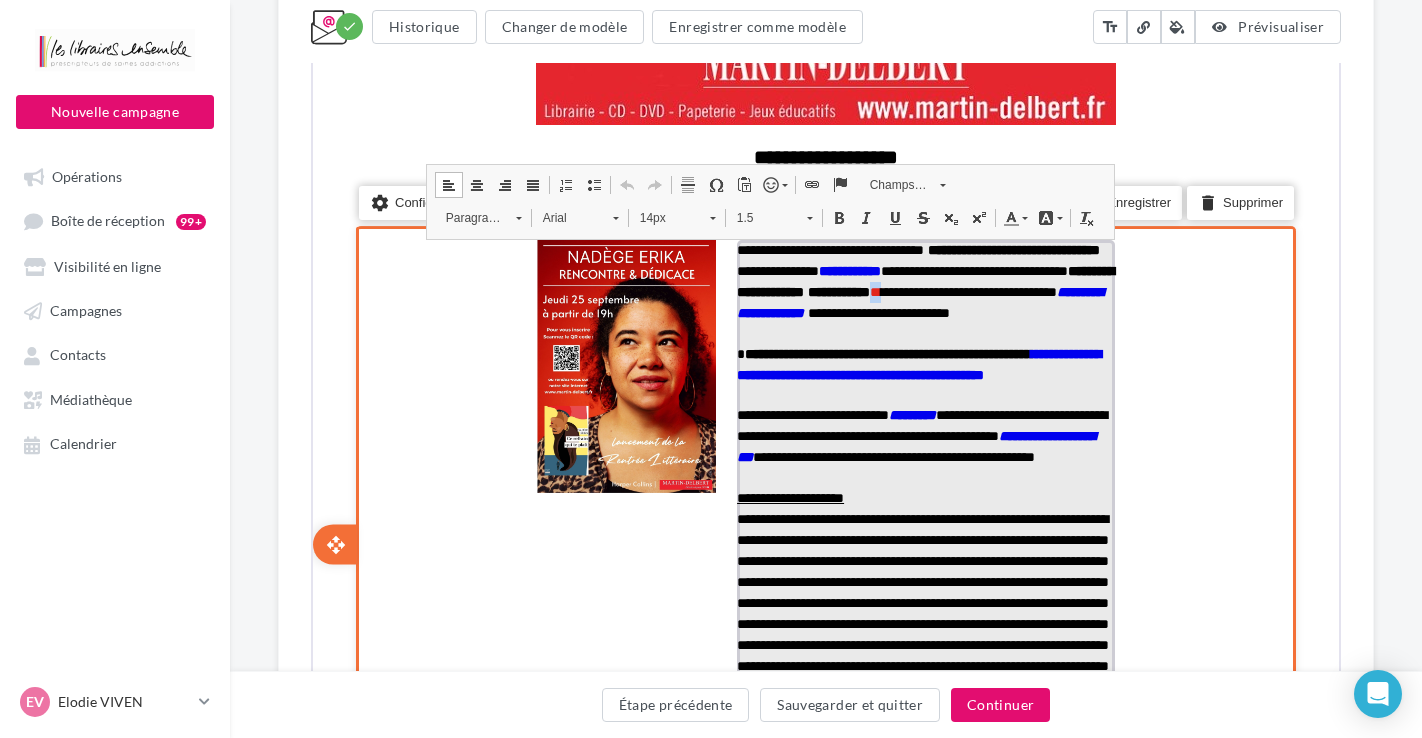 click on "*" at bounding box center (873, 290) 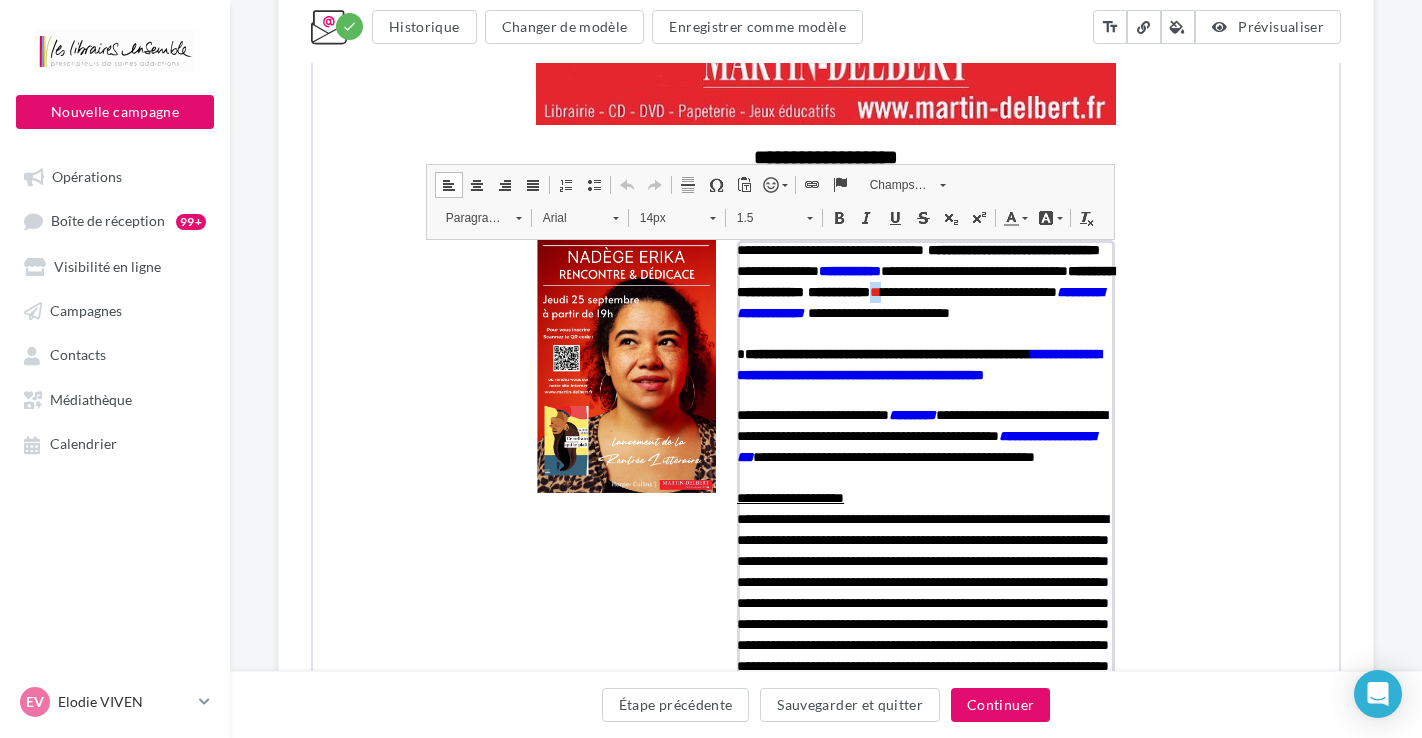 click at bounding box center (1009, 216) 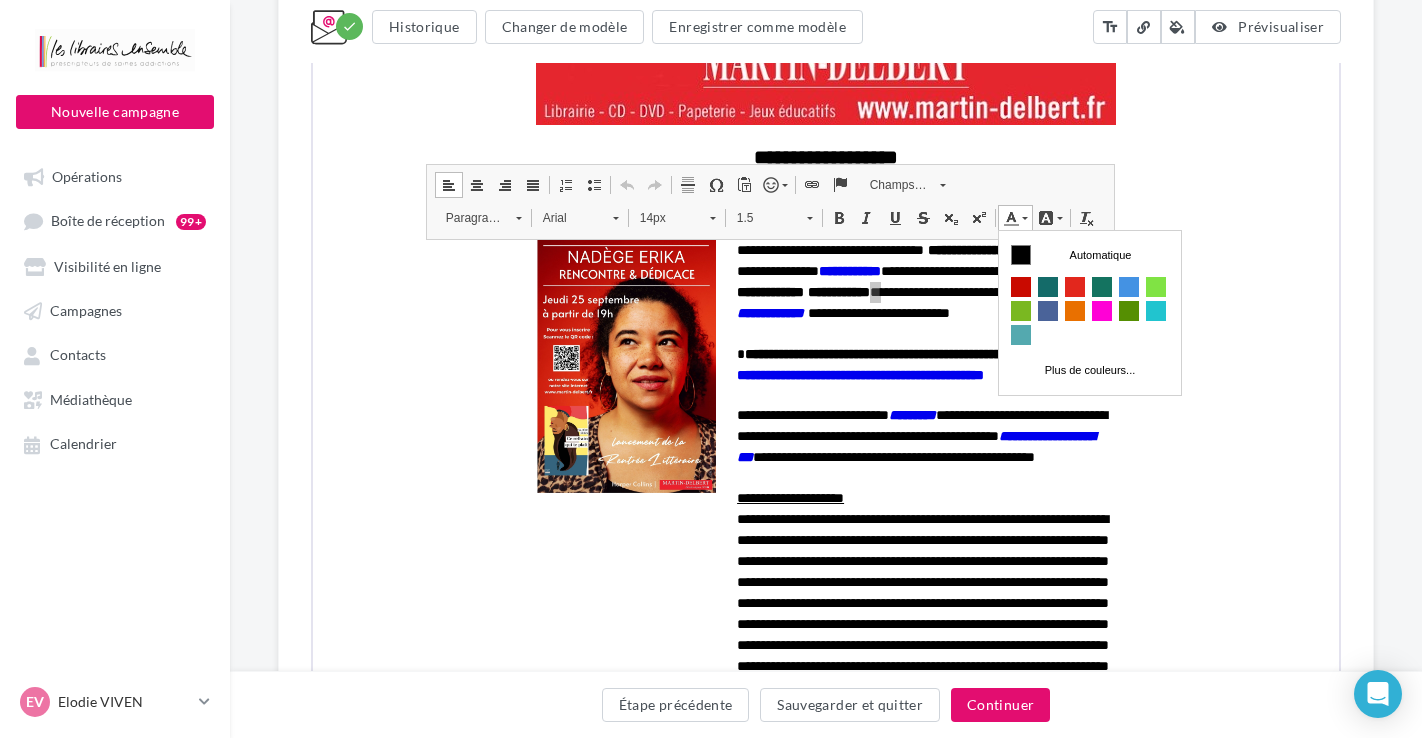 scroll, scrollTop: 0, scrollLeft: 0, axis: both 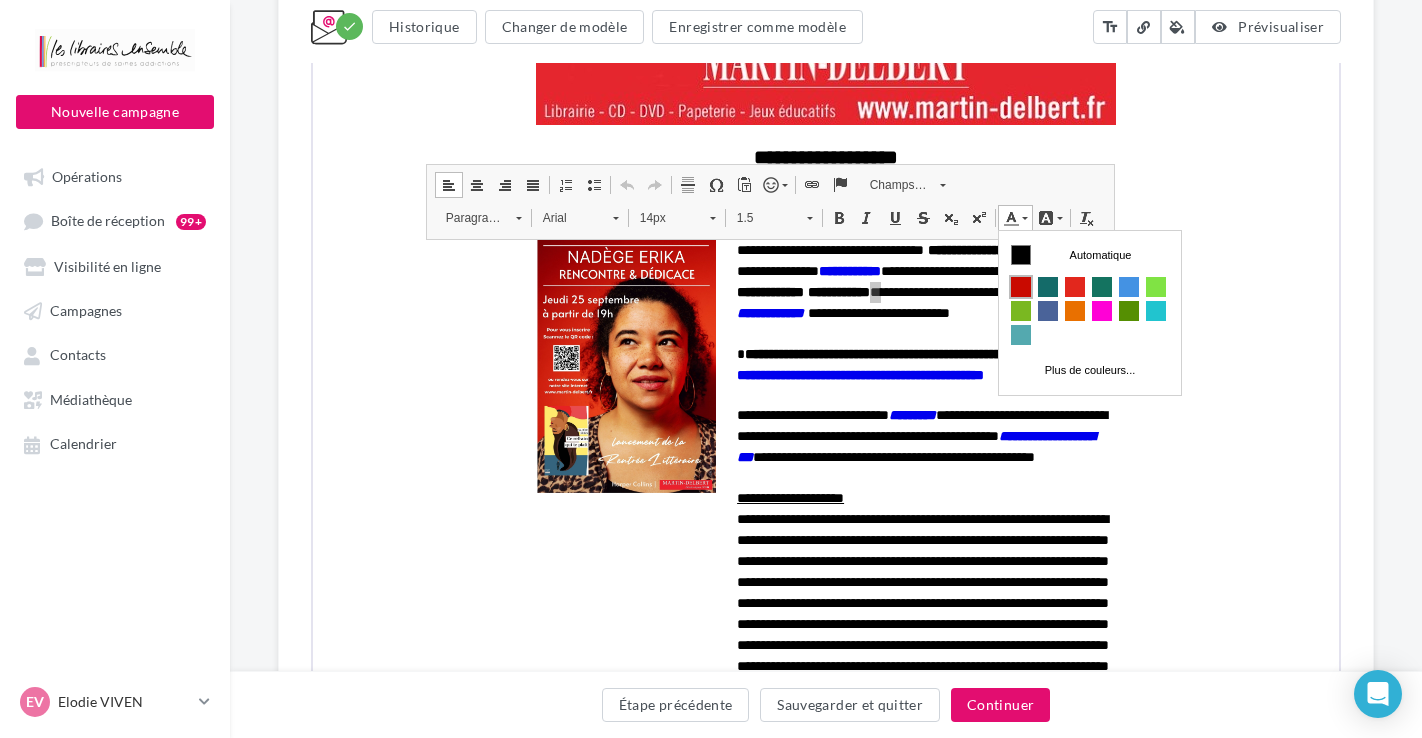 click at bounding box center (1020, 287) 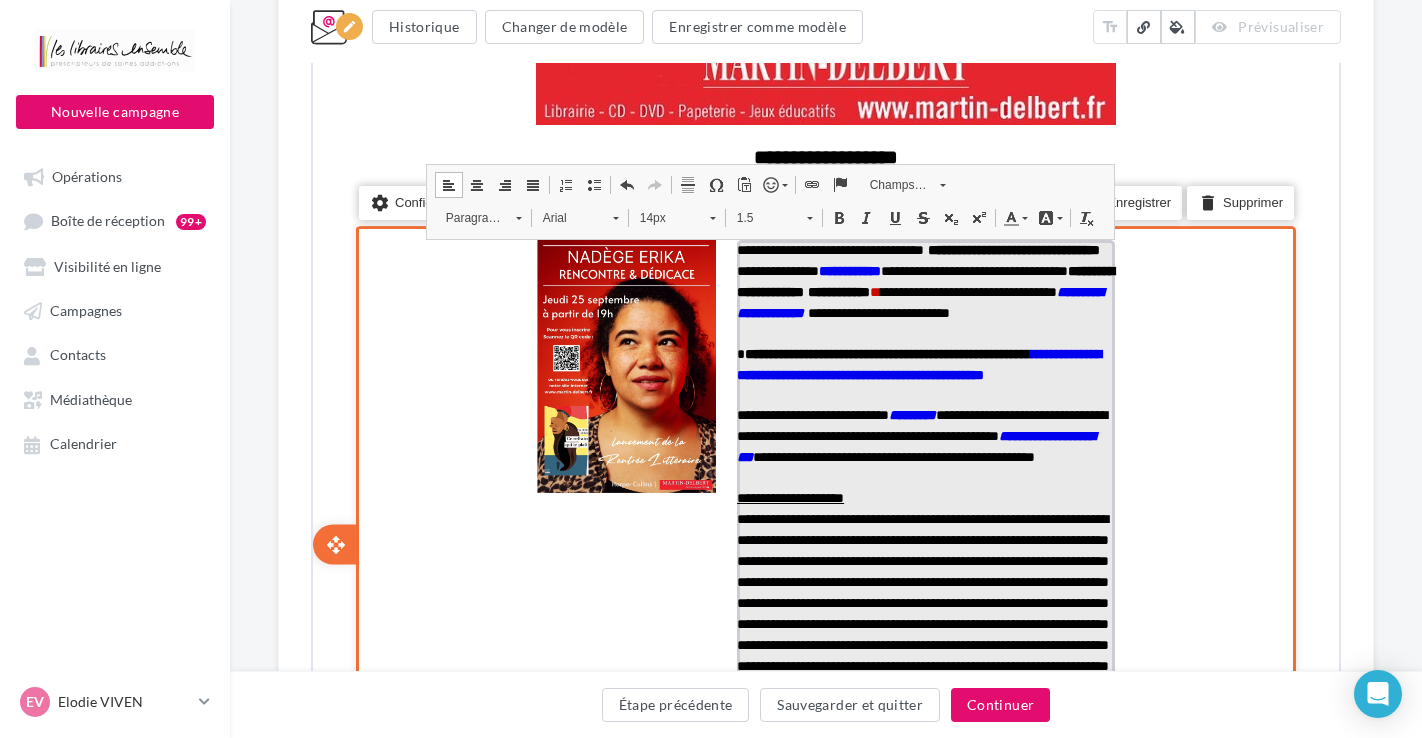 click at bounding box center (924, 332) 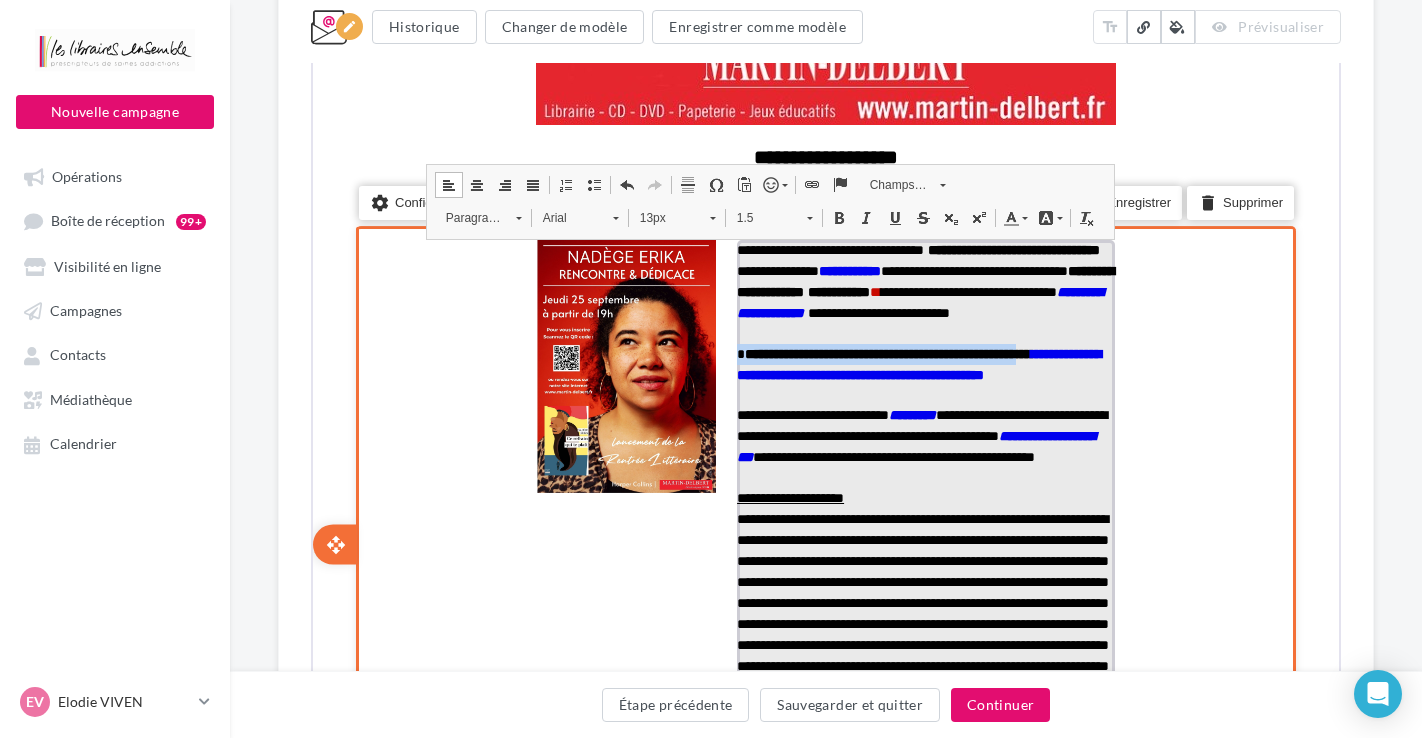 drag, startPoint x: 1094, startPoint y: 371, endPoint x: 736, endPoint y: 368, distance: 358.01257 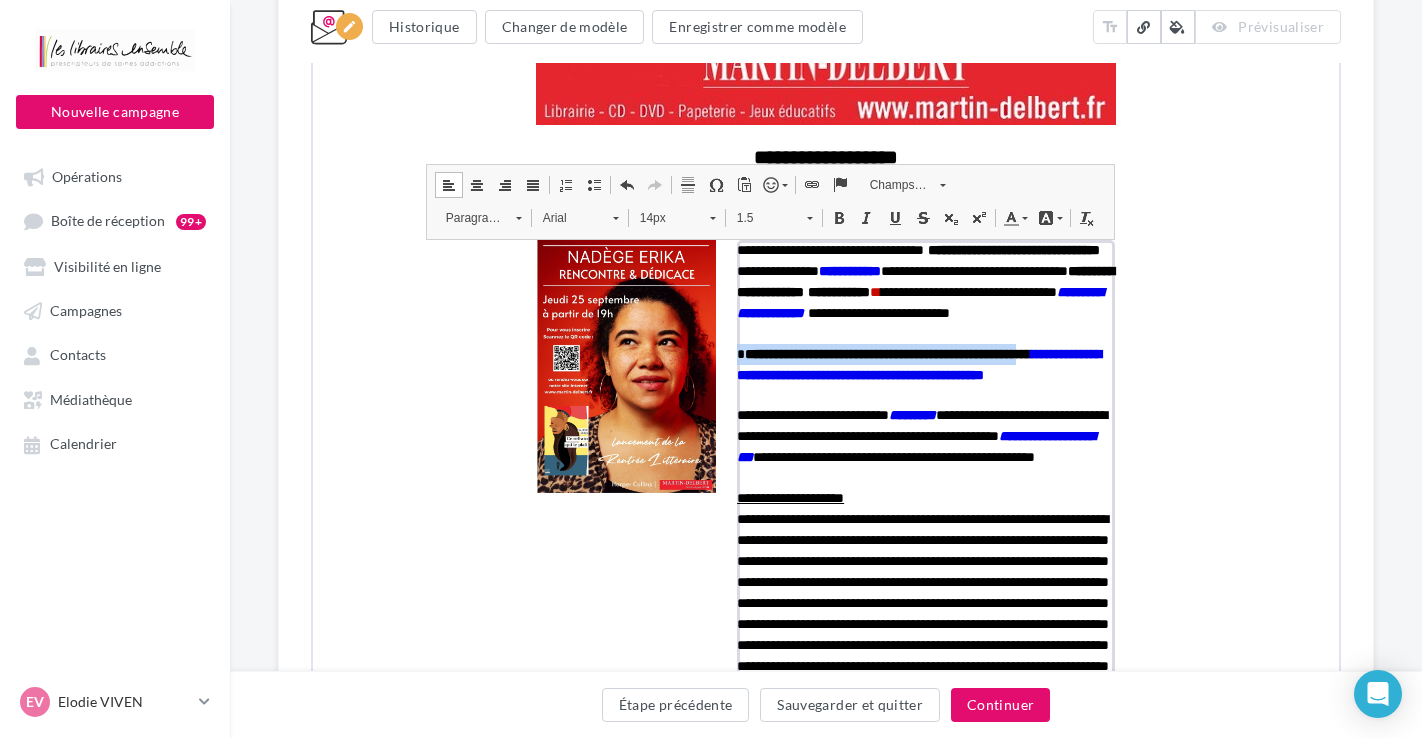 click at bounding box center [1009, 216] 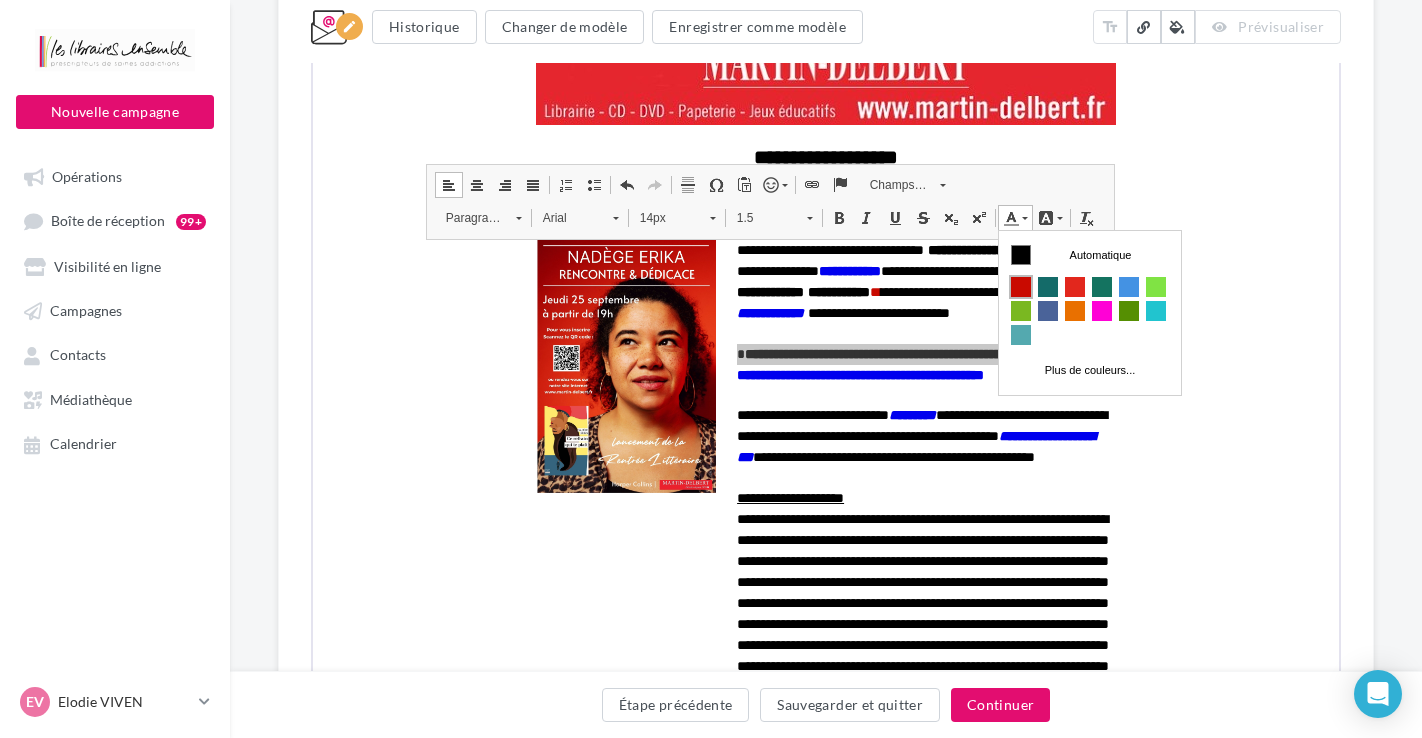 click at bounding box center [1020, 287] 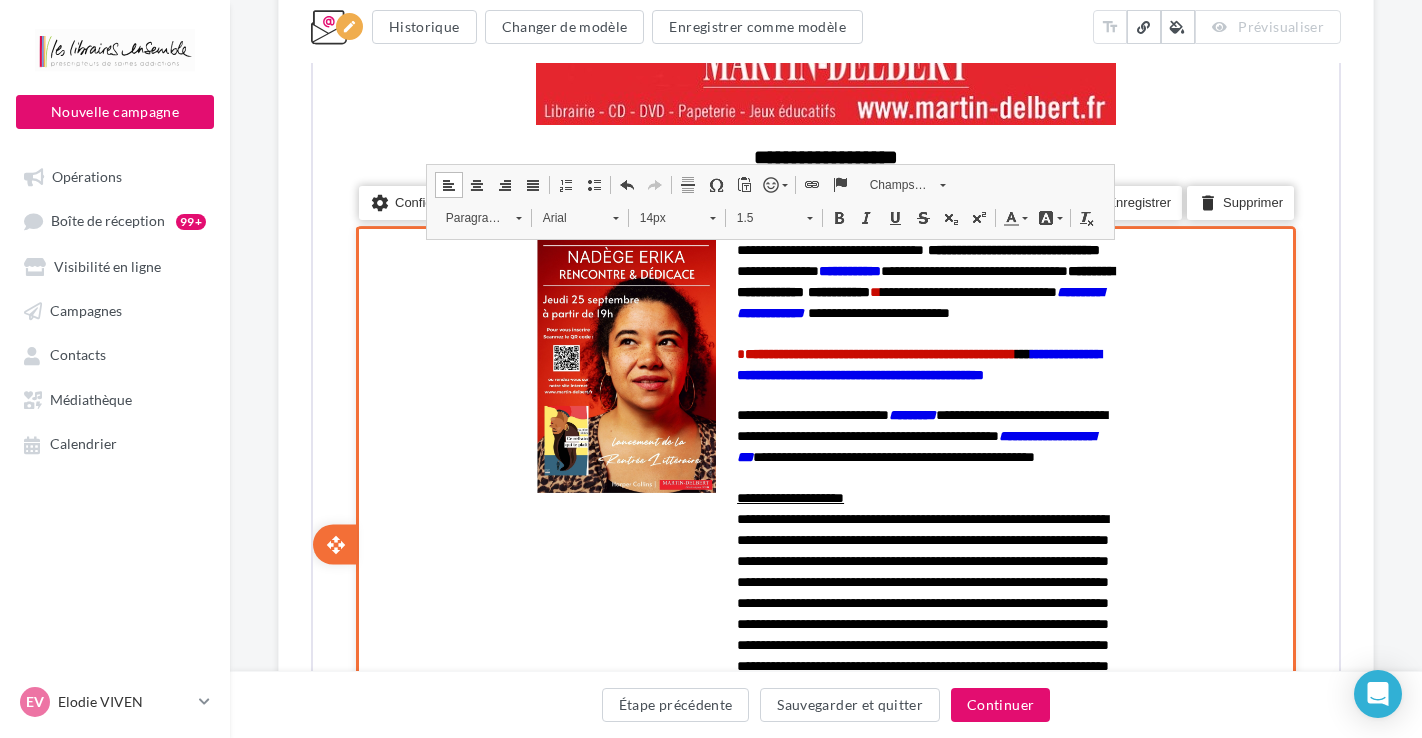 click on "settings Configurer content_copy Dupliquer add add save Enregistrer delete Supprimer" at bounding box center (824, 543) 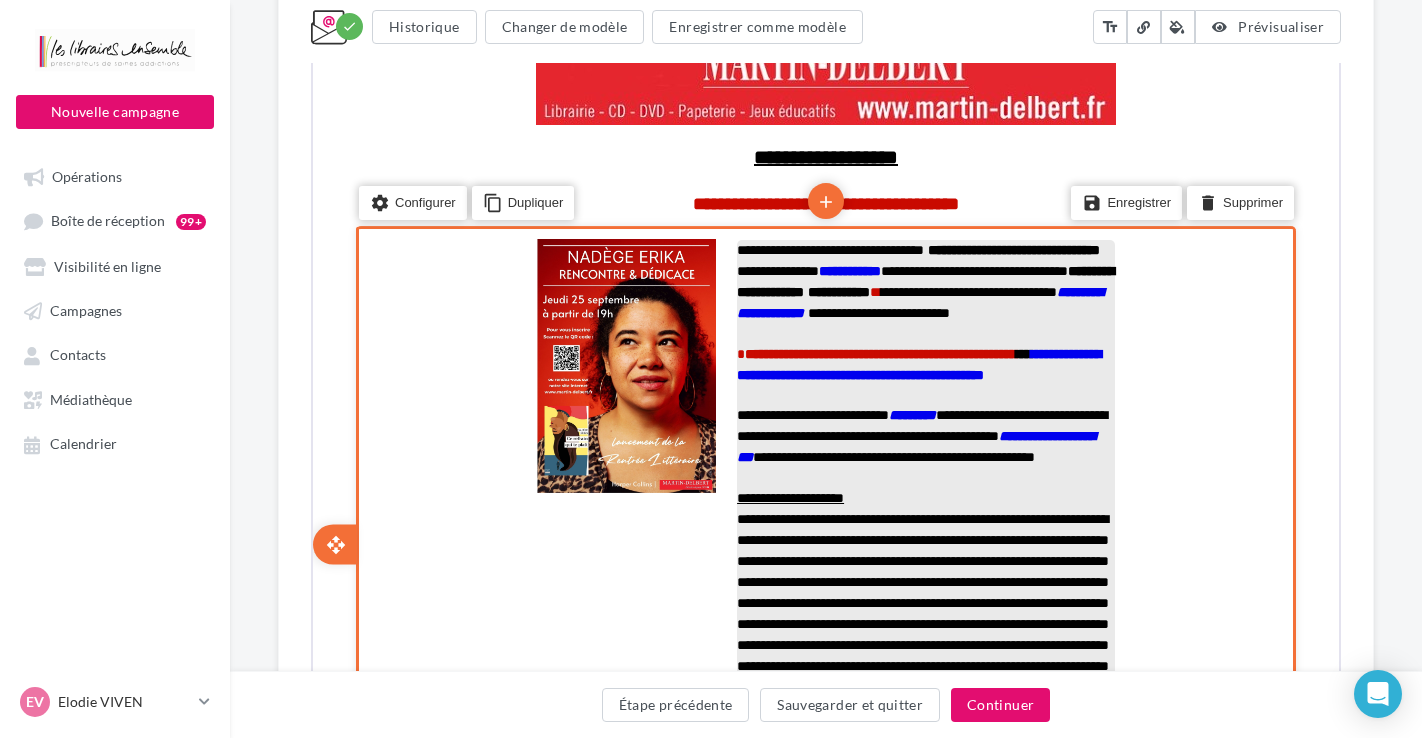 click on "**********" at bounding box center (924, 363) 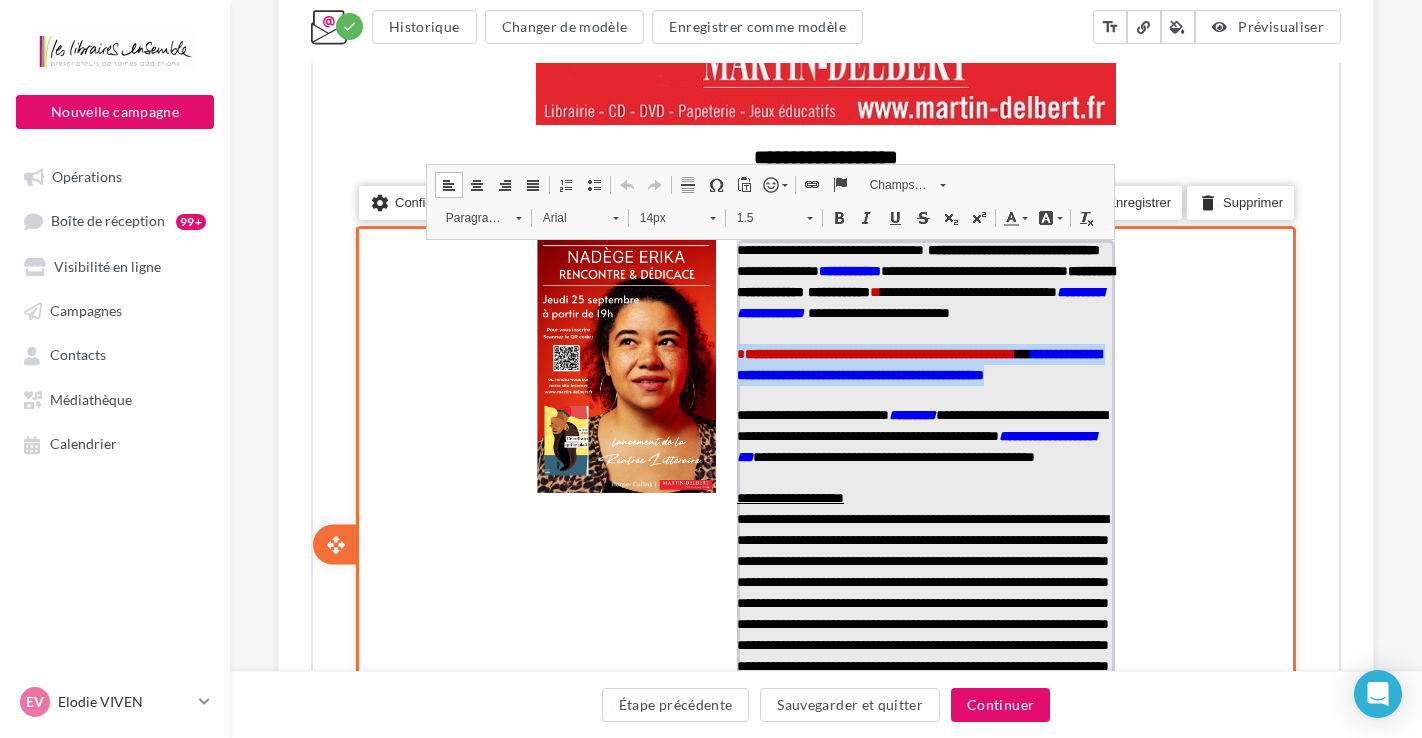 drag, startPoint x: 834, startPoint y: 417, endPoint x: 736, endPoint y: 368, distance: 109.56733 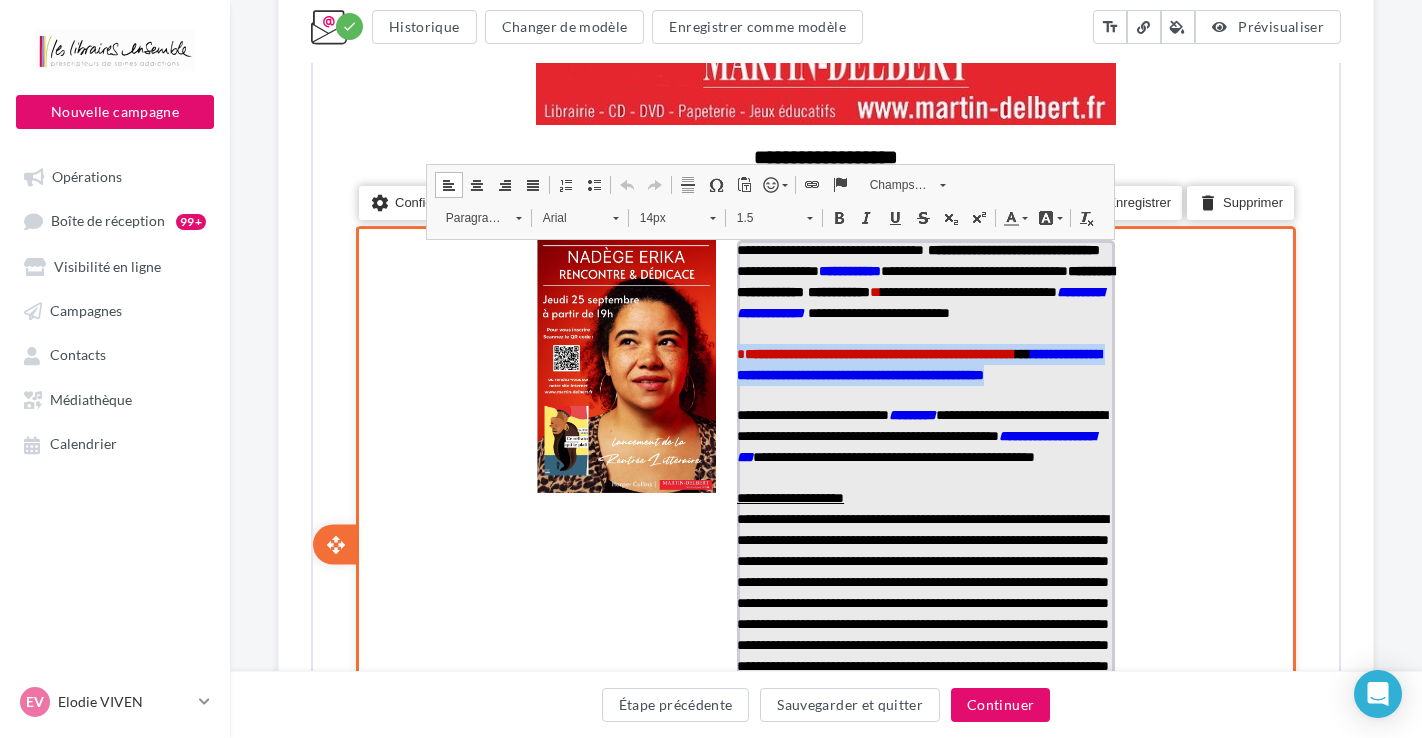 click on "**********" at bounding box center [924, 363] 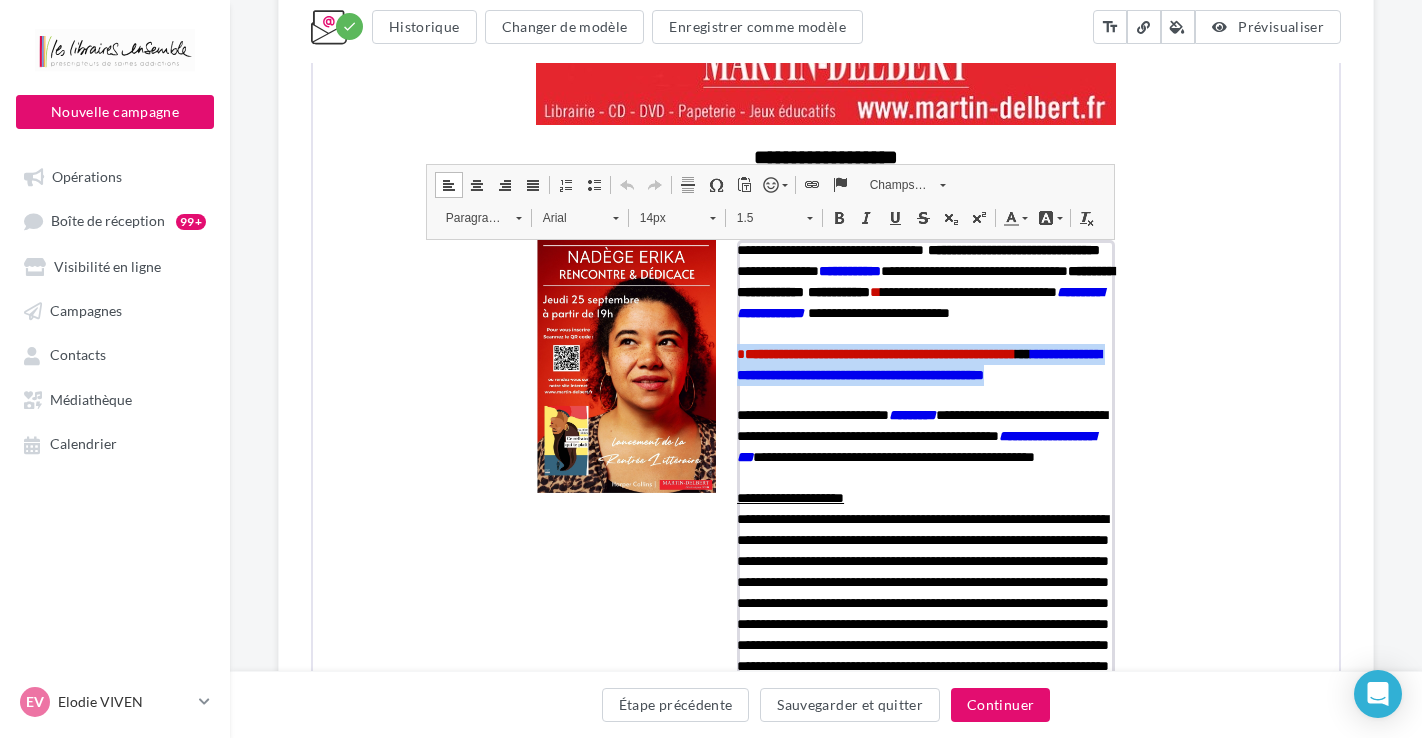 click on "14px" at bounding box center [663, 216] 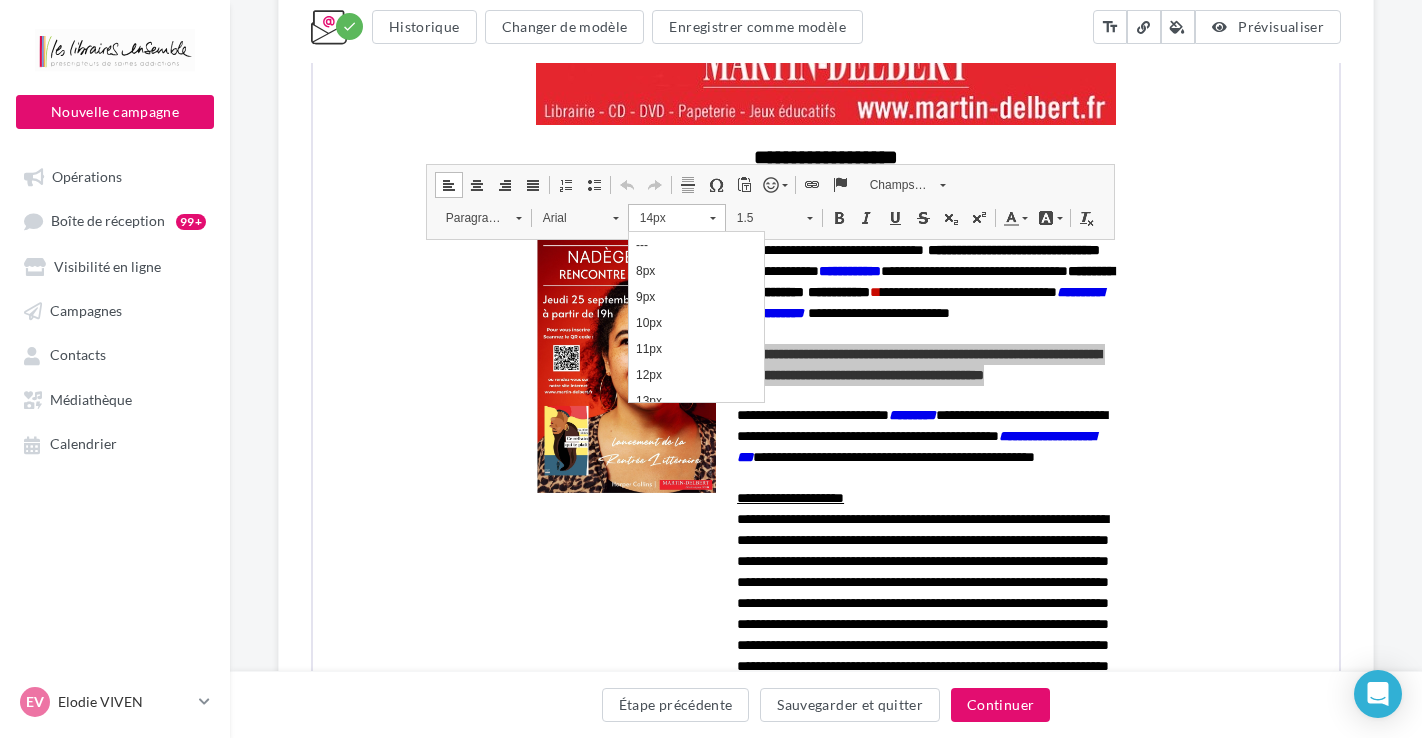 scroll, scrollTop: 110, scrollLeft: 0, axis: vertical 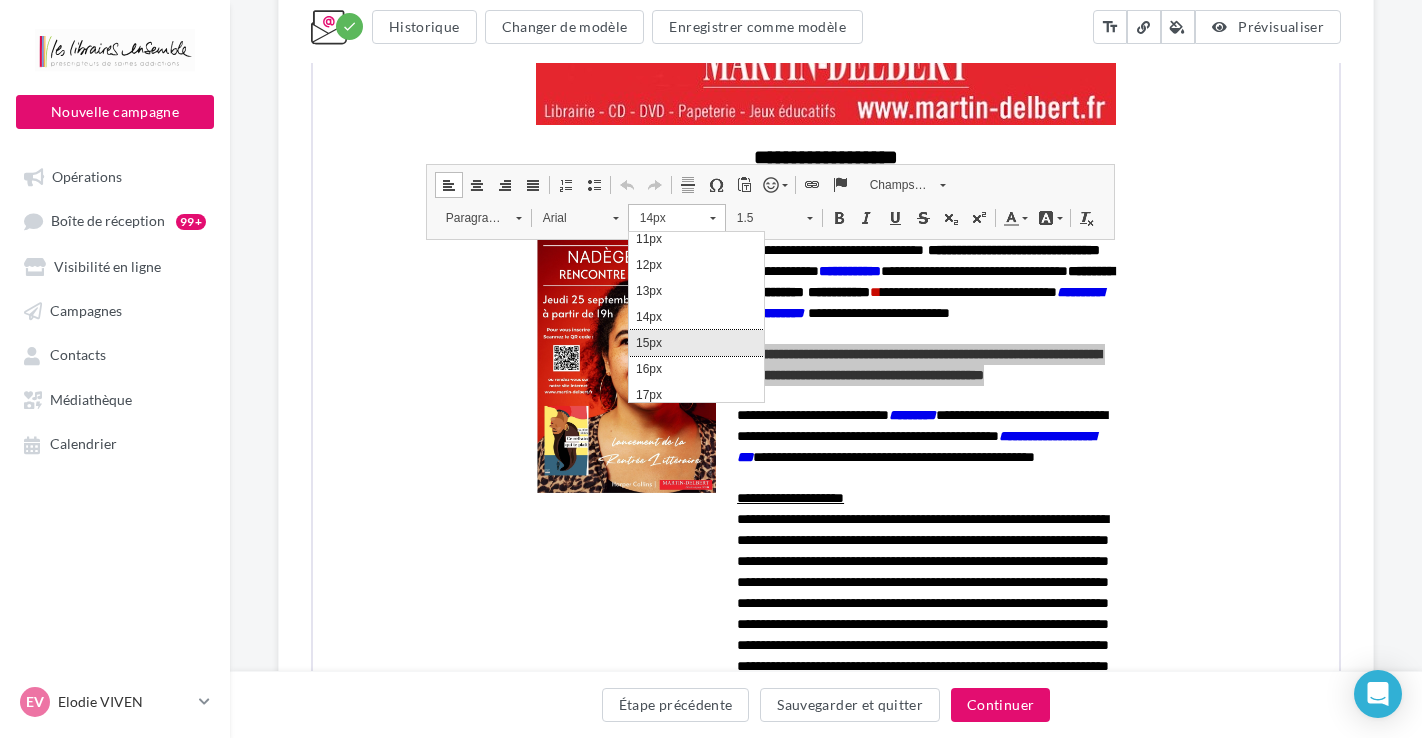 click on "15px" at bounding box center [695, 343] 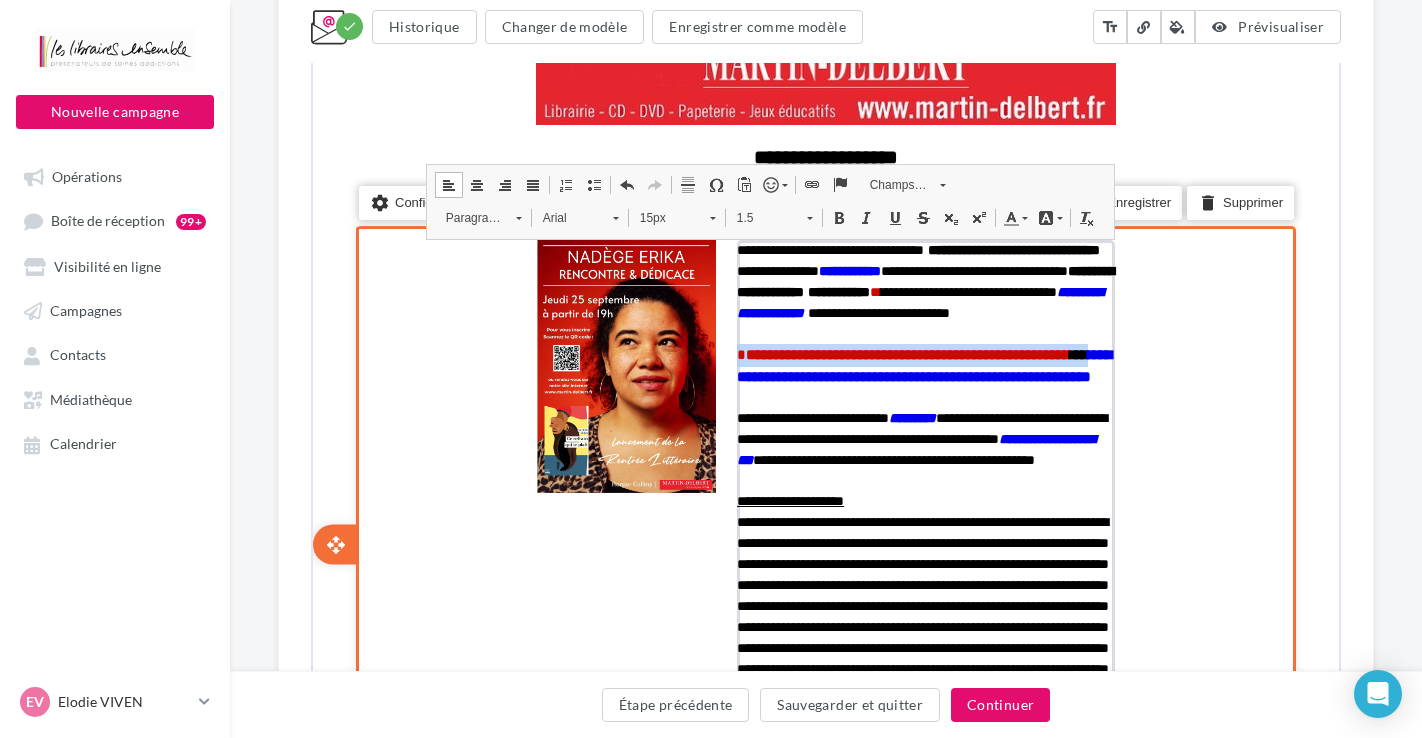 scroll, scrollTop: 0, scrollLeft: 0, axis: both 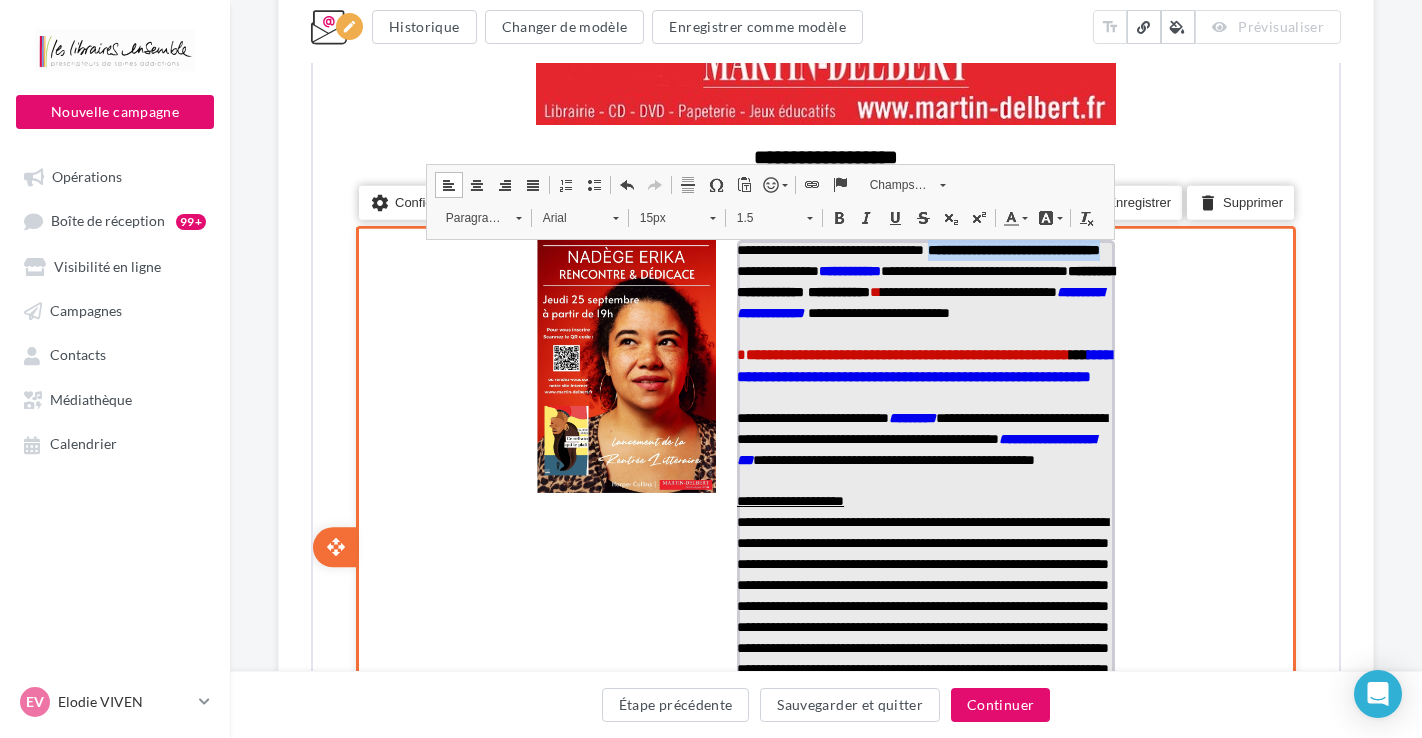 drag, startPoint x: 990, startPoint y: 249, endPoint x: 839, endPoint y: 266, distance: 151.95393 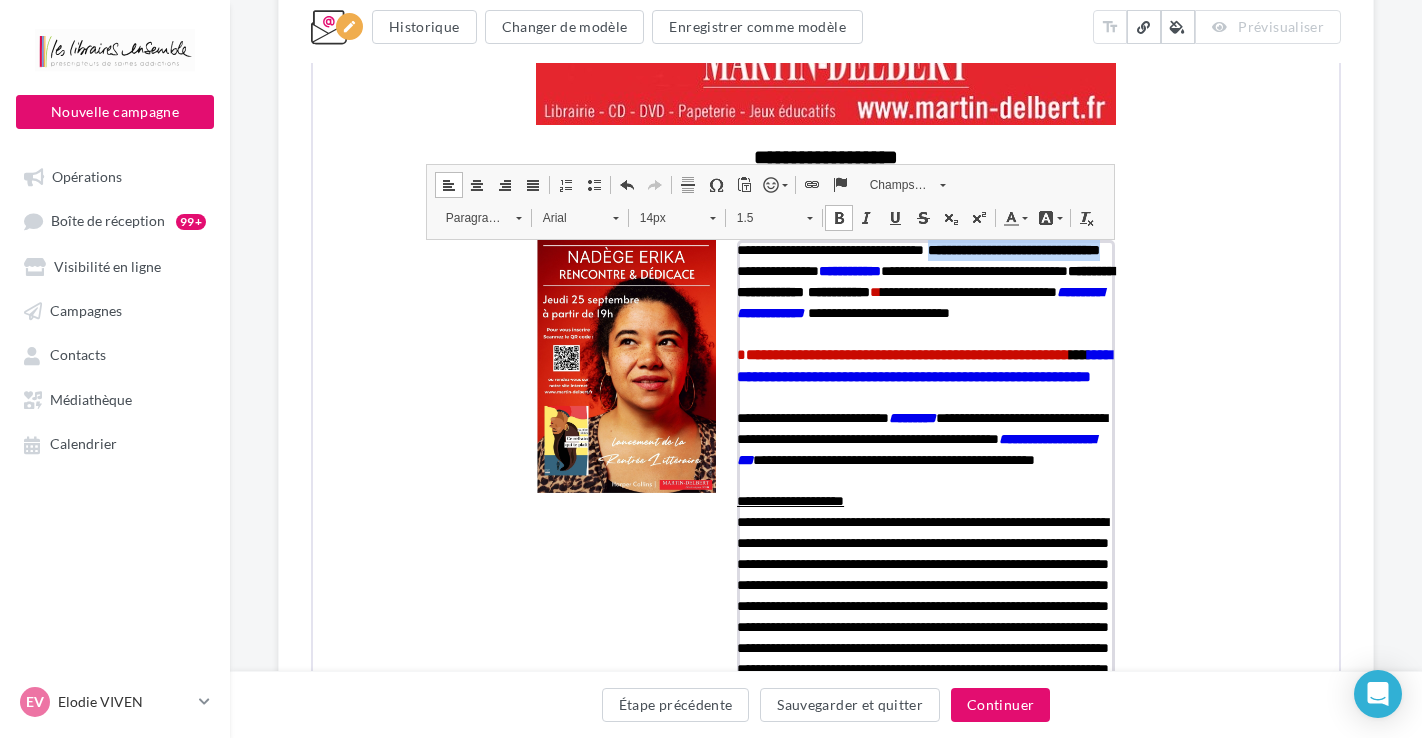 drag, startPoint x: 699, startPoint y: 212, endPoint x: 681, endPoint y: 217, distance: 18.681541 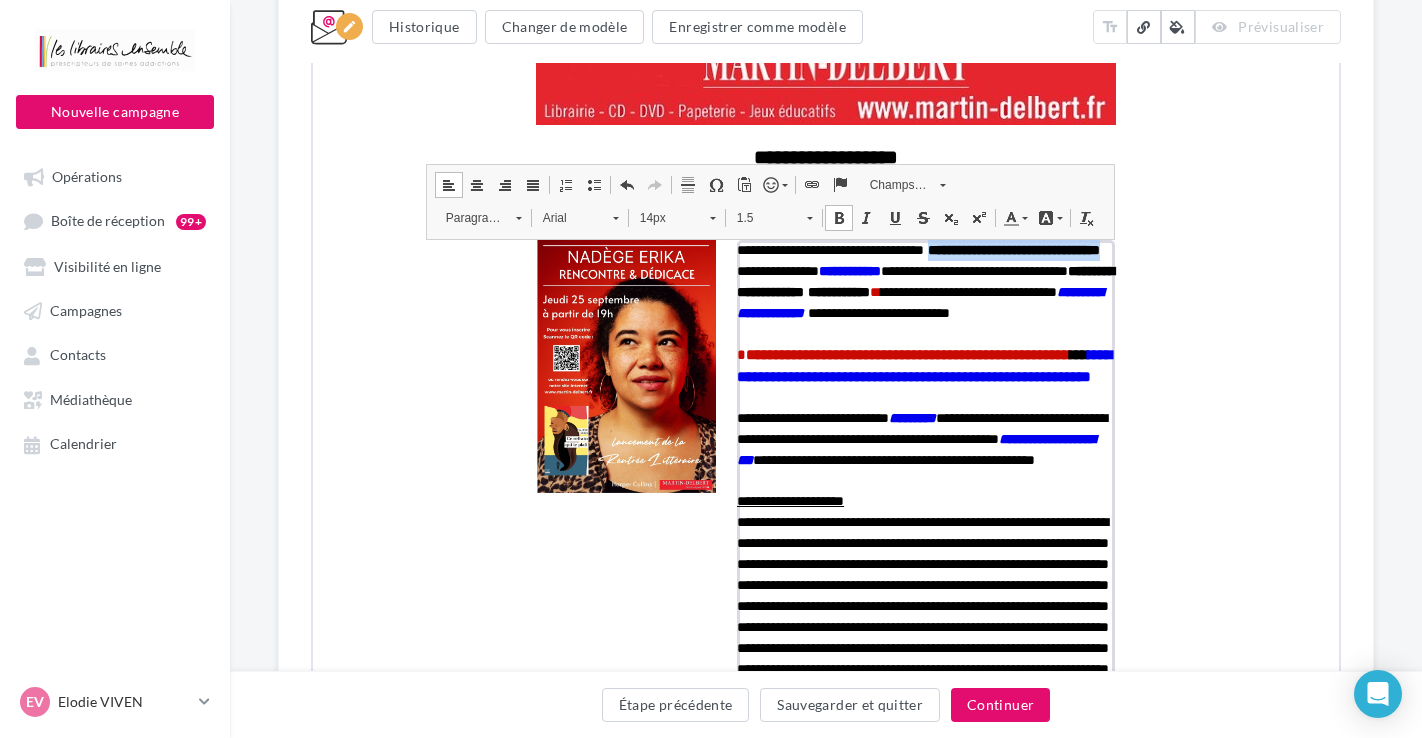 click on "14px" at bounding box center (675, 216) 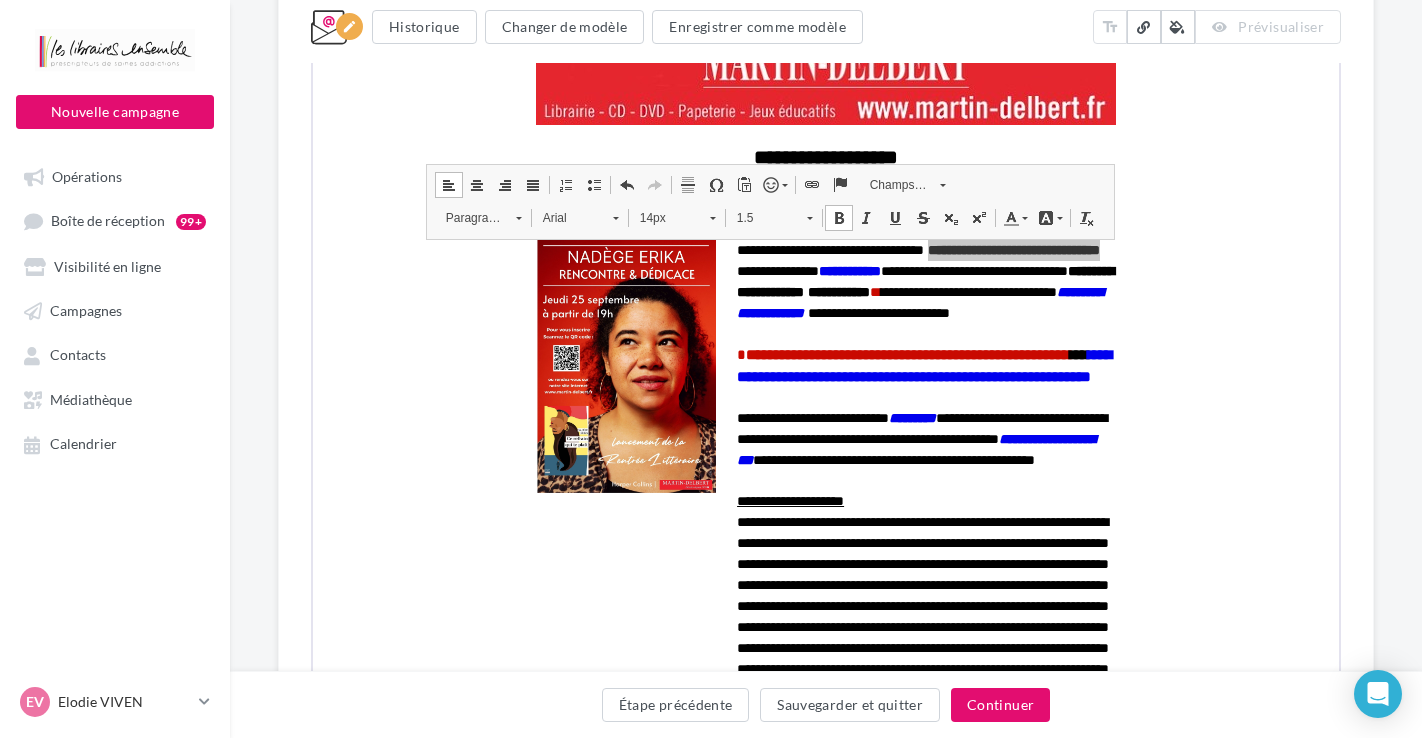 scroll, scrollTop: 110, scrollLeft: 0, axis: vertical 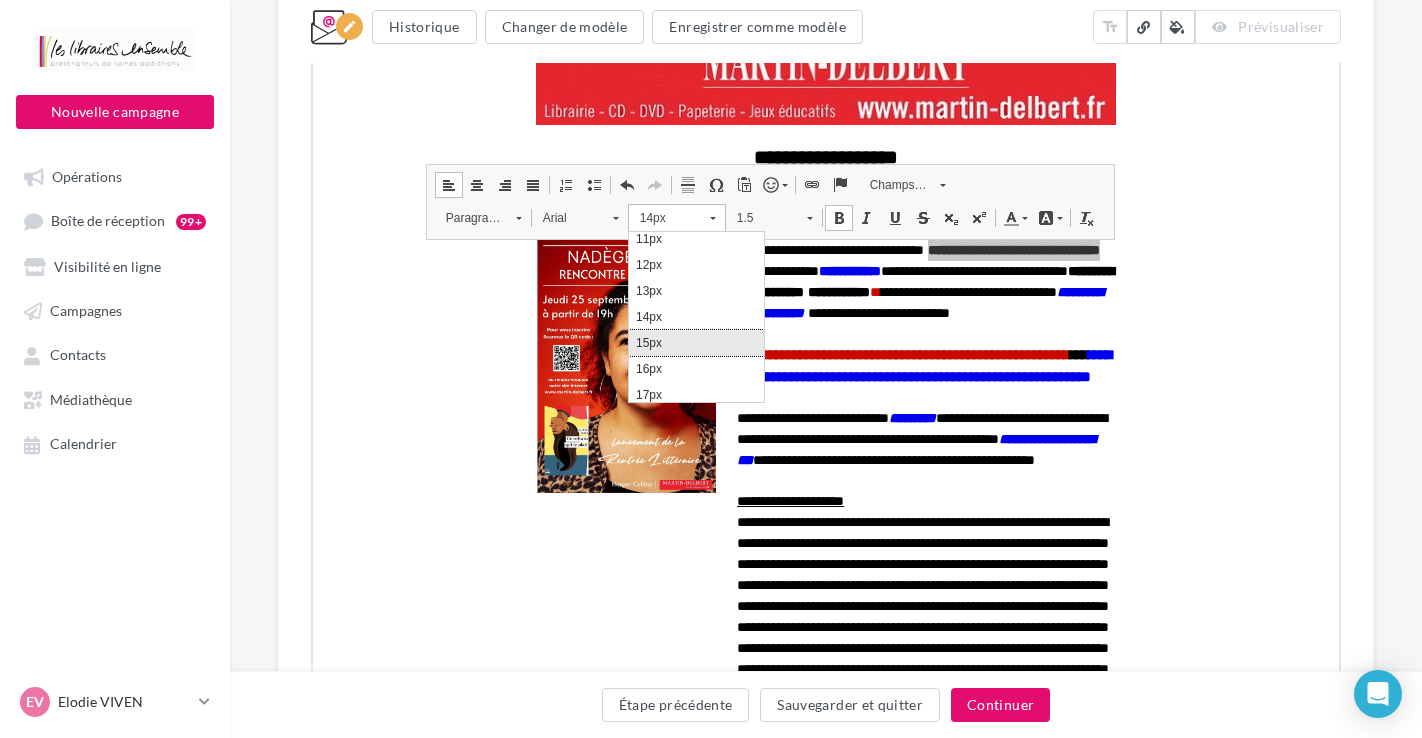 drag, startPoint x: 651, startPoint y: 336, endPoint x: 968, endPoint y: 592, distance: 407.46164 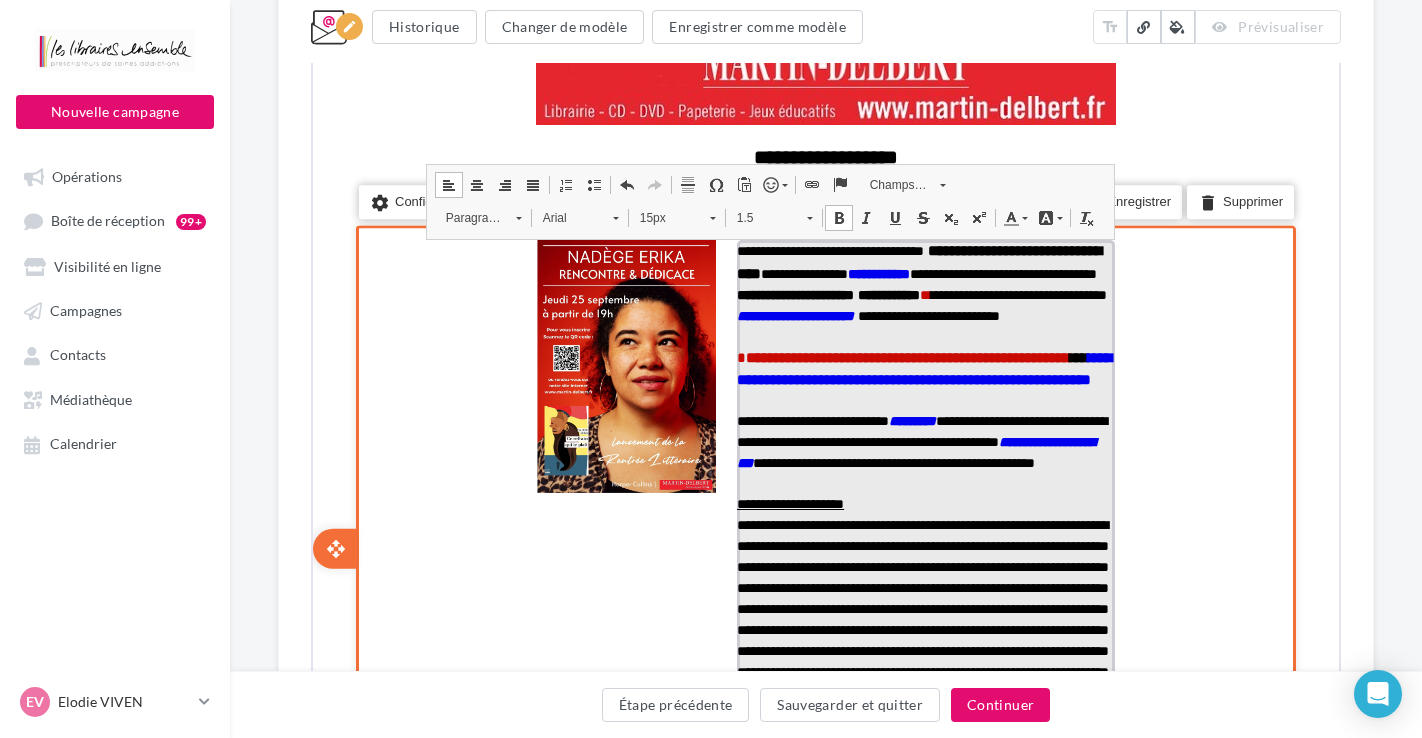 scroll, scrollTop: 0, scrollLeft: 0, axis: both 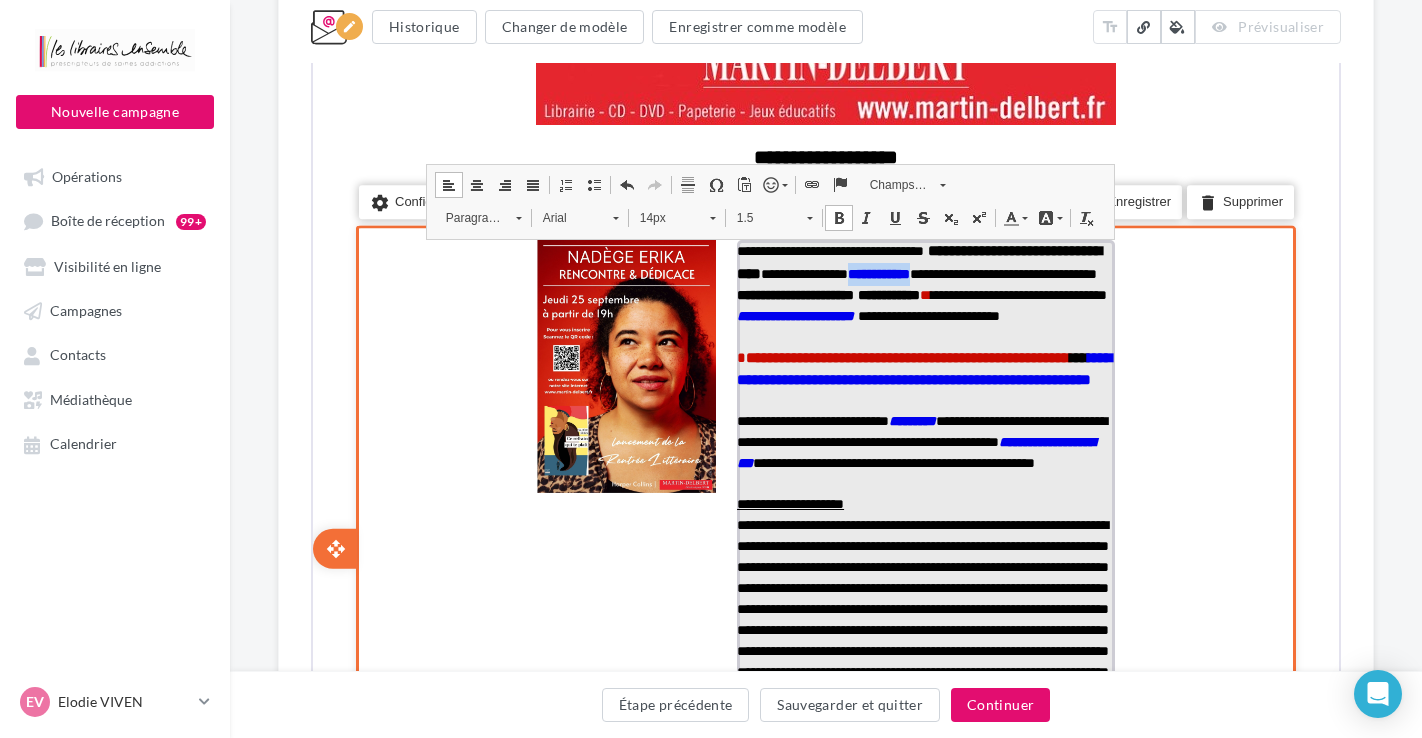 drag, startPoint x: 966, startPoint y: 268, endPoint x: 1053, endPoint y: 271, distance: 87.05171 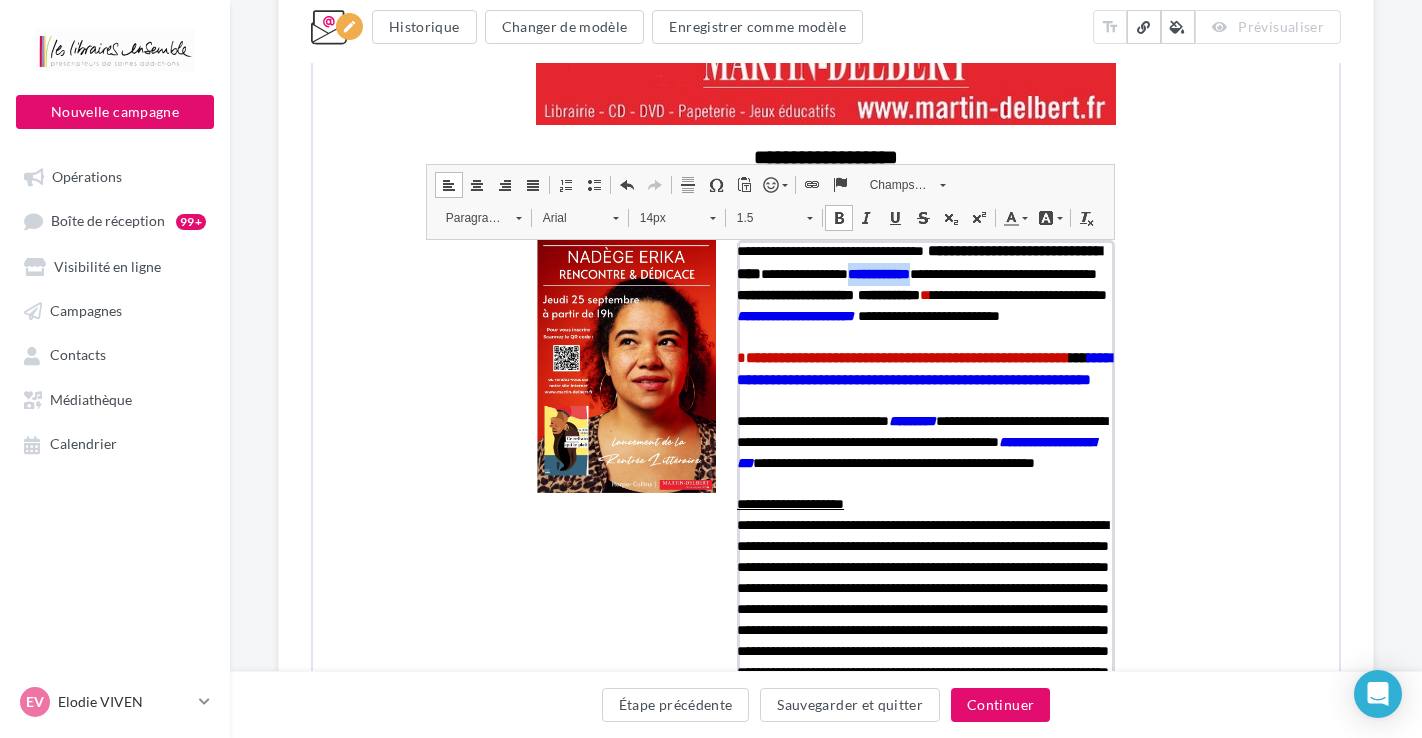click on "14px" at bounding box center [663, 216] 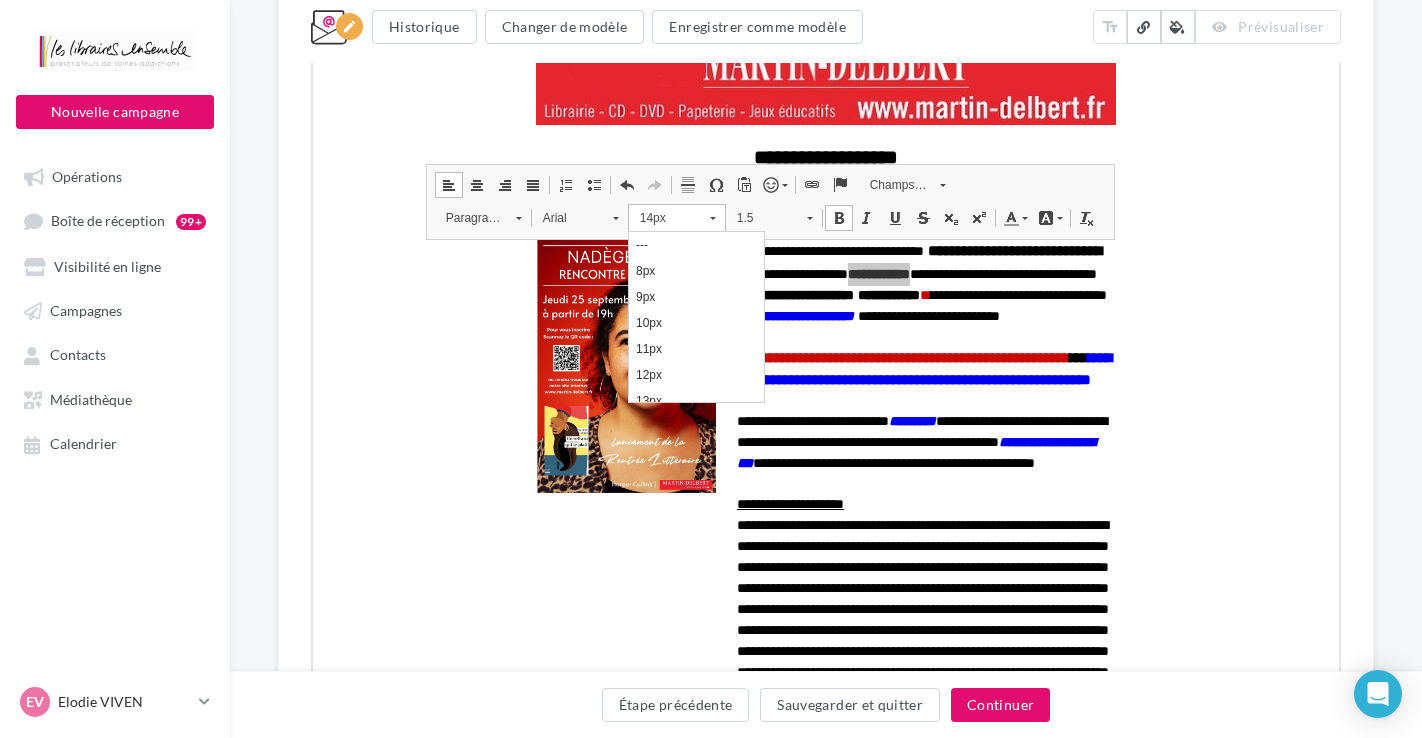 scroll, scrollTop: 110, scrollLeft: 0, axis: vertical 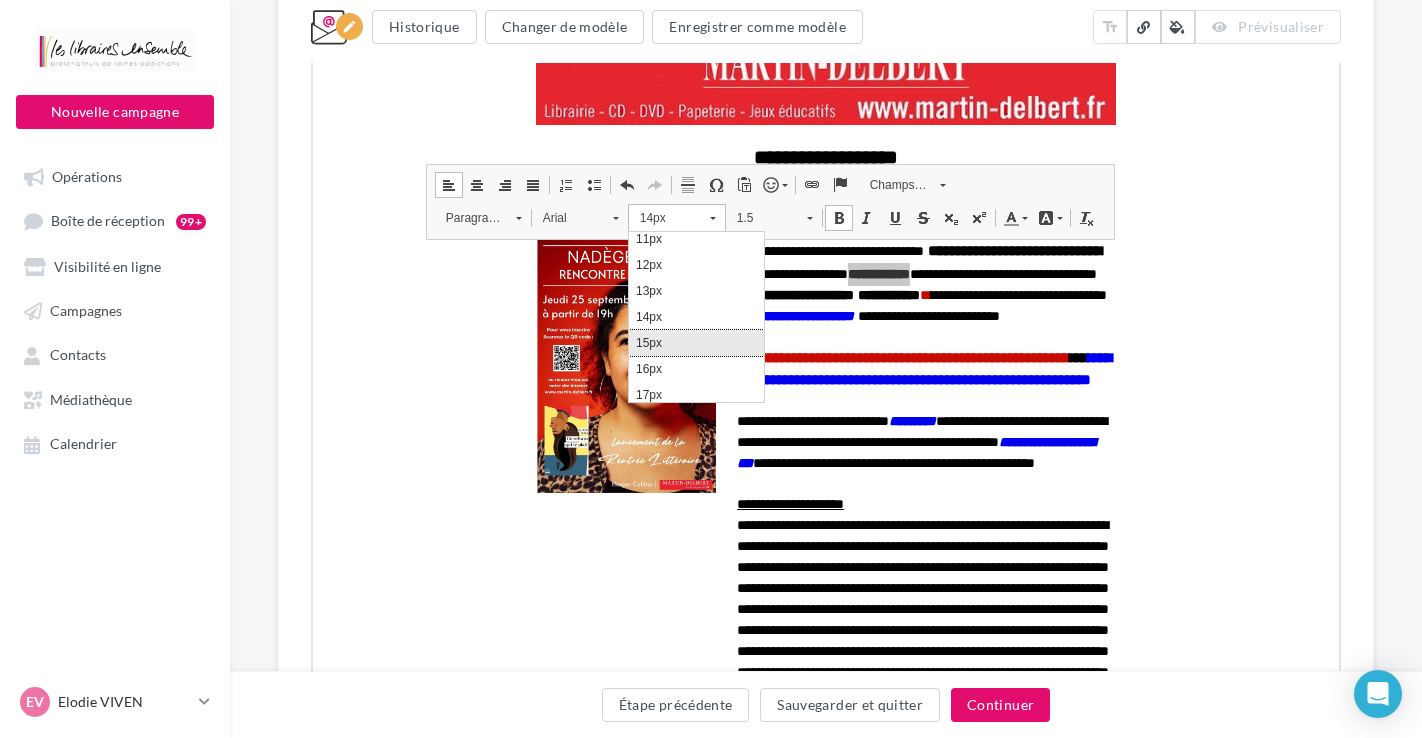 click on "15px" at bounding box center (695, 343) 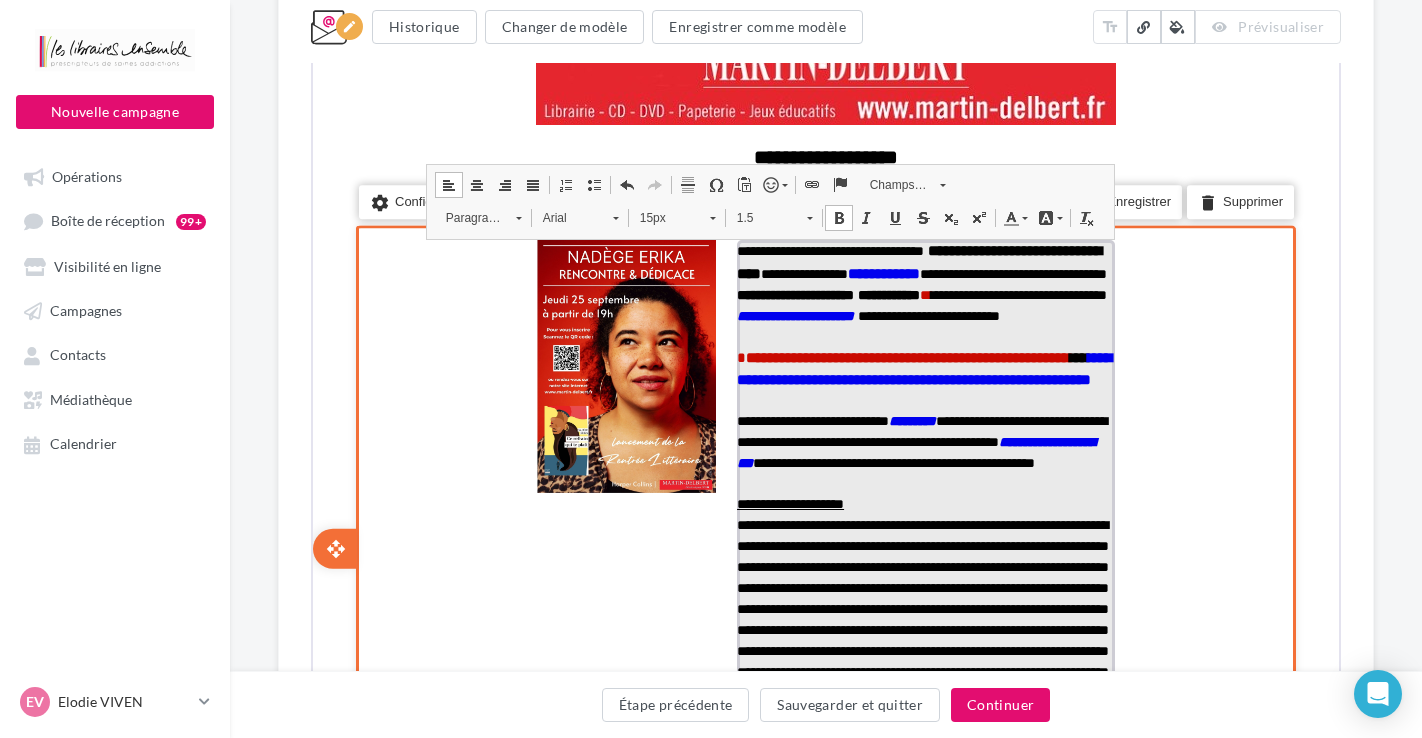scroll, scrollTop: 0, scrollLeft: 0, axis: both 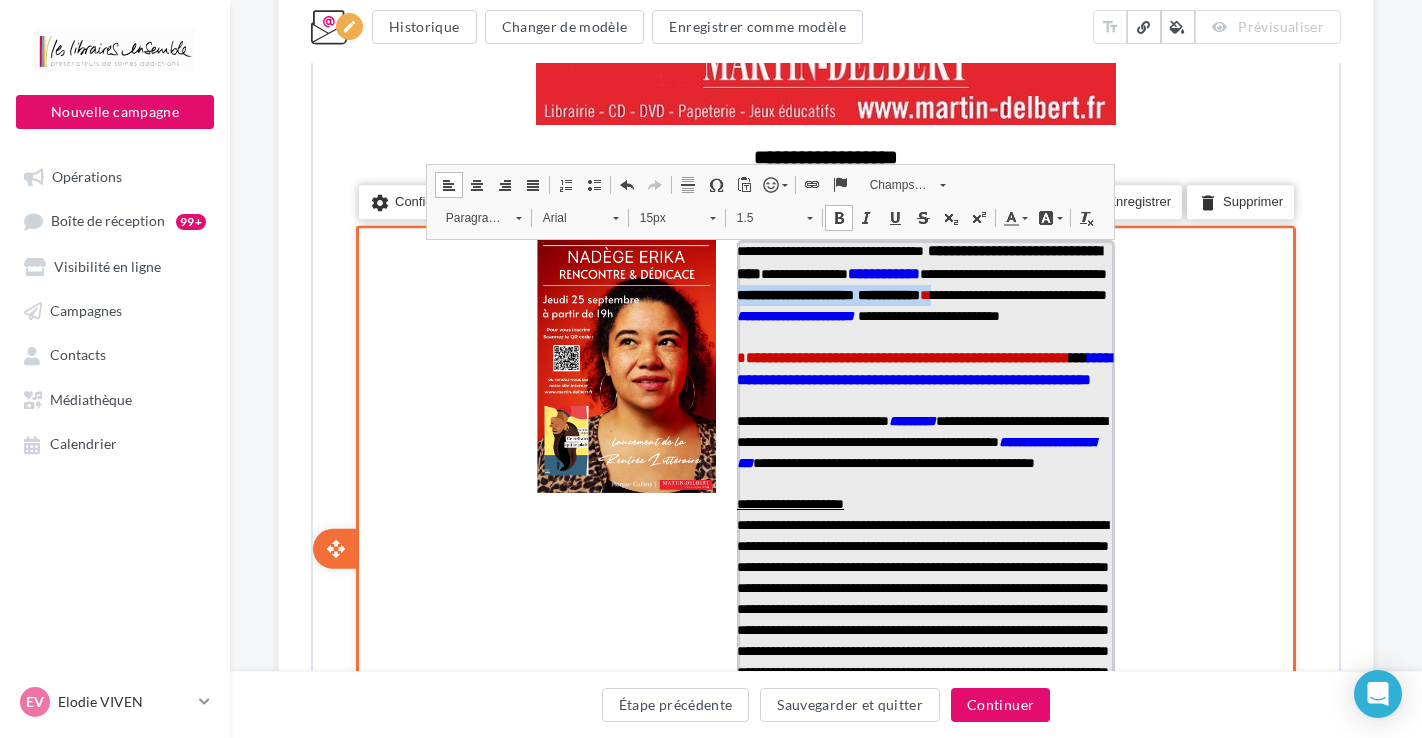 drag, startPoint x: 921, startPoint y: 295, endPoint x: 809, endPoint y: 314, distance: 113.600174 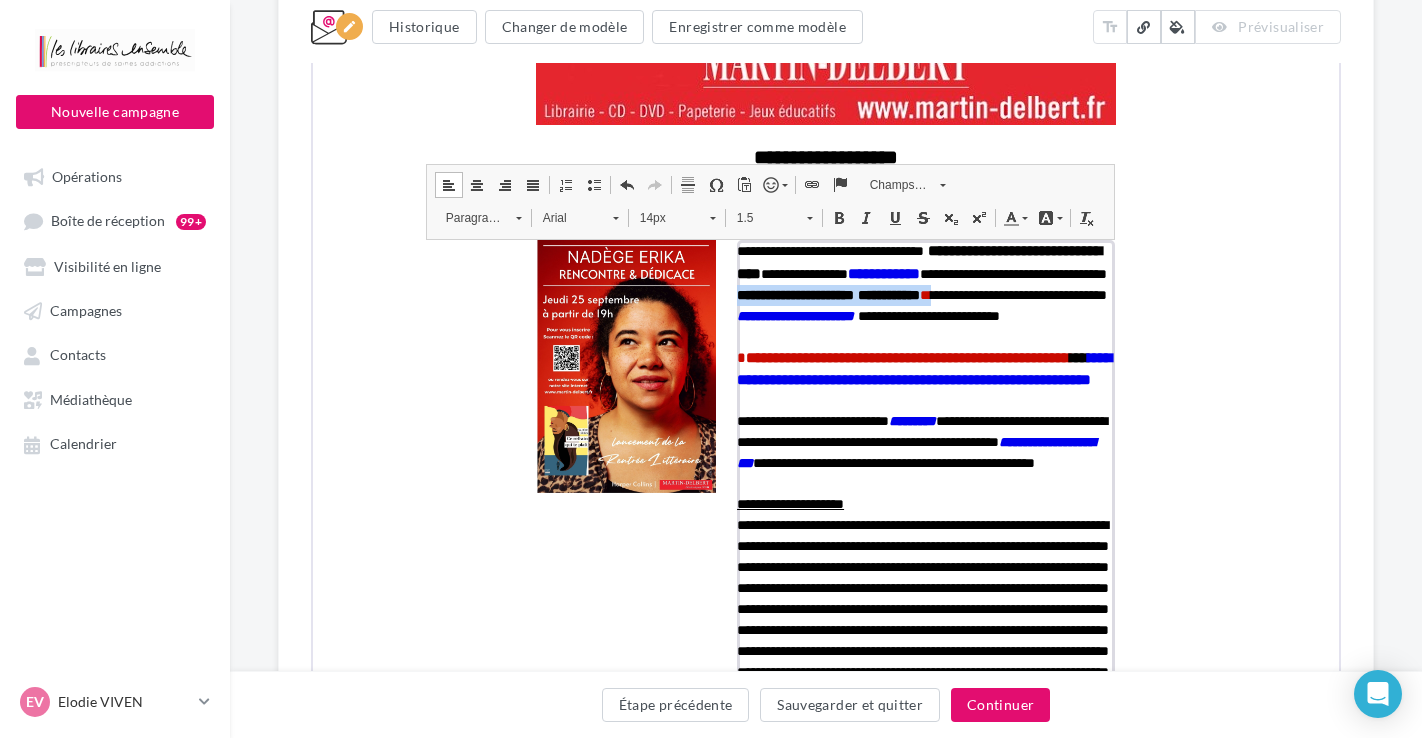 click on "14px" at bounding box center [663, 216] 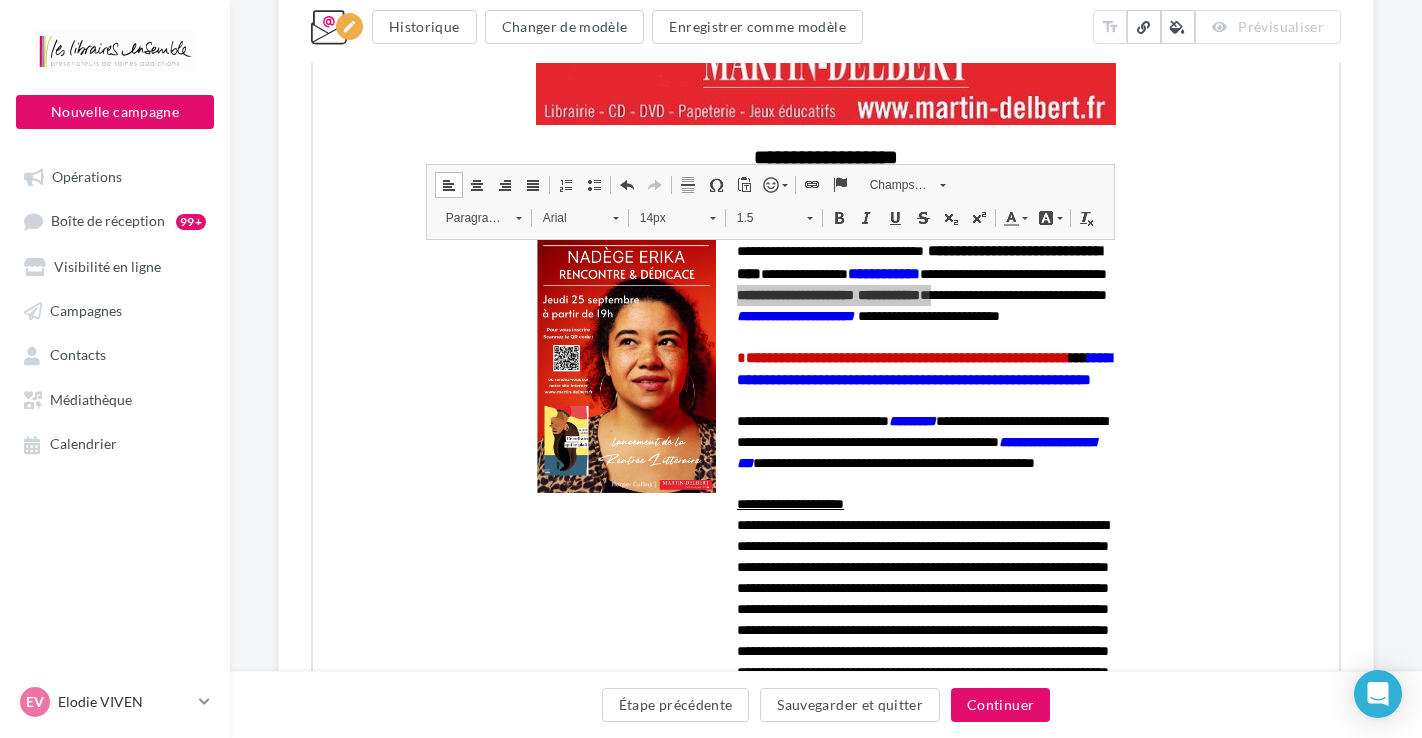 scroll, scrollTop: 110, scrollLeft: 0, axis: vertical 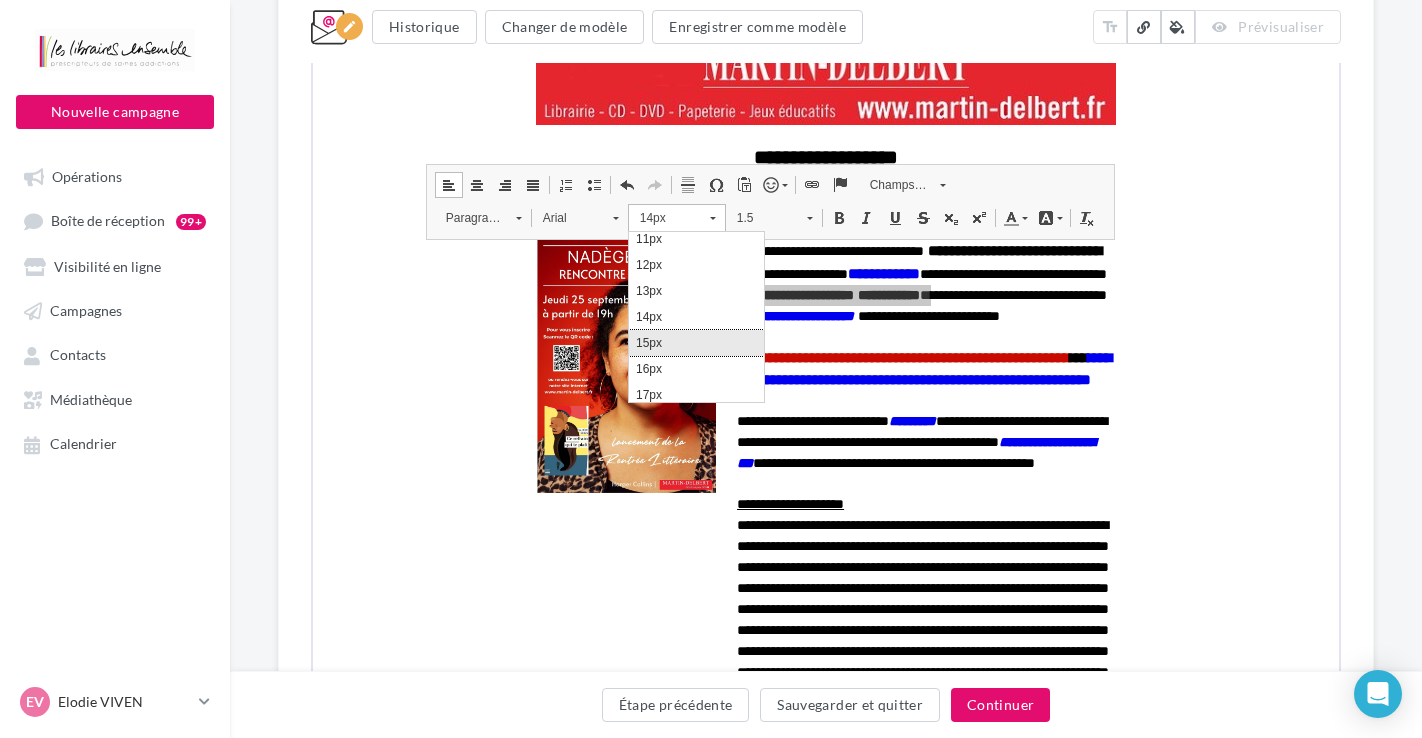 click on "15px" at bounding box center (695, 343) 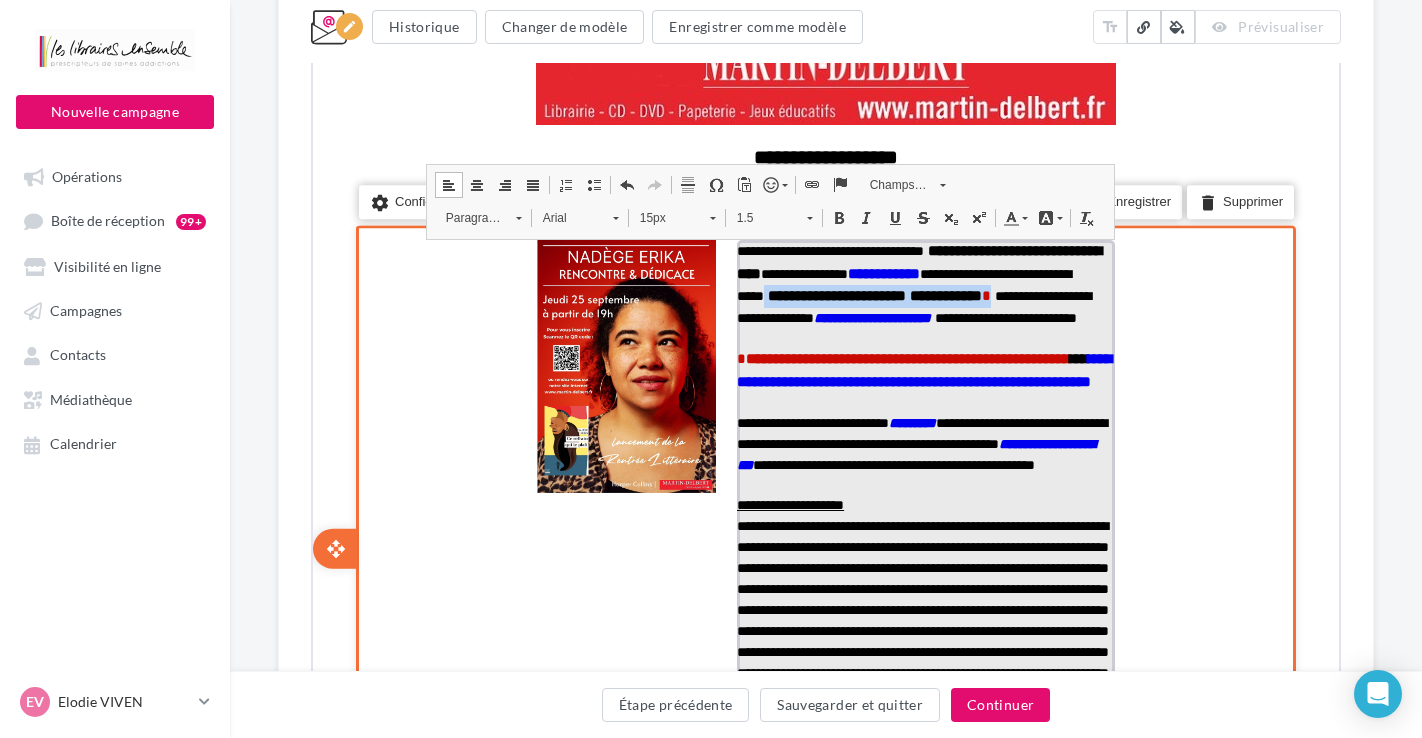 scroll, scrollTop: 0, scrollLeft: 0, axis: both 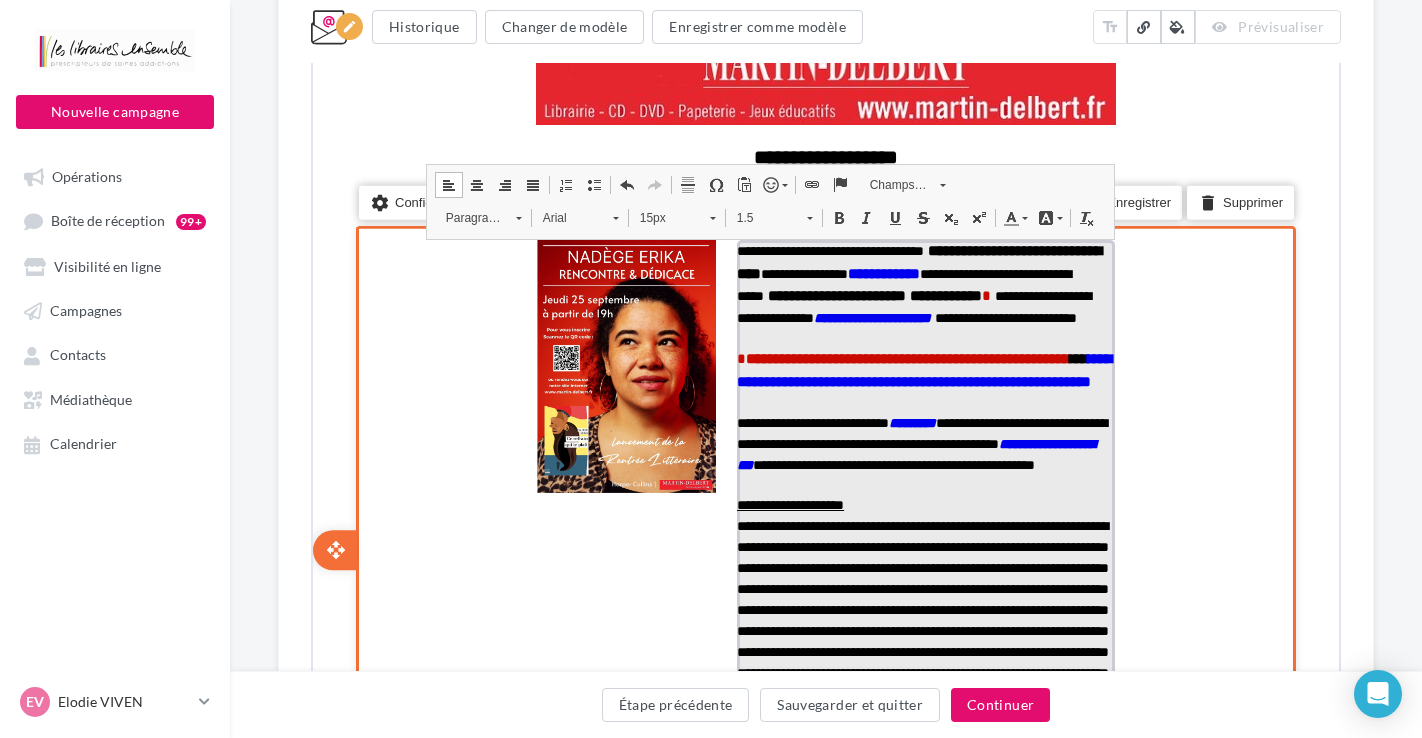 click on "**********" at bounding box center [912, 305] 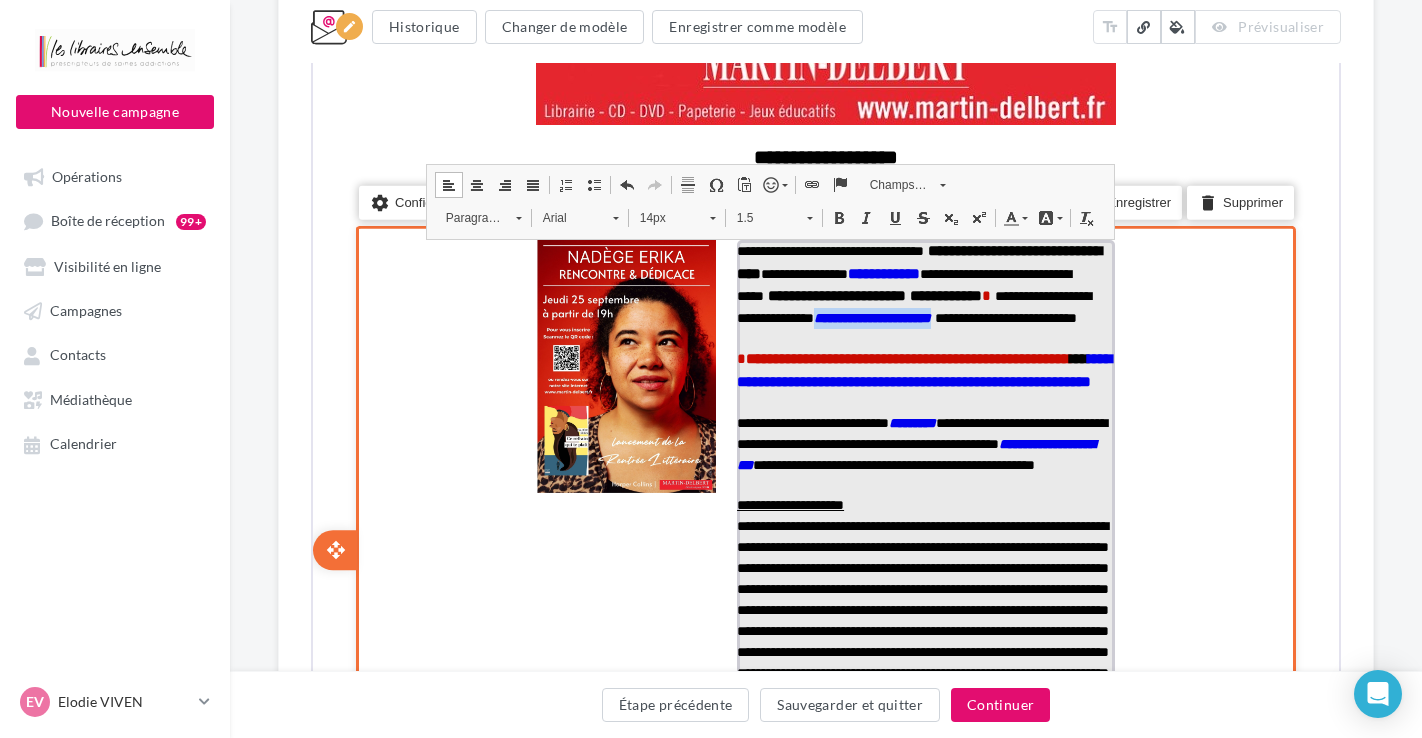 drag, startPoint x: 781, startPoint y: 338, endPoint x: 918, endPoint y: 335, distance: 137.03284 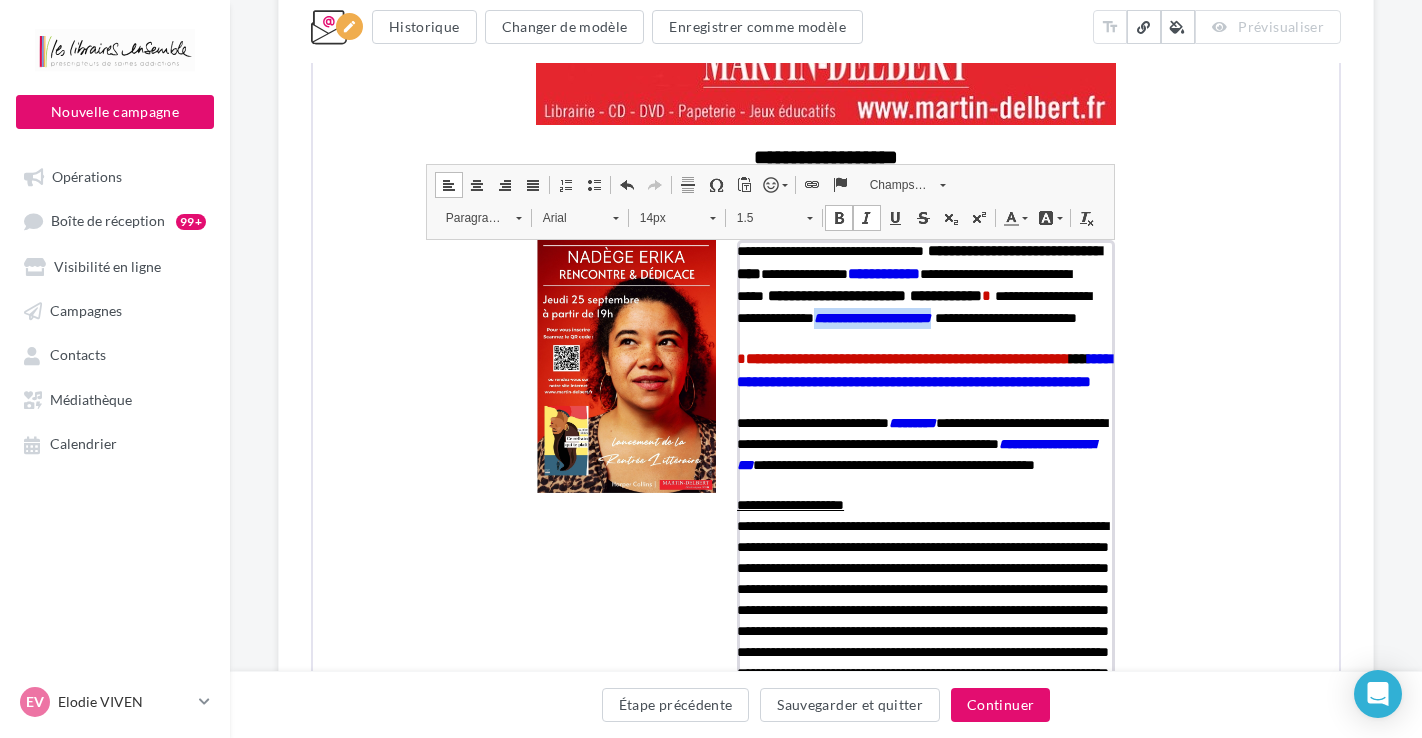 click on "14px" at bounding box center [663, 216] 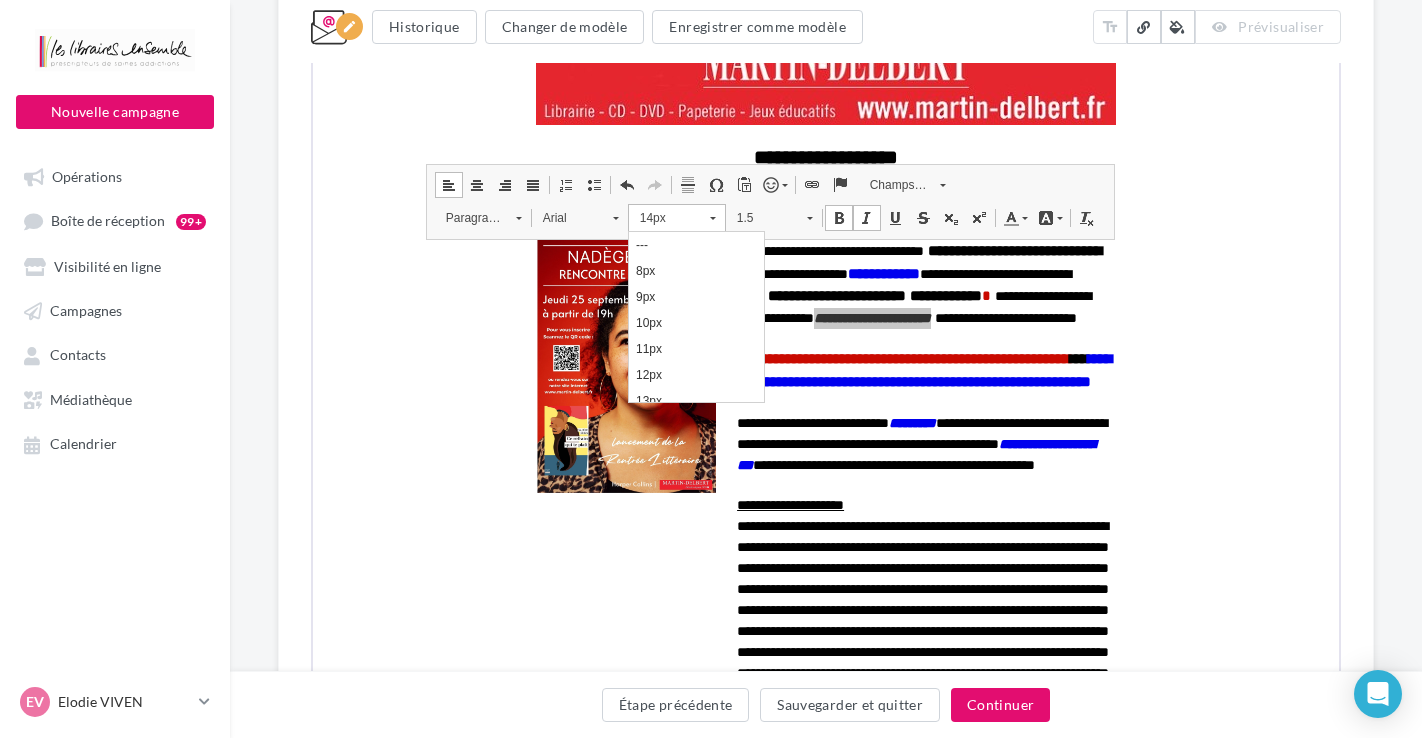 scroll, scrollTop: 110, scrollLeft: 0, axis: vertical 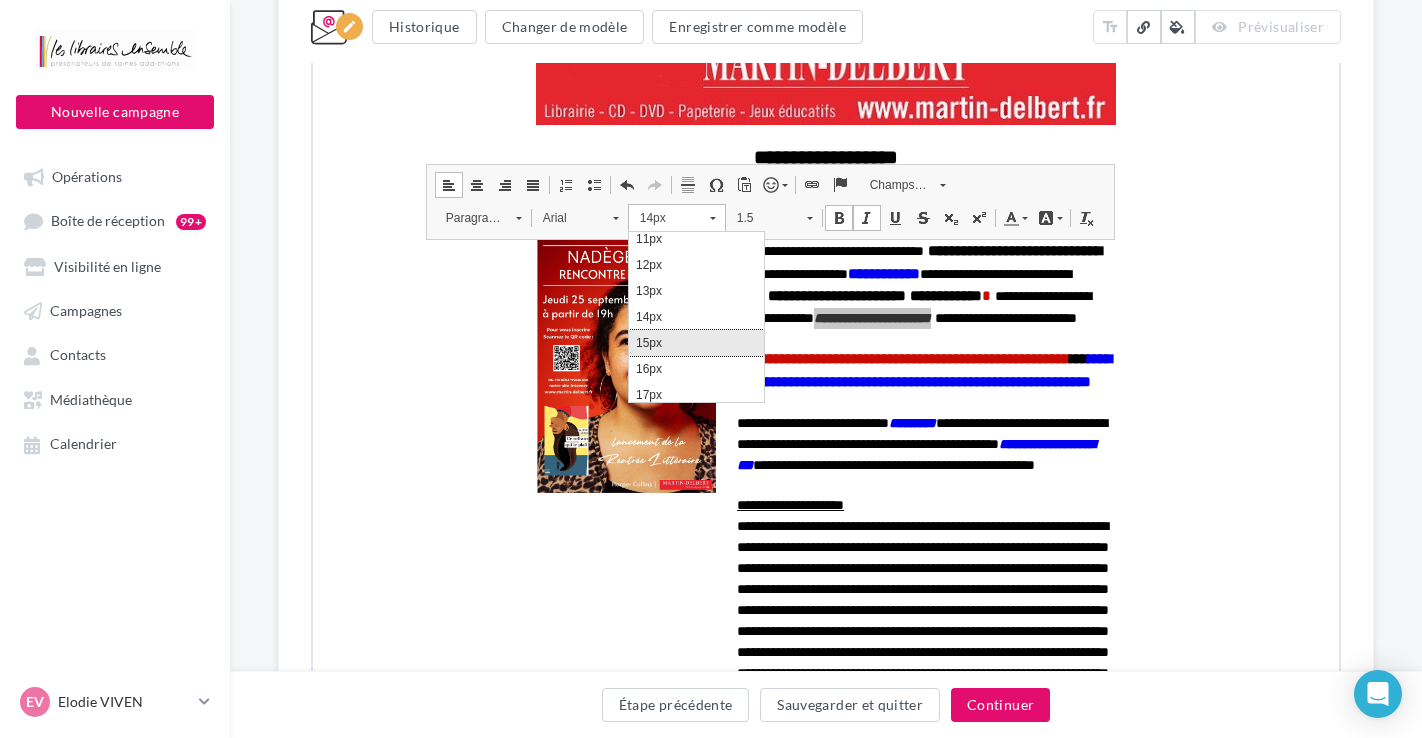 click on "15px" at bounding box center [695, 343] 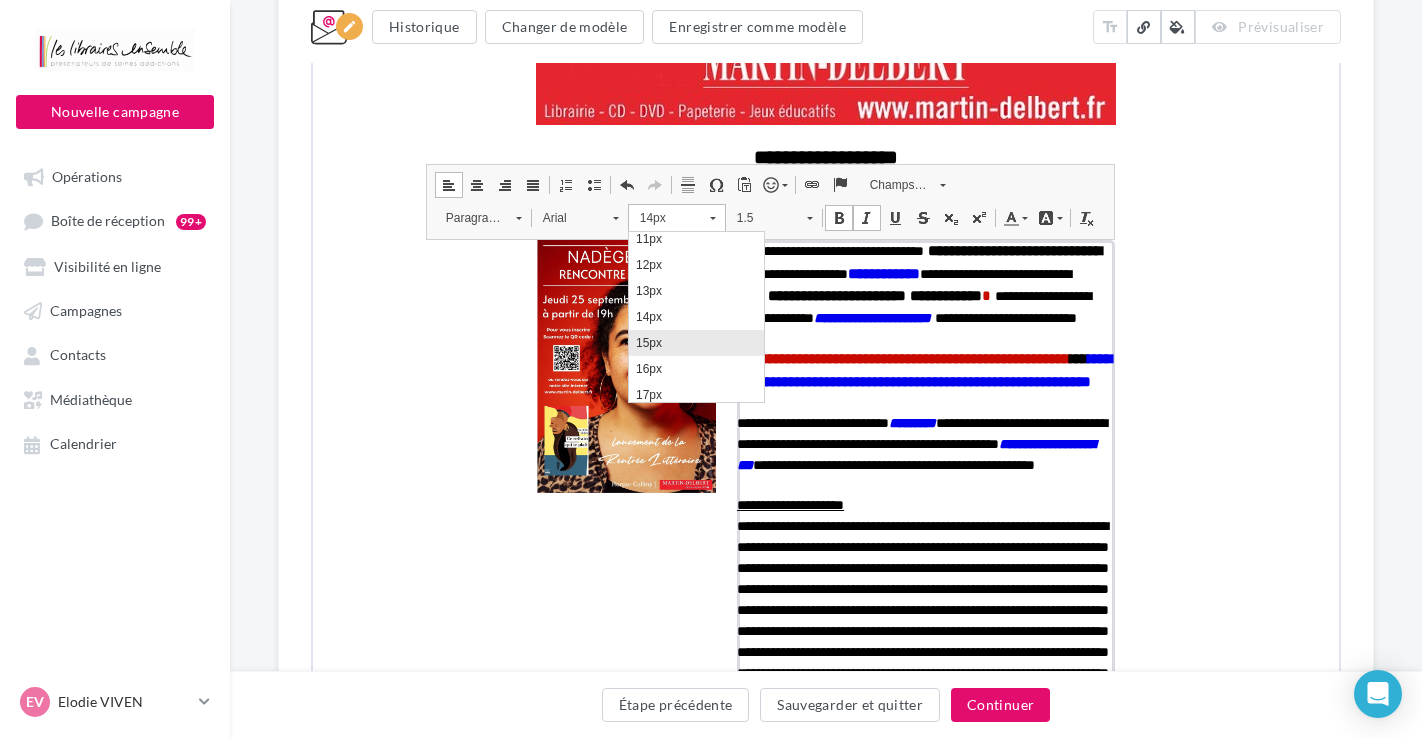 scroll, scrollTop: 0, scrollLeft: 0, axis: both 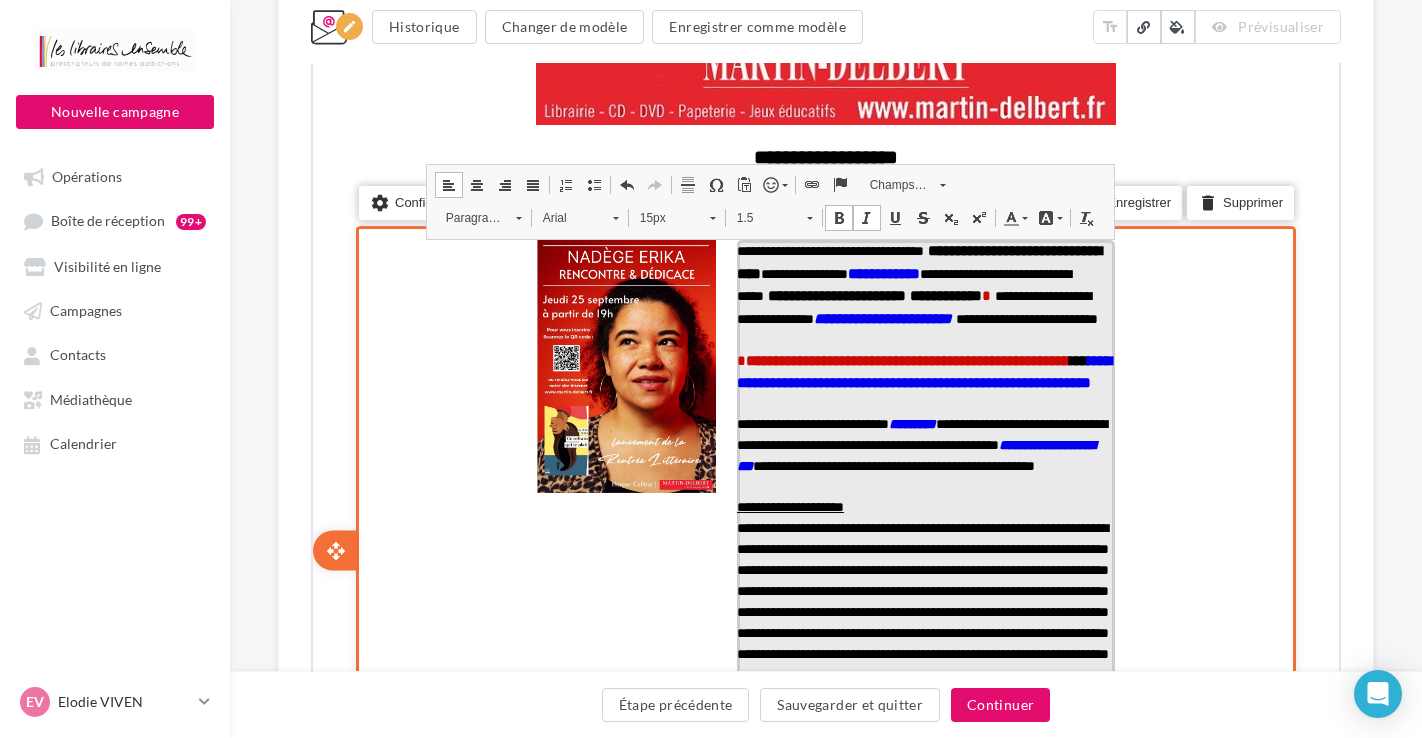 click on "**********" at bounding box center [906, 358] 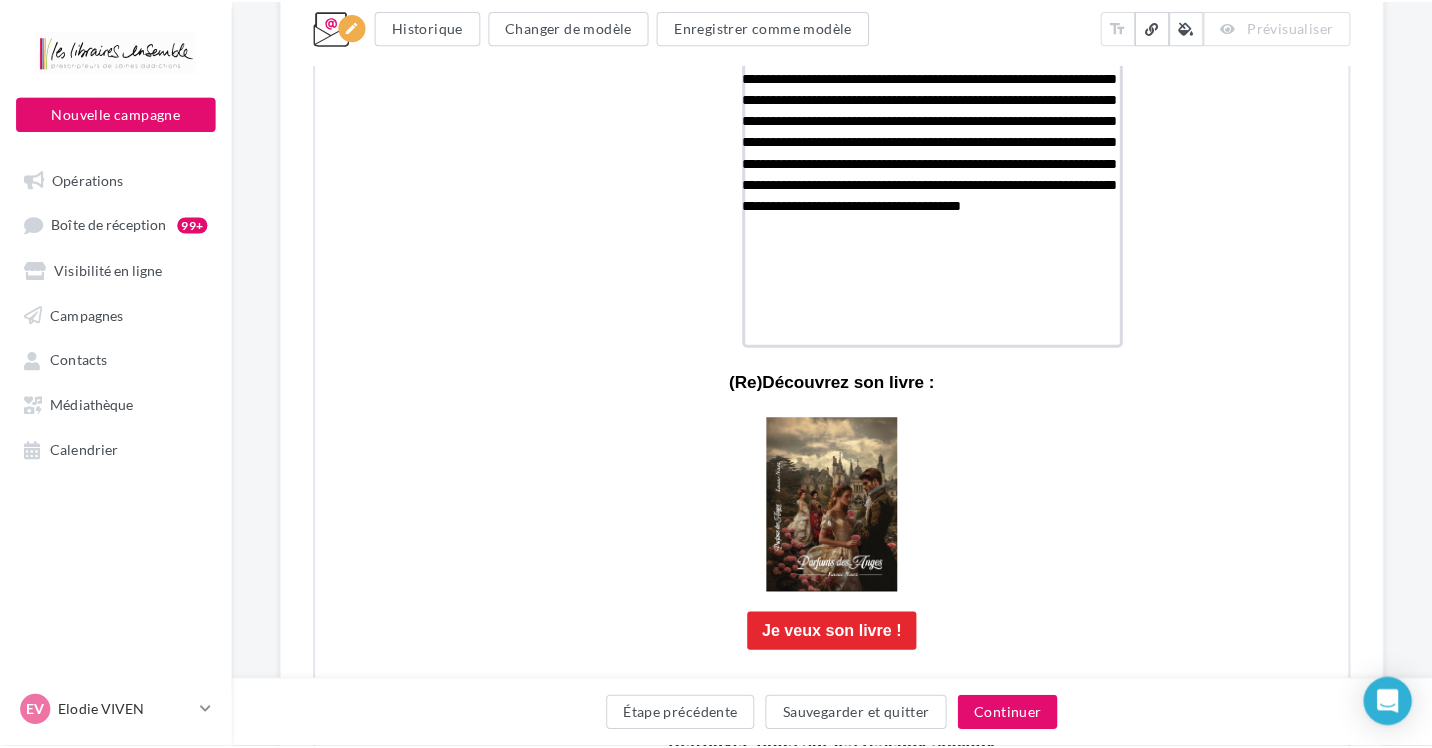 scroll, scrollTop: 1020, scrollLeft: 0, axis: vertical 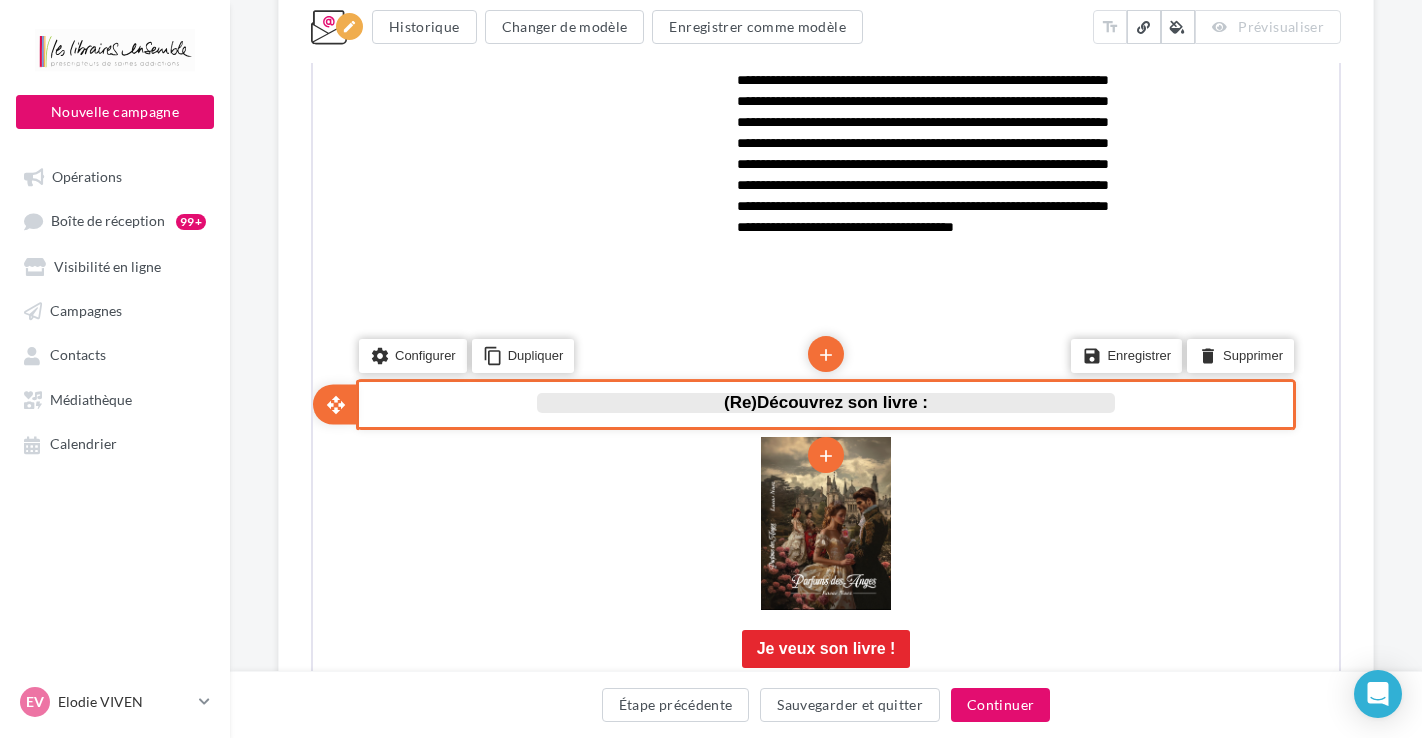 click on "(Re)Découvrez son livre :" at bounding box center [824, 400] 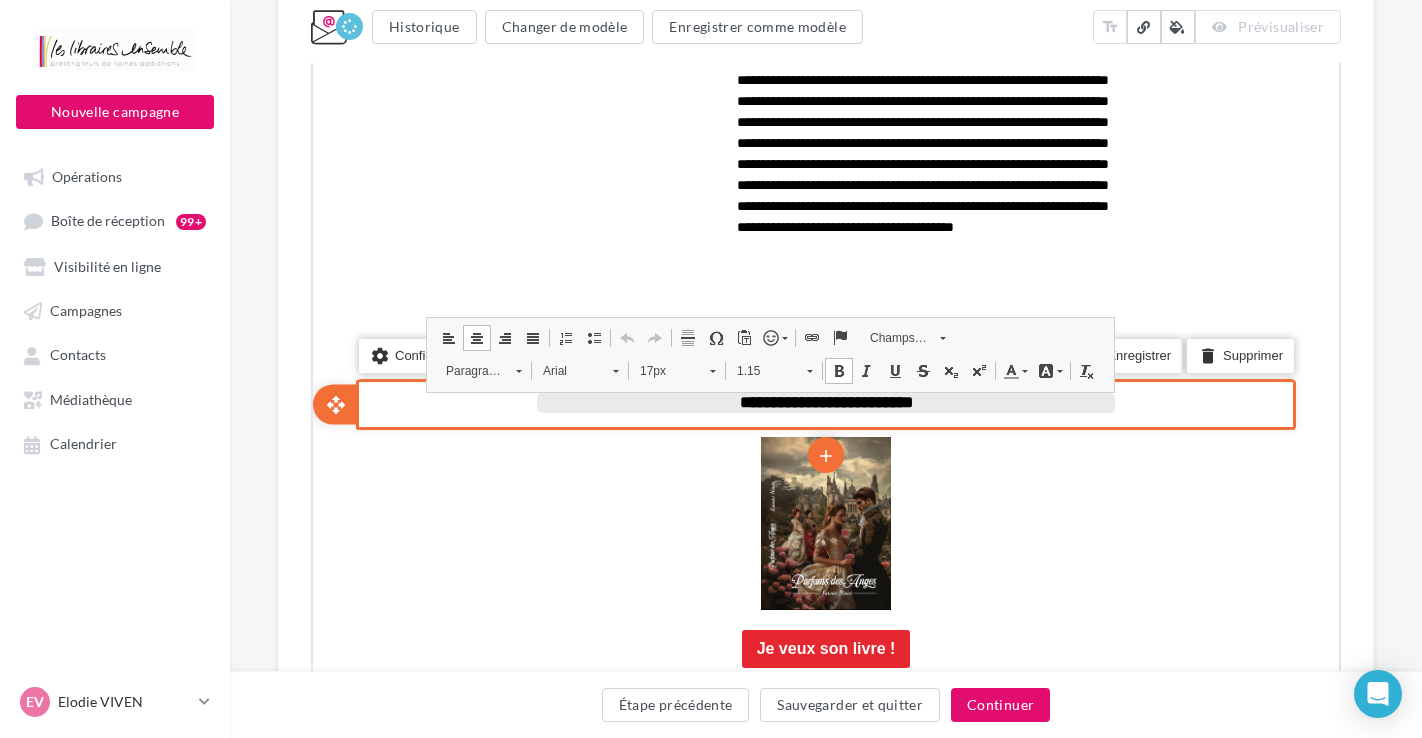 click on "**********" at bounding box center [824, 400] 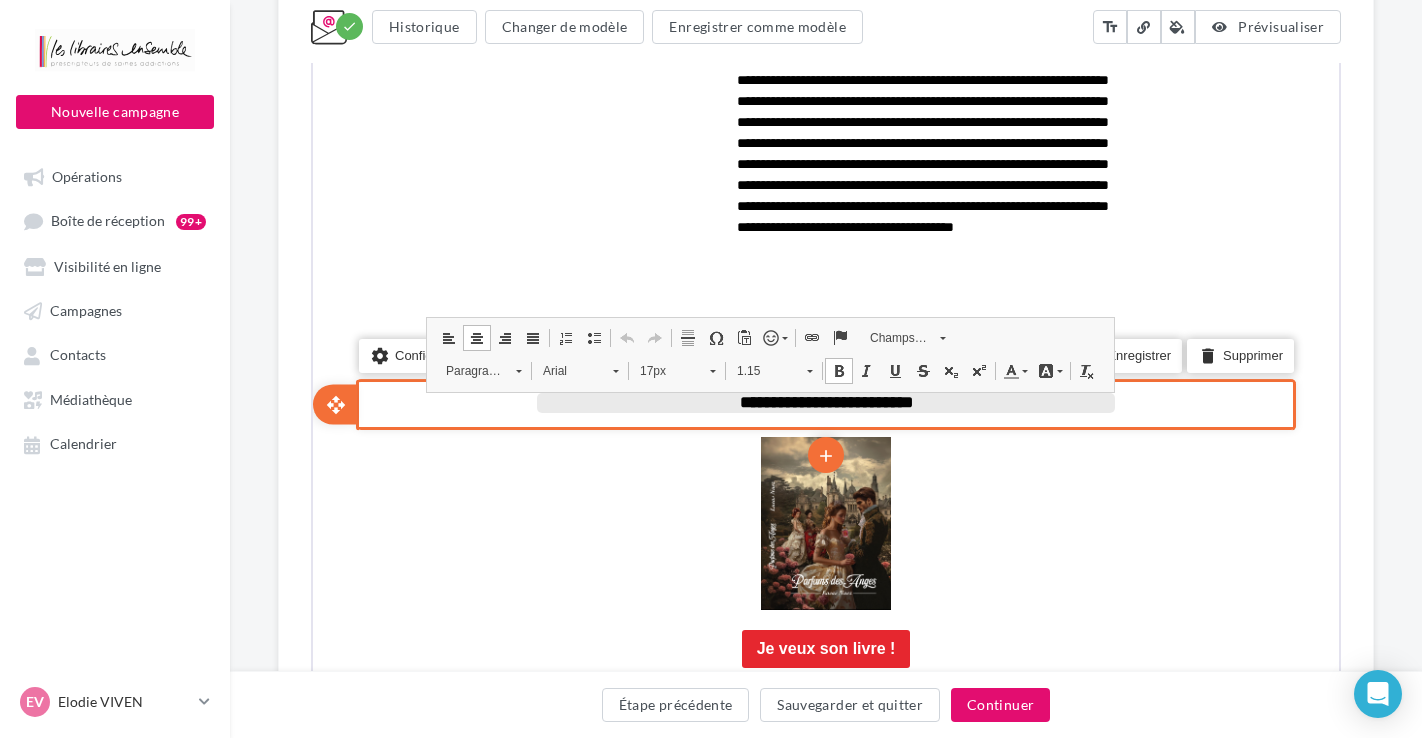 type 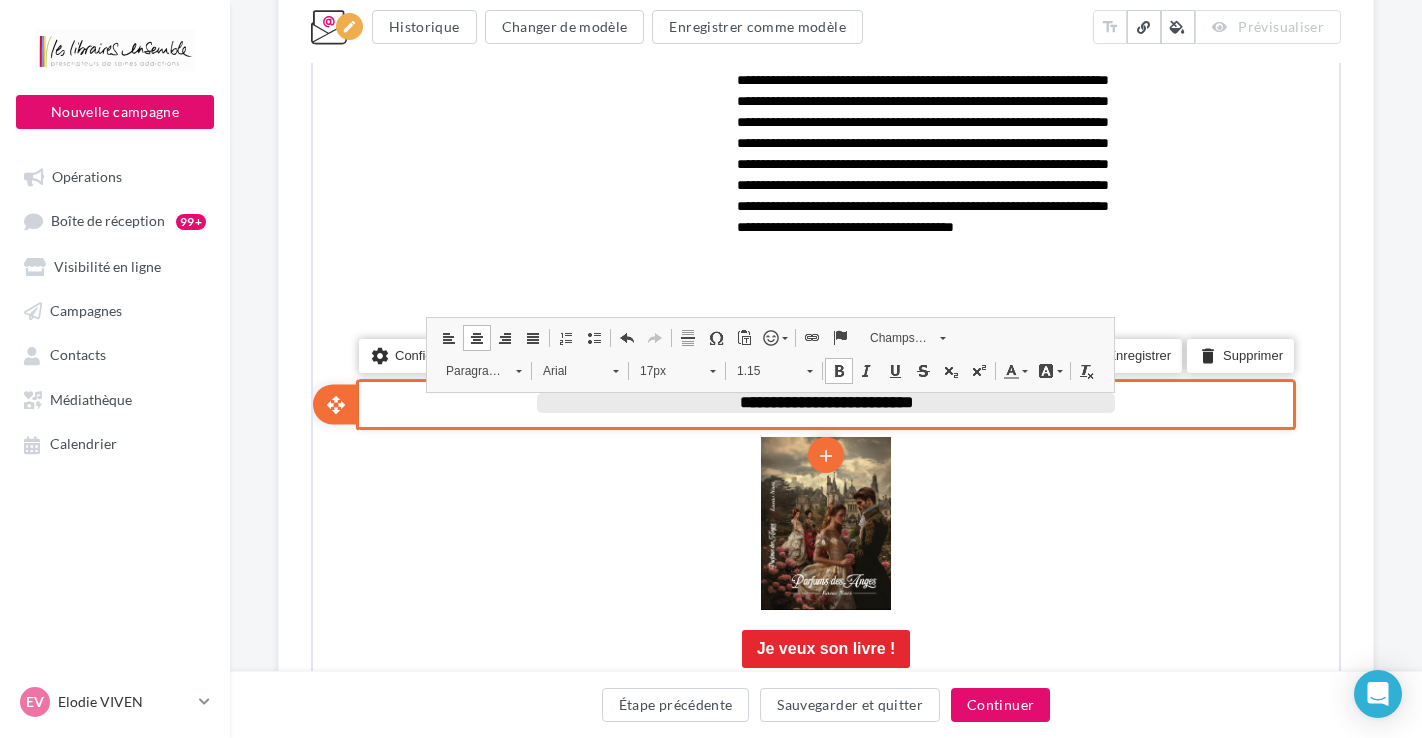 click on "**********" at bounding box center [824, 400] 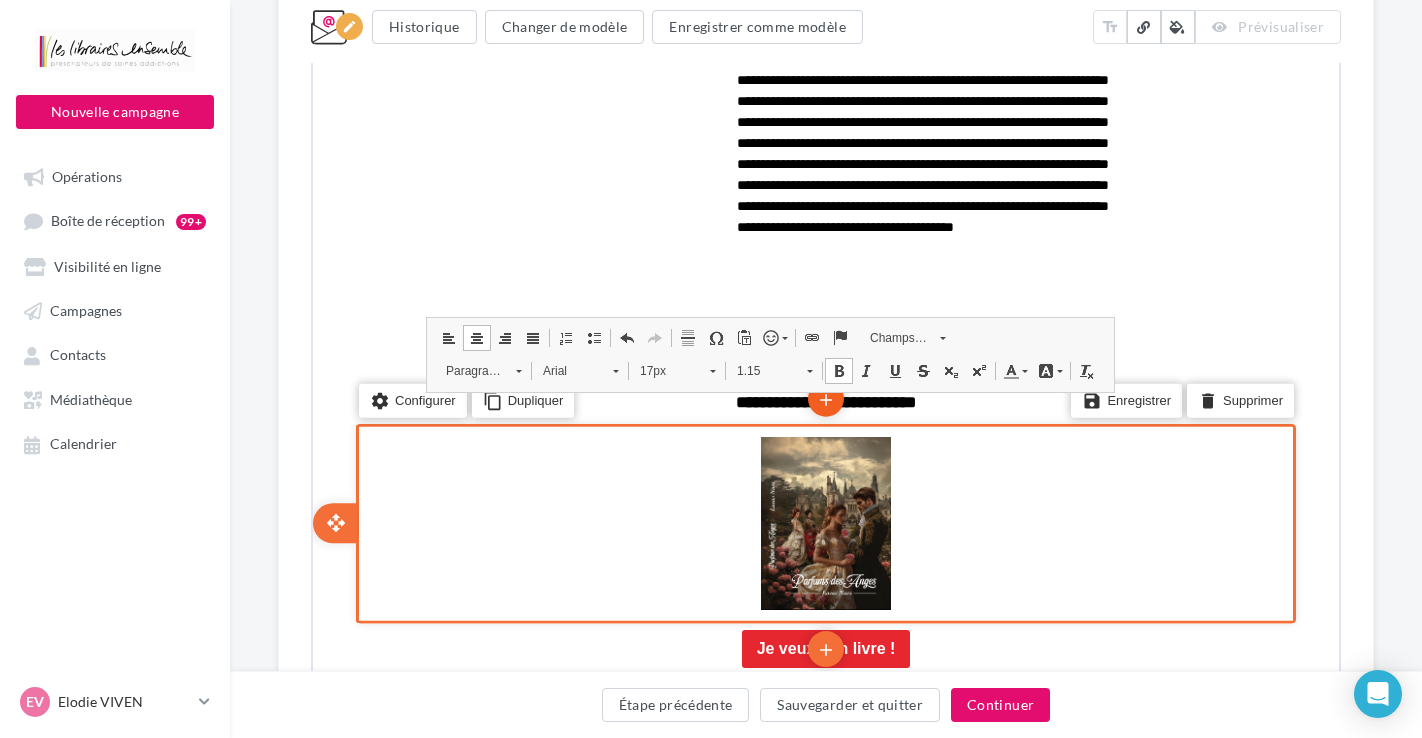 click on "add" at bounding box center (824, 397) 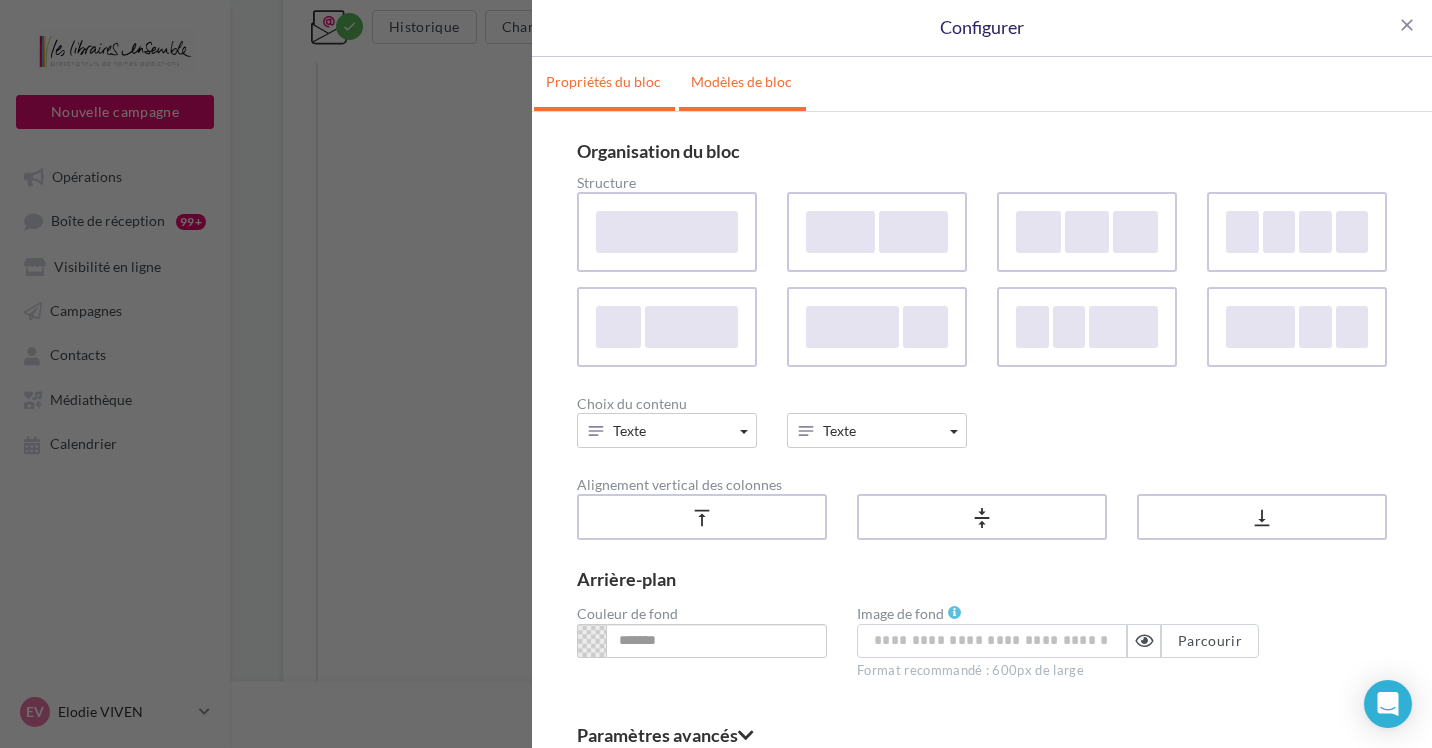 click on "Modèles de bloc" at bounding box center [741, 82] 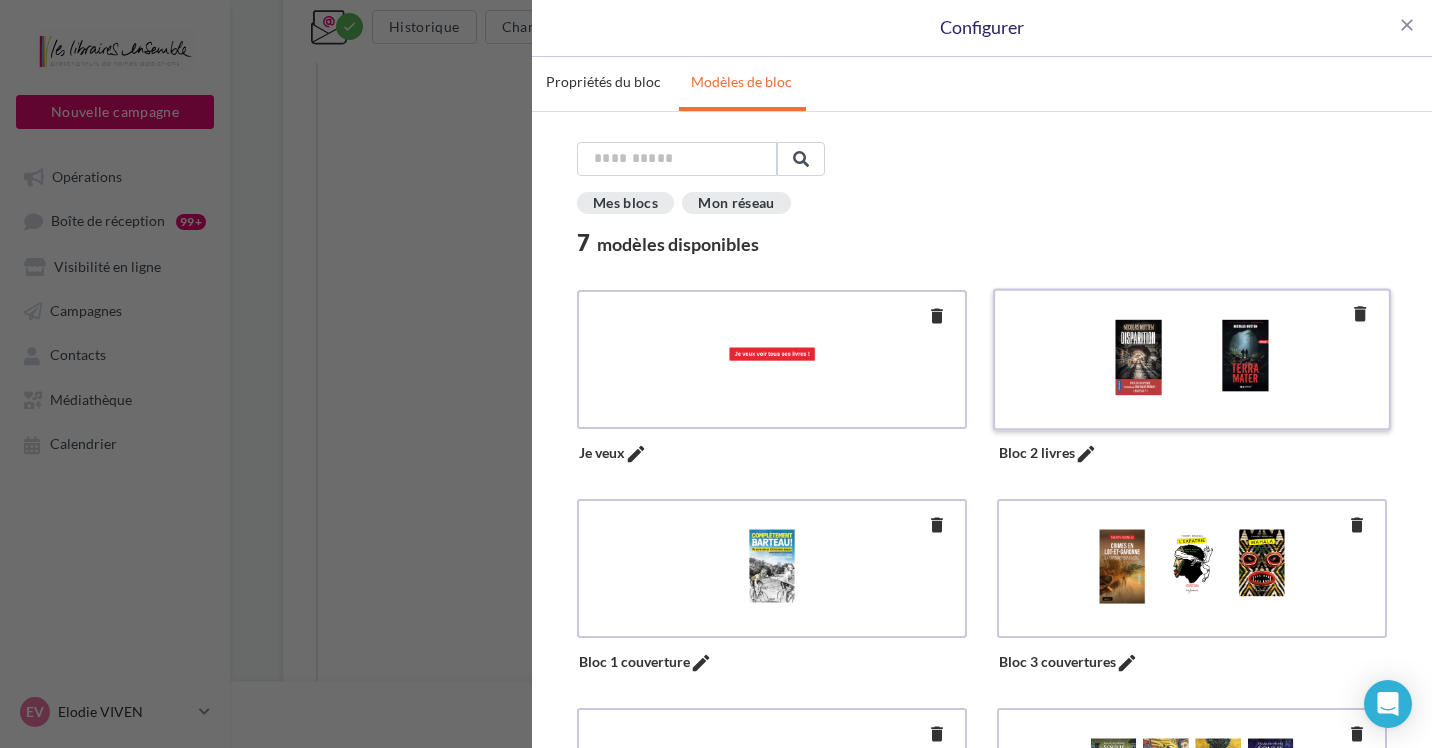 click at bounding box center [1191, 357] 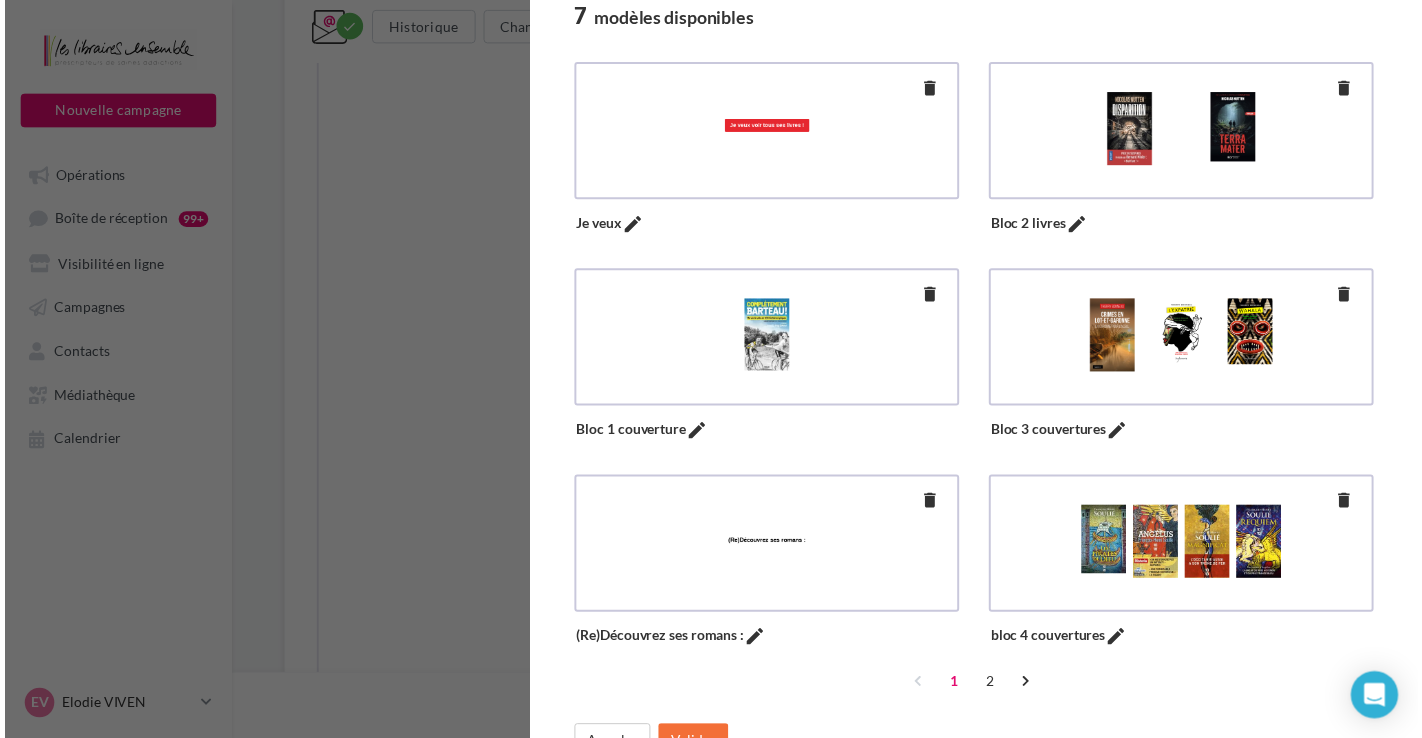 scroll, scrollTop: 261, scrollLeft: 0, axis: vertical 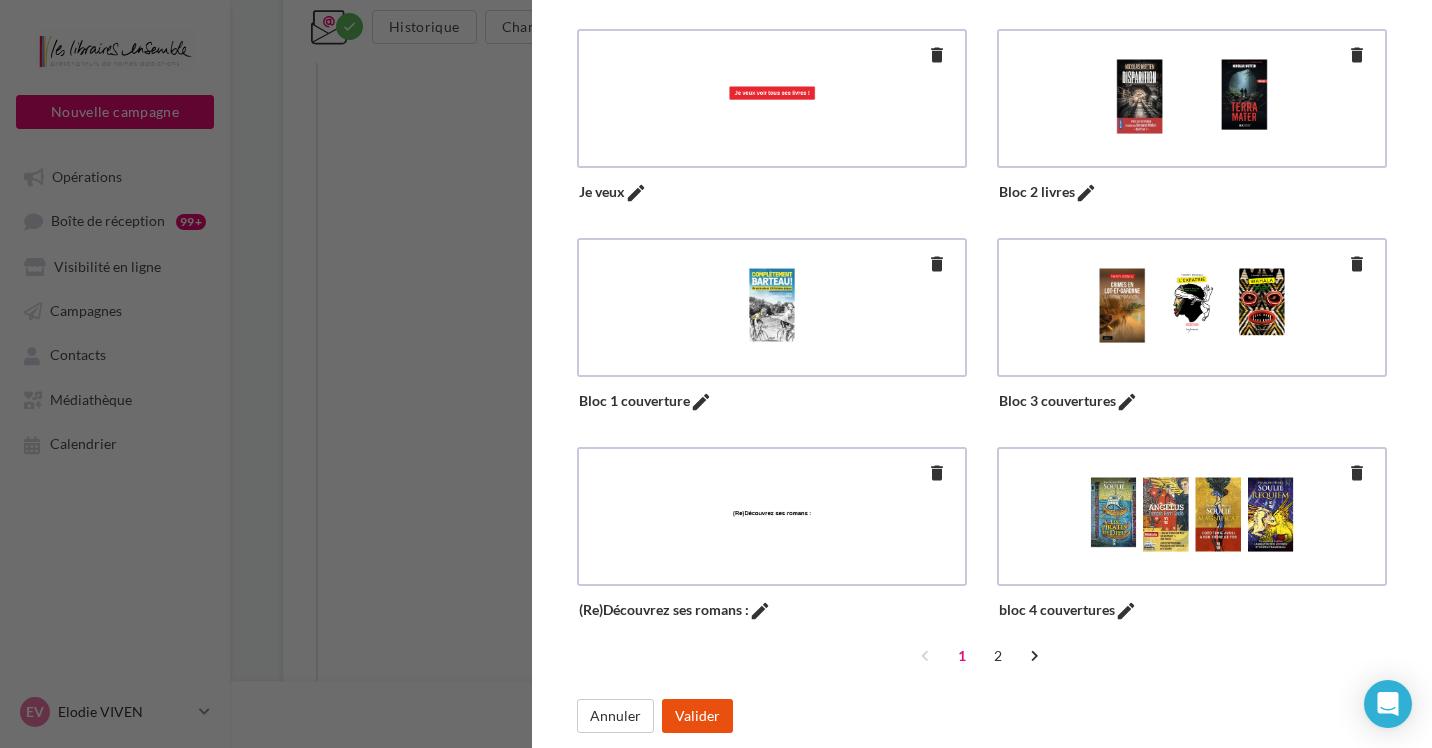 click on "Valider" at bounding box center [697, 716] 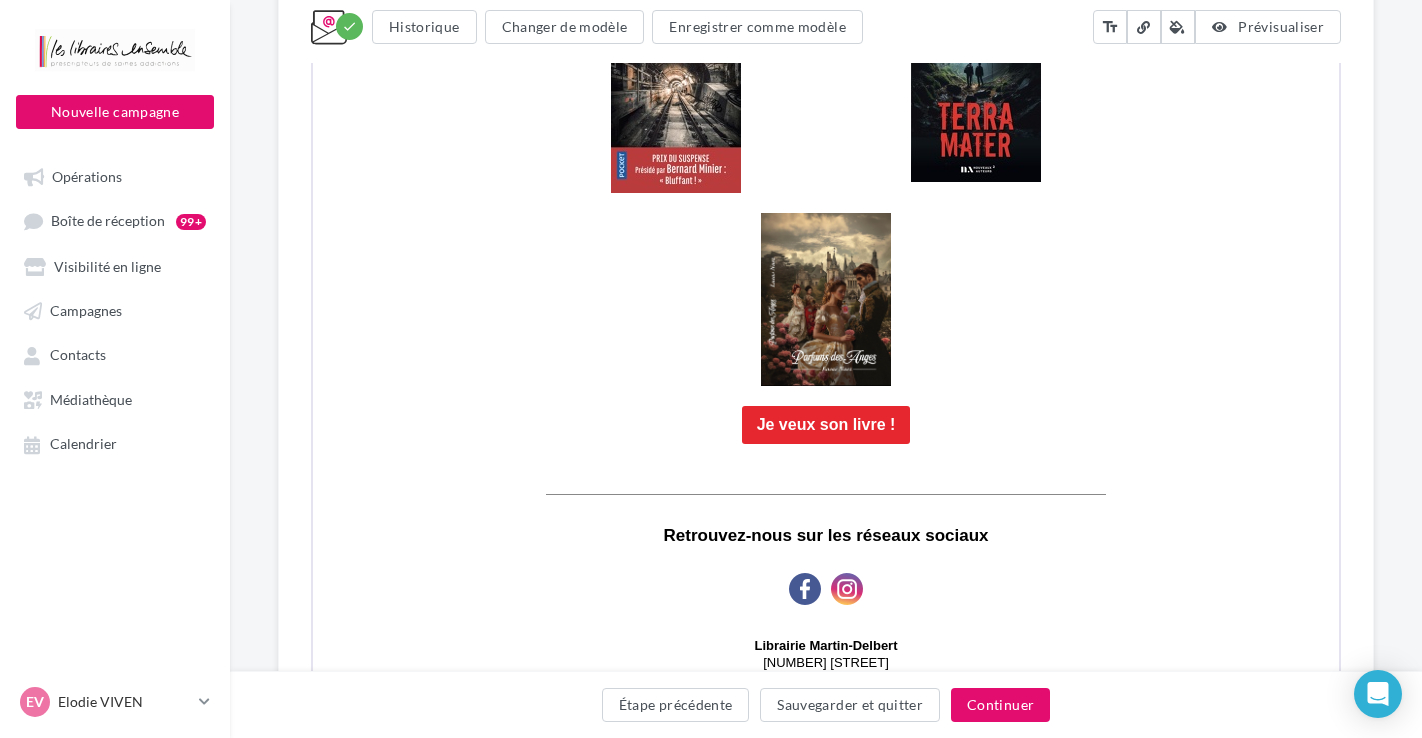 scroll, scrollTop: 1257, scrollLeft: 0, axis: vertical 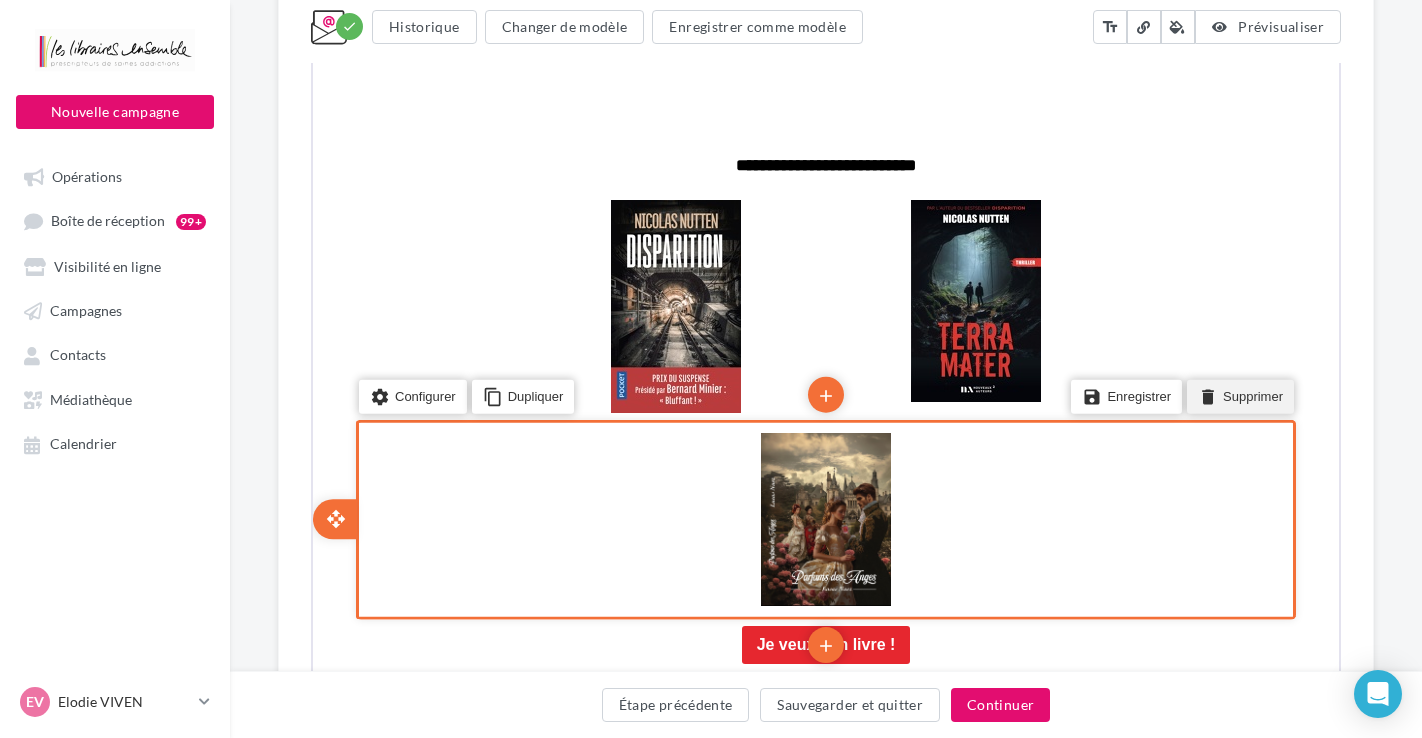 click on "delete Supprimer" at bounding box center [1238, 394] 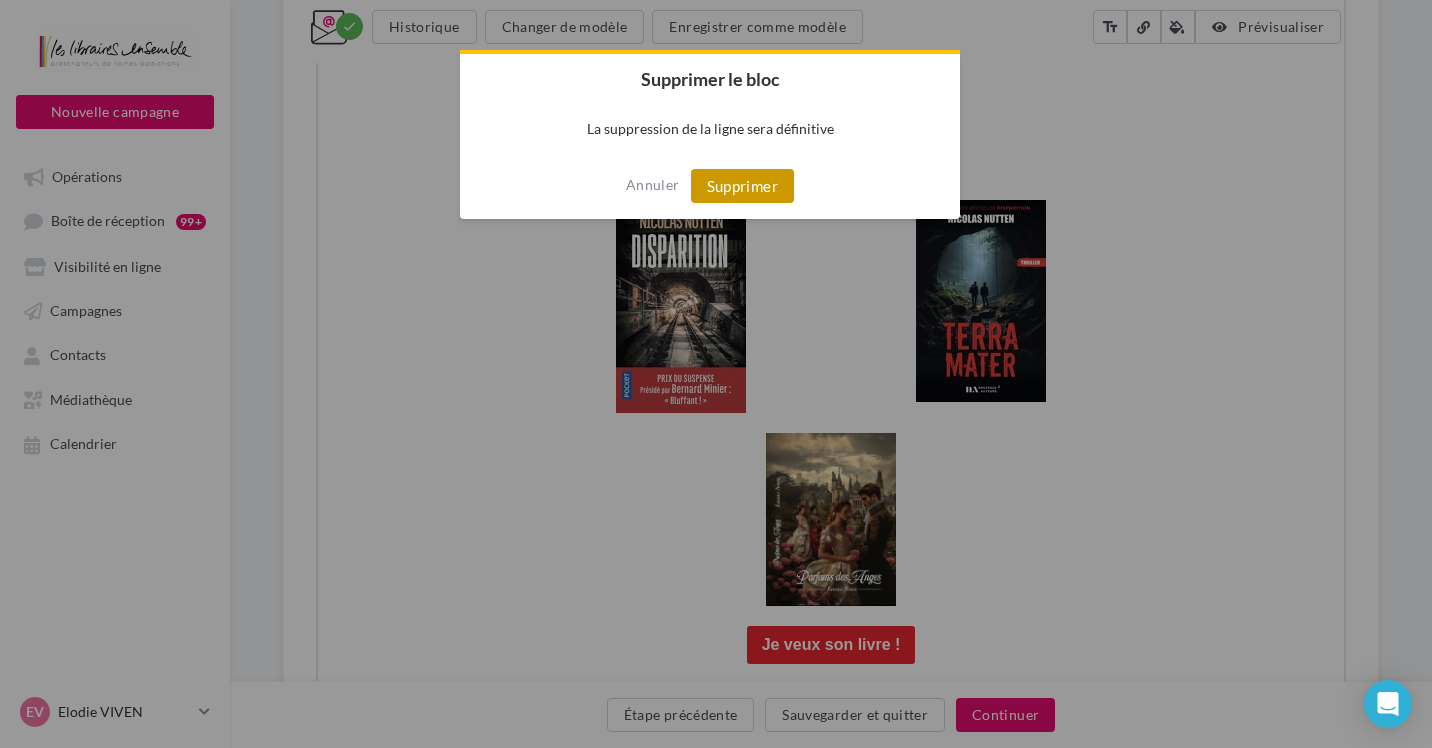 click on "Supprimer" at bounding box center [742, 186] 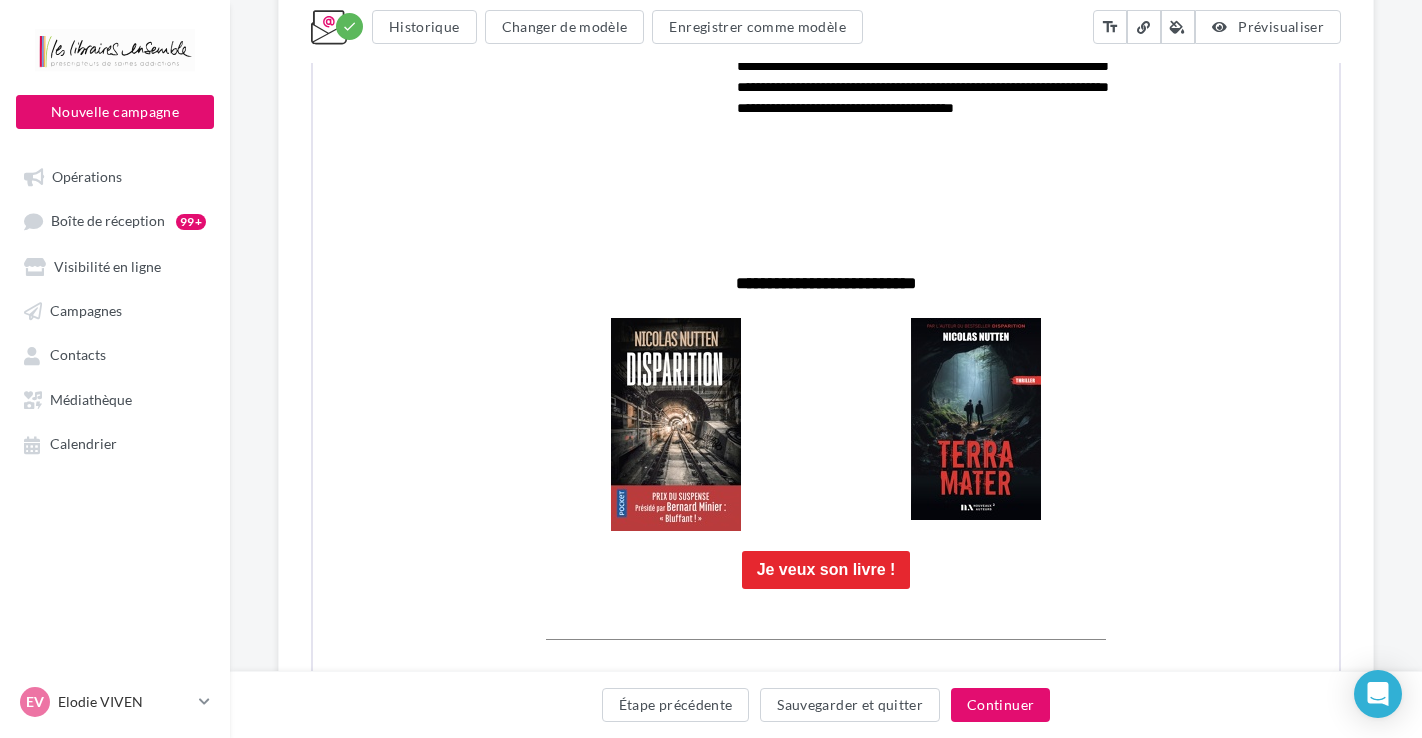 scroll, scrollTop: 1142, scrollLeft: 0, axis: vertical 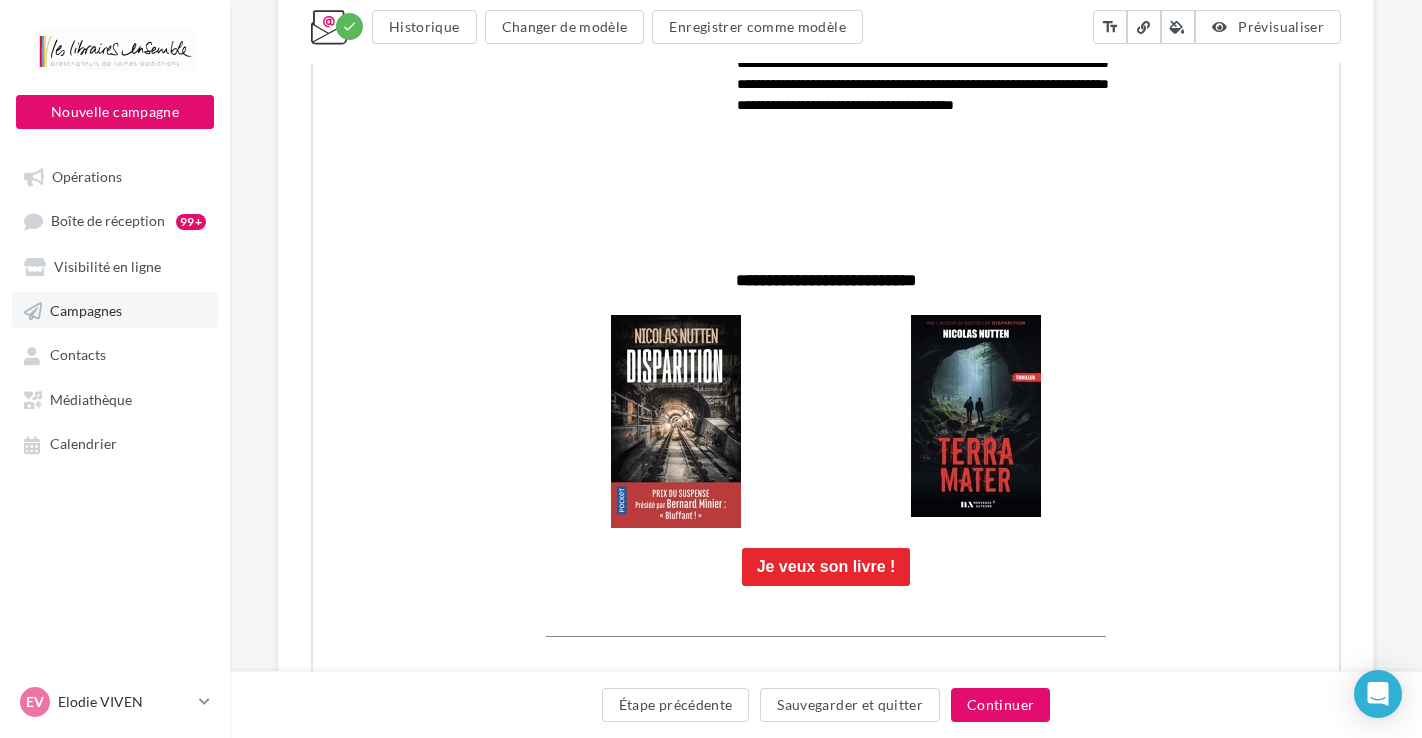 click on "Campagnes" at bounding box center (86, 310) 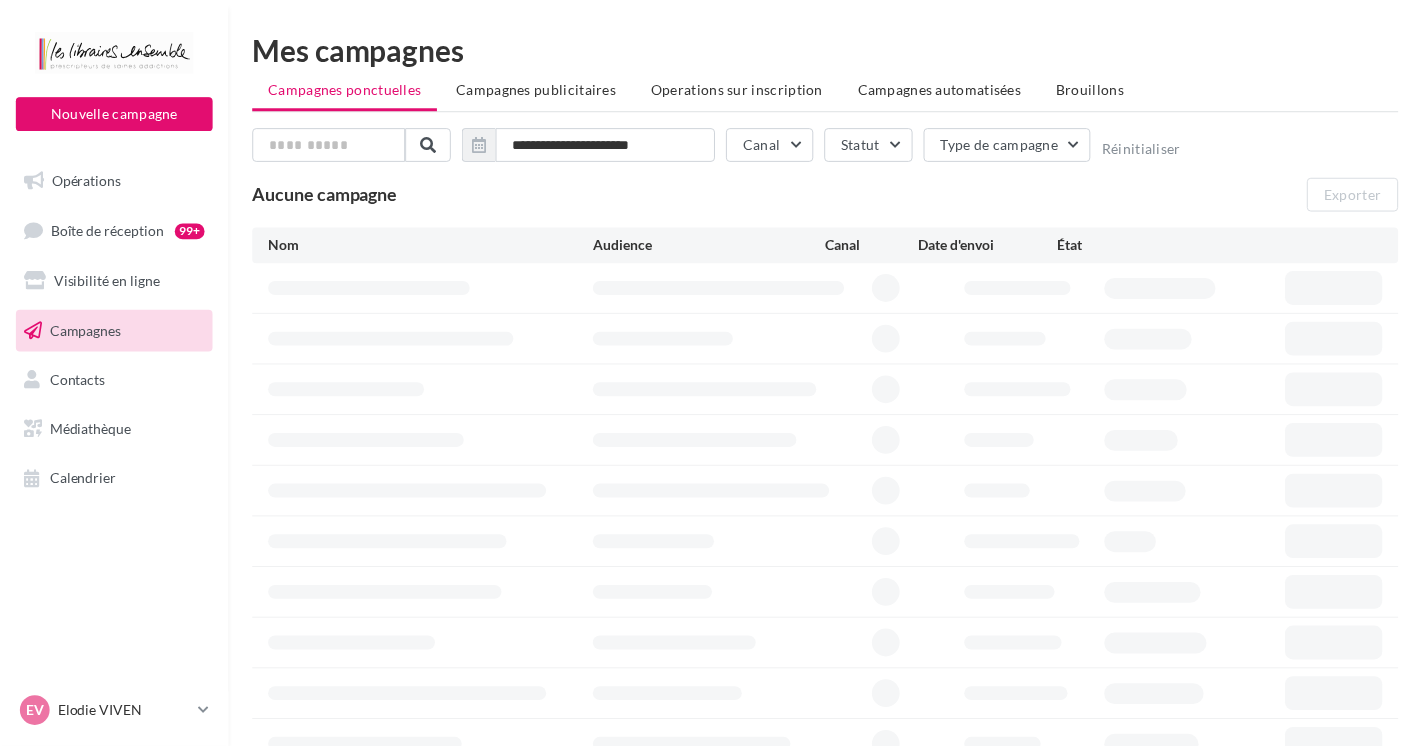 scroll, scrollTop: 0, scrollLeft: 0, axis: both 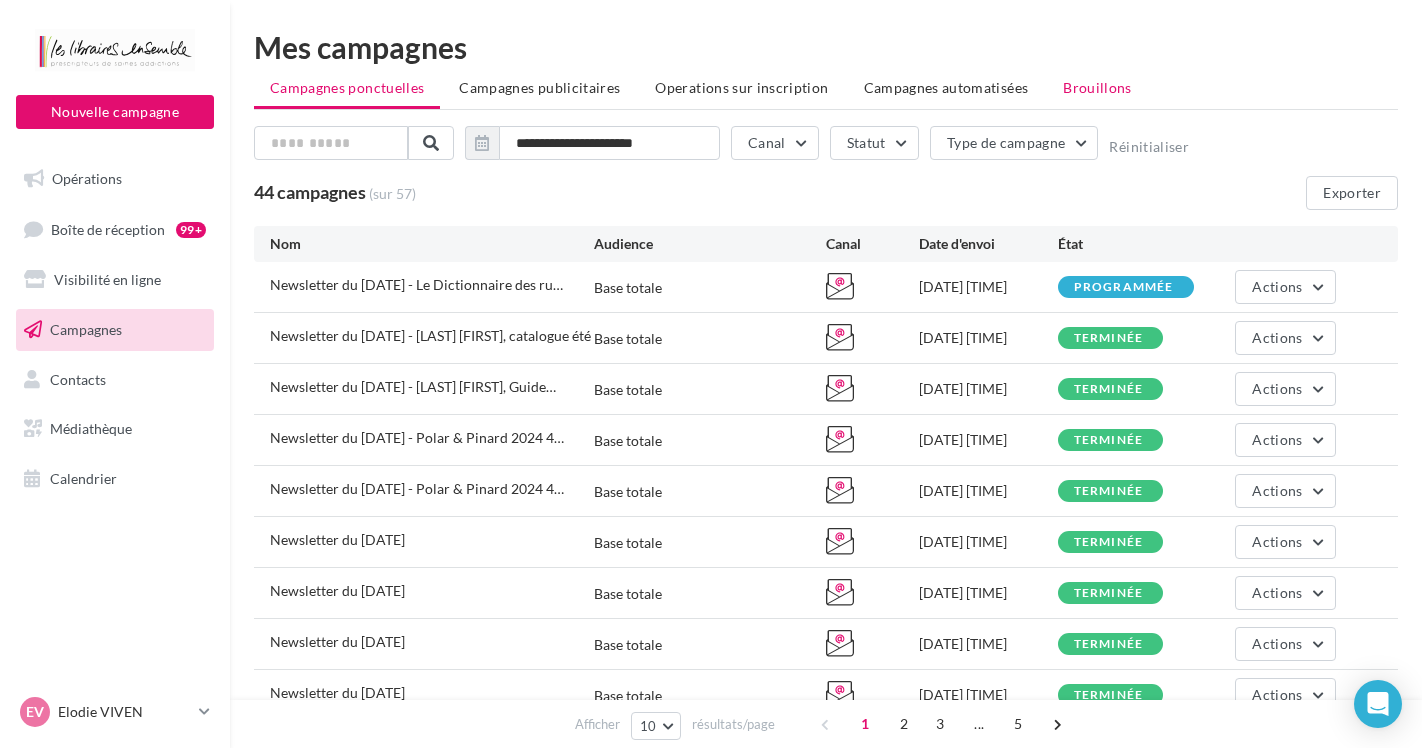 click on "Brouillons" at bounding box center (1097, 87) 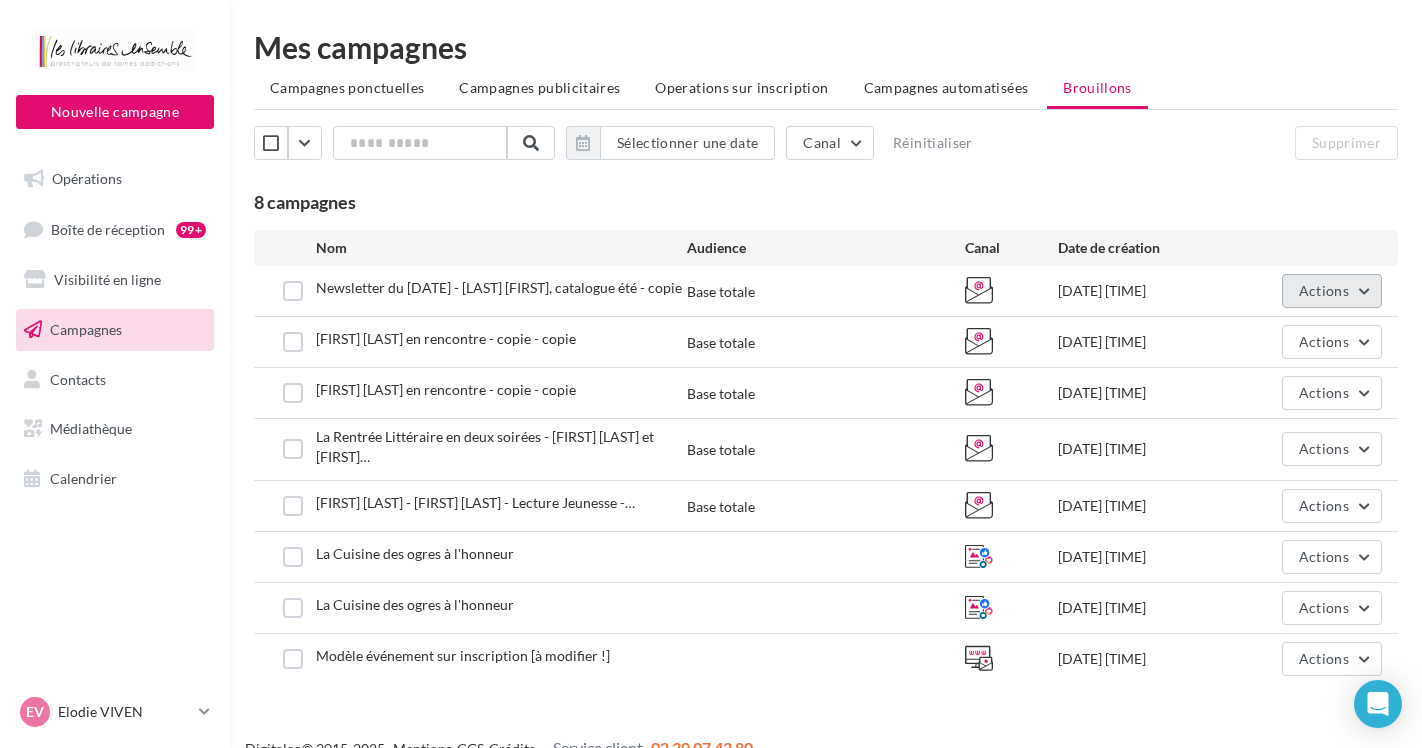 click on "Actions" at bounding box center [1324, 290] 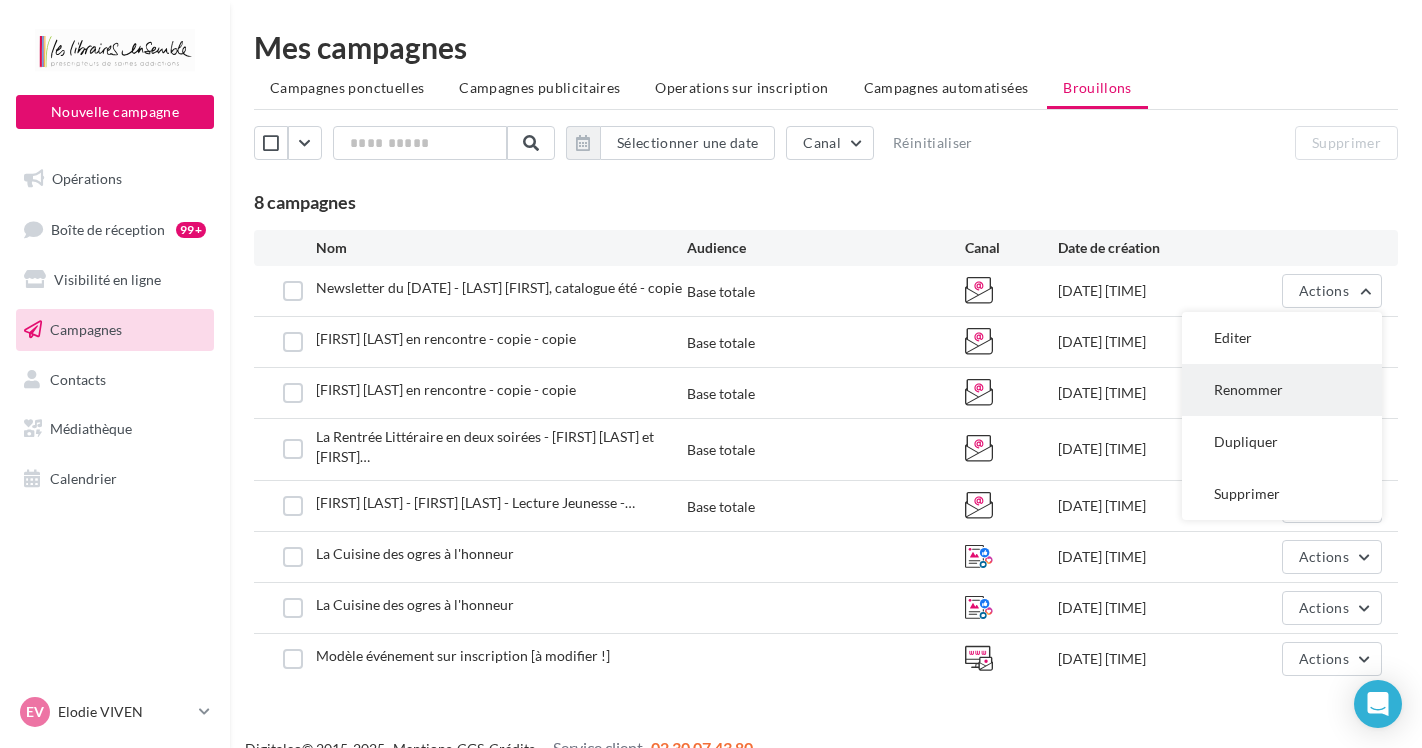 click on "Renommer" at bounding box center (1282, 390) 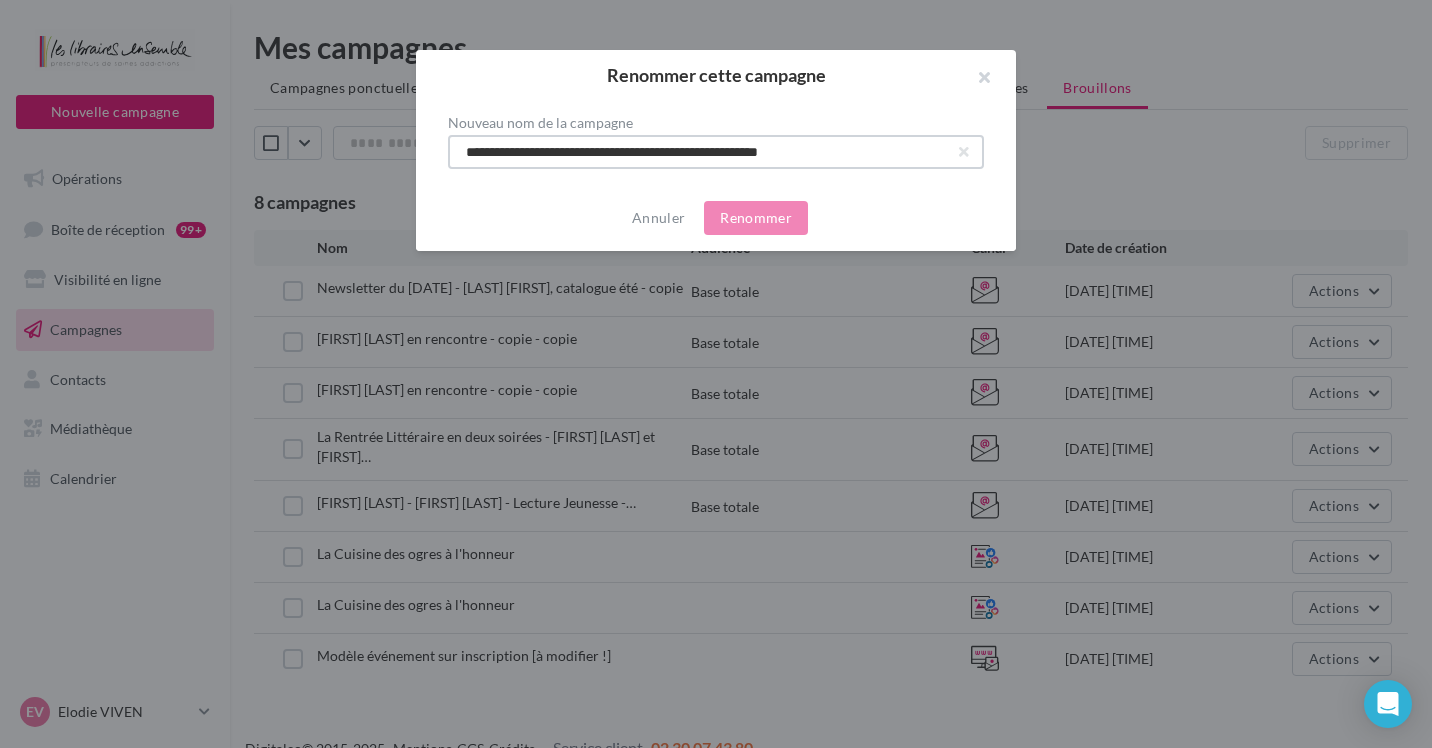 click on "**********" at bounding box center [716, 152] 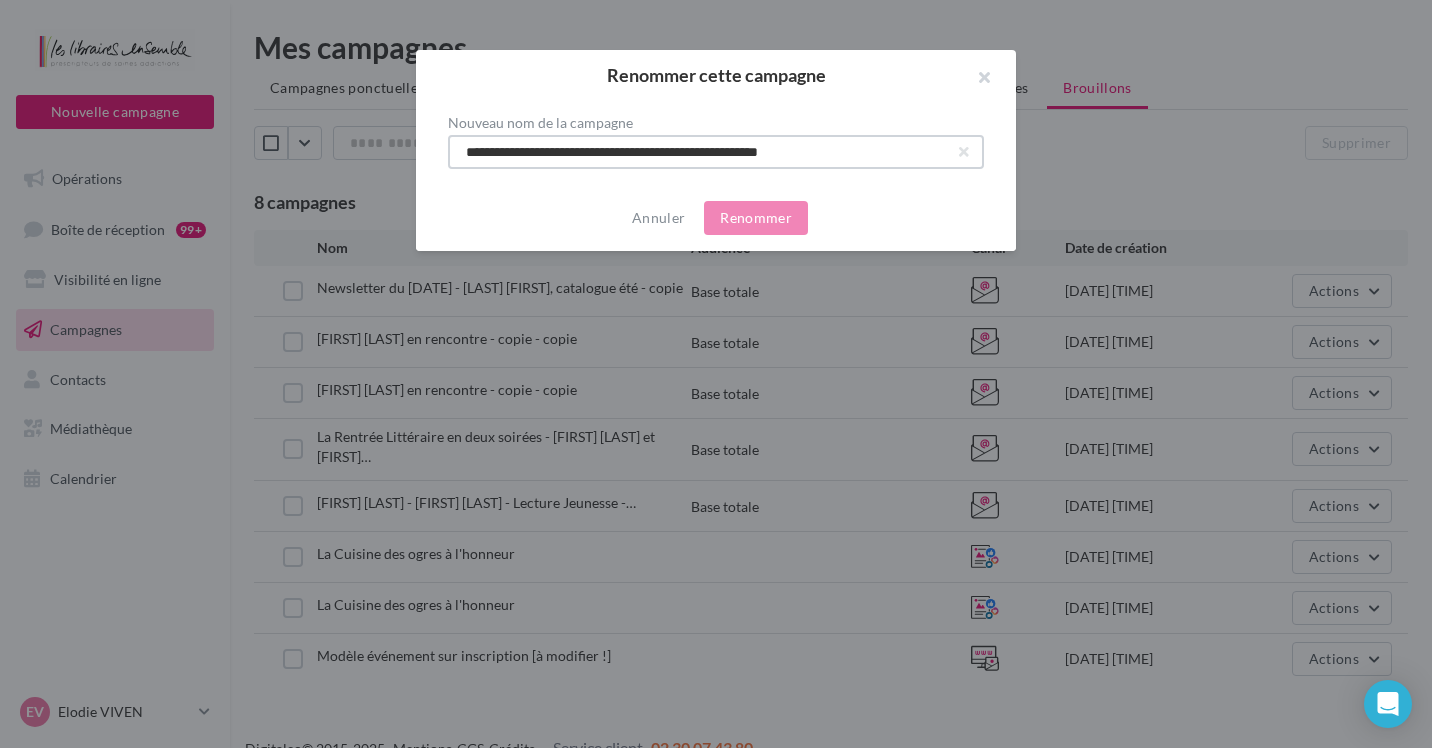 drag, startPoint x: 572, startPoint y: 148, endPoint x: 559, endPoint y: 154, distance: 14.3178215 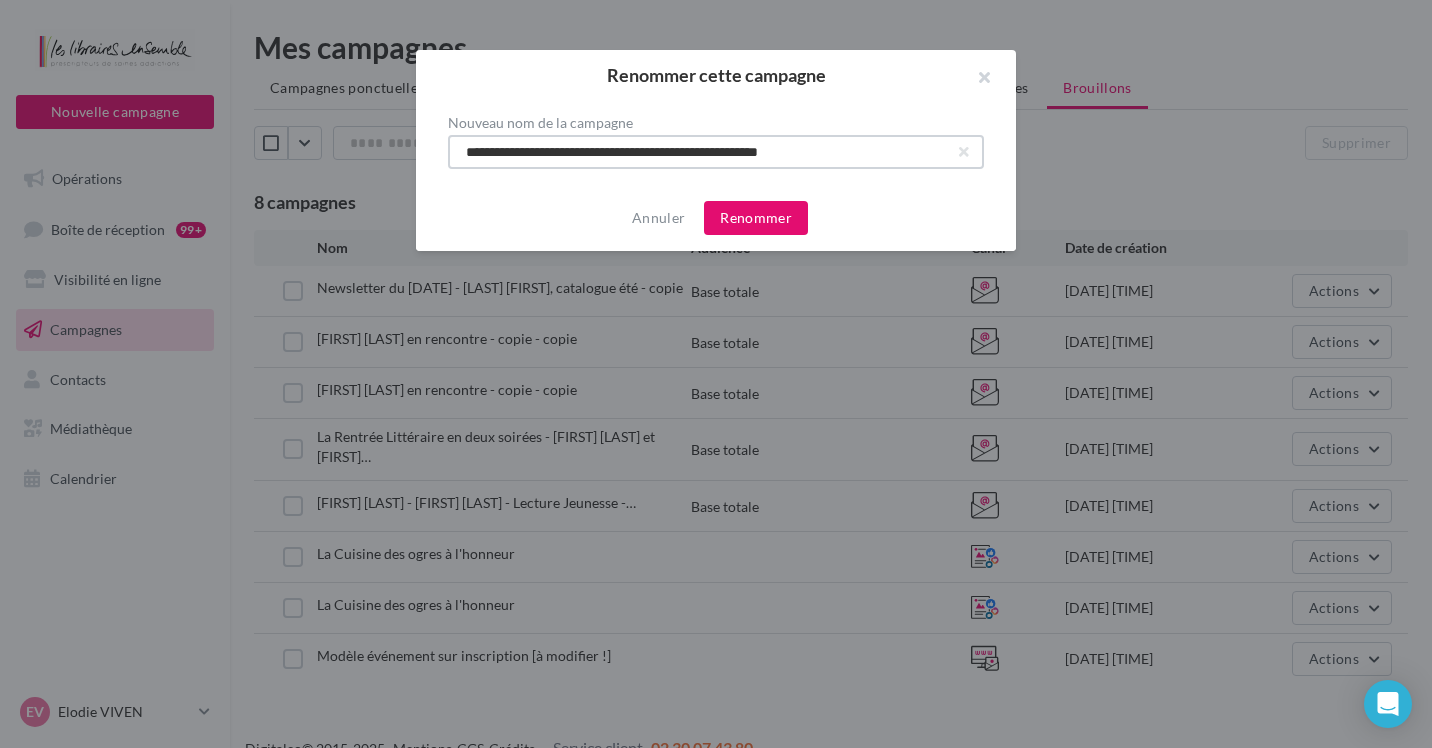 click on "**********" at bounding box center (716, 152) 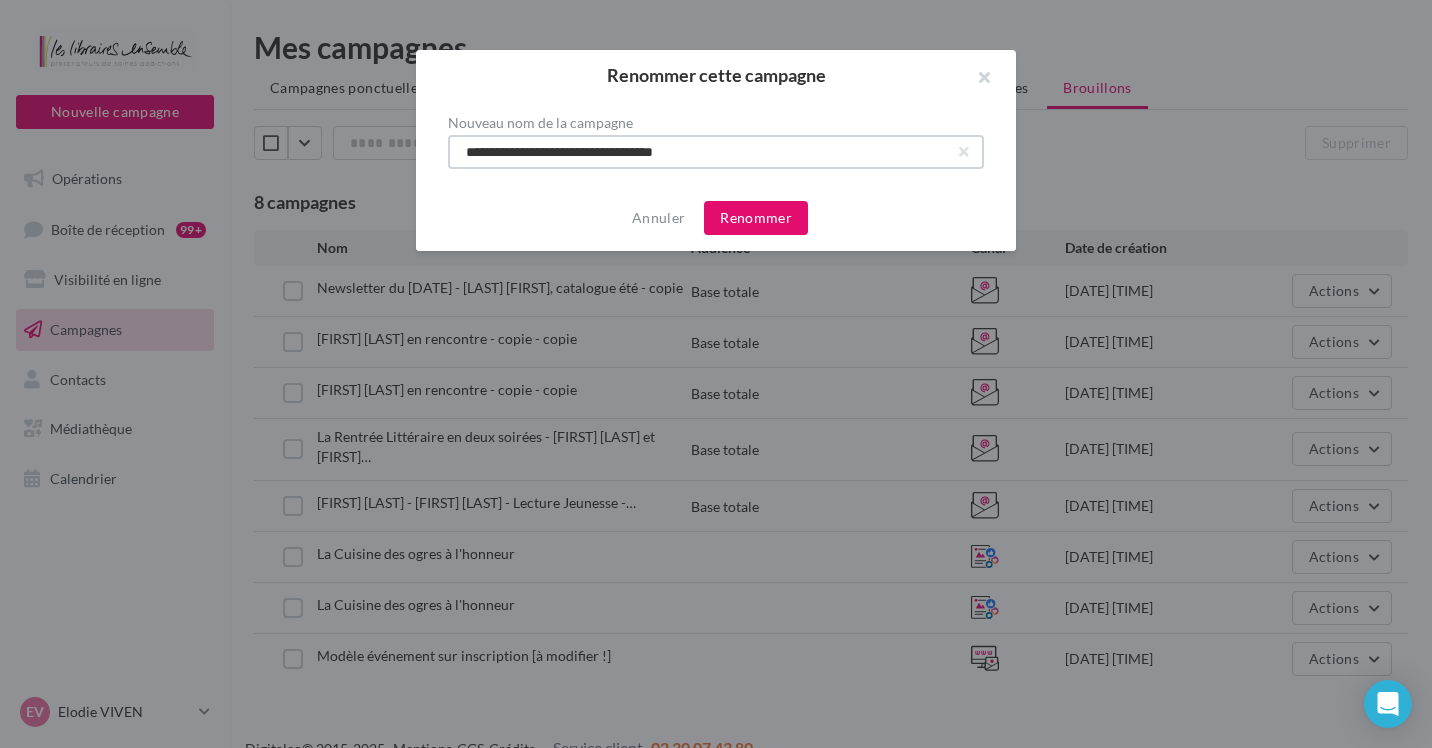 click on "**********" at bounding box center [716, 152] 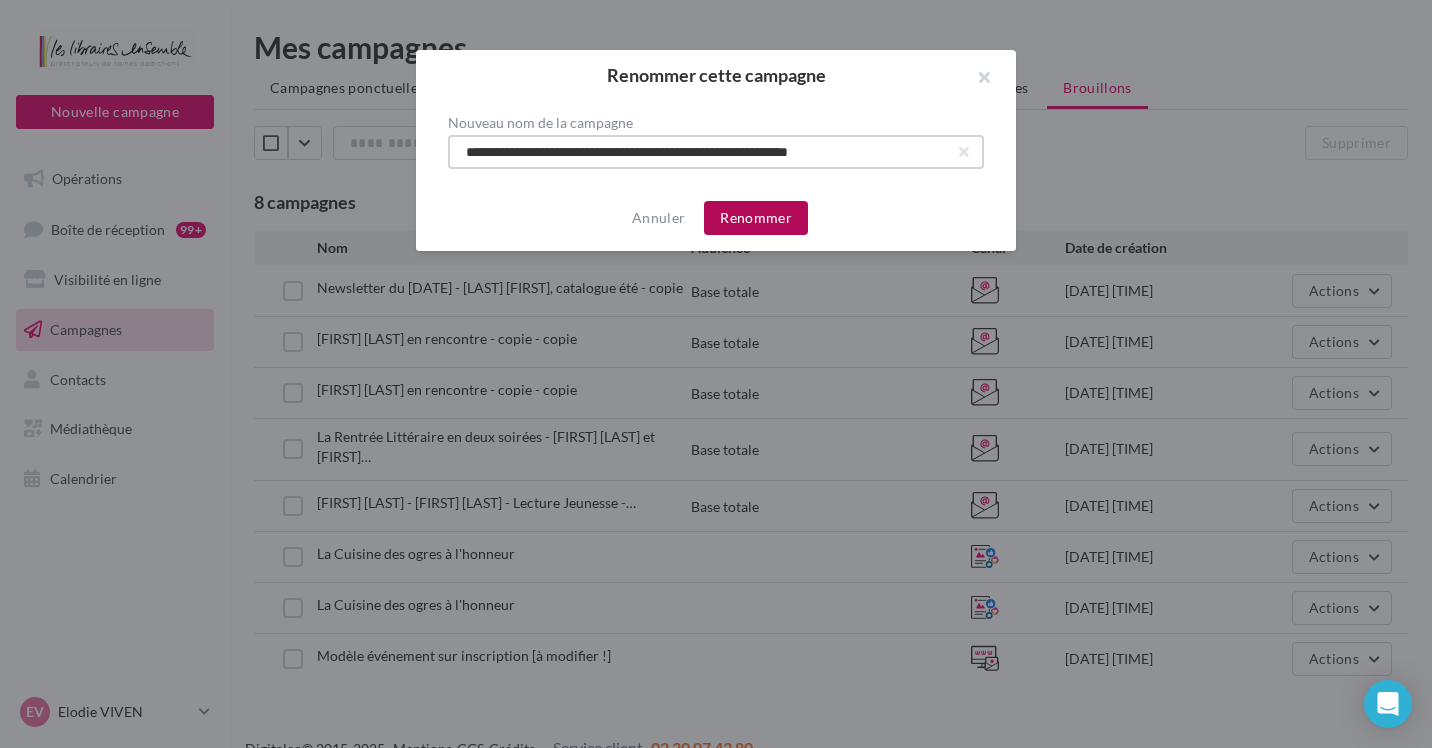 type on "**********" 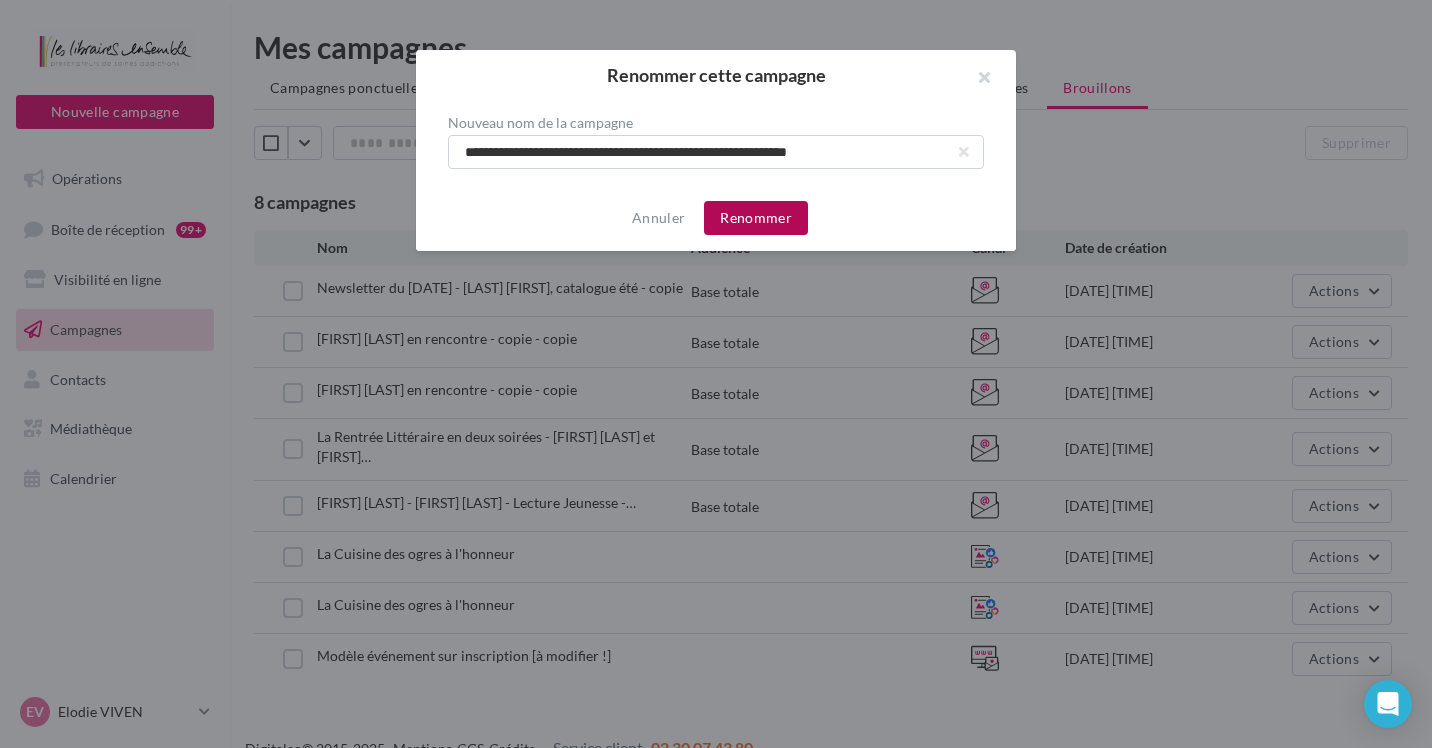 click on "Renommer" at bounding box center [756, 218] 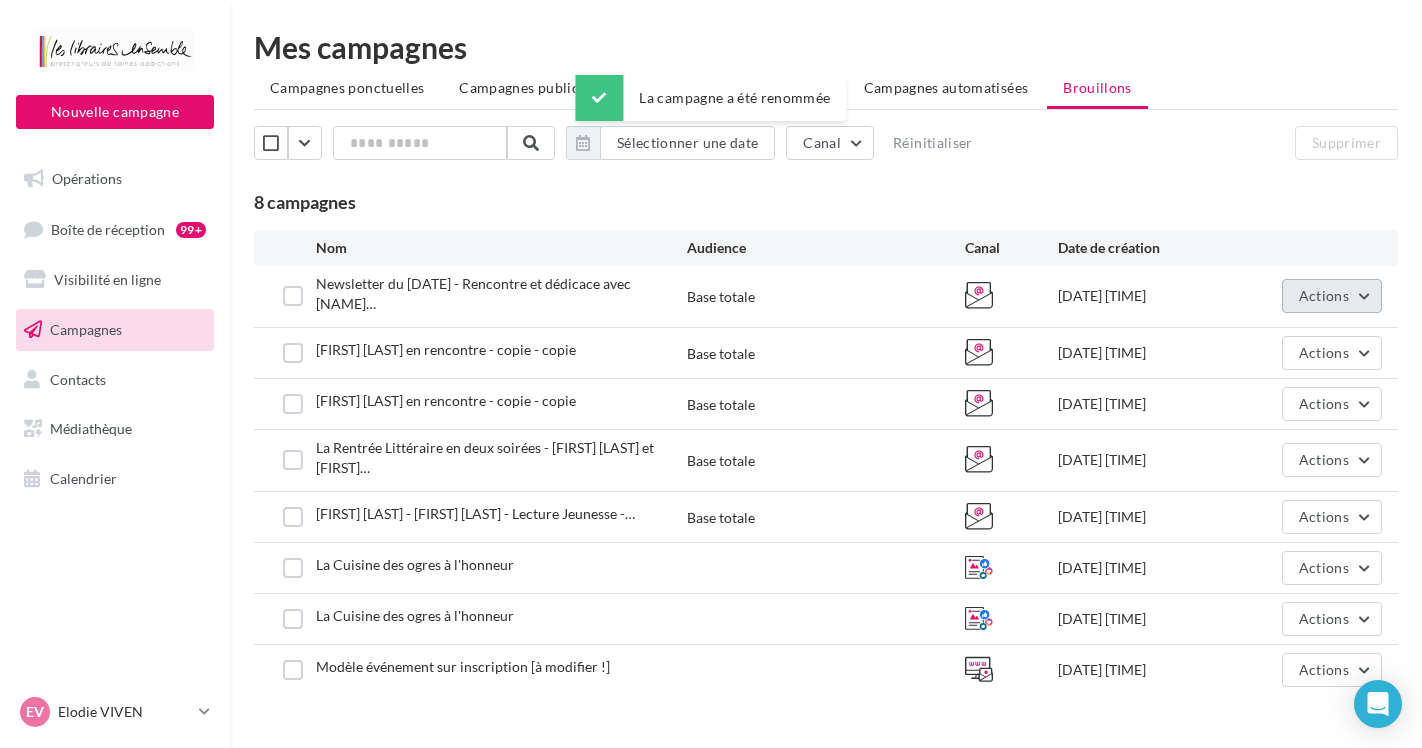 click on "Actions" at bounding box center (1324, 295) 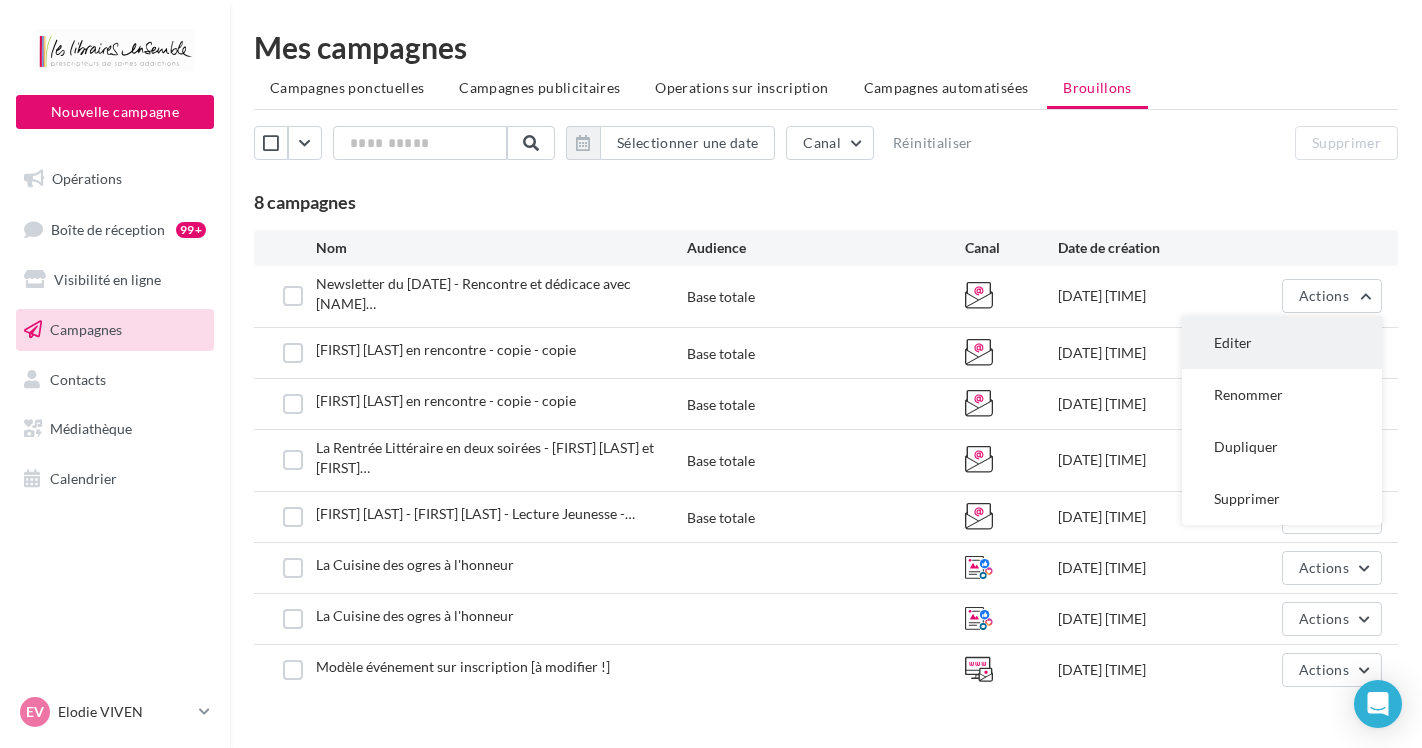click on "Editer" at bounding box center [1282, 343] 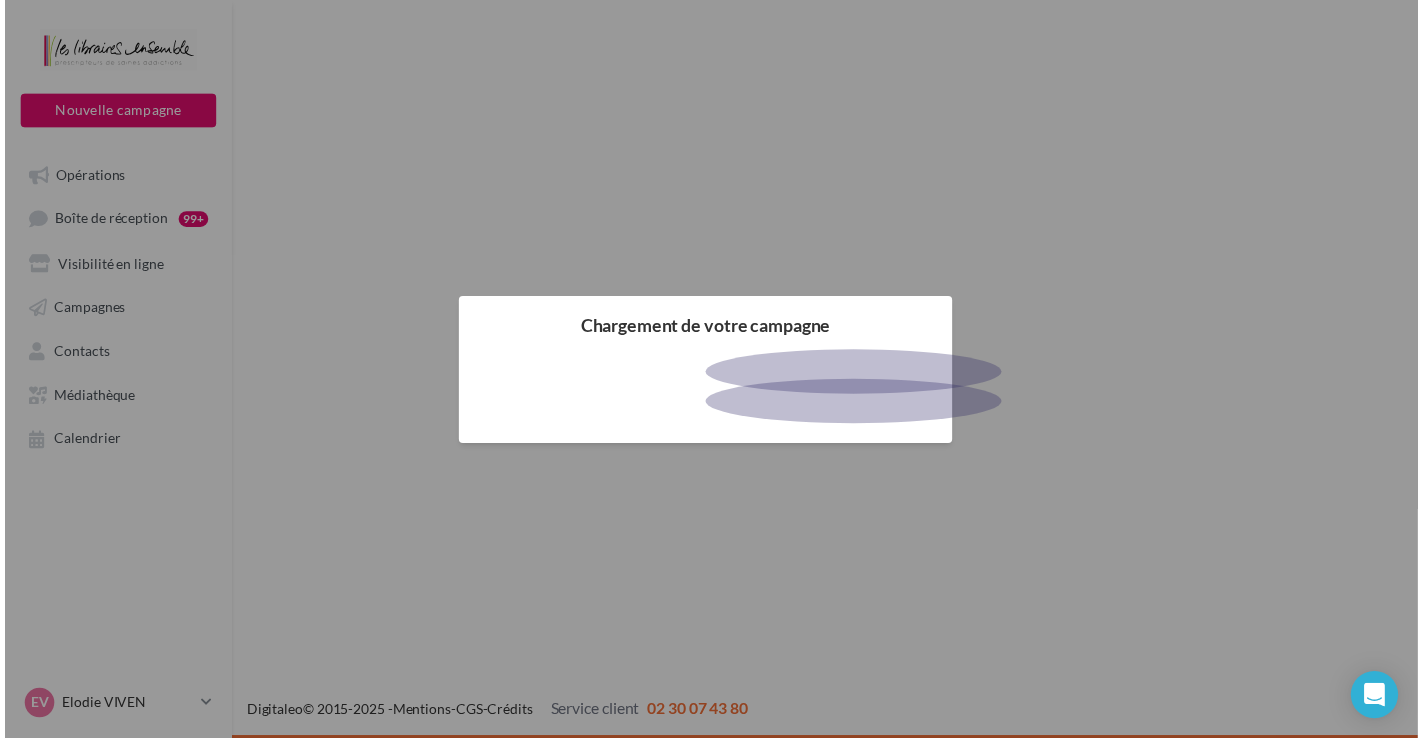 scroll, scrollTop: 0, scrollLeft: 0, axis: both 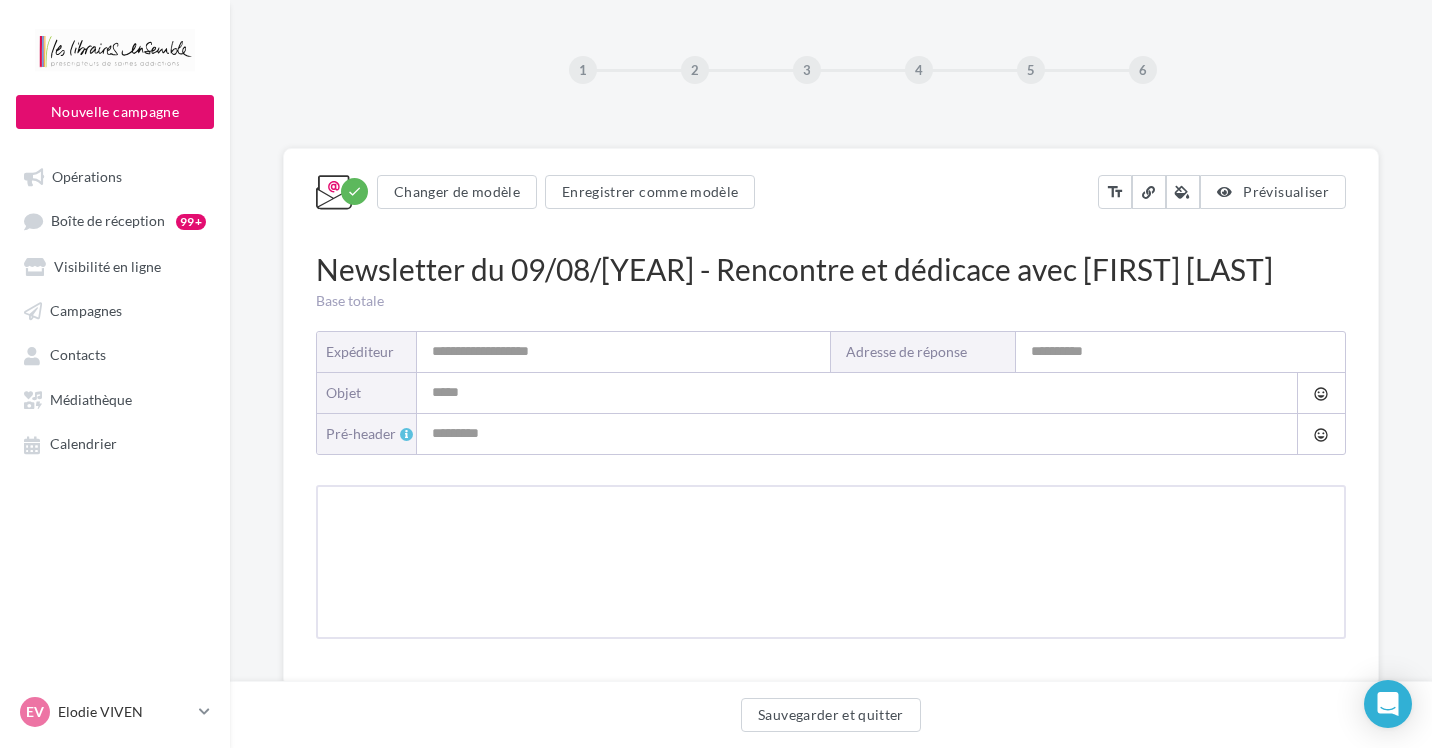 type on "**********" 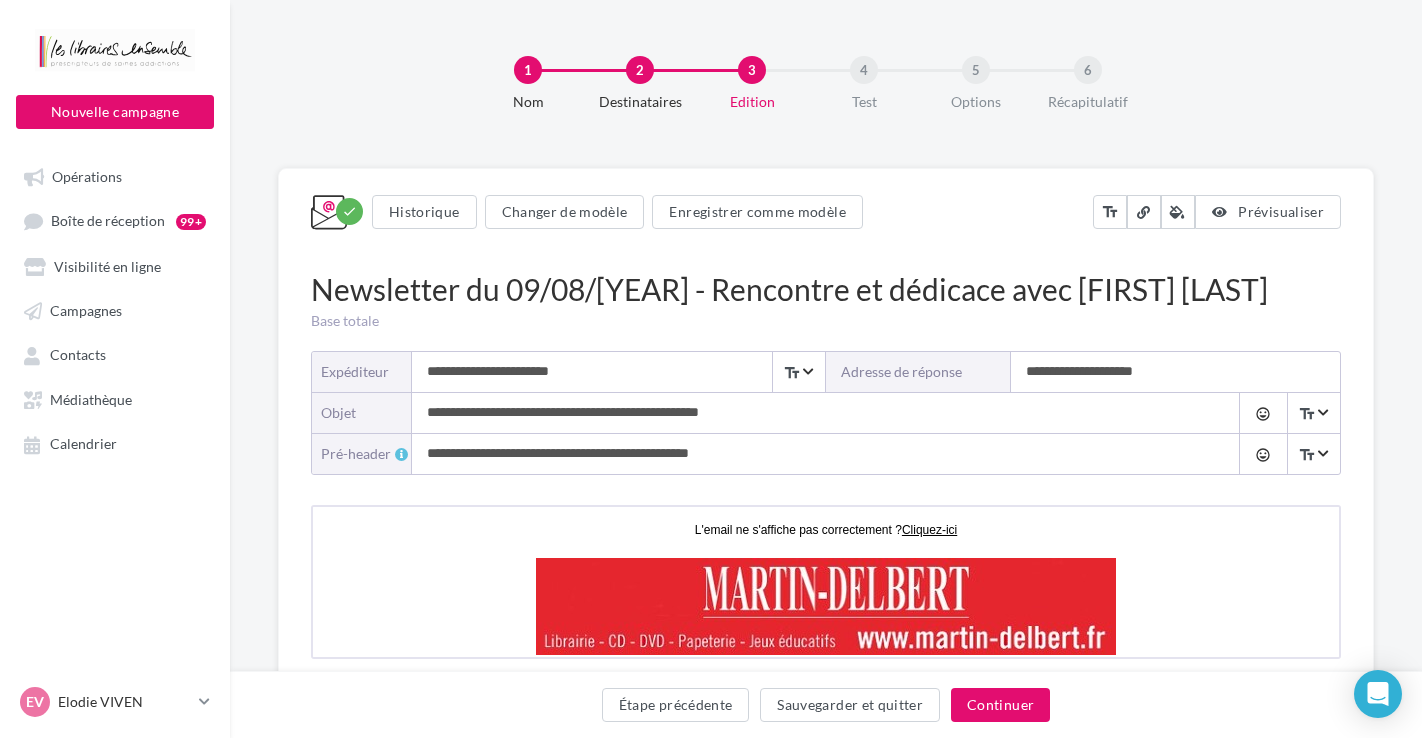 scroll, scrollTop: 0, scrollLeft: 0, axis: both 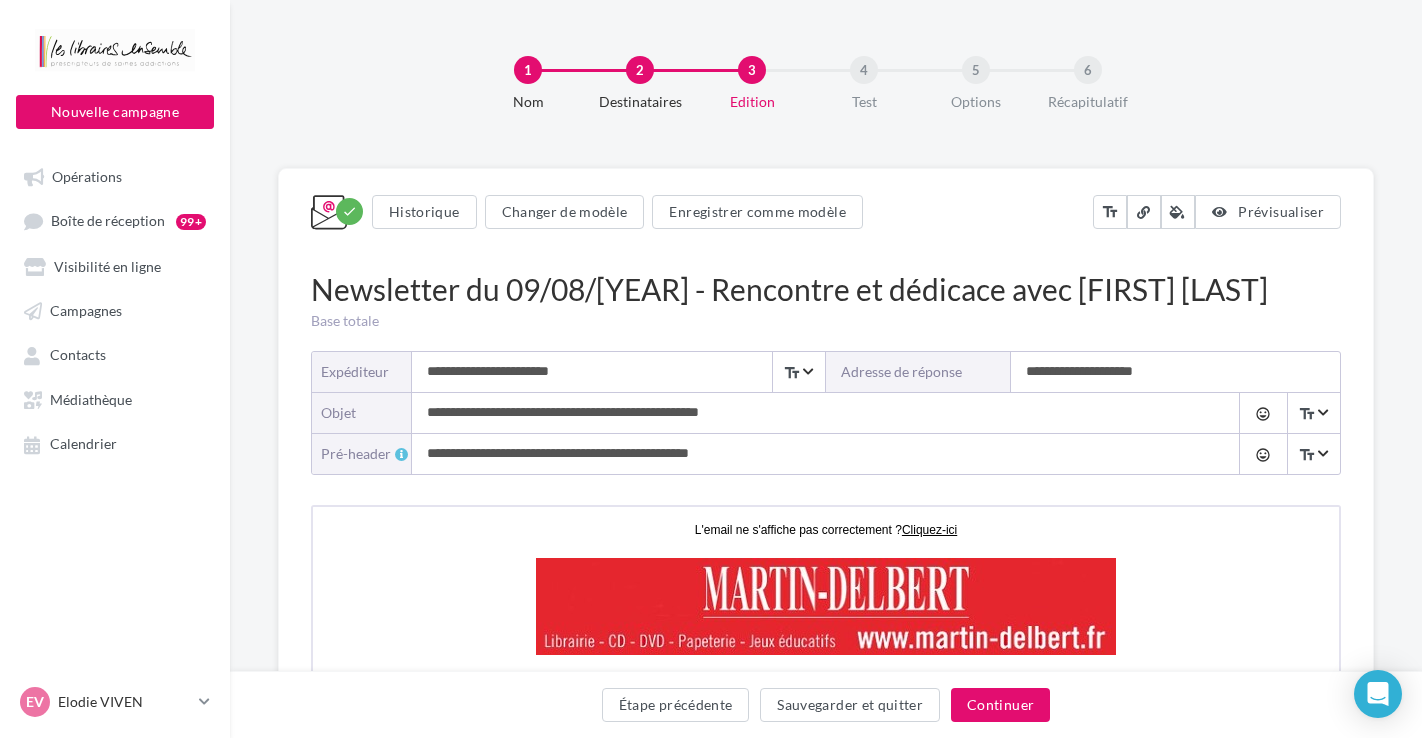 drag, startPoint x: 765, startPoint y: 457, endPoint x: 415, endPoint y: 415, distance: 352.511 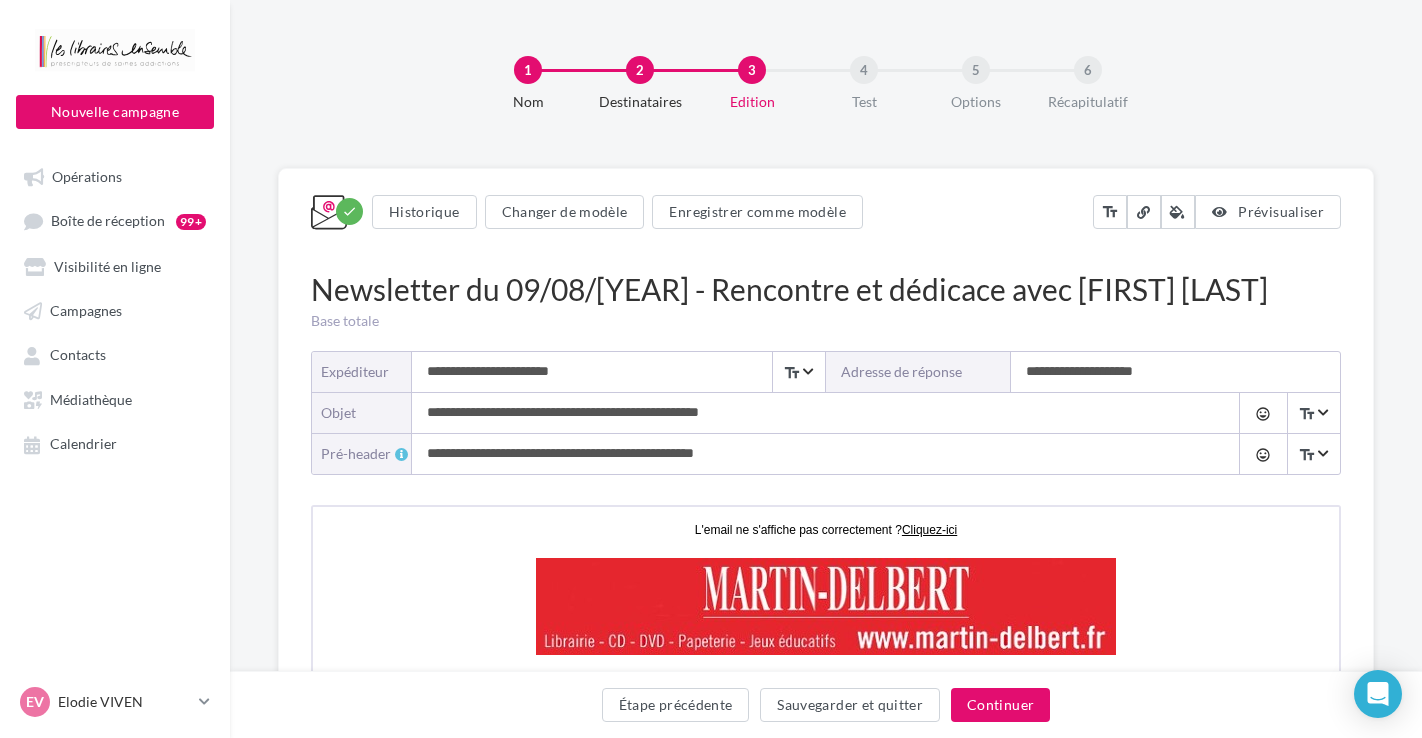 paste on "***" 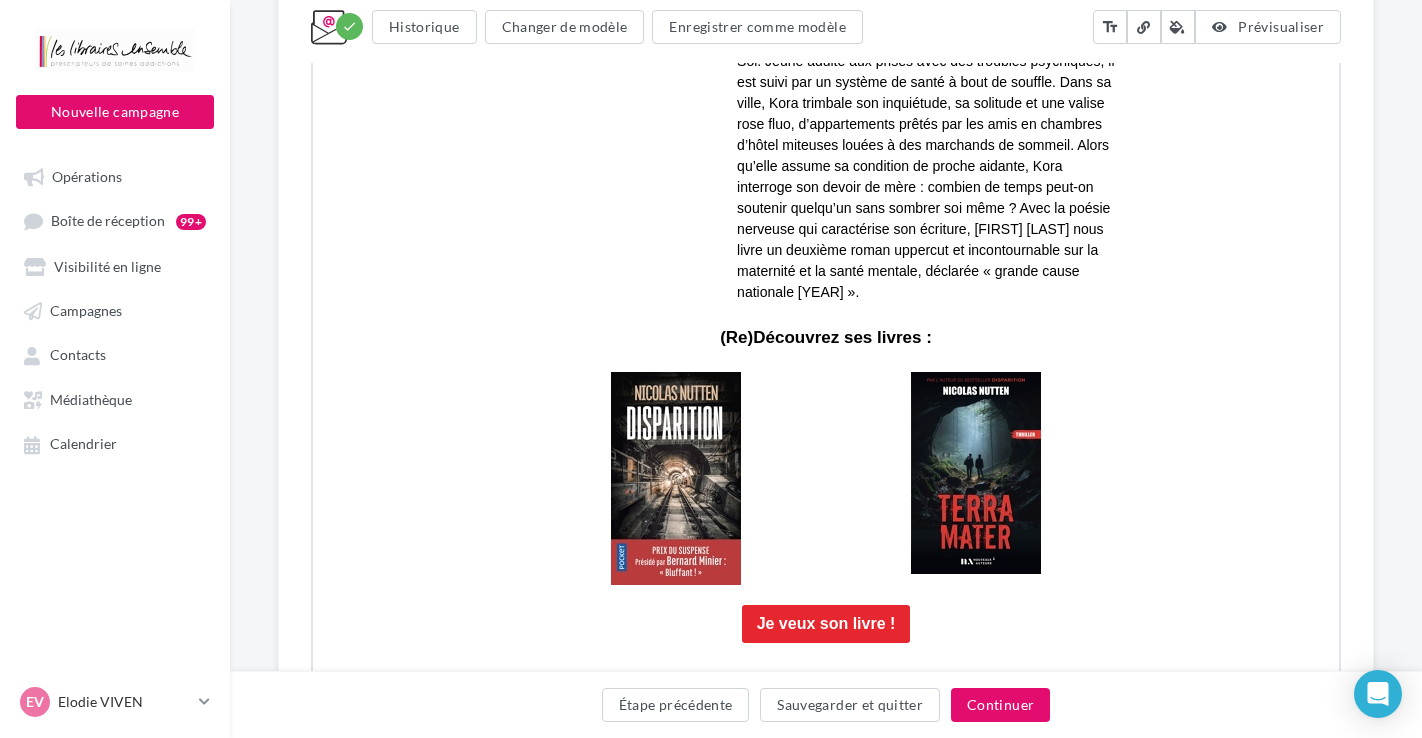 scroll, scrollTop: 1088, scrollLeft: 0, axis: vertical 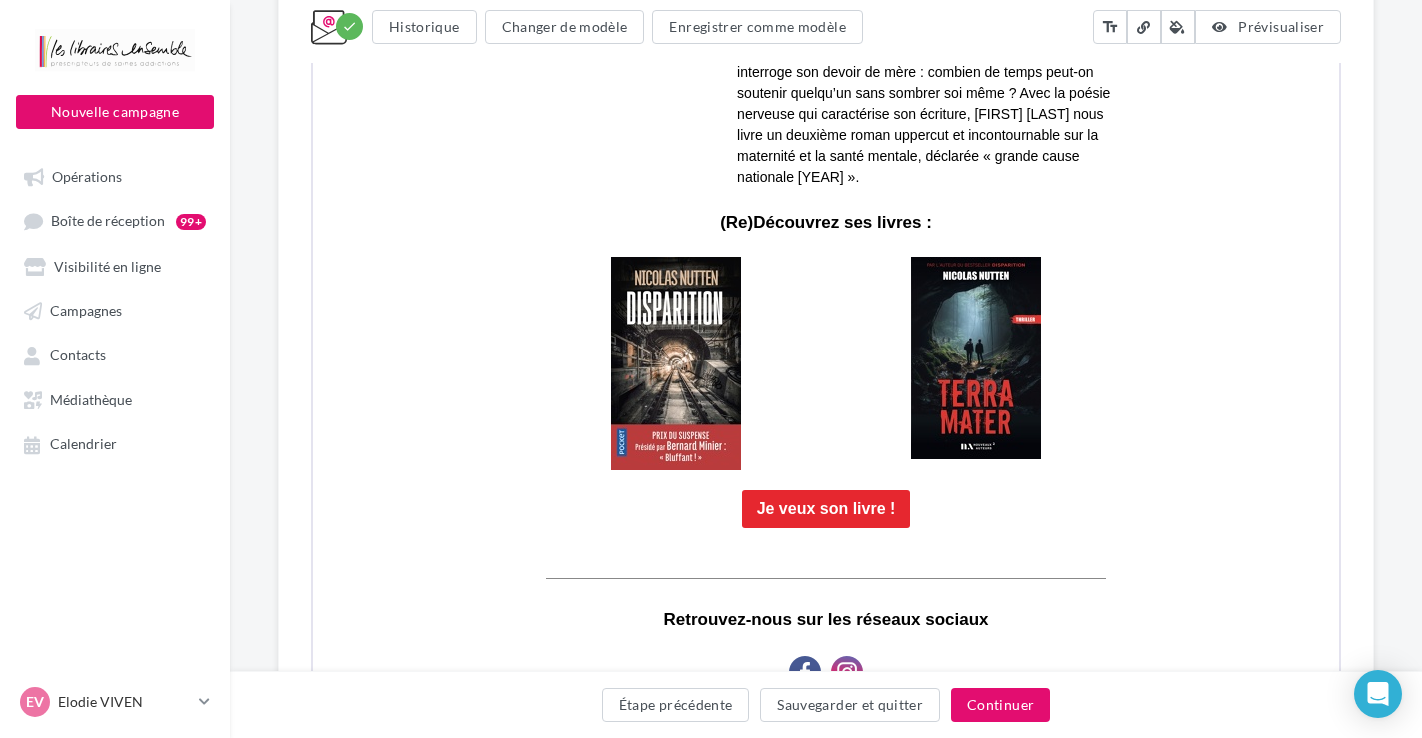 type on "**********" 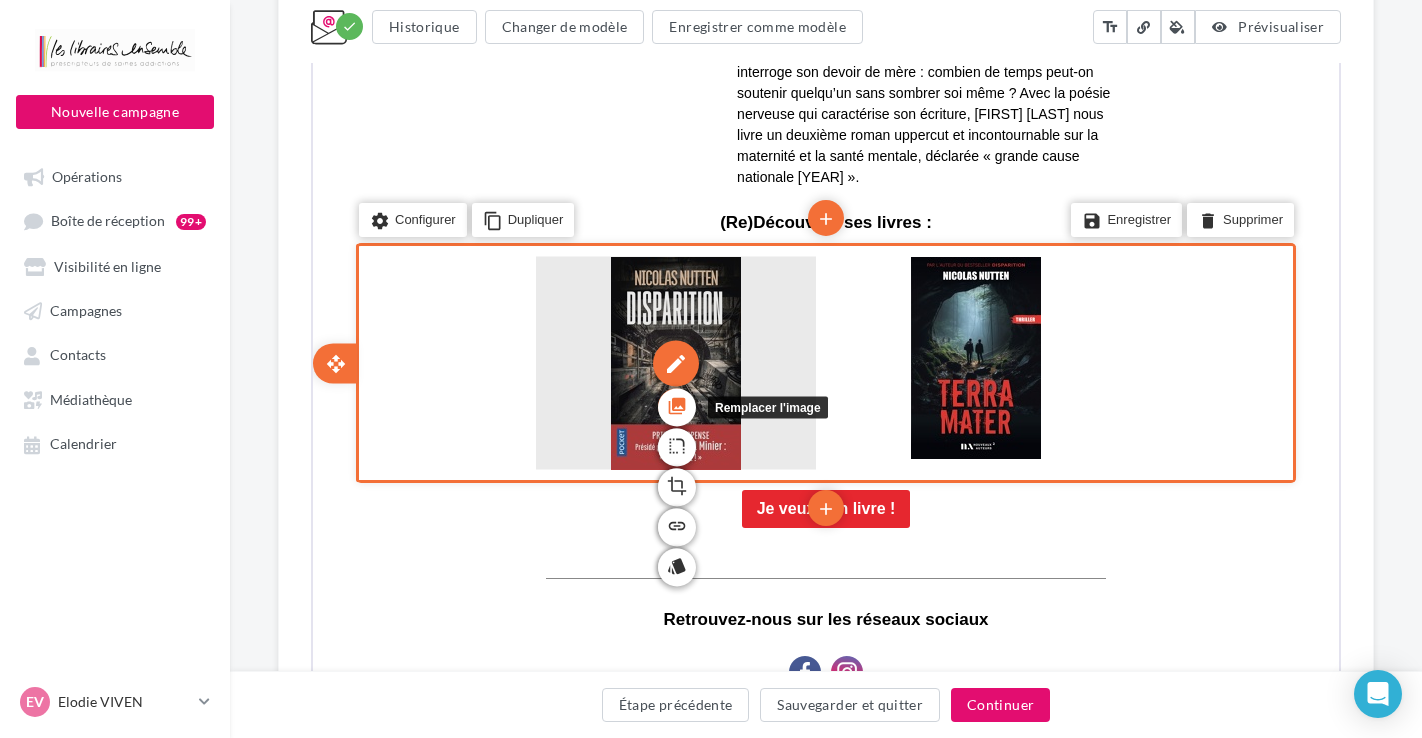 click on "photo_library" at bounding box center [675, 403] 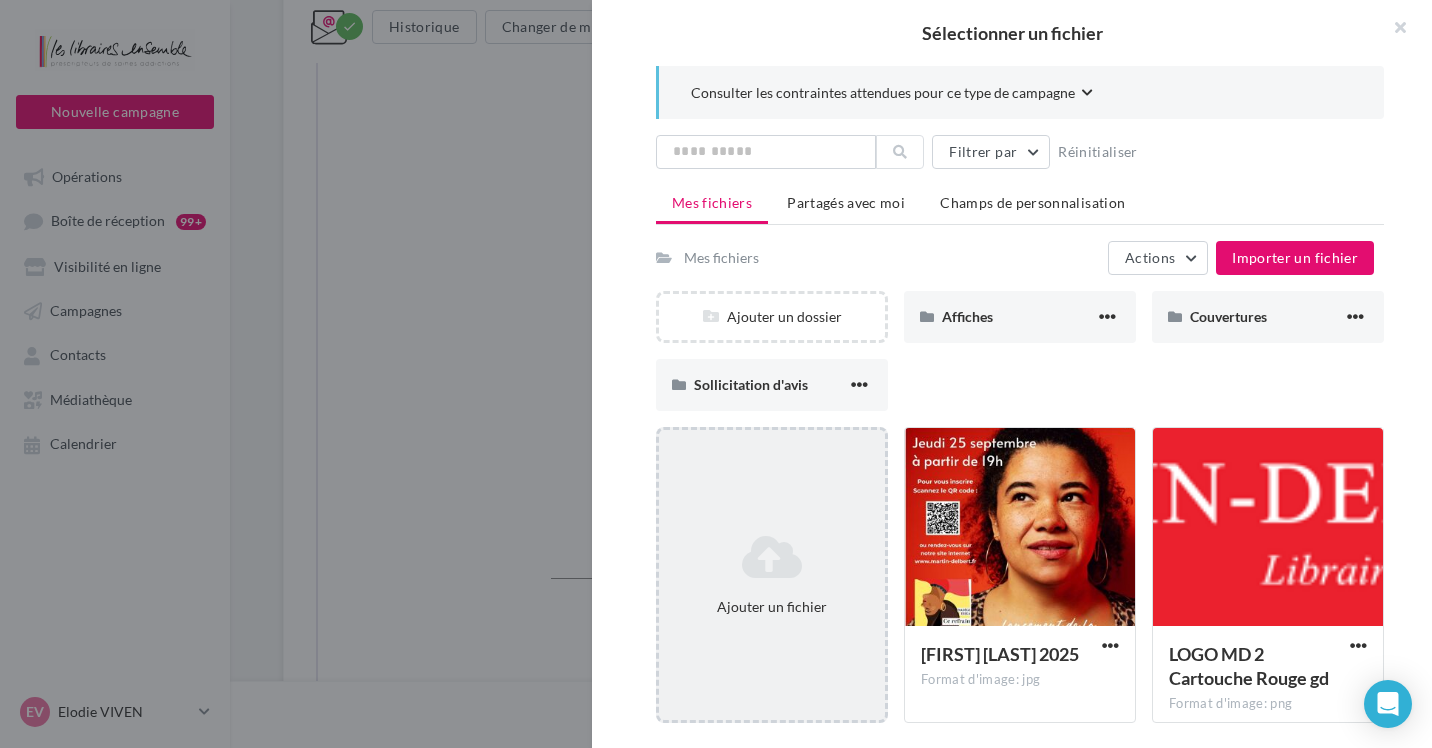 click on "Ajouter un fichier" at bounding box center (772, 575) 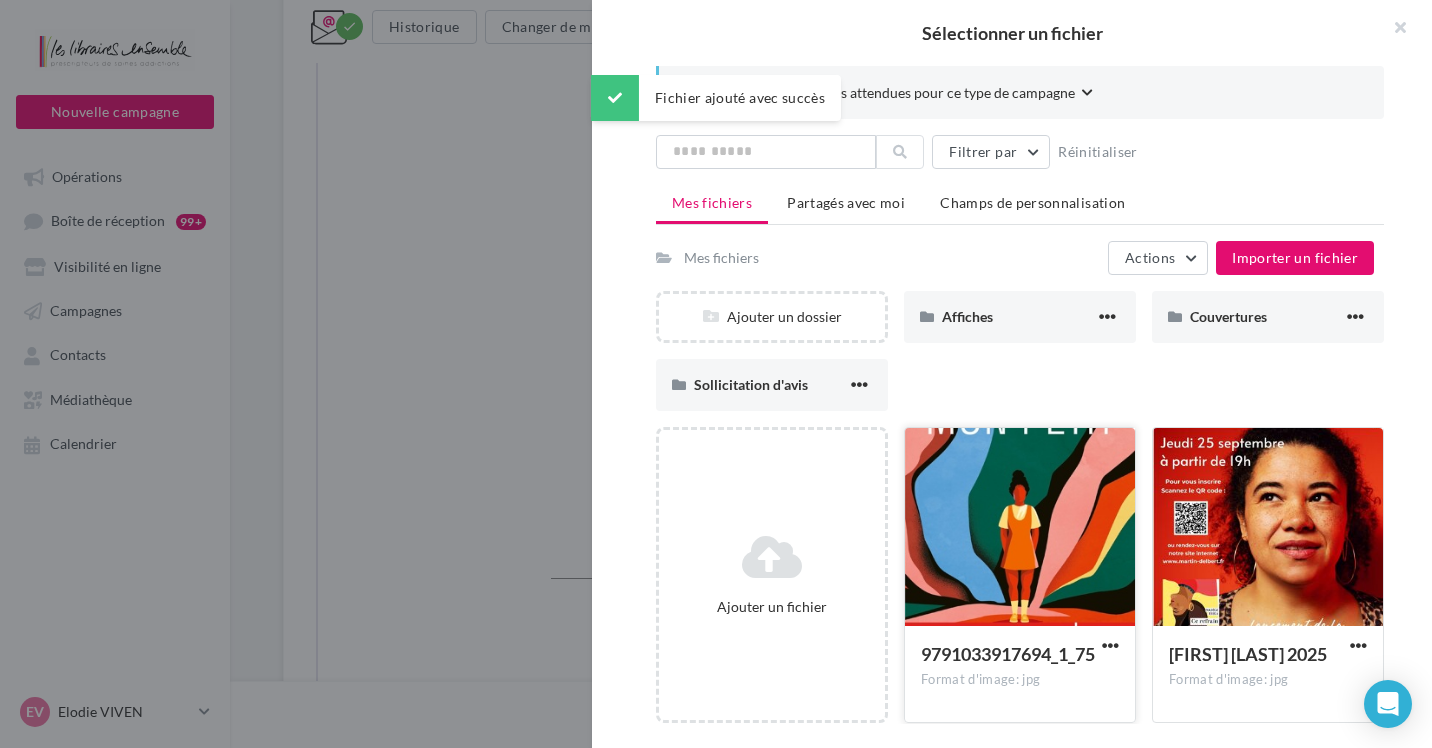 click at bounding box center [1020, 528] 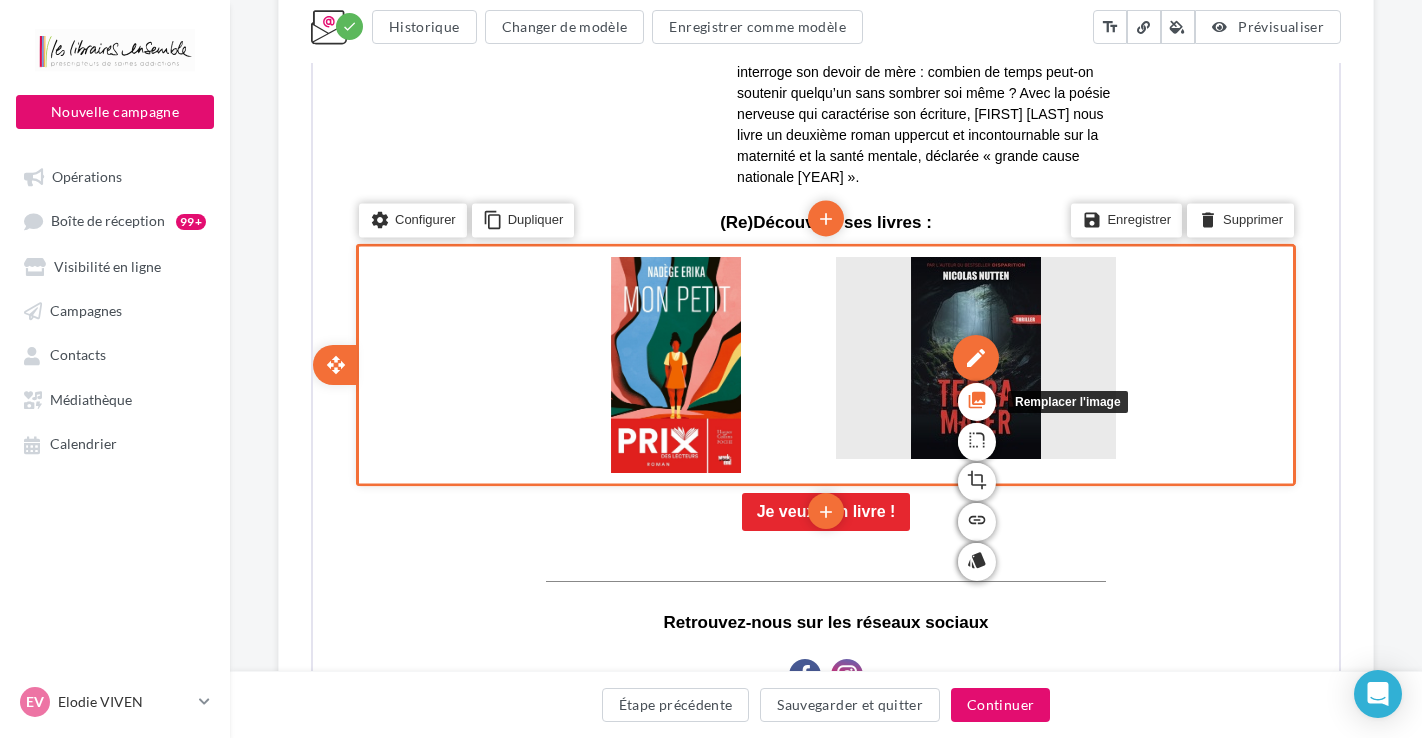 click on "photo_library" at bounding box center (975, 398) 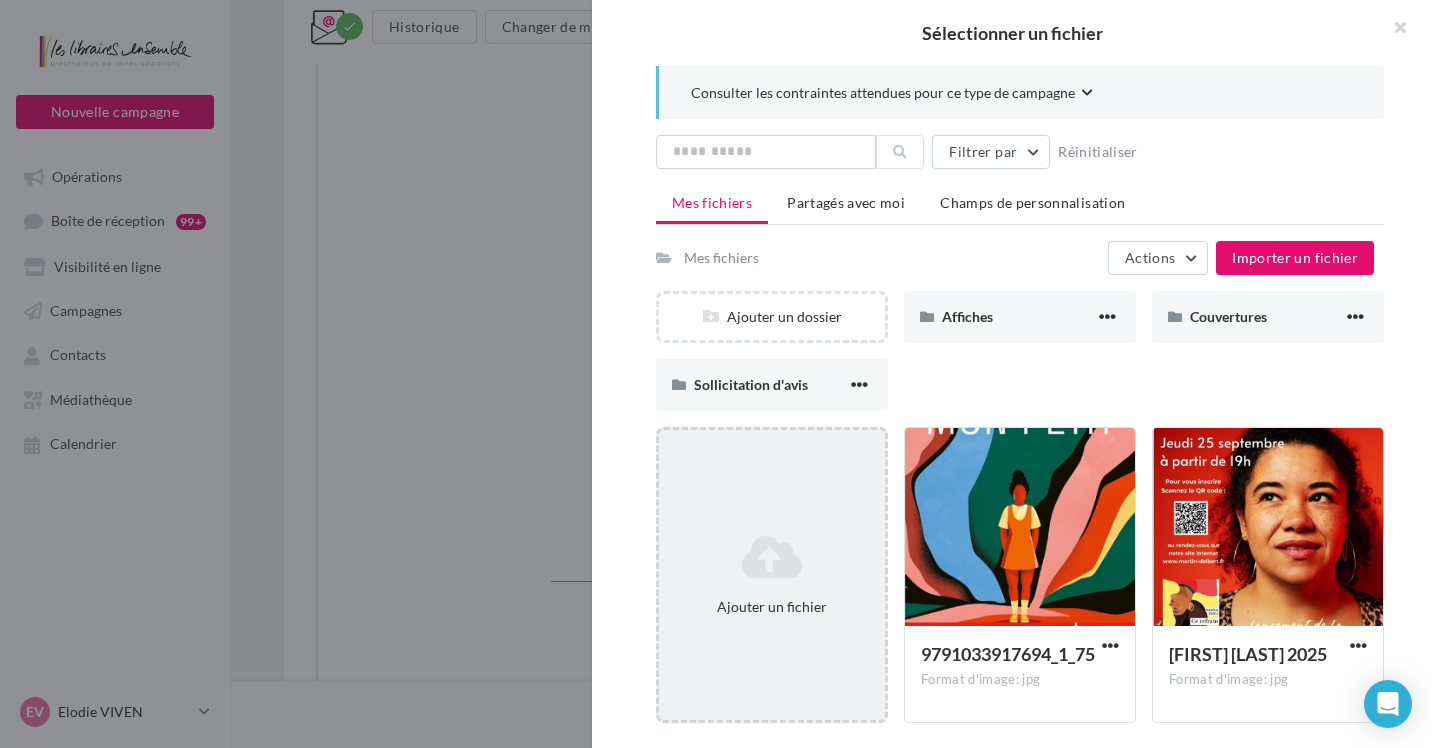 click at bounding box center (772, 557) 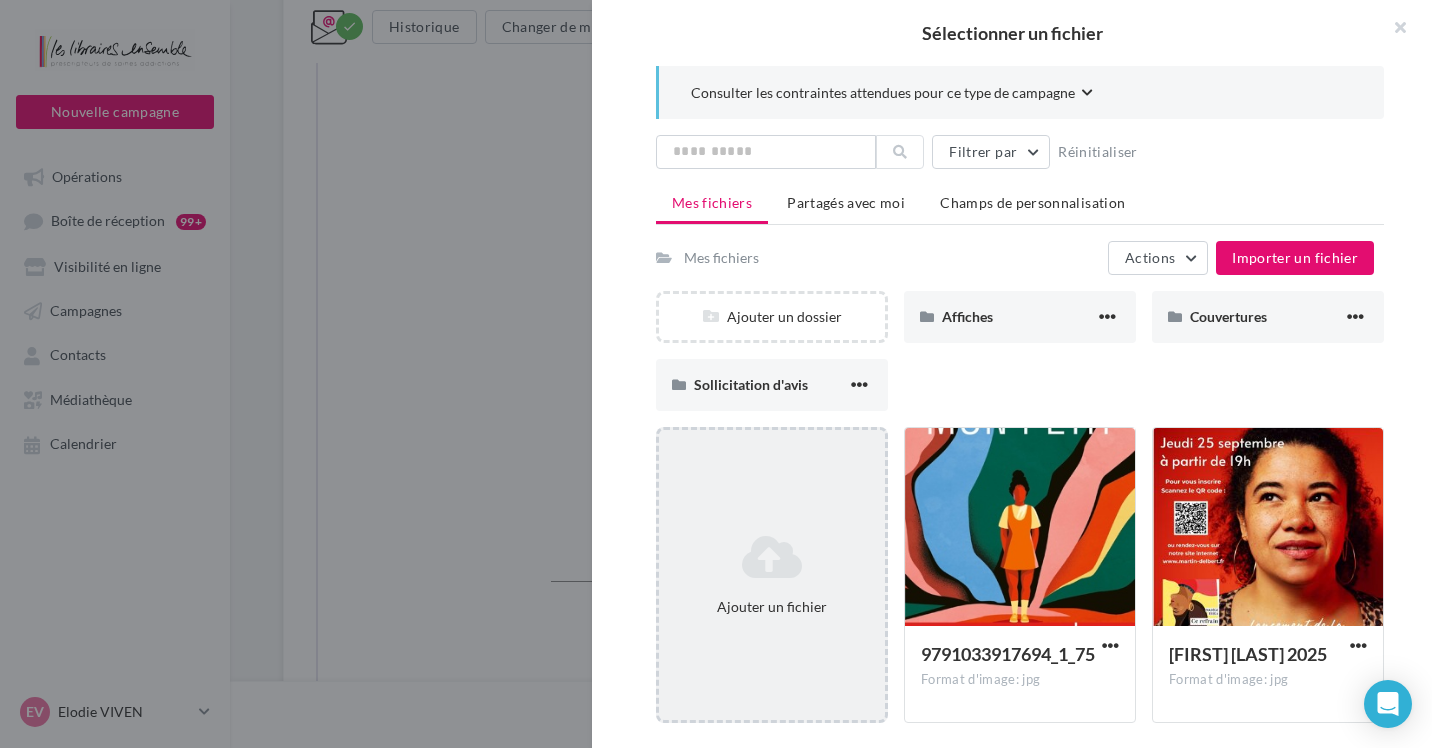 click on "Ajouter un fichier" at bounding box center [772, 575] 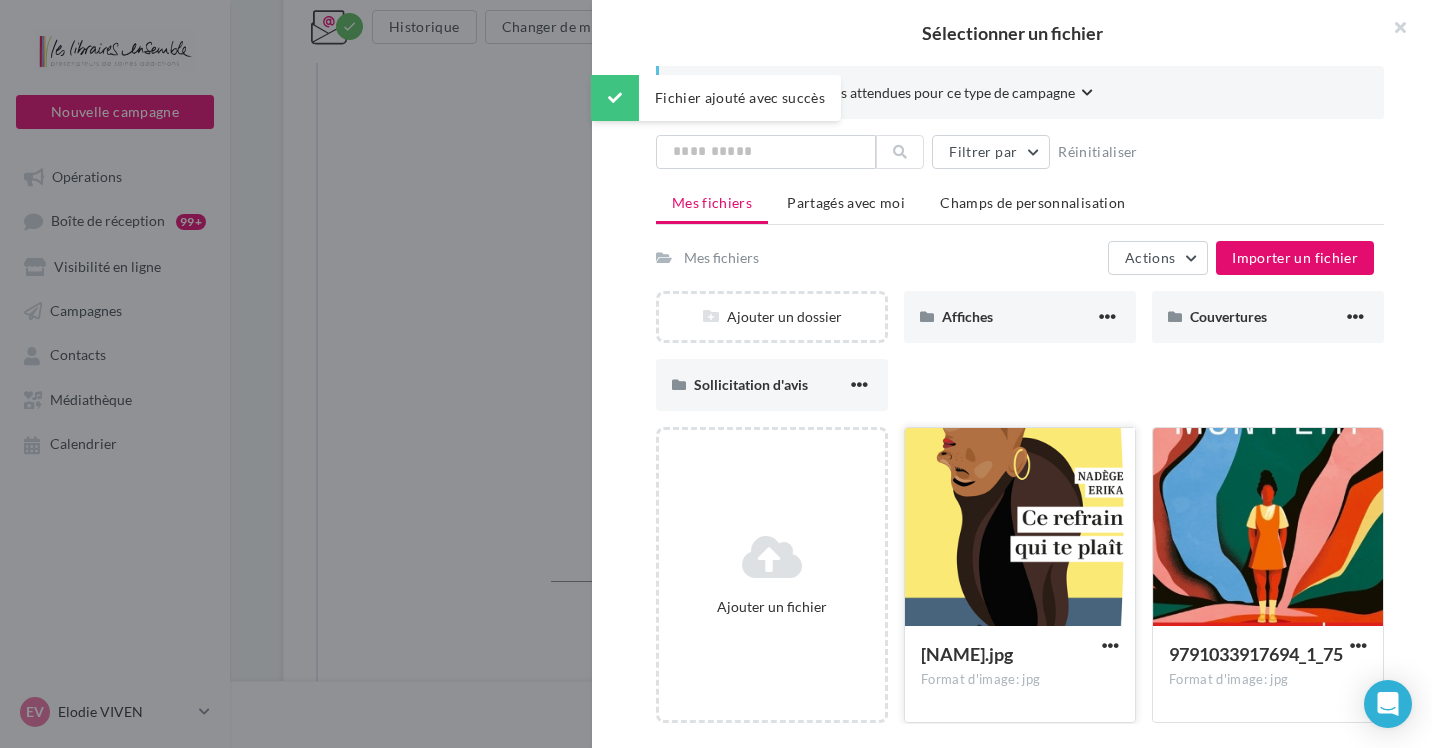 click at bounding box center (1020, 528) 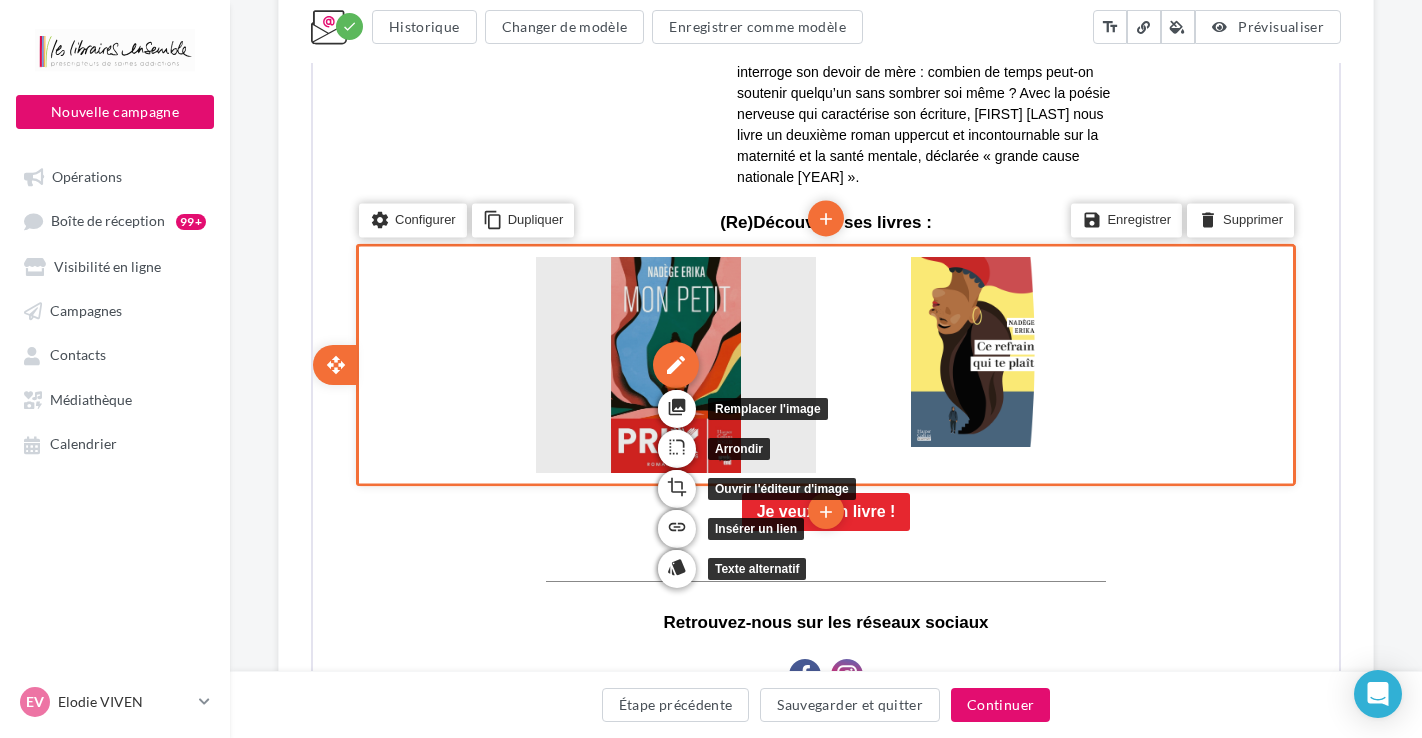 click on "edit" at bounding box center (674, 363) 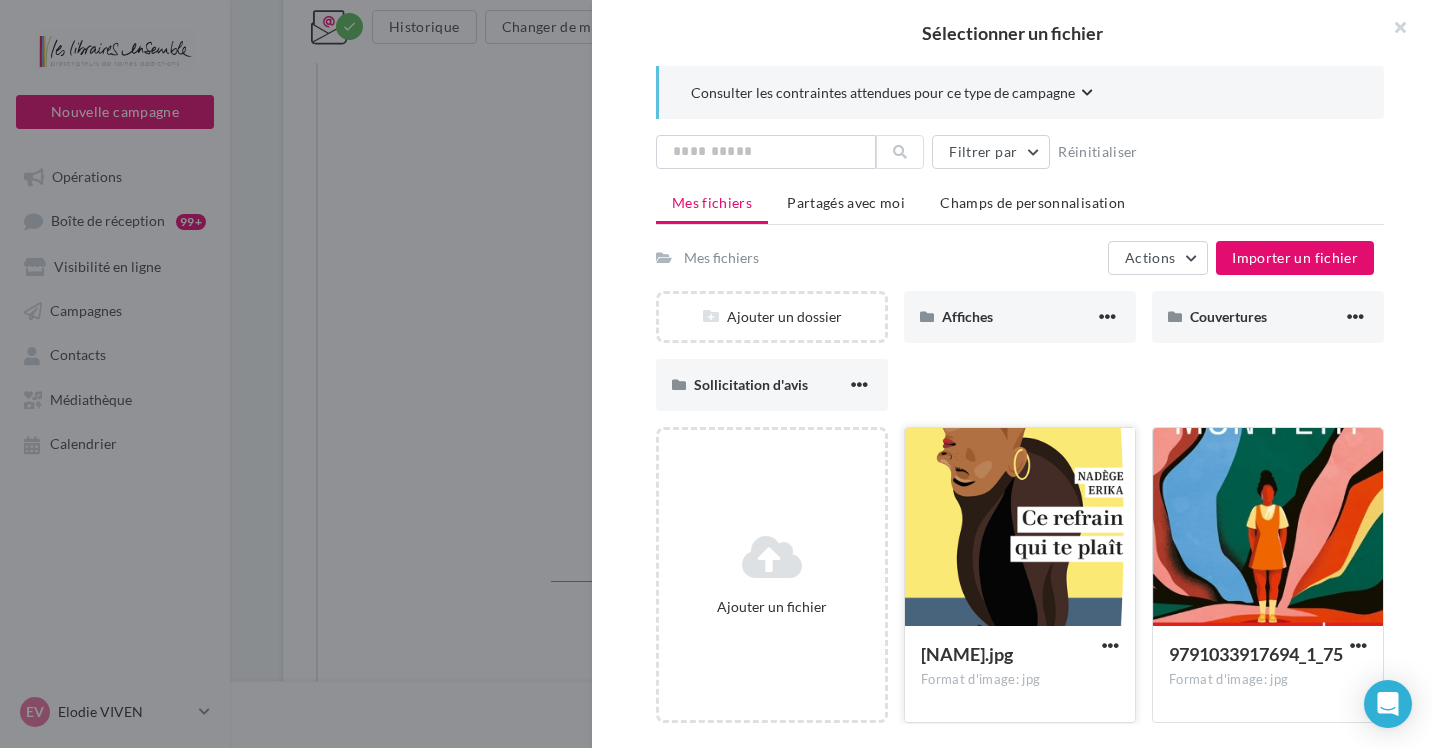 click at bounding box center [1020, 528] 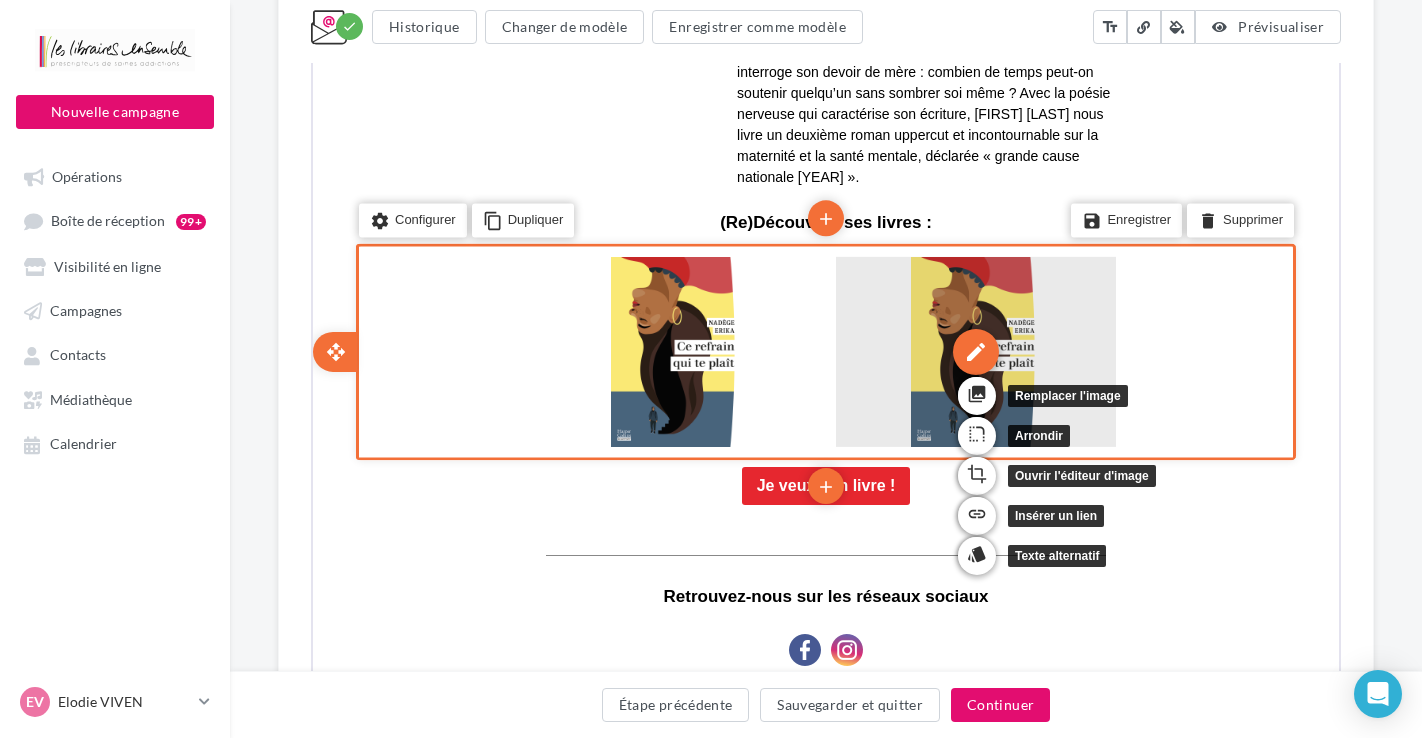 click on "edit" at bounding box center [974, 350] 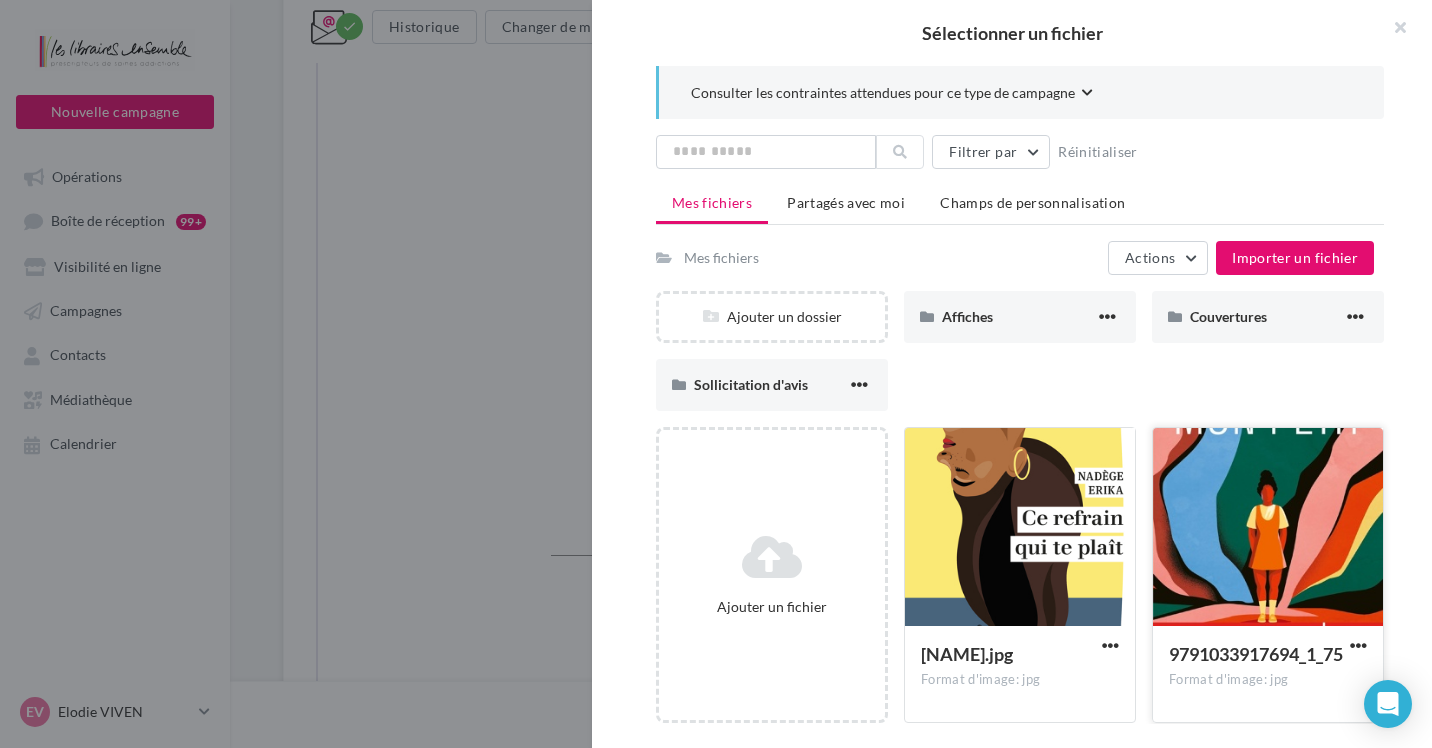 click at bounding box center [1268, 528] 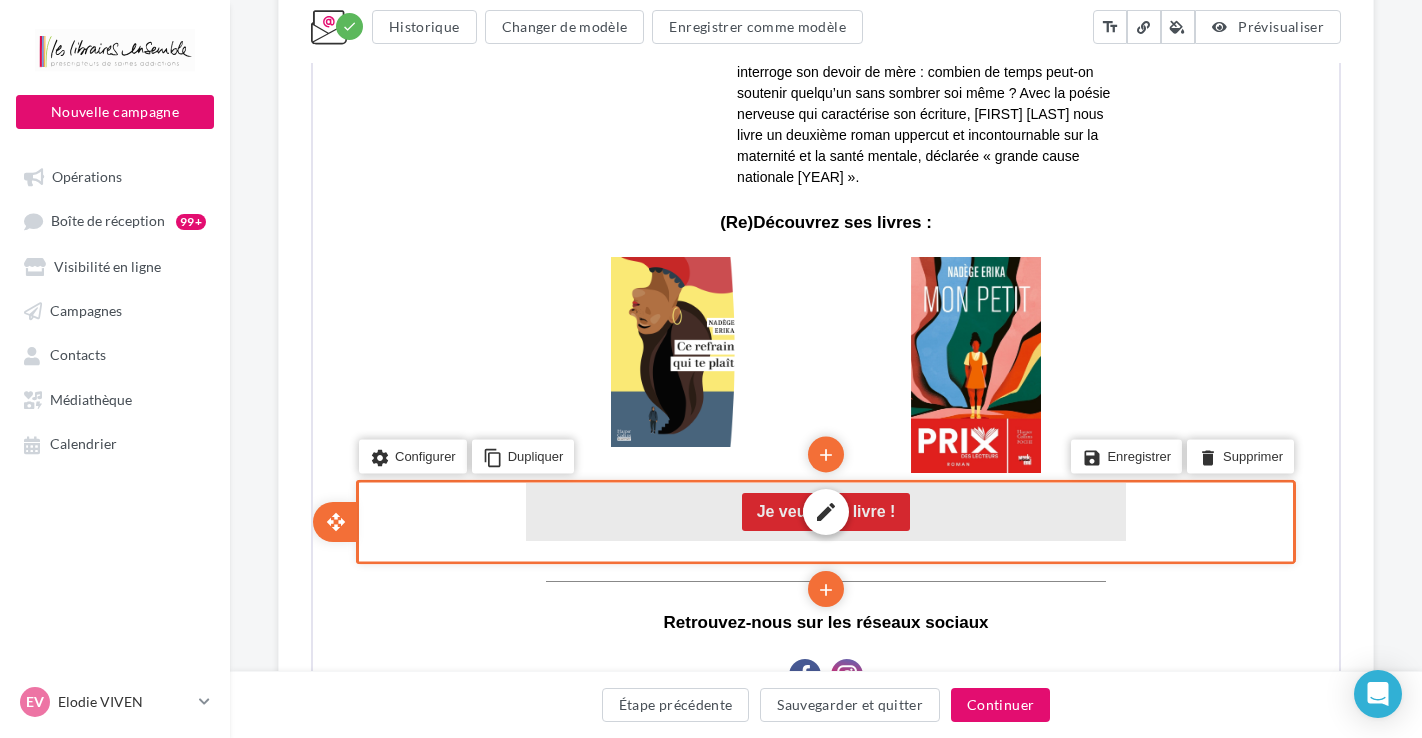 click on "edit" at bounding box center (824, 510) 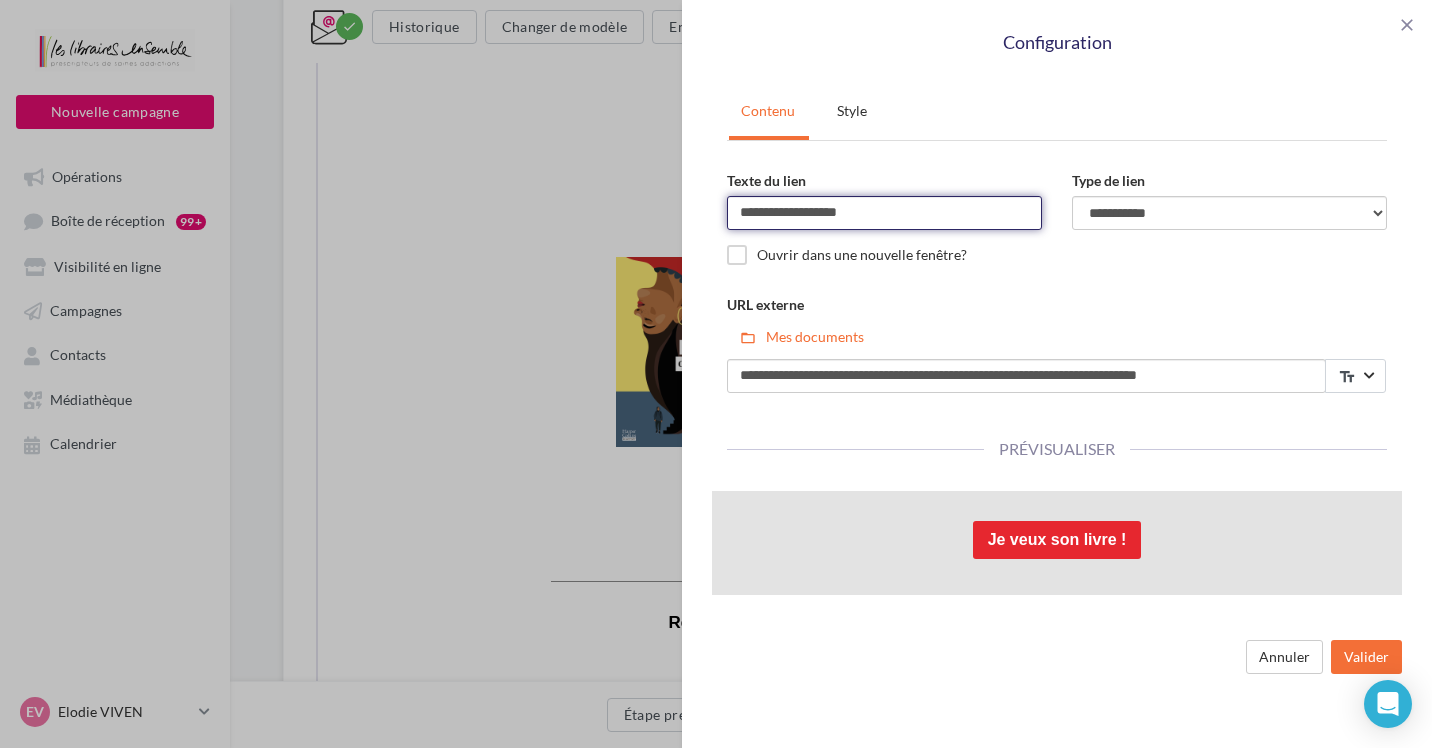 click on "**********" at bounding box center [884, 213] 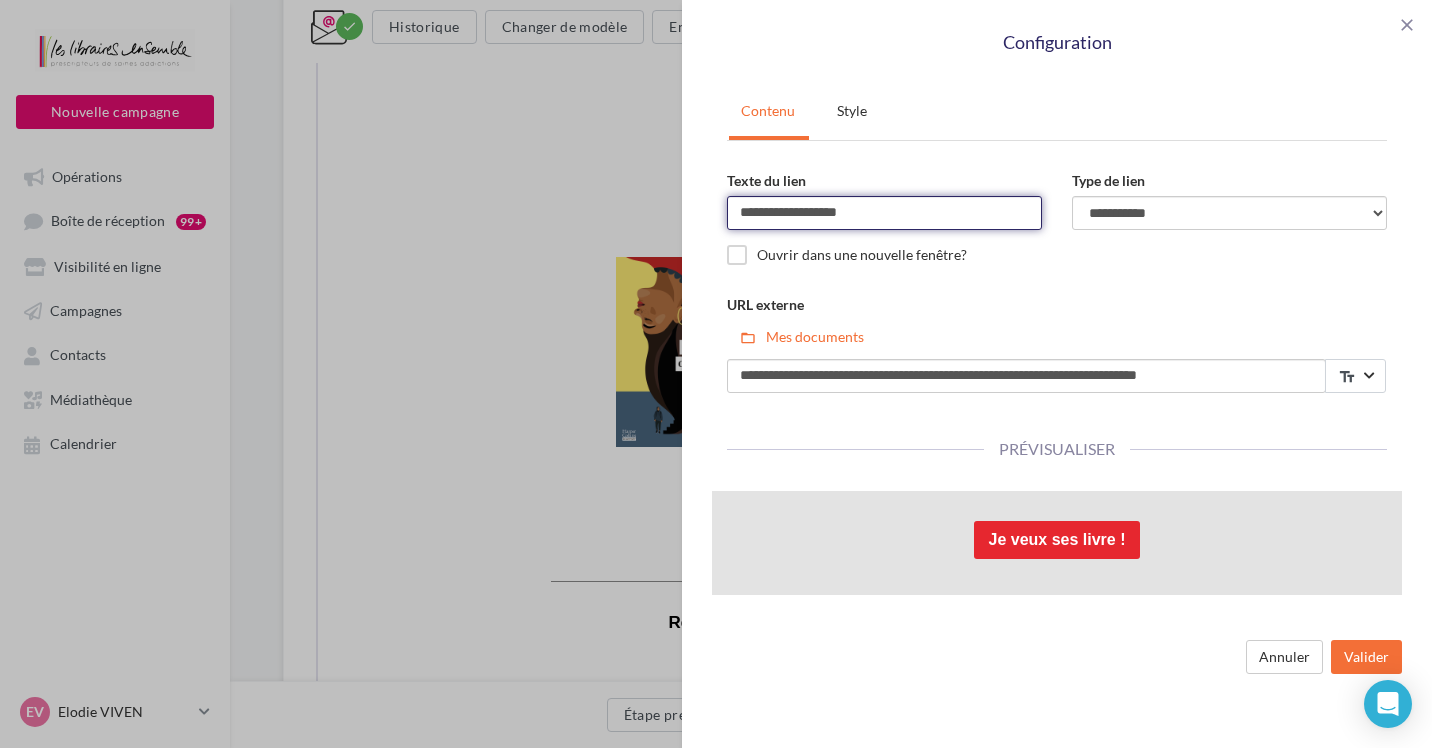 click on "**********" at bounding box center (884, 213) 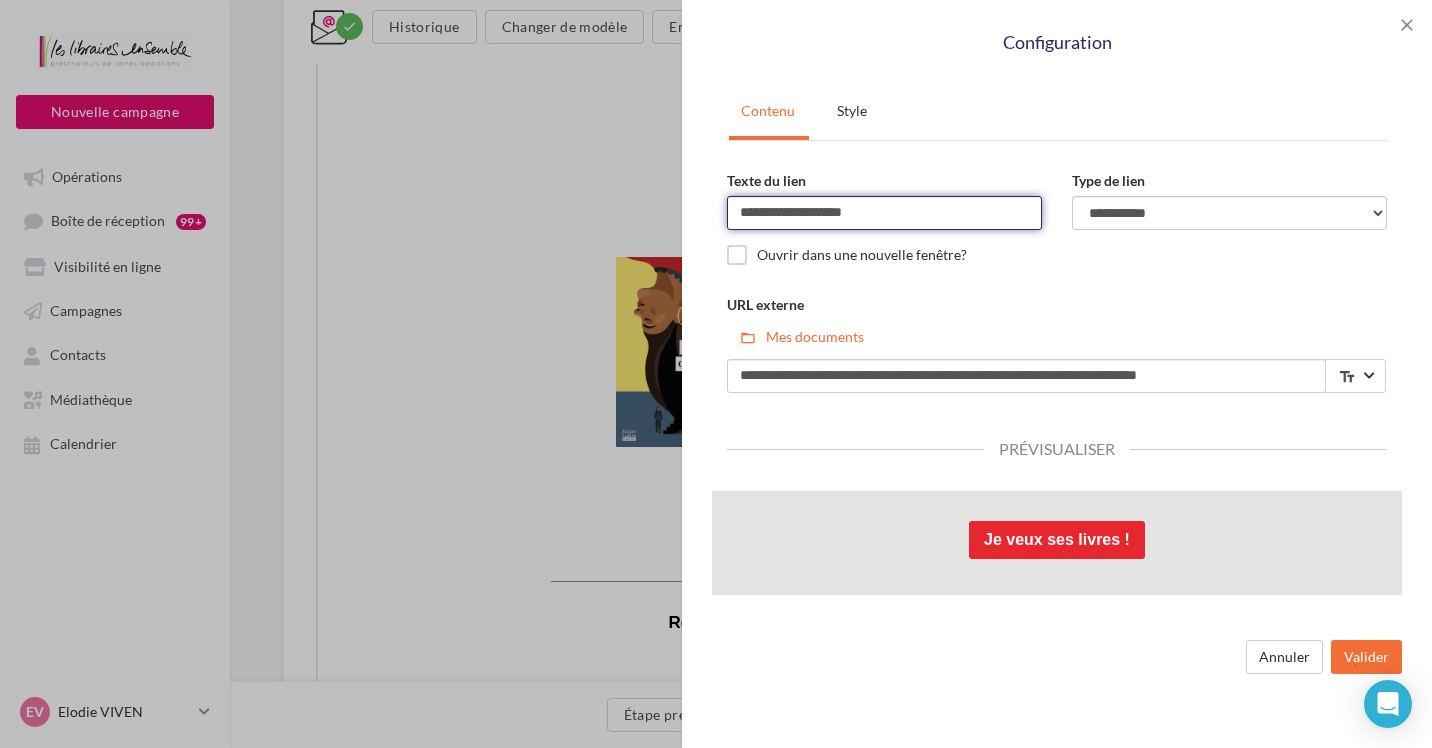 click on "**********" at bounding box center (884, 213) 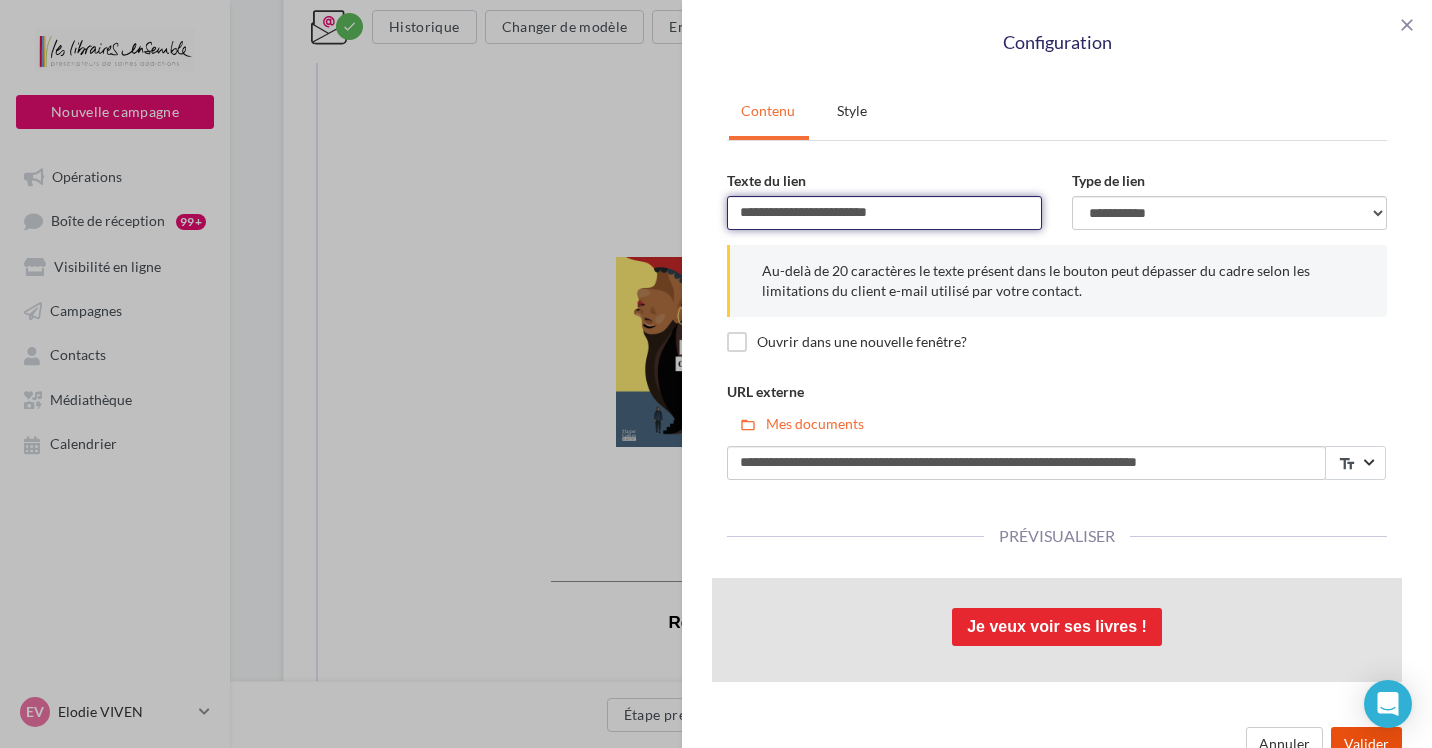 type on "**********" 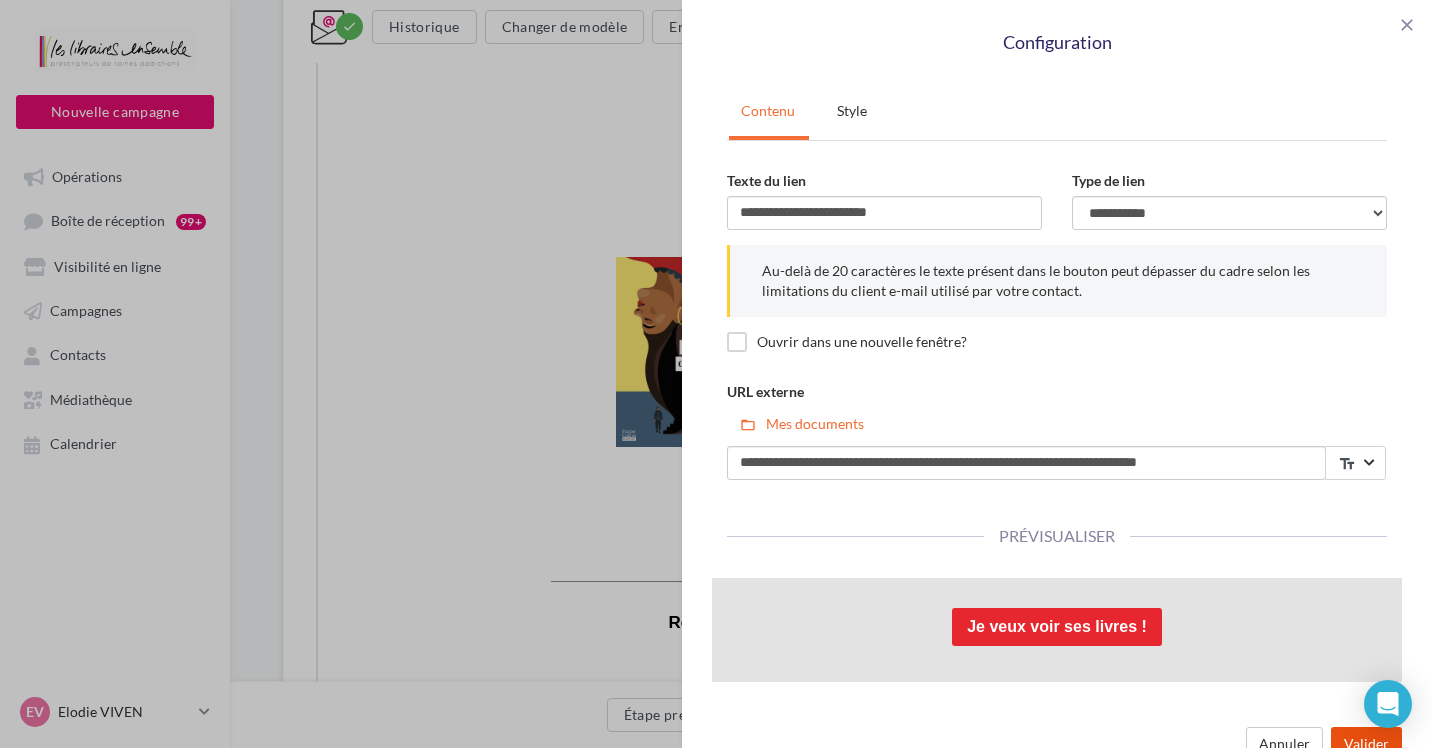 click on "Valider" at bounding box center [1366, 744] 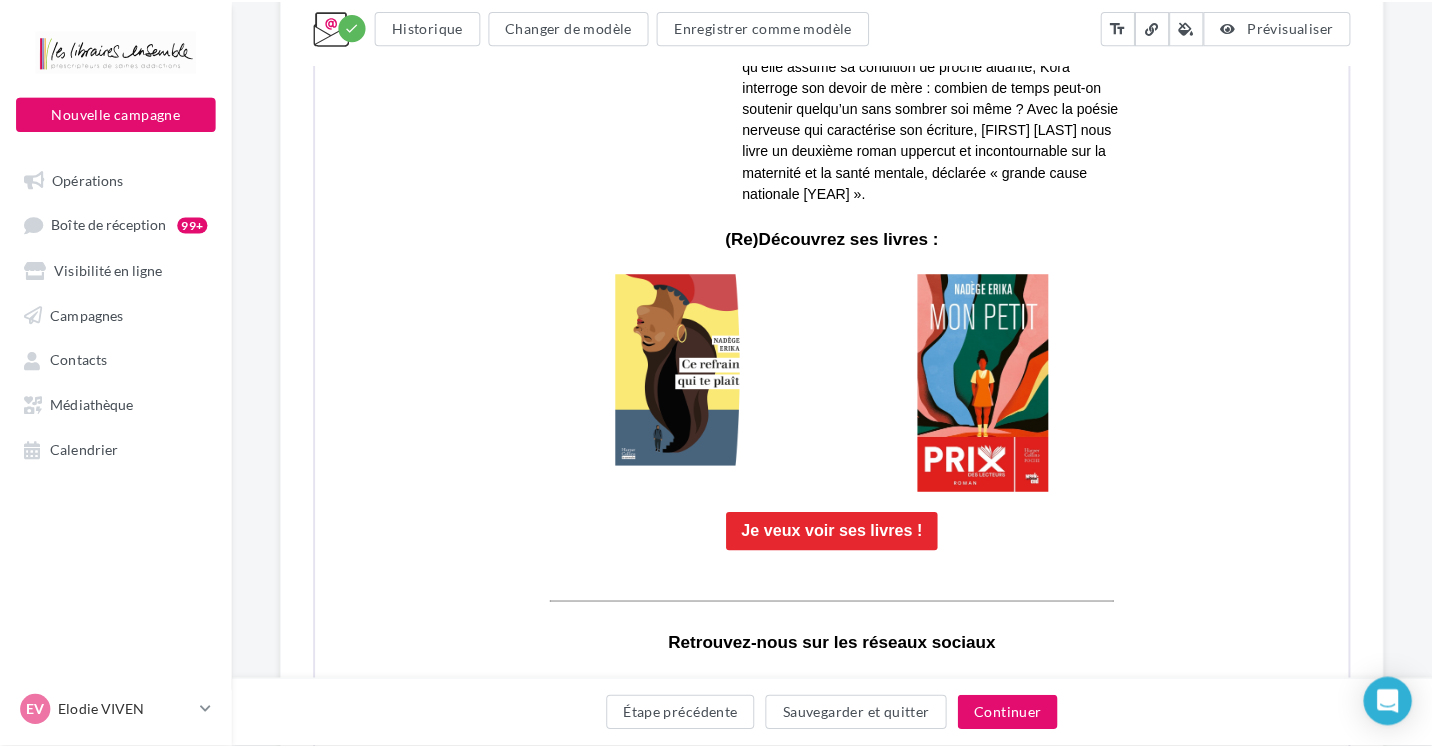 scroll, scrollTop: 1173, scrollLeft: 0, axis: vertical 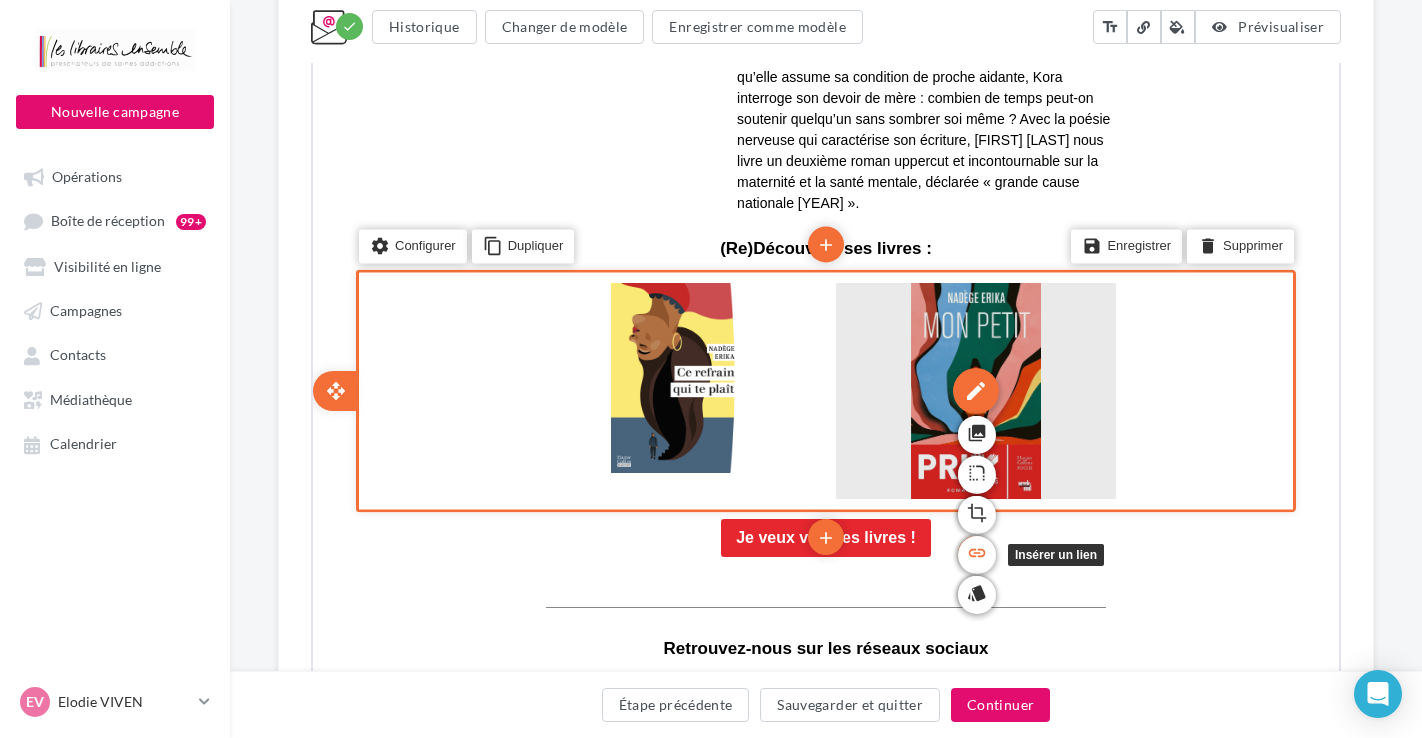 click on "link" at bounding box center (975, 551) 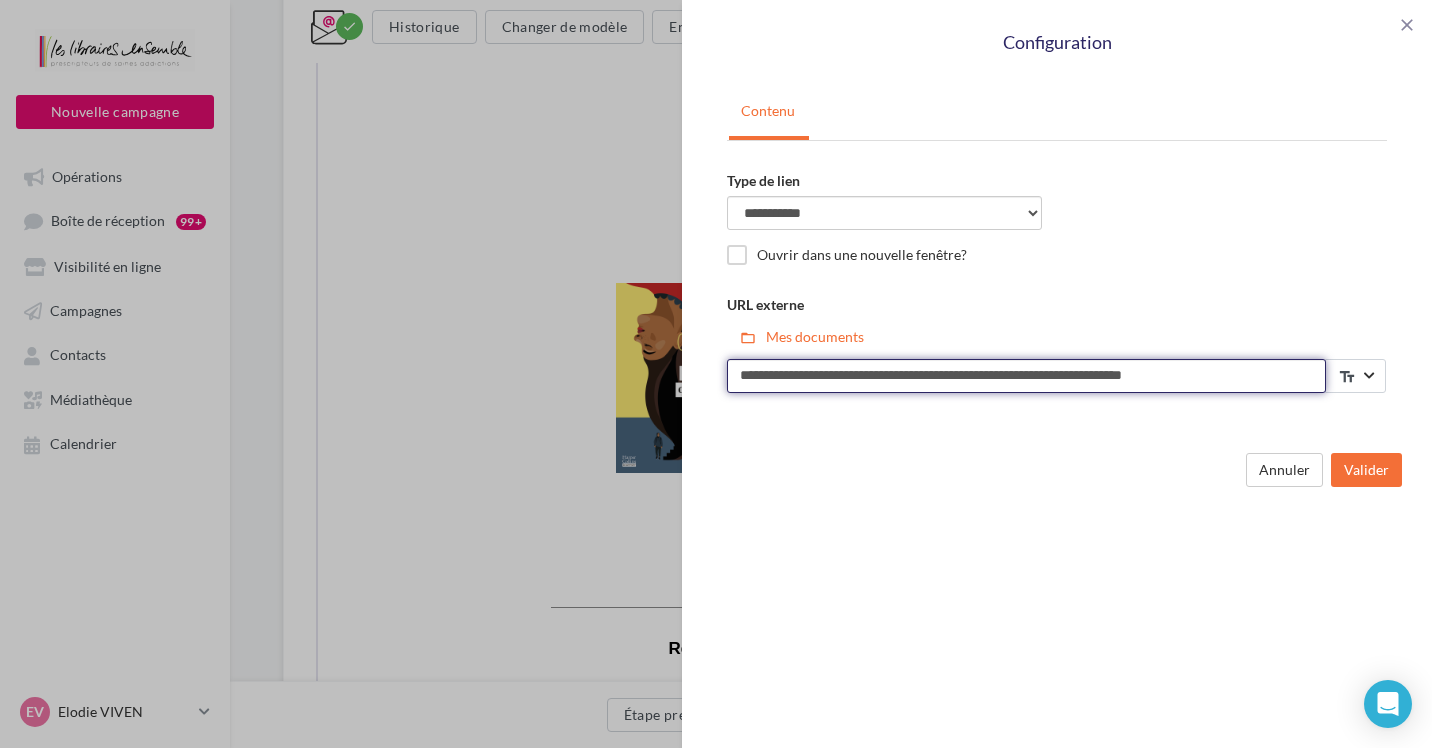 click on "**********" at bounding box center (1026, 376) 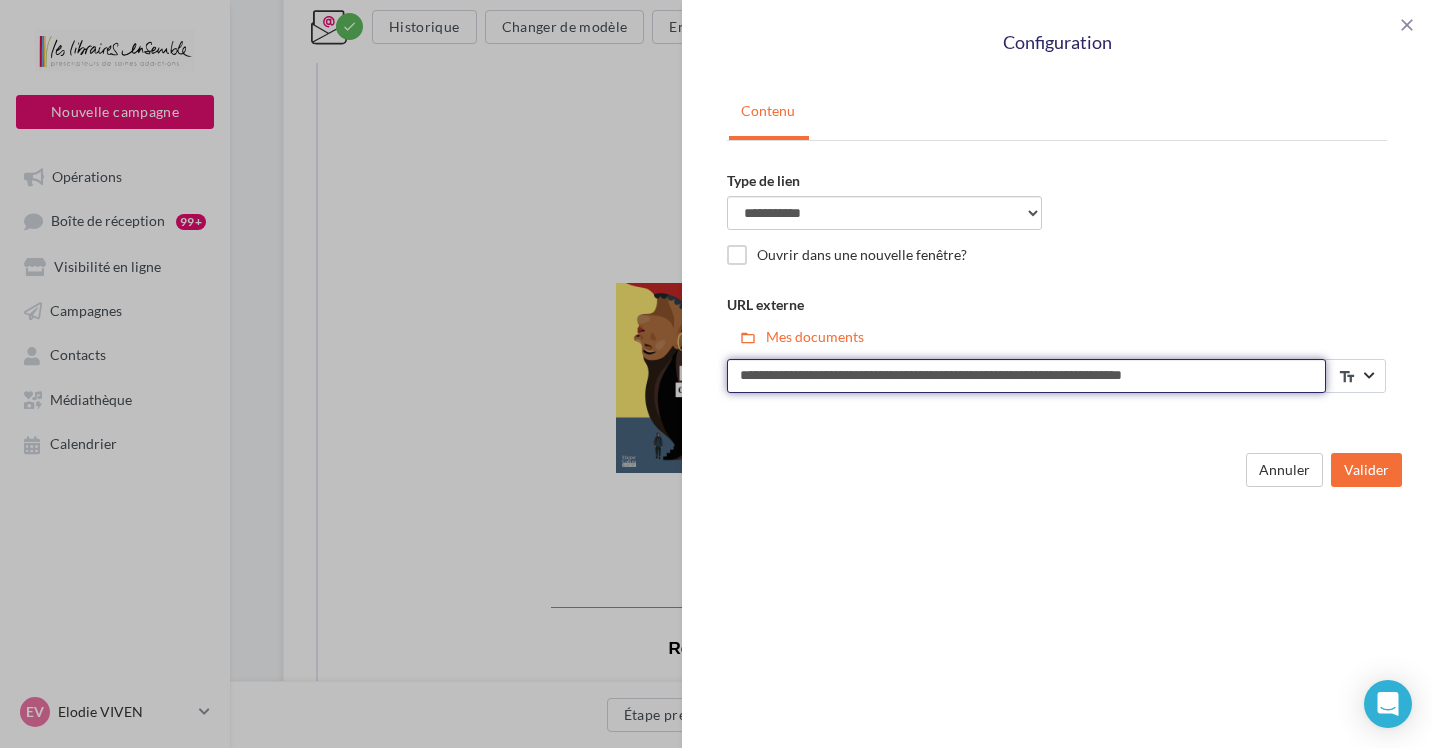 drag, startPoint x: 1244, startPoint y: 374, endPoint x: 622, endPoint y: 408, distance: 622.9286 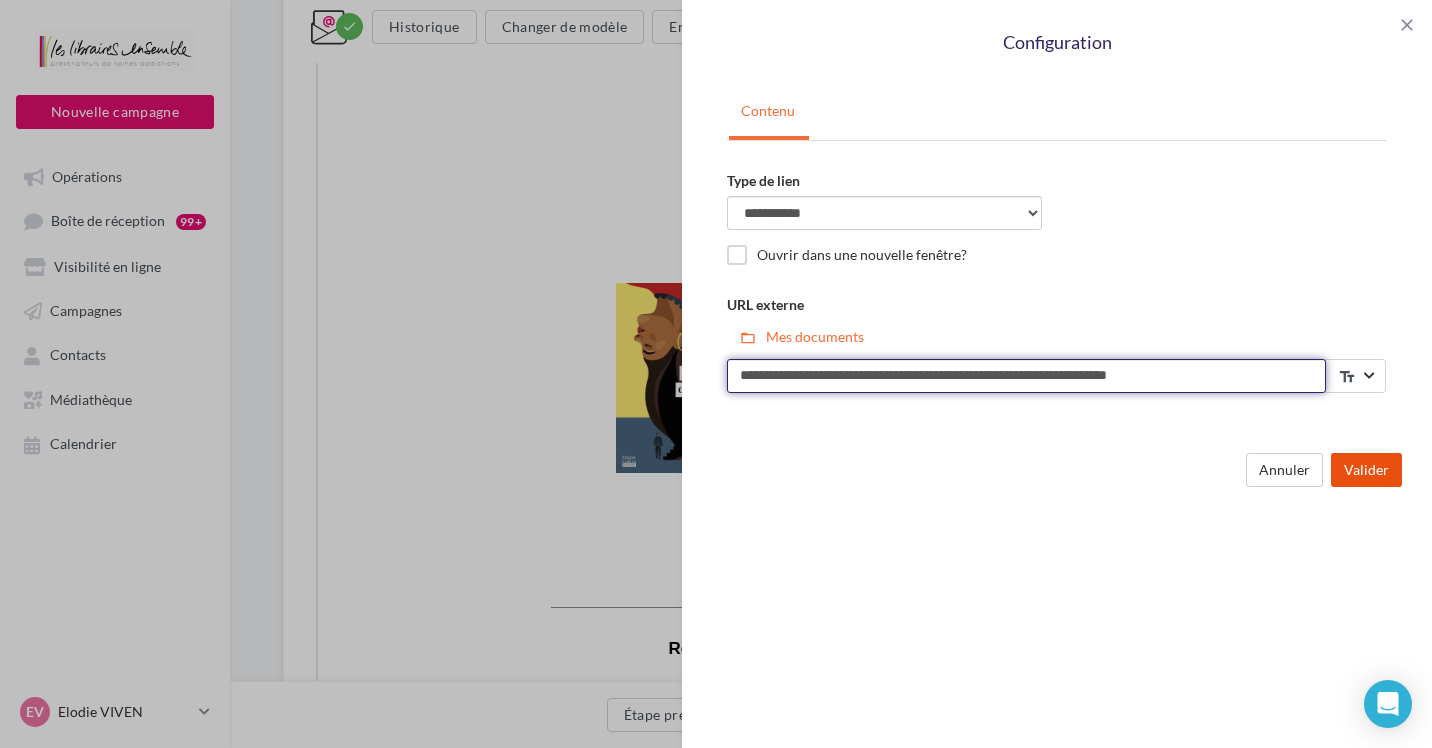 type on "**********" 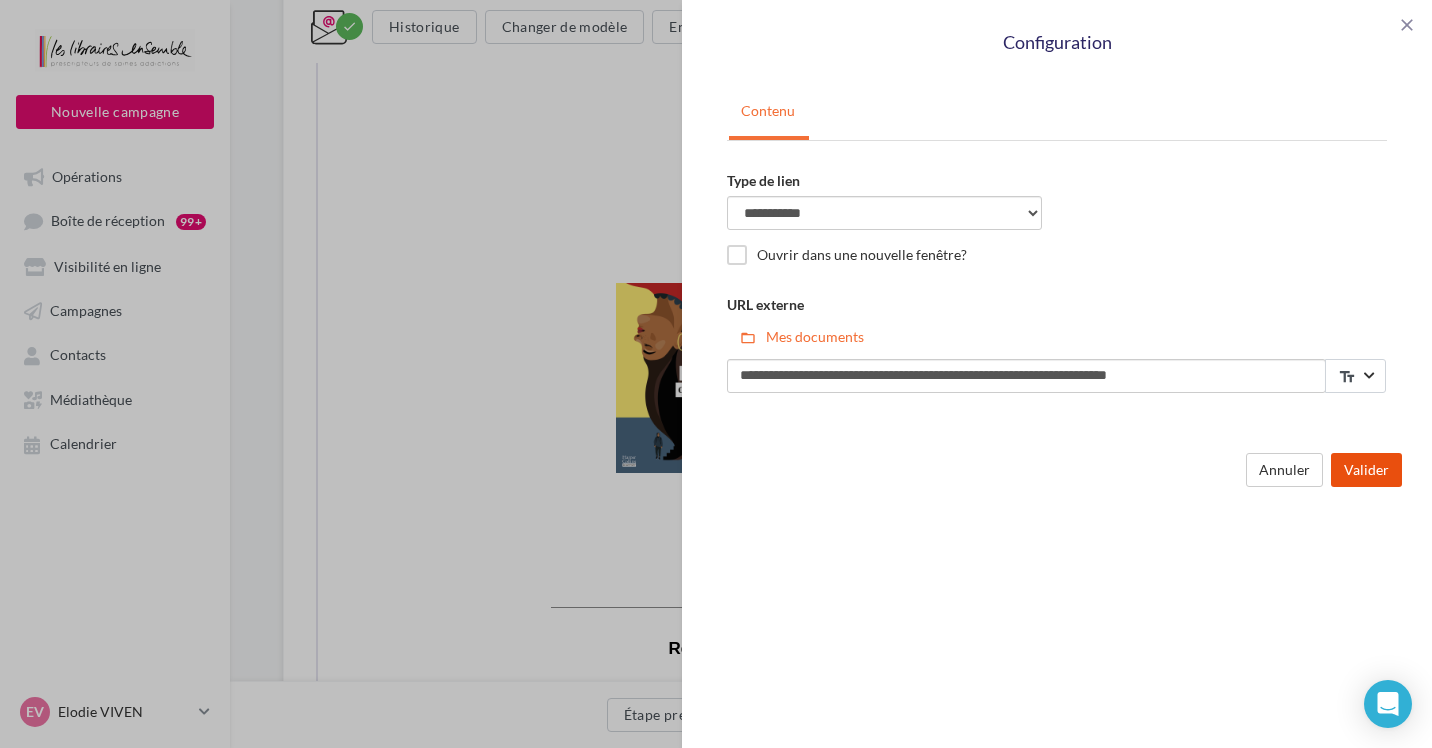 click on "Valider" at bounding box center (1366, 470) 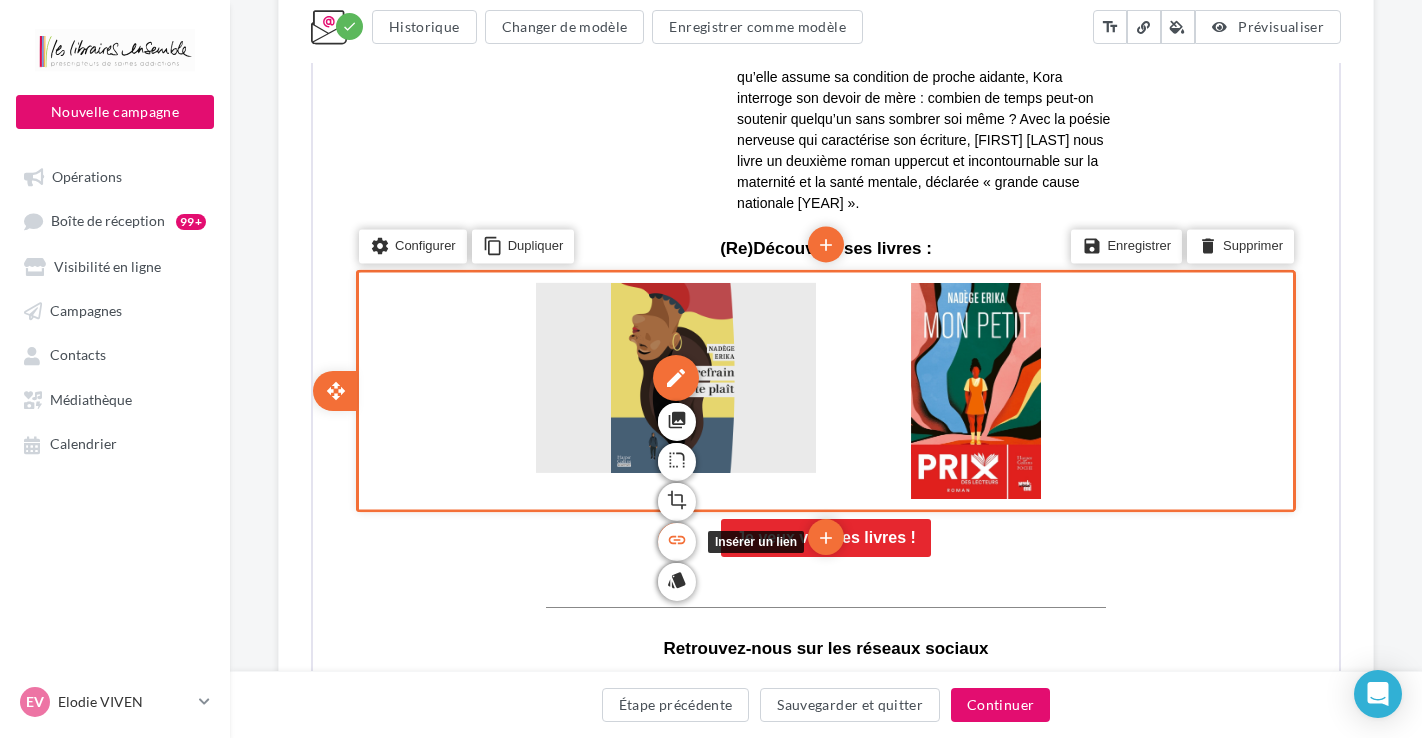 click on "link" at bounding box center (675, 538) 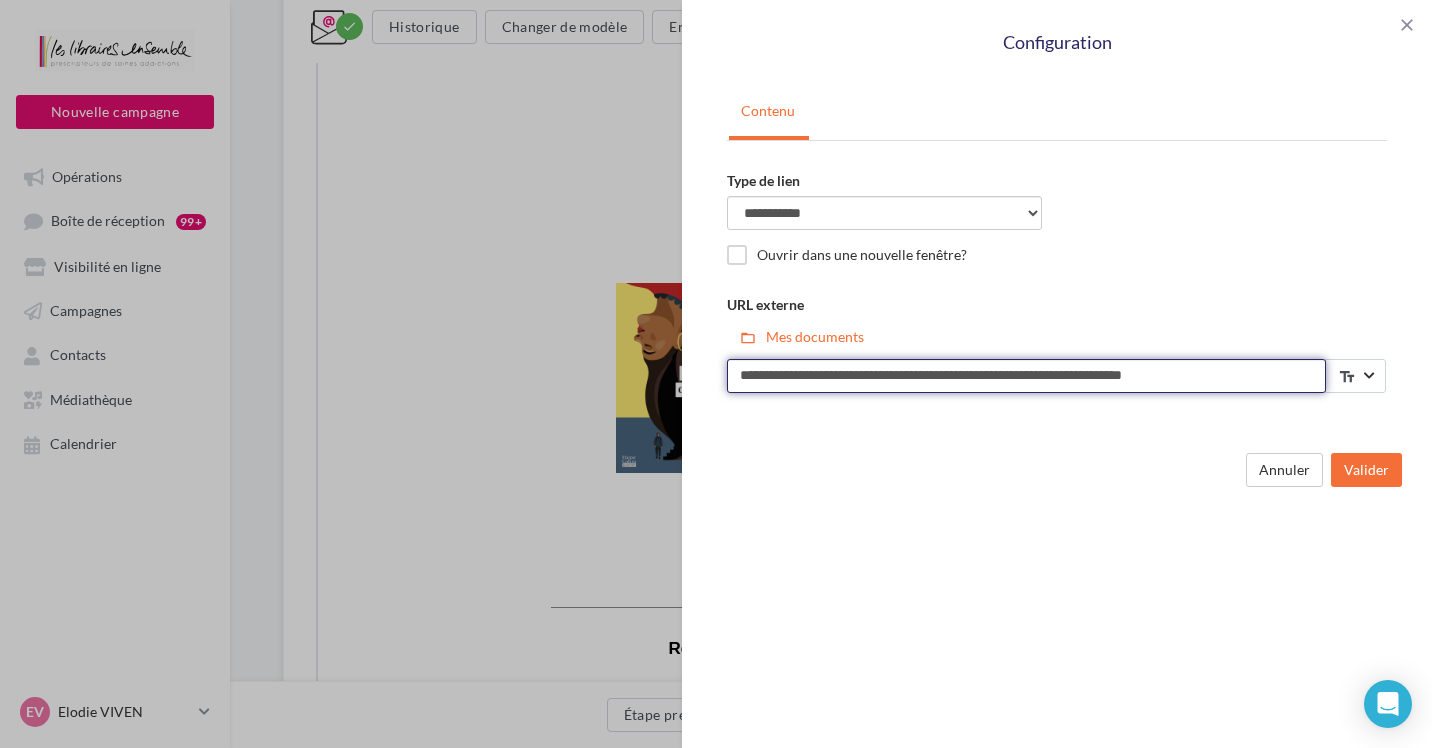 drag, startPoint x: 1245, startPoint y: 382, endPoint x: 713, endPoint y: 408, distance: 532.63495 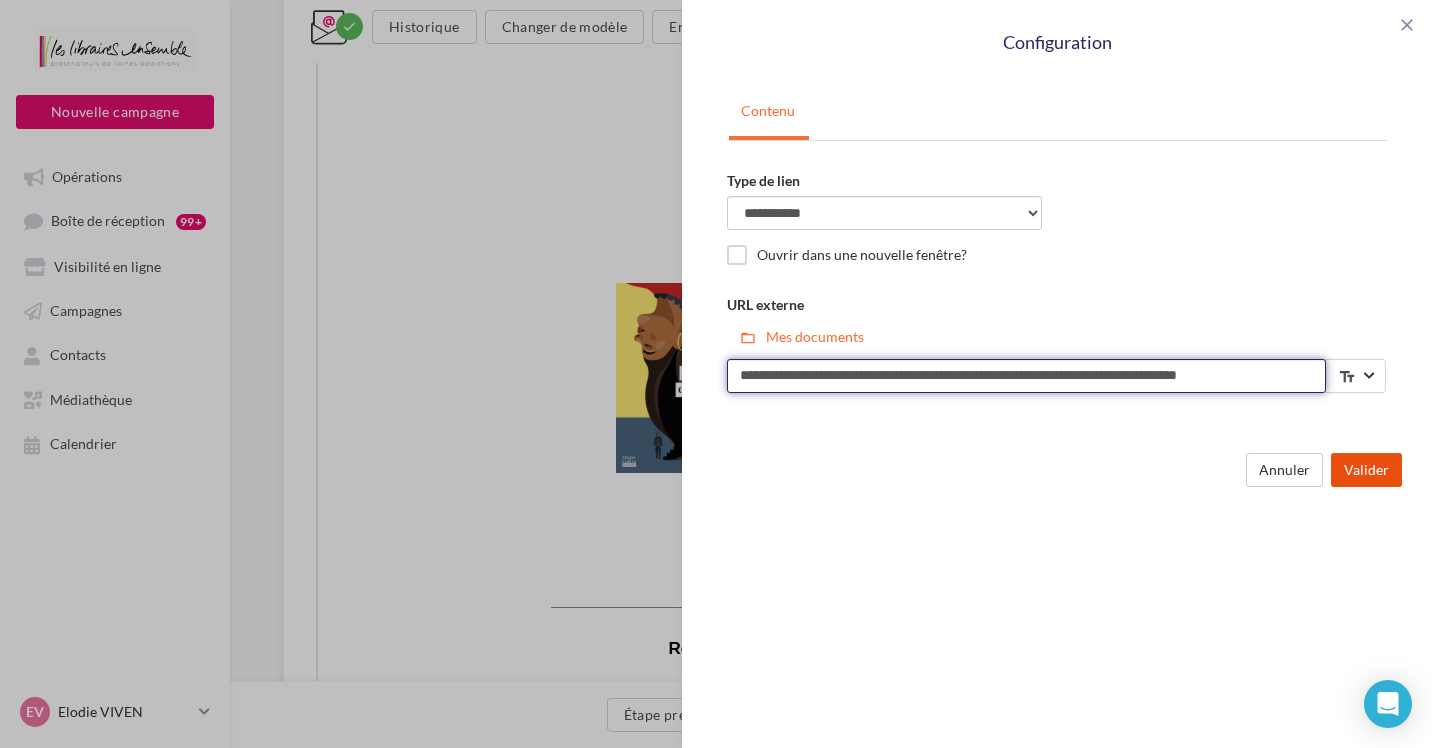 type on "**********" 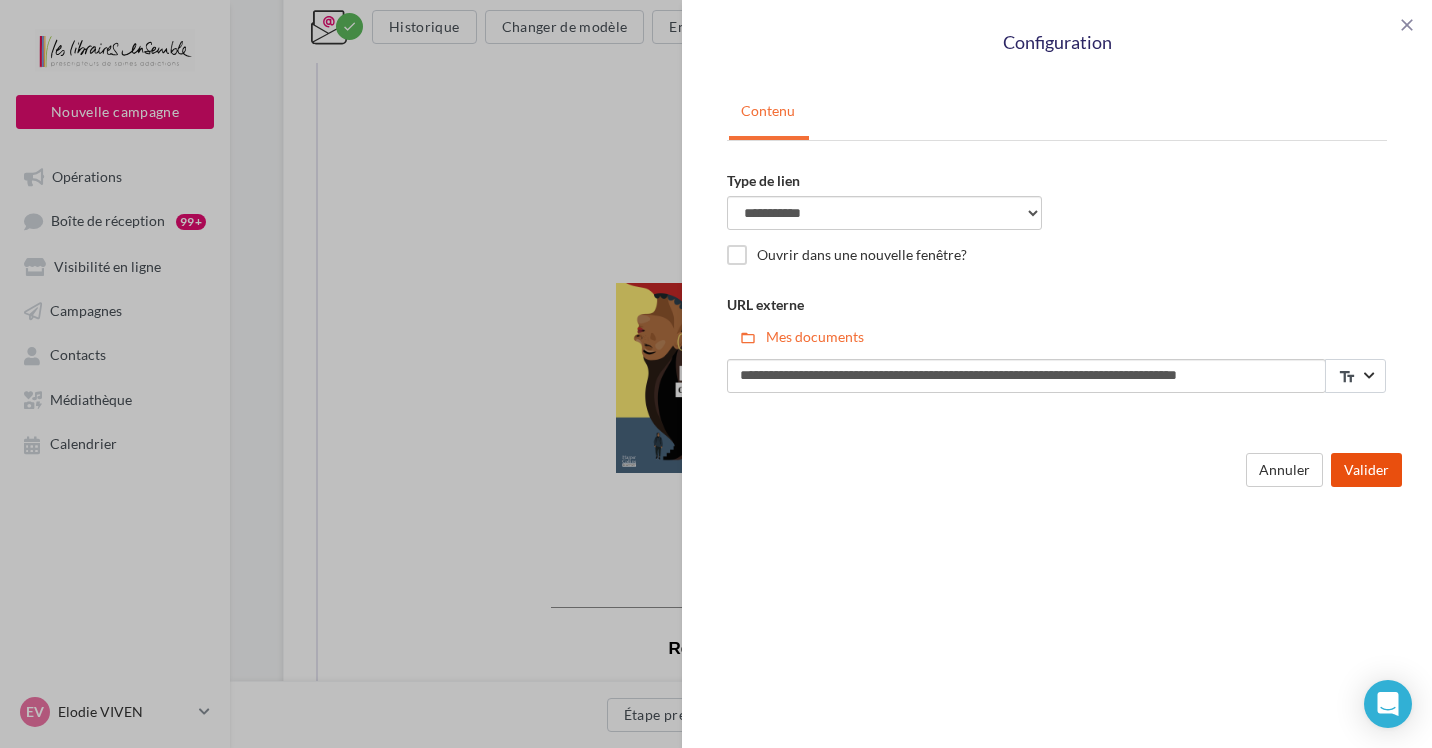 click on "Valider" at bounding box center [1366, 470] 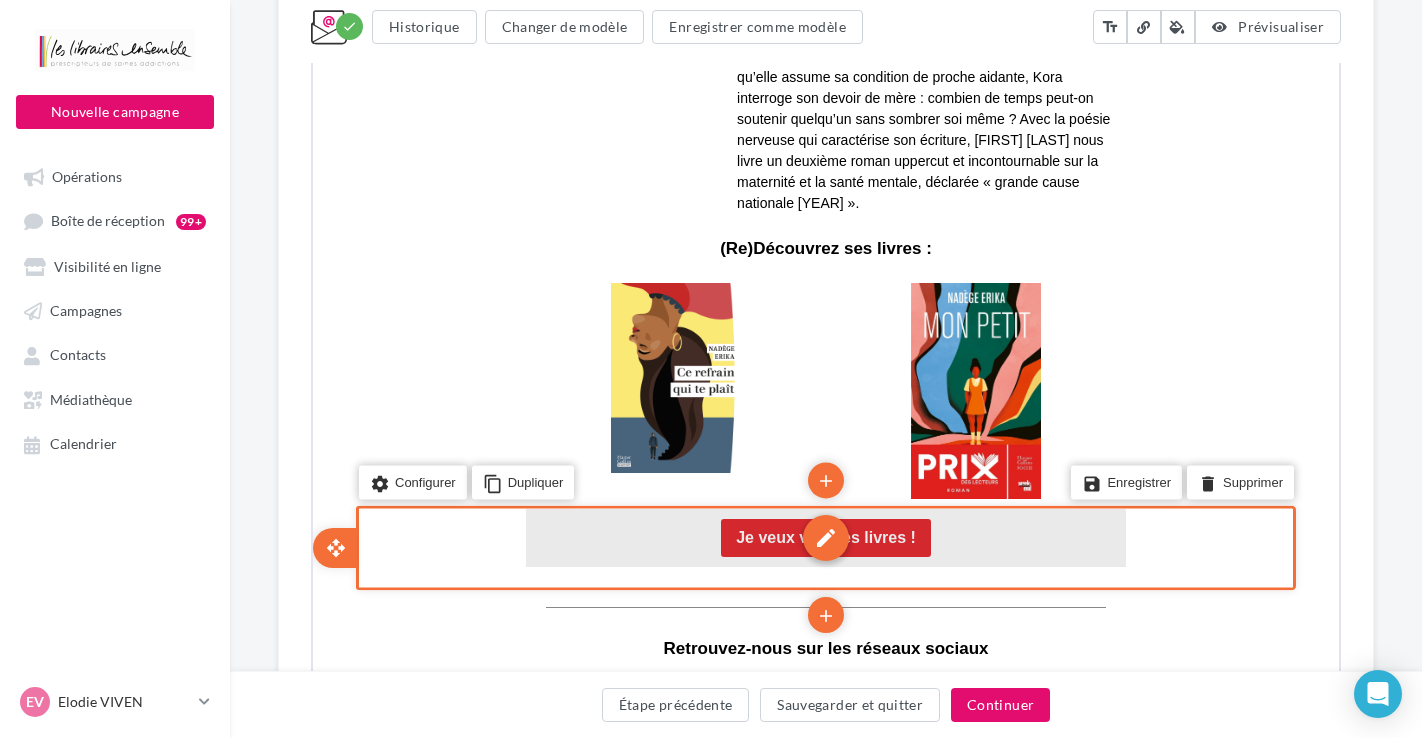 click on "edit" at bounding box center (824, 536) 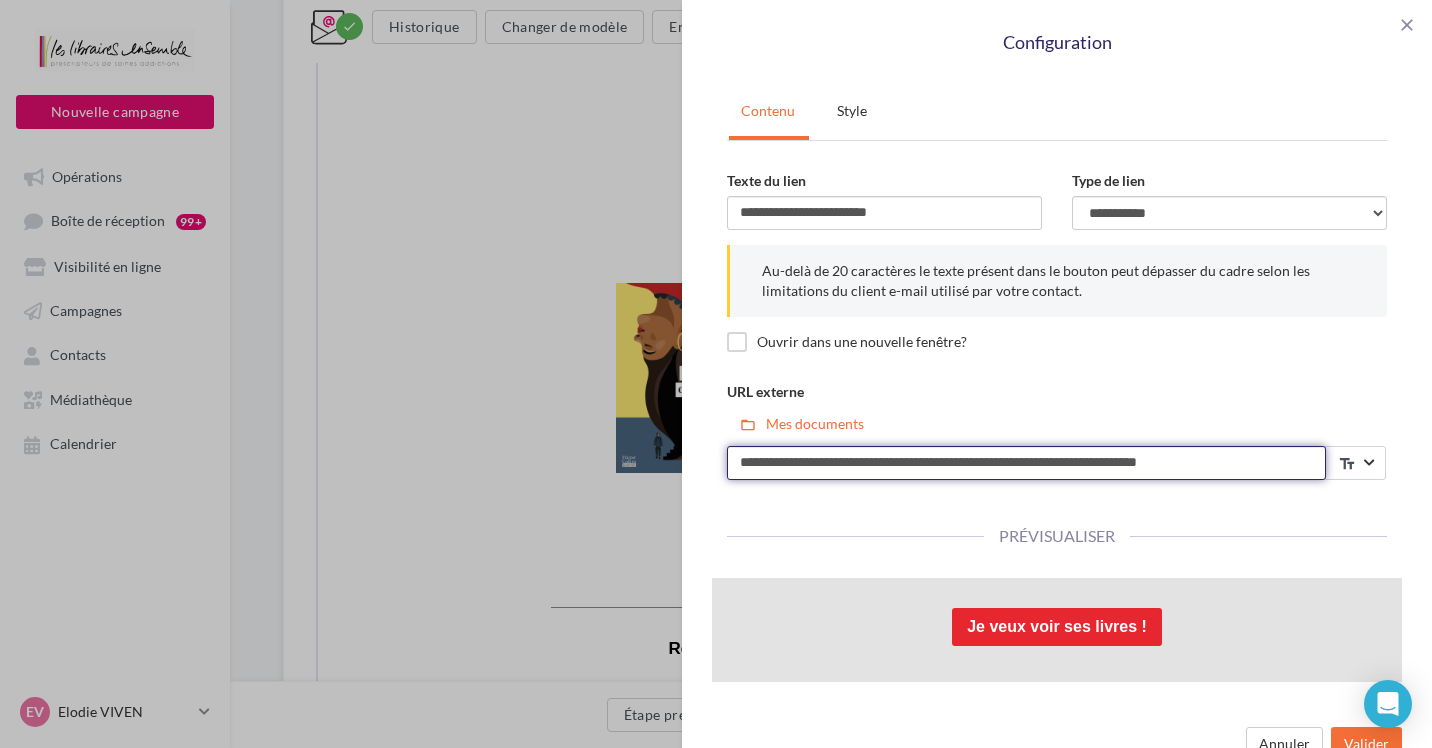 click on "**********" at bounding box center [1026, 463] 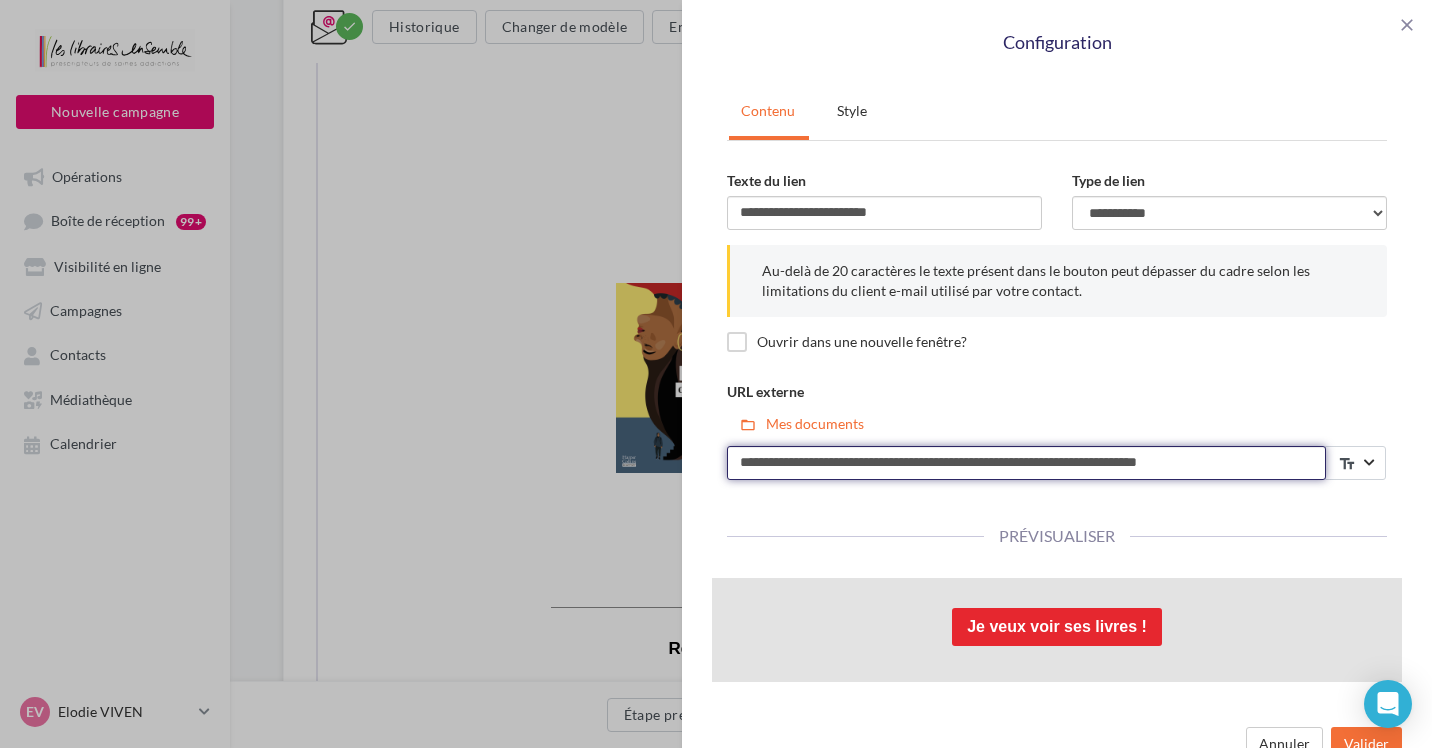 paste on "**********" 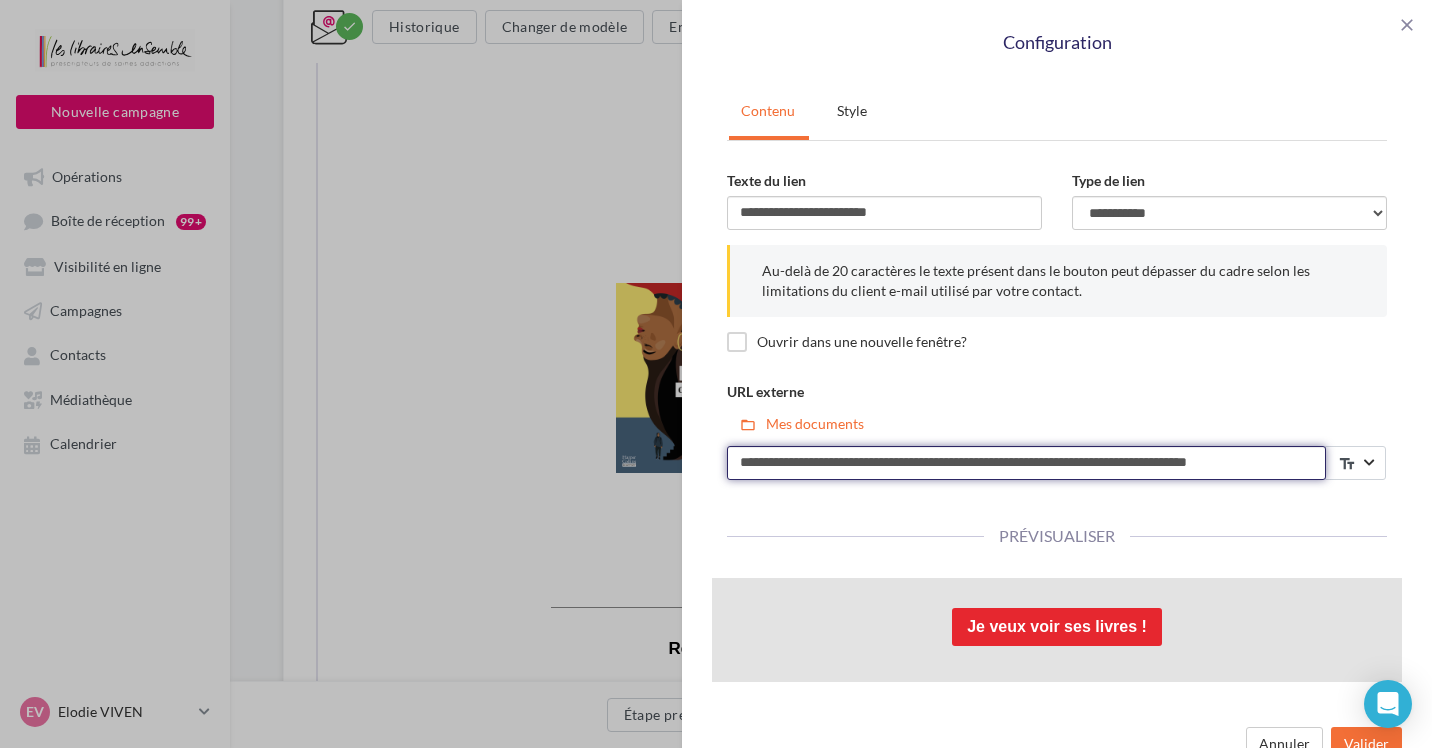 scroll, scrollTop: 0, scrollLeft: 8, axis: horizontal 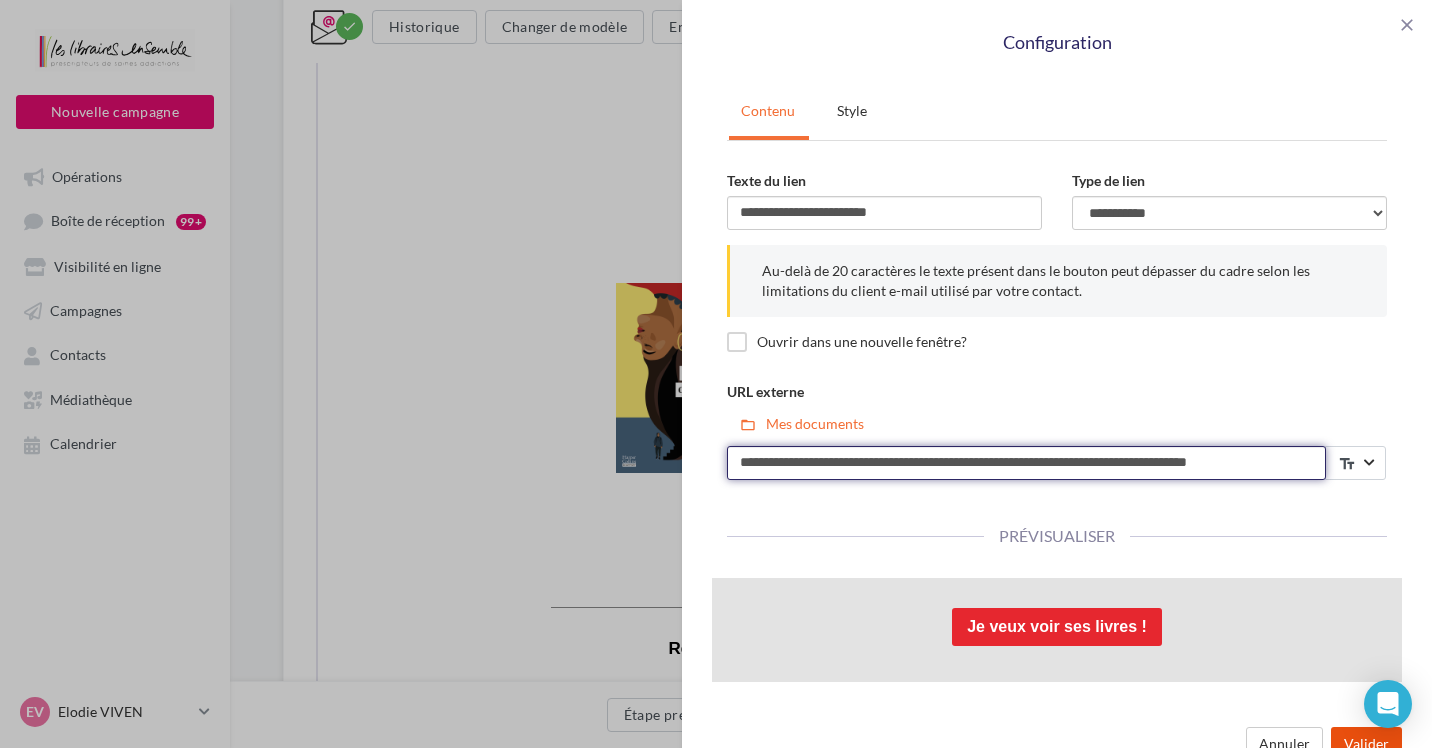 type on "**********" 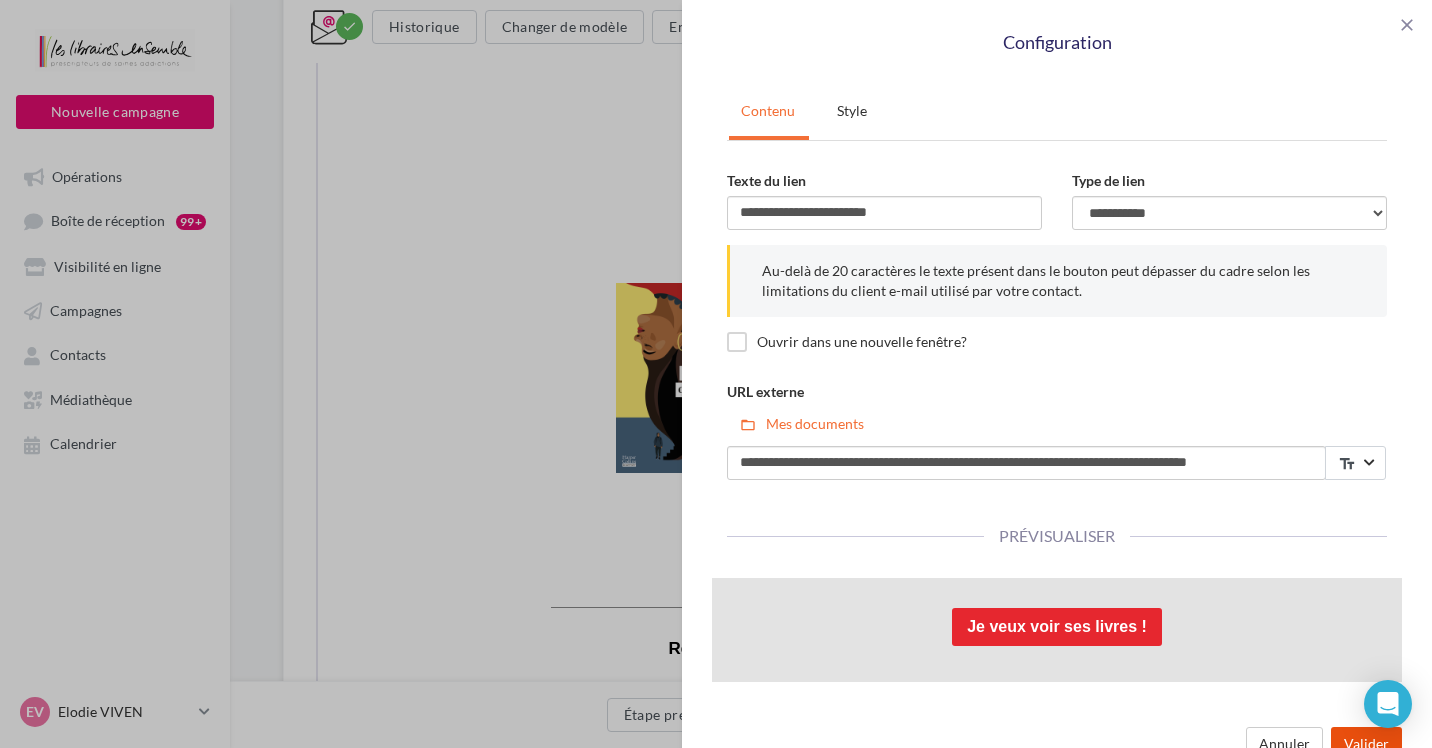 click on "Valider" at bounding box center [1366, 744] 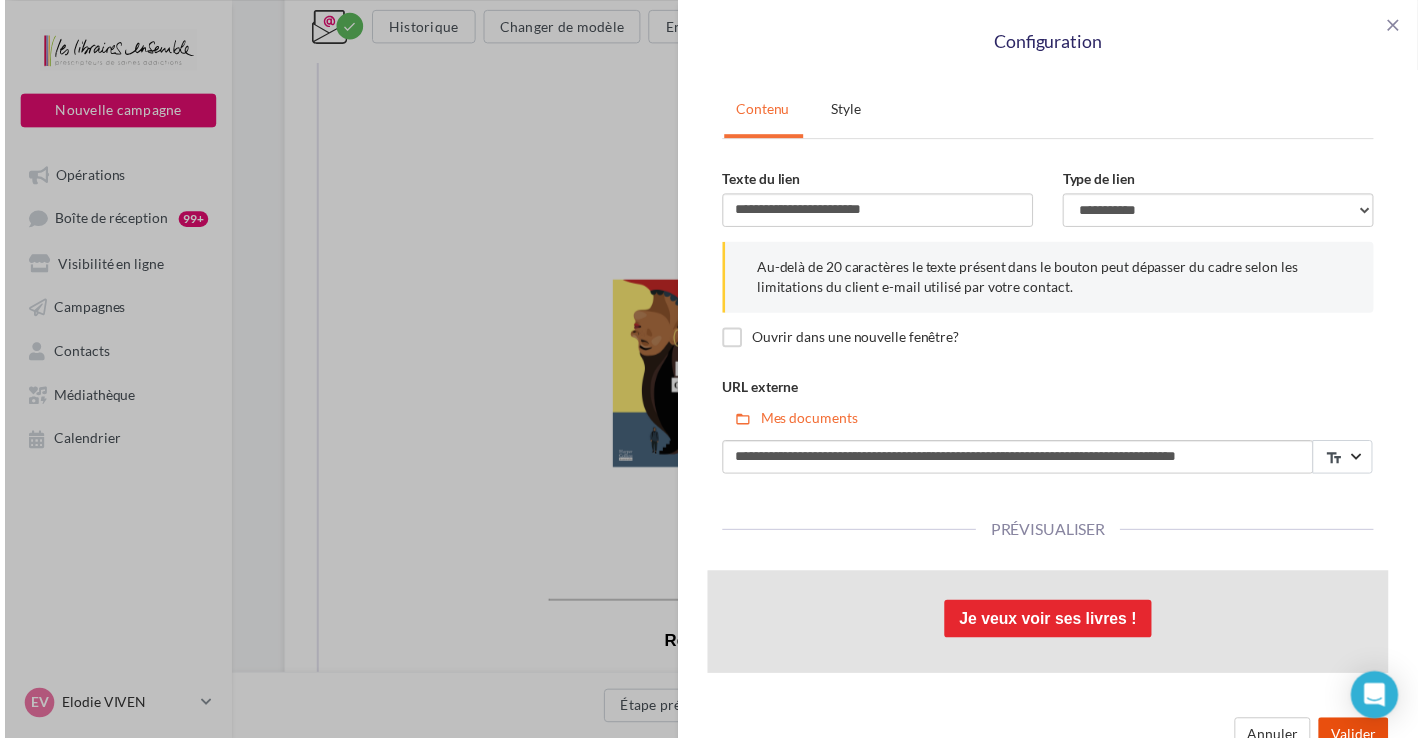 scroll, scrollTop: 0, scrollLeft: 0, axis: both 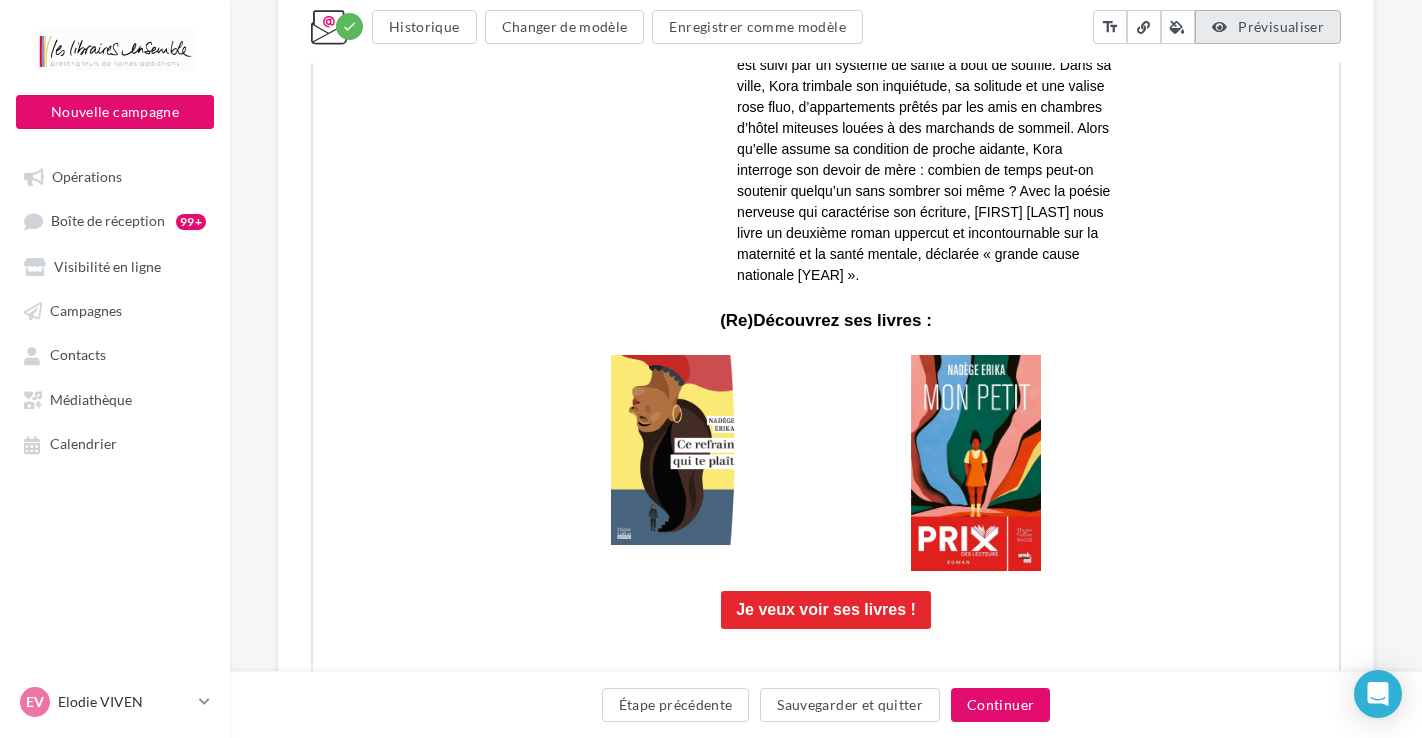 click on "Prévisualiser" at bounding box center [1281, 26] 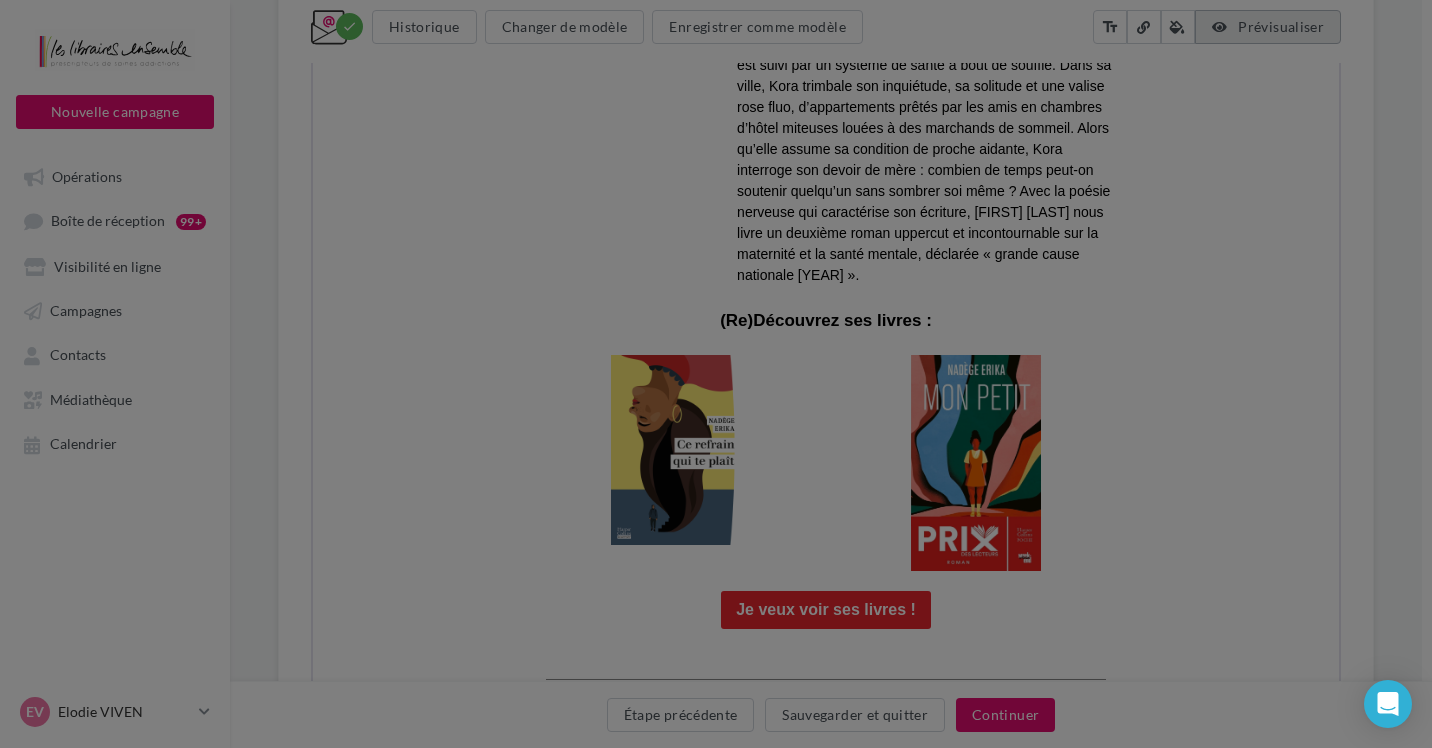 scroll, scrollTop: 0, scrollLeft: 0, axis: both 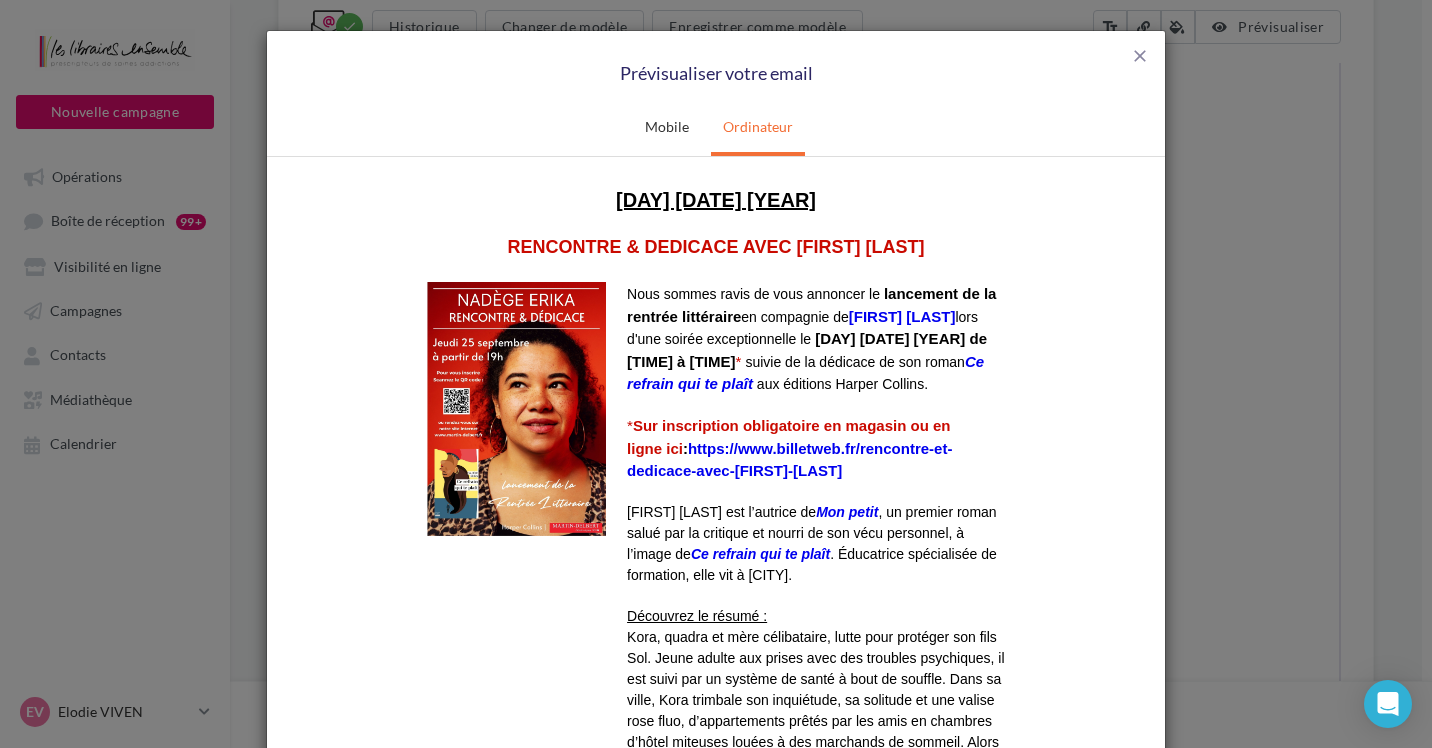 drag, startPoint x: 1141, startPoint y: 269, endPoint x: 1453, endPoint y: 494, distance: 384.6674 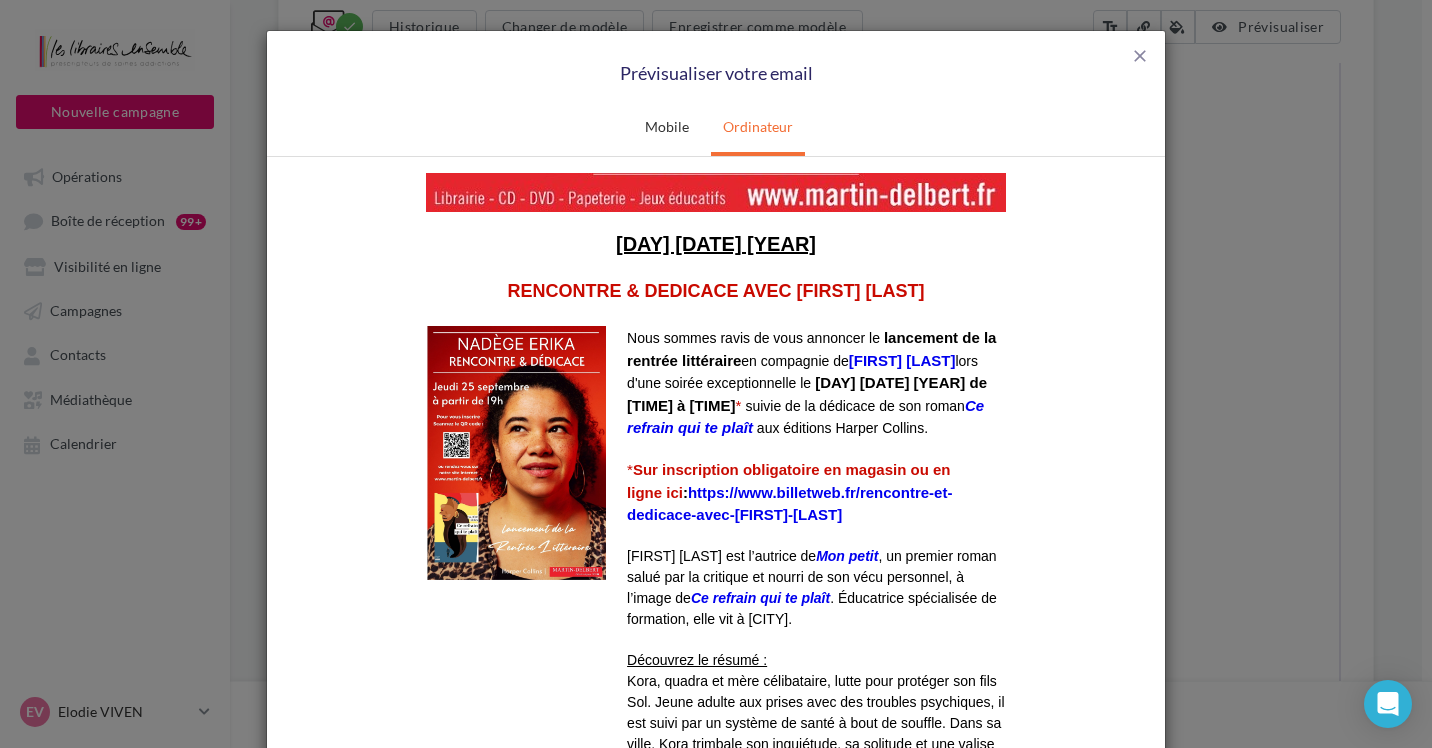 scroll, scrollTop: 0, scrollLeft: 0, axis: both 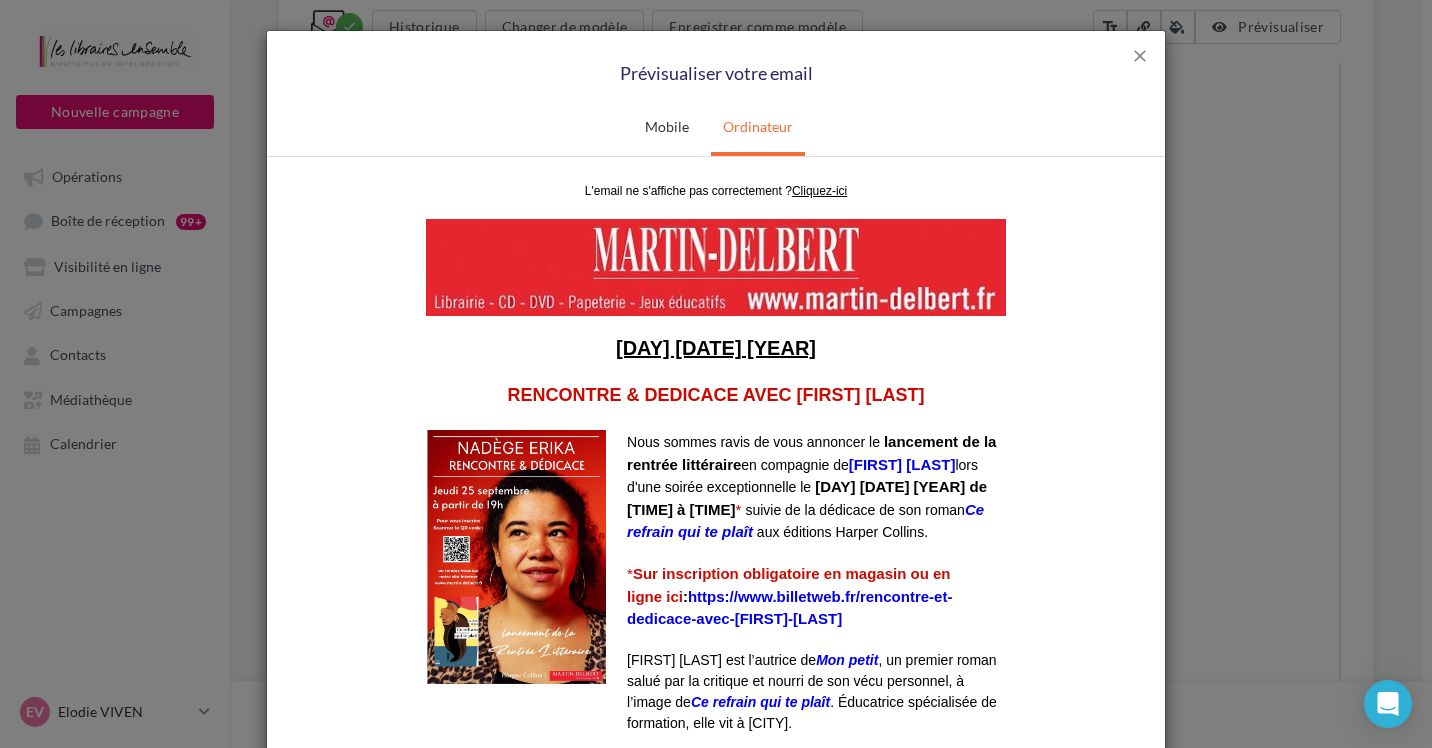 click at bounding box center [516, 555] 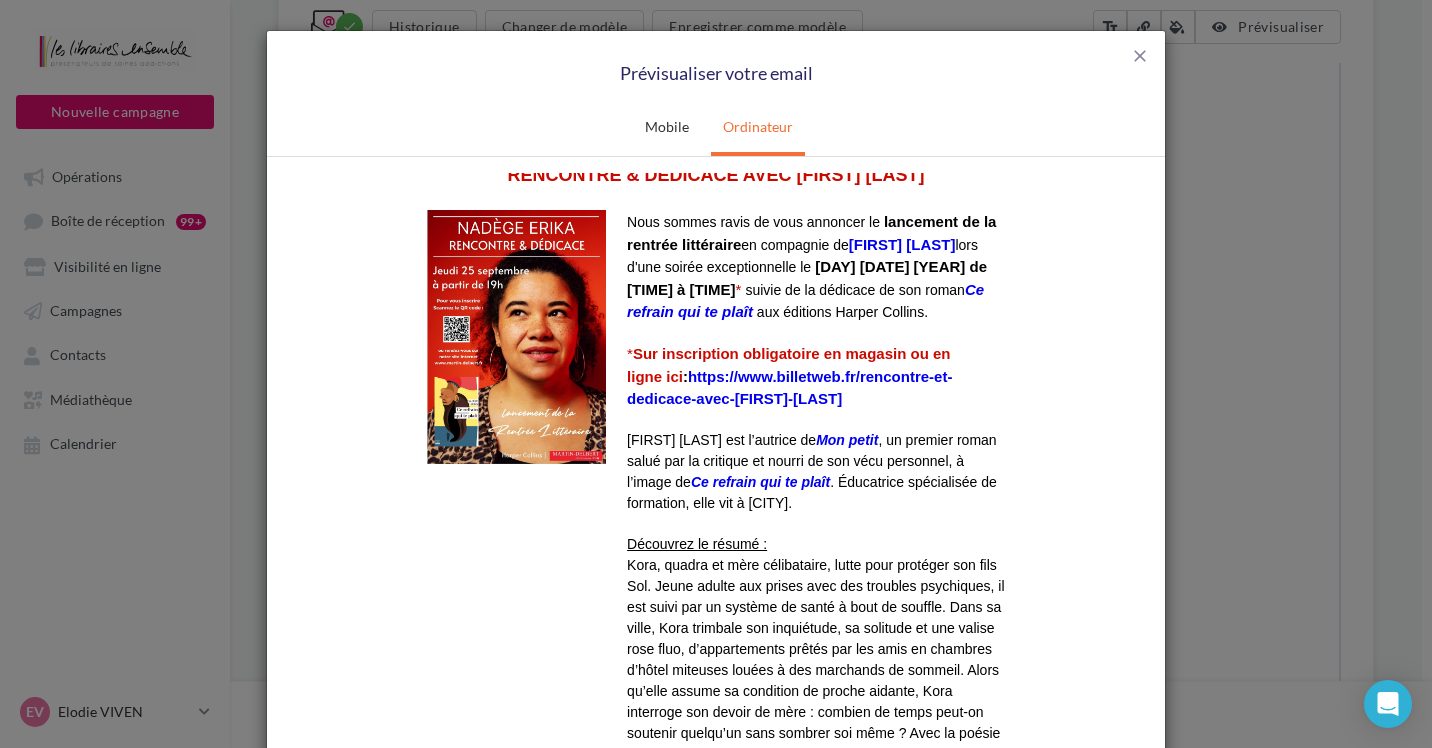 scroll, scrollTop: 241, scrollLeft: 0, axis: vertical 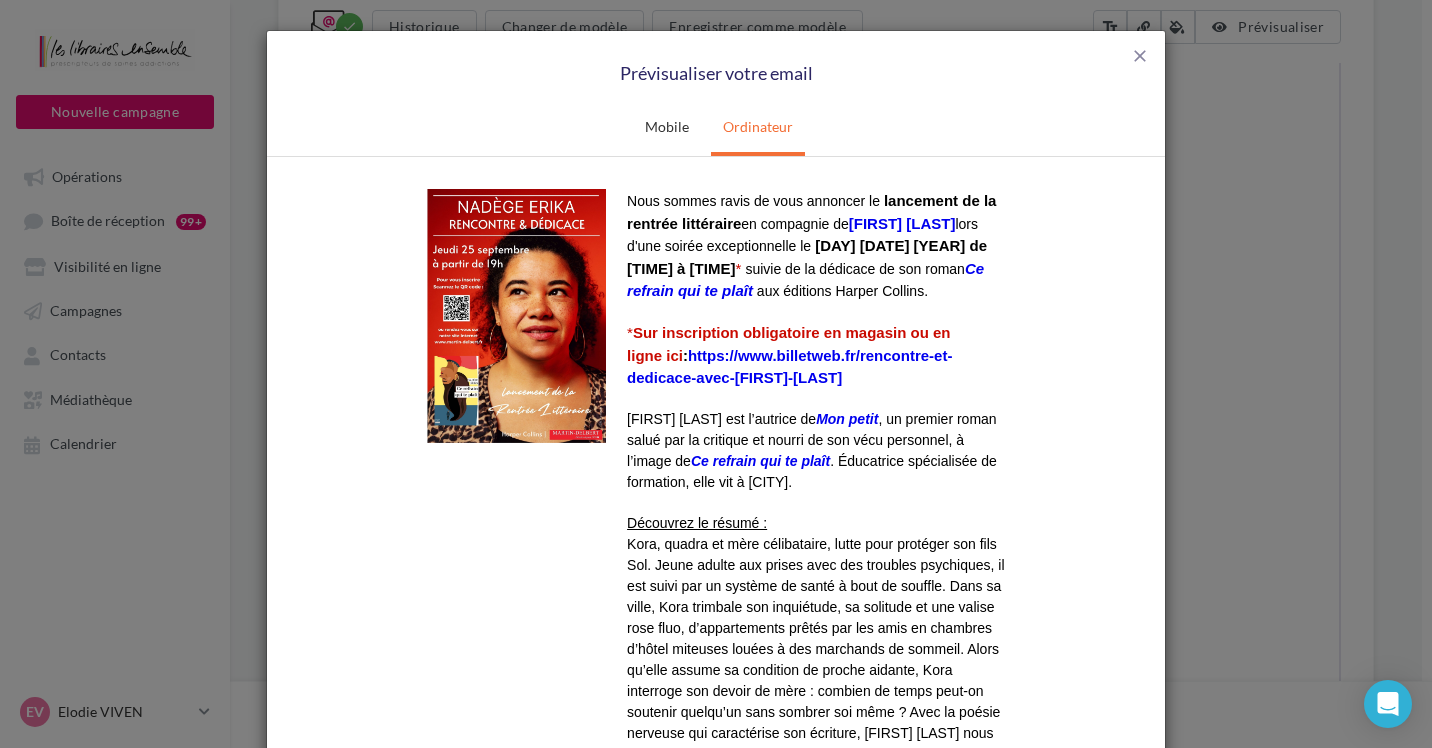 click on "https://www.billetweb.fr/rencontre-et-dedicace-avec-[FIRST]-[LAST]" at bounding box center (789, 366) 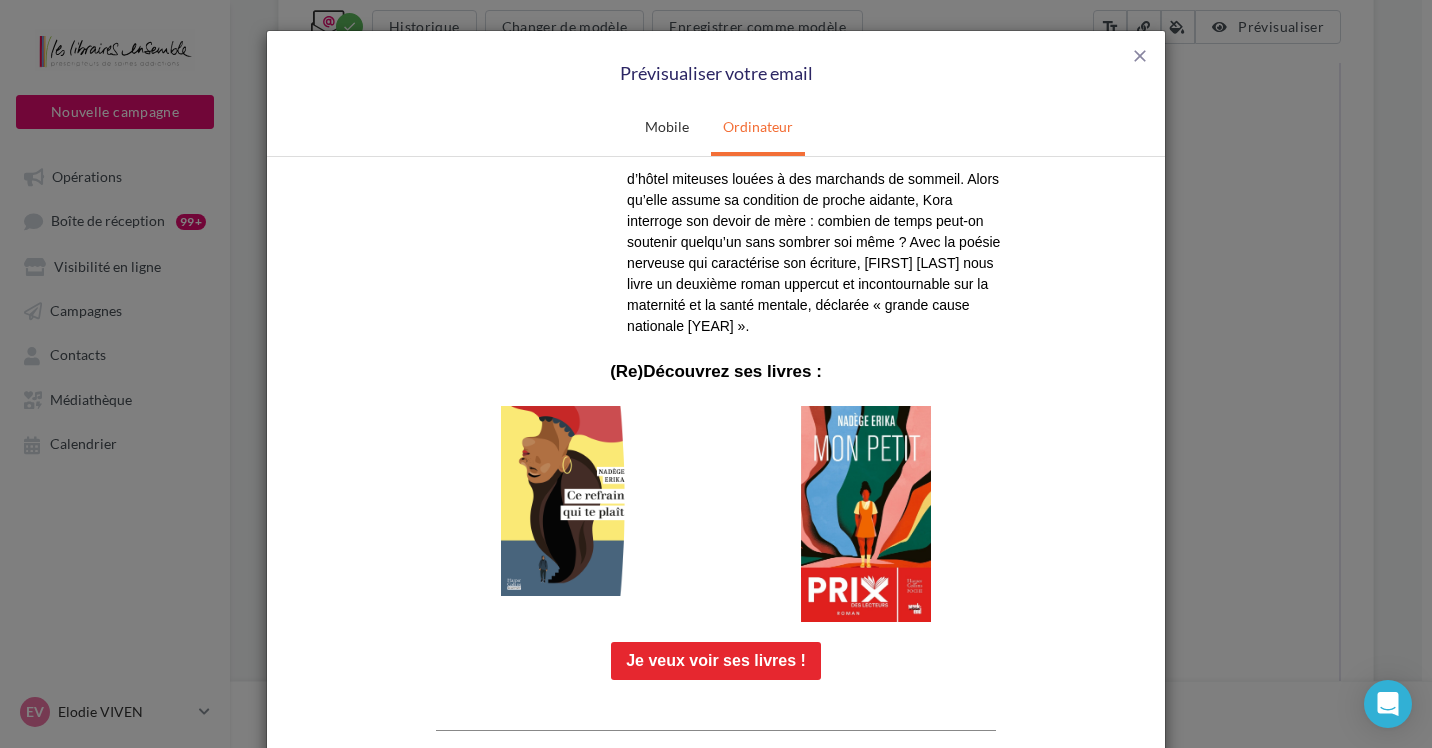 scroll, scrollTop: 725, scrollLeft: 0, axis: vertical 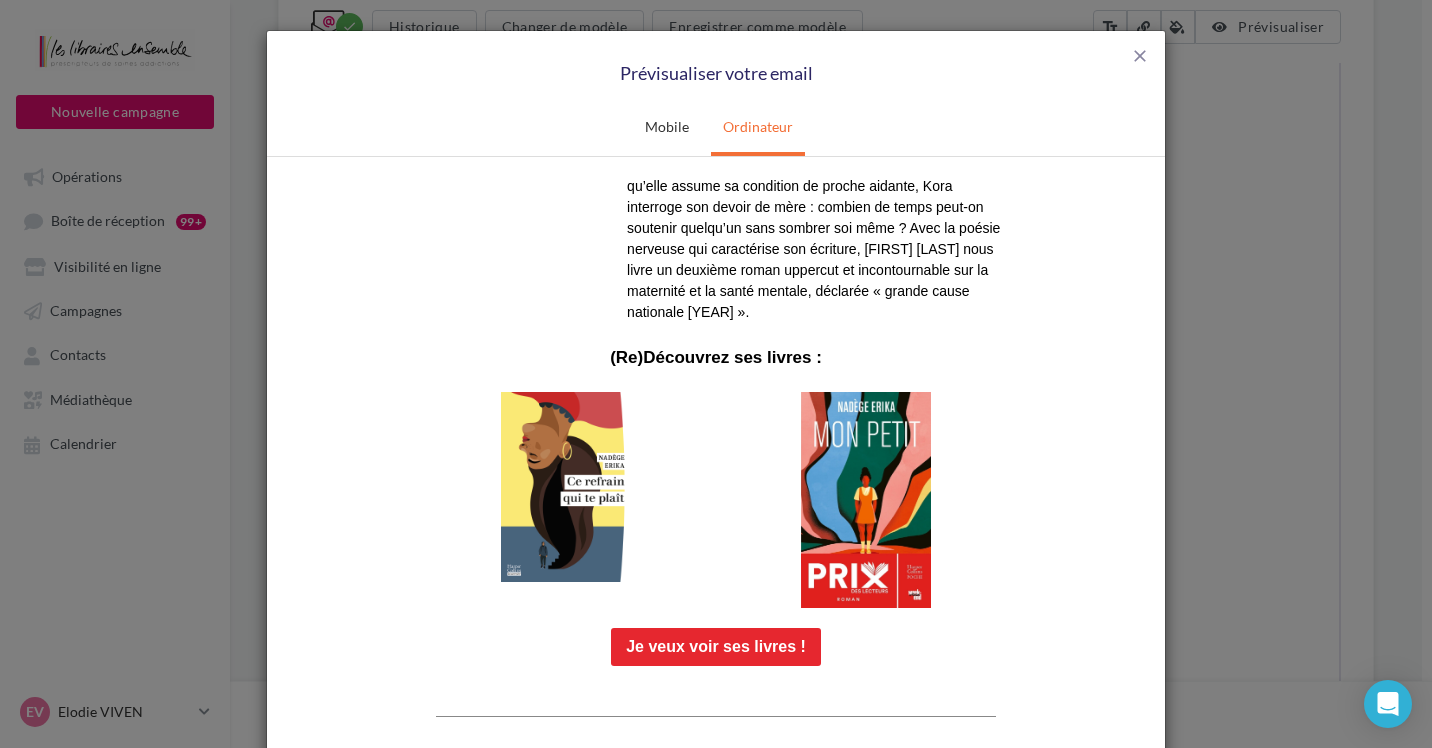 click at bounding box center (566, 486) 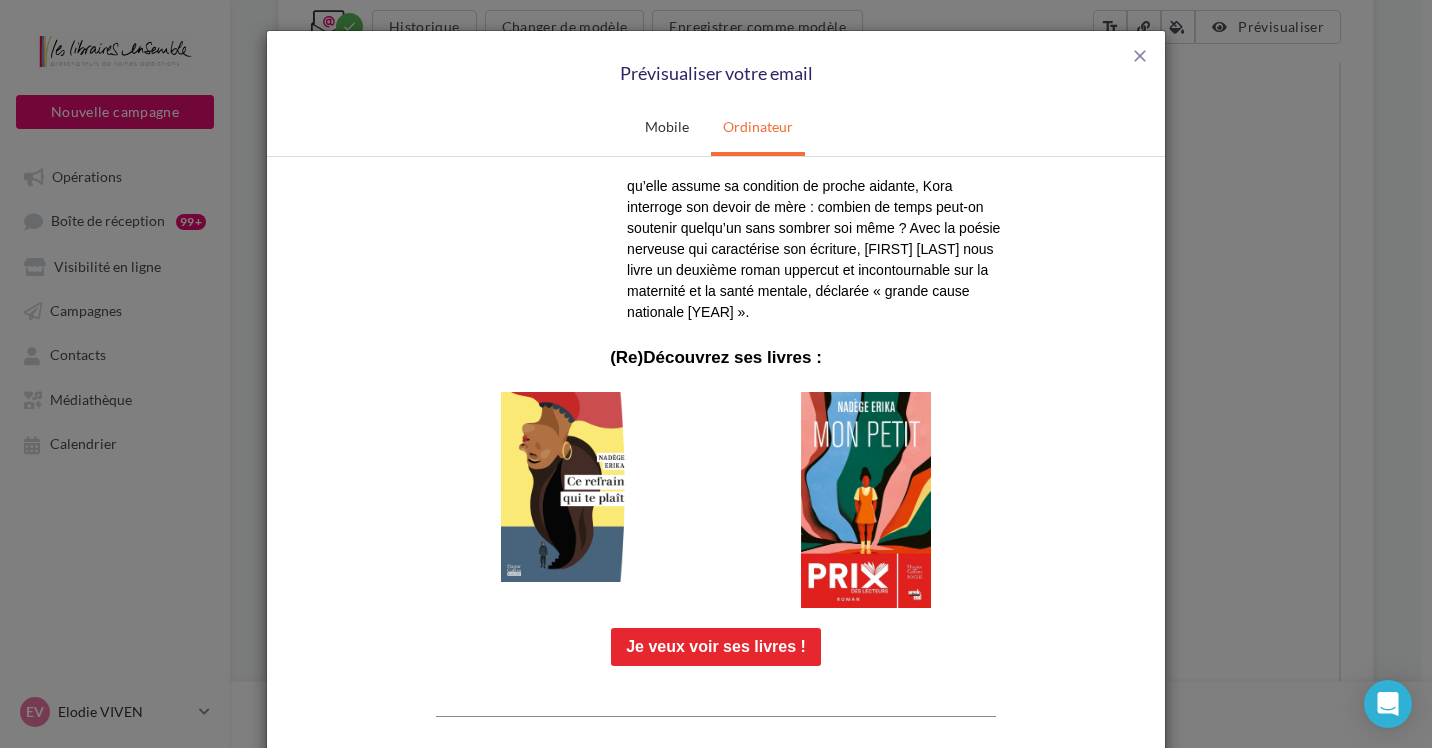 click at bounding box center (866, 499) 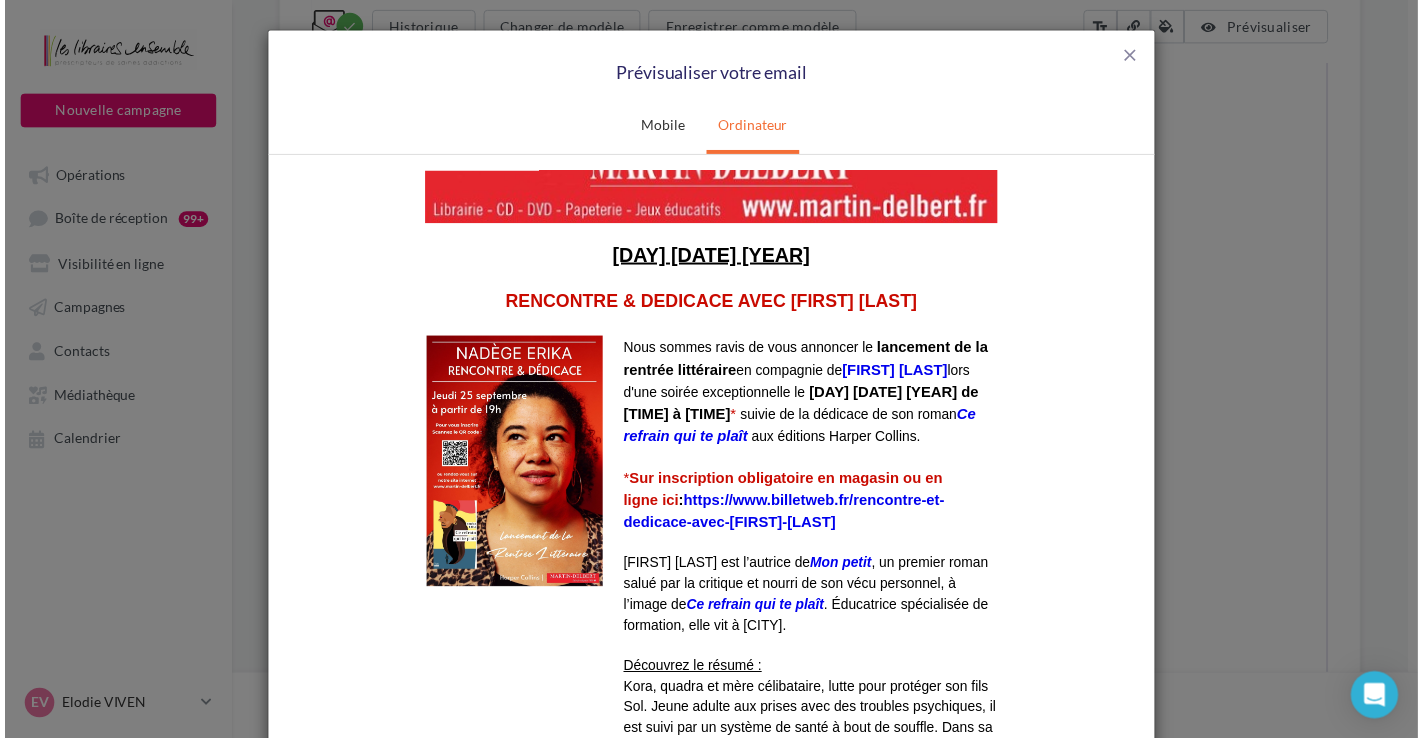 scroll, scrollTop: 0, scrollLeft: 0, axis: both 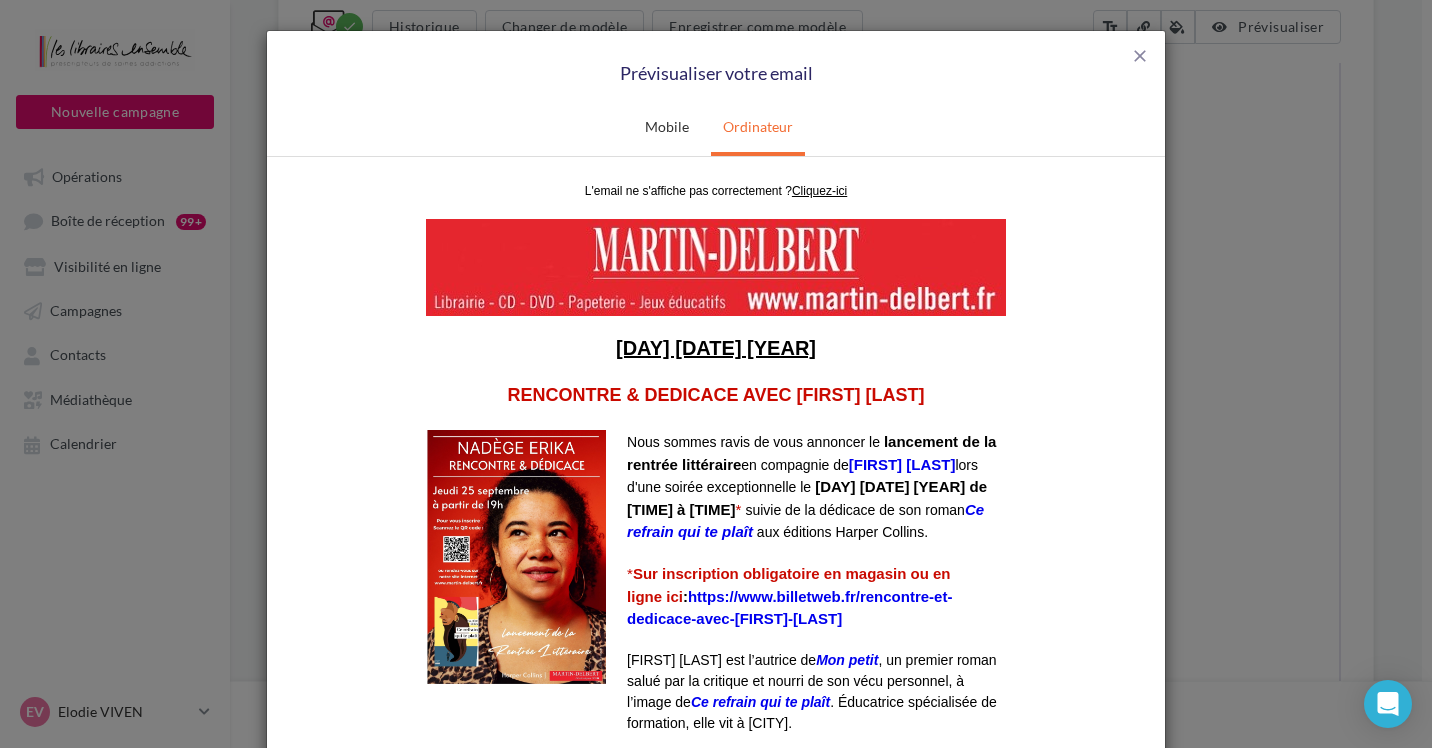 click on "close Prévisualiser votre email Mobile Ordinateur Fermer" at bounding box center [716, 374] 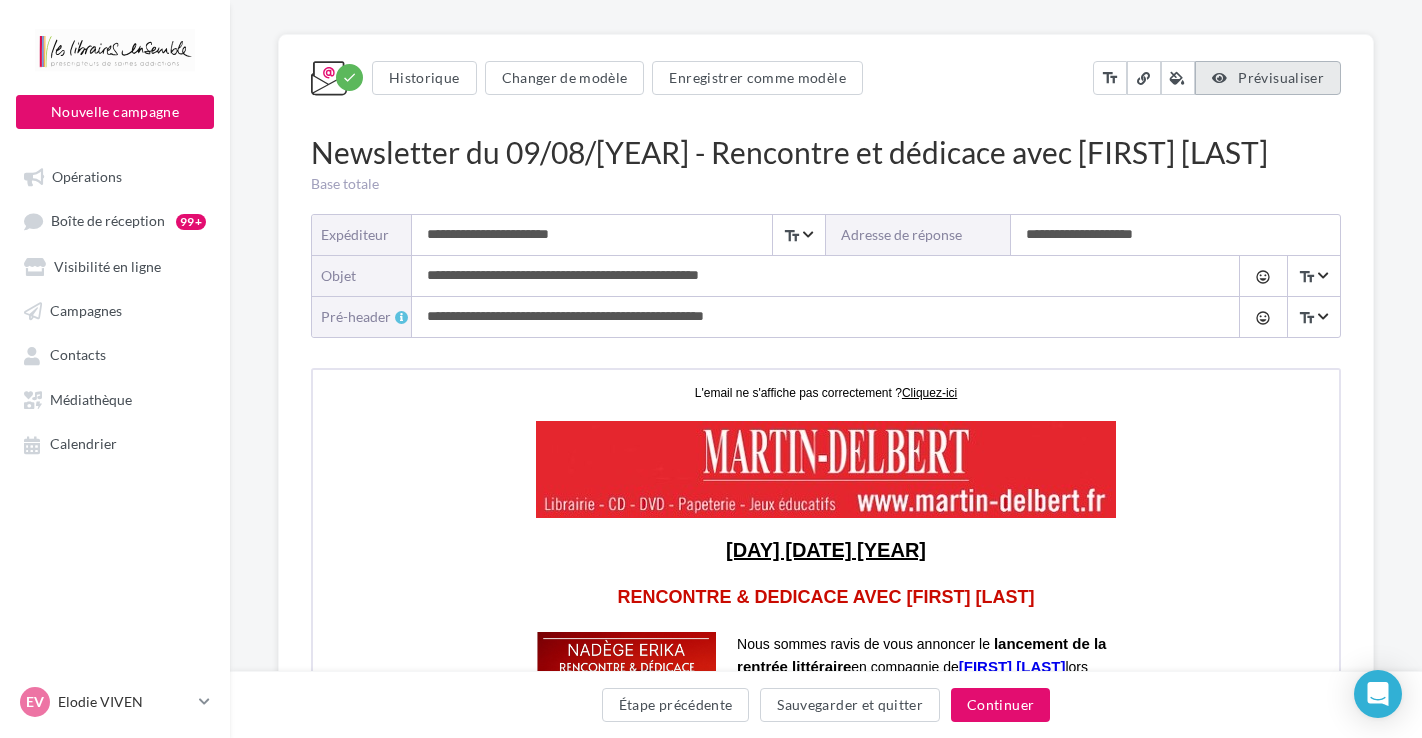 scroll, scrollTop: 131, scrollLeft: 0, axis: vertical 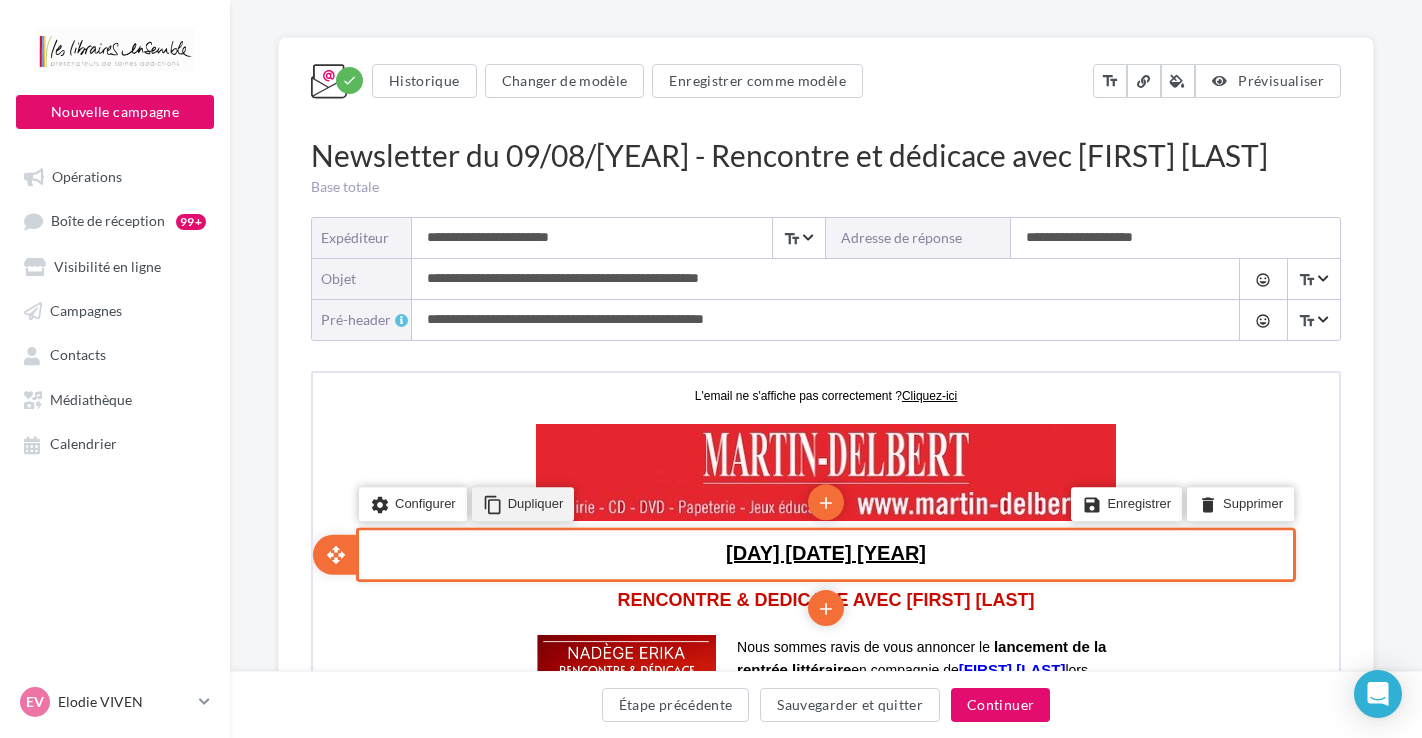 click on "content_copy Dupliquer" at bounding box center (521, 501) 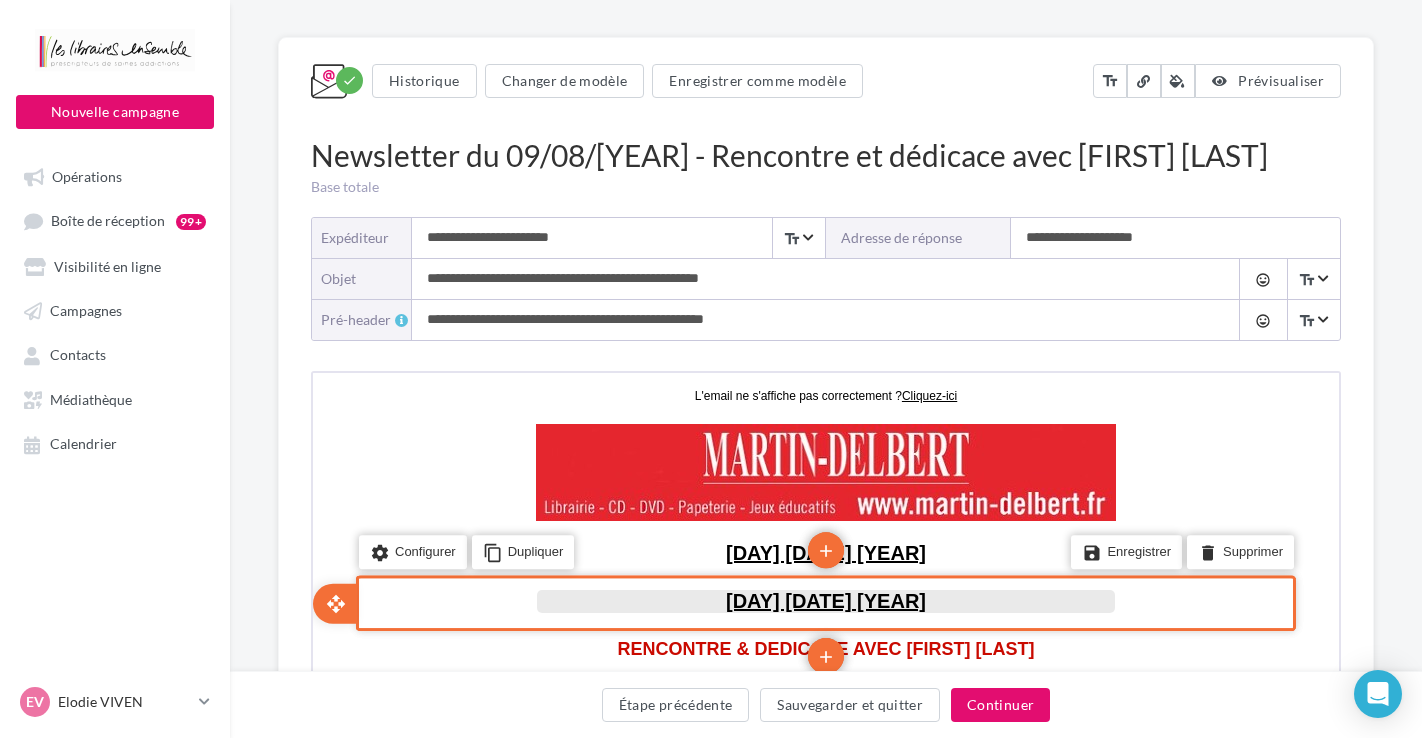 click on "[DAY] [DATE] [YEAR]" at bounding box center (824, 598) 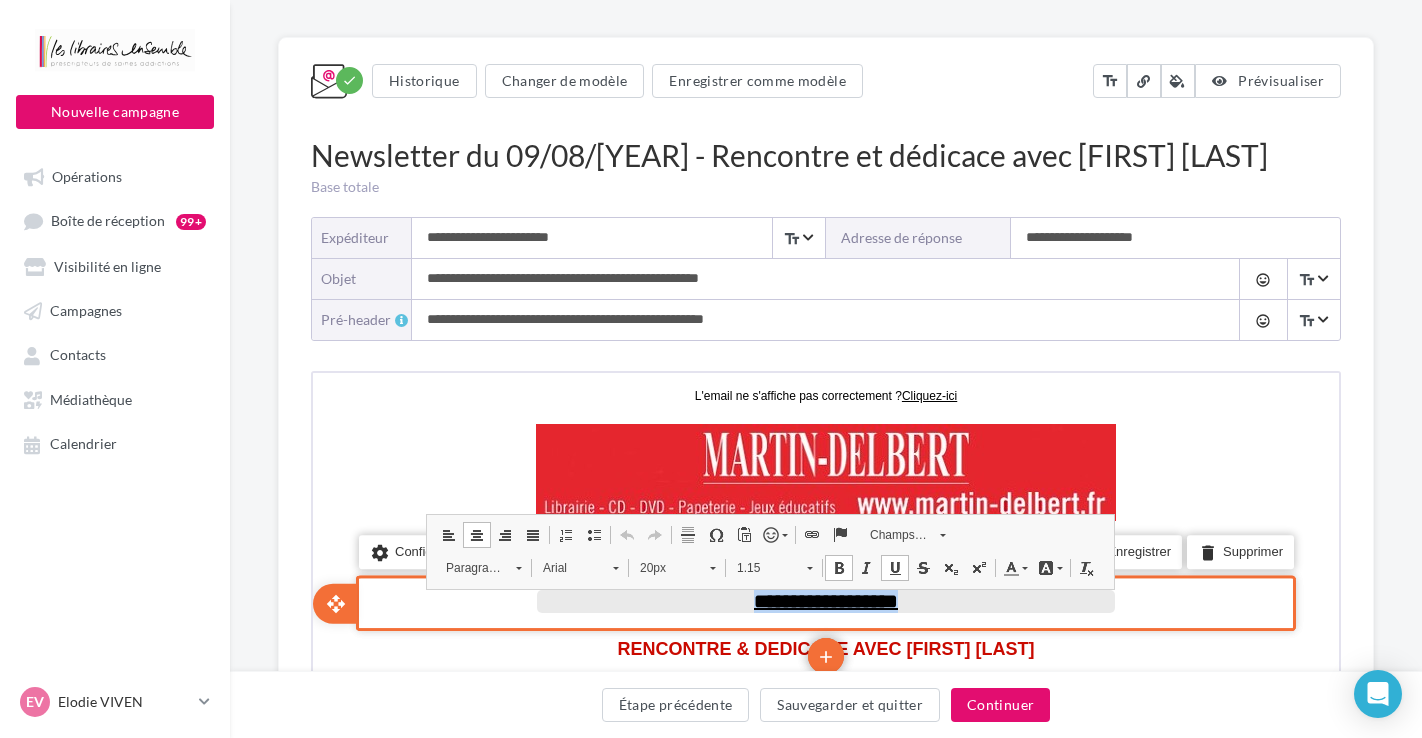 drag, startPoint x: 958, startPoint y: 595, endPoint x: 624, endPoint y: 591, distance: 334.02396 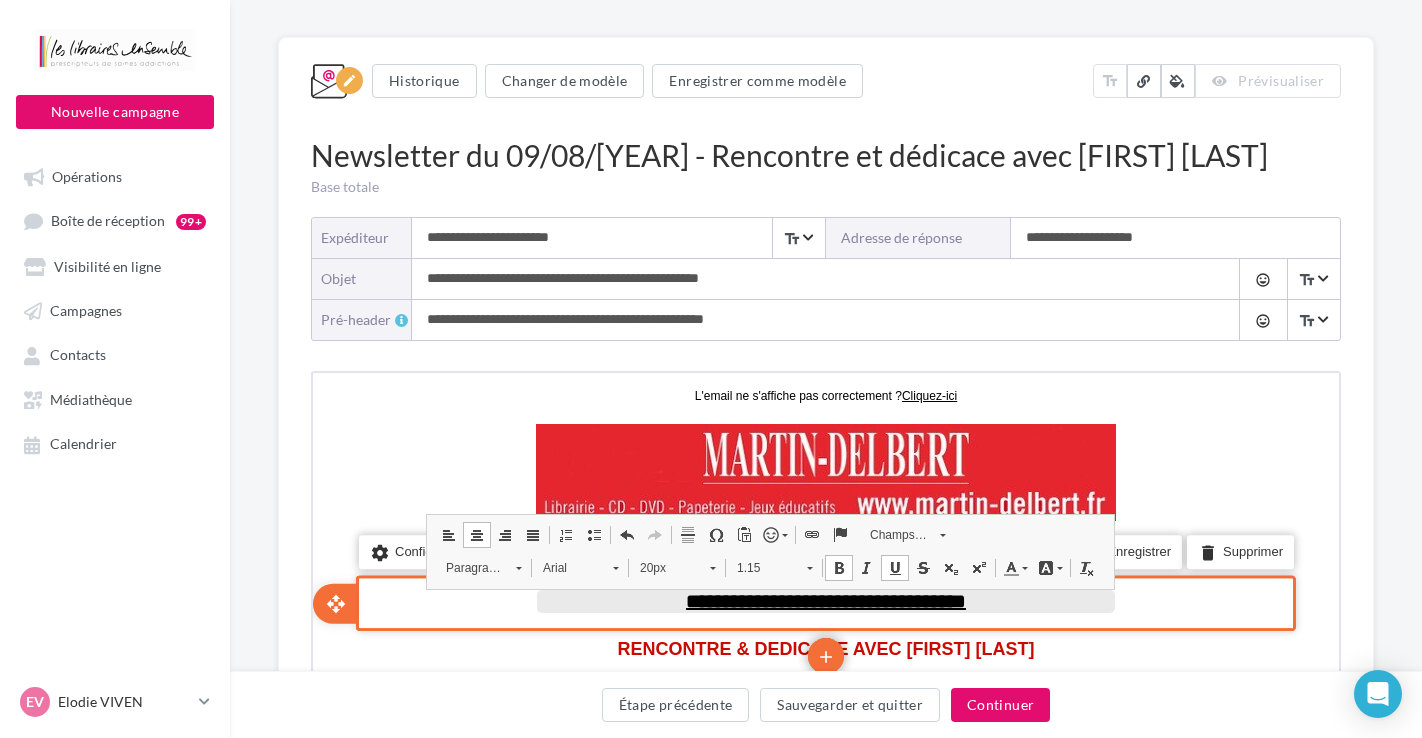 click on "**********" at bounding box center (824, 598) 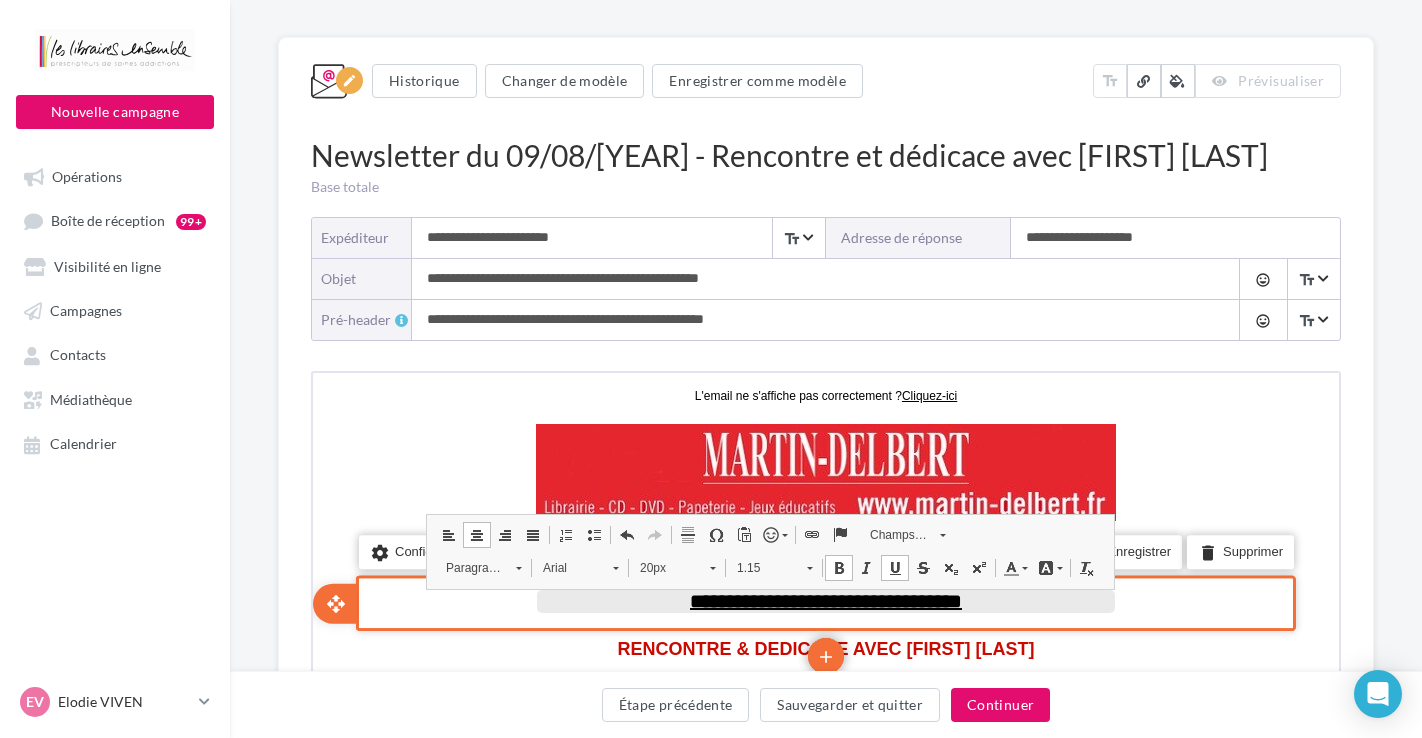 click on "**********" at bounding box center [824, 598] 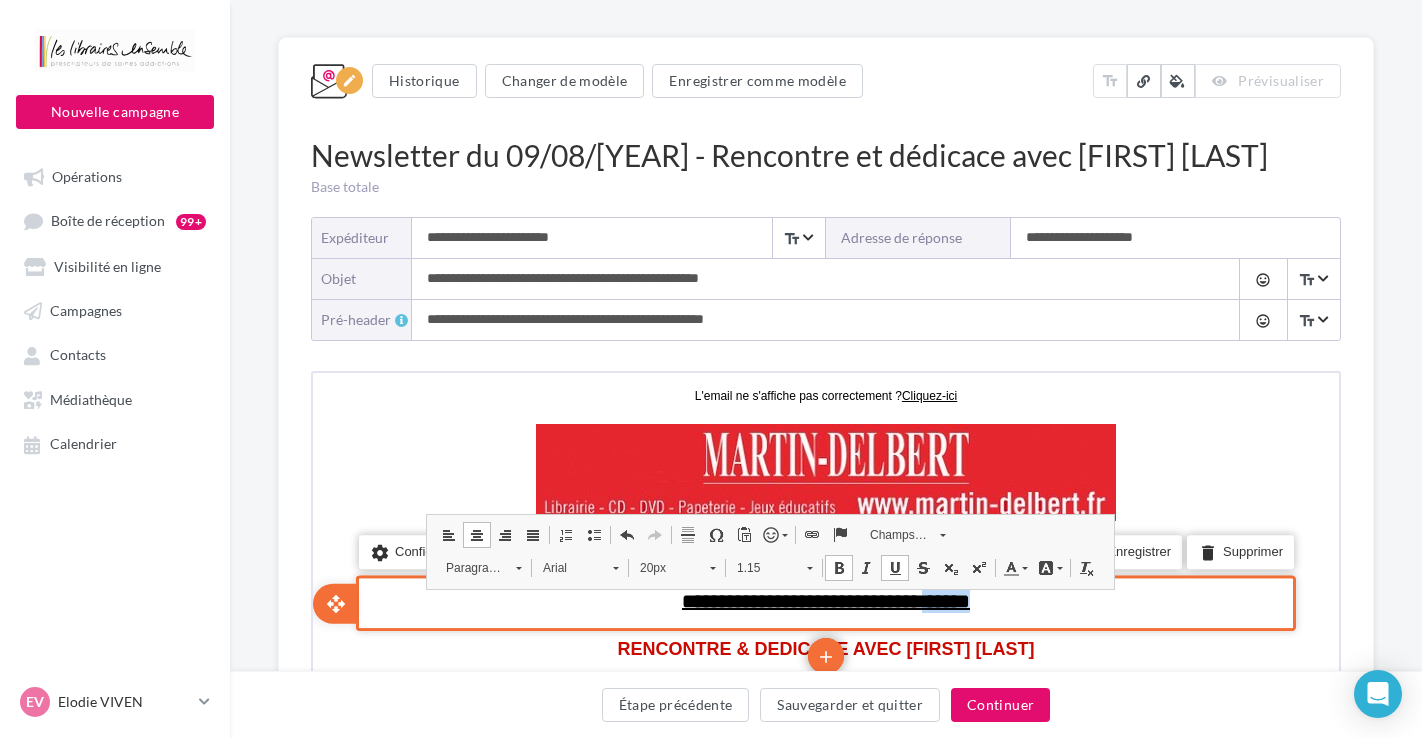 drag, startPoint x: 1062, startPoint y: 599, endPoint x: 507, endPoint y: 590, distance: 555.073 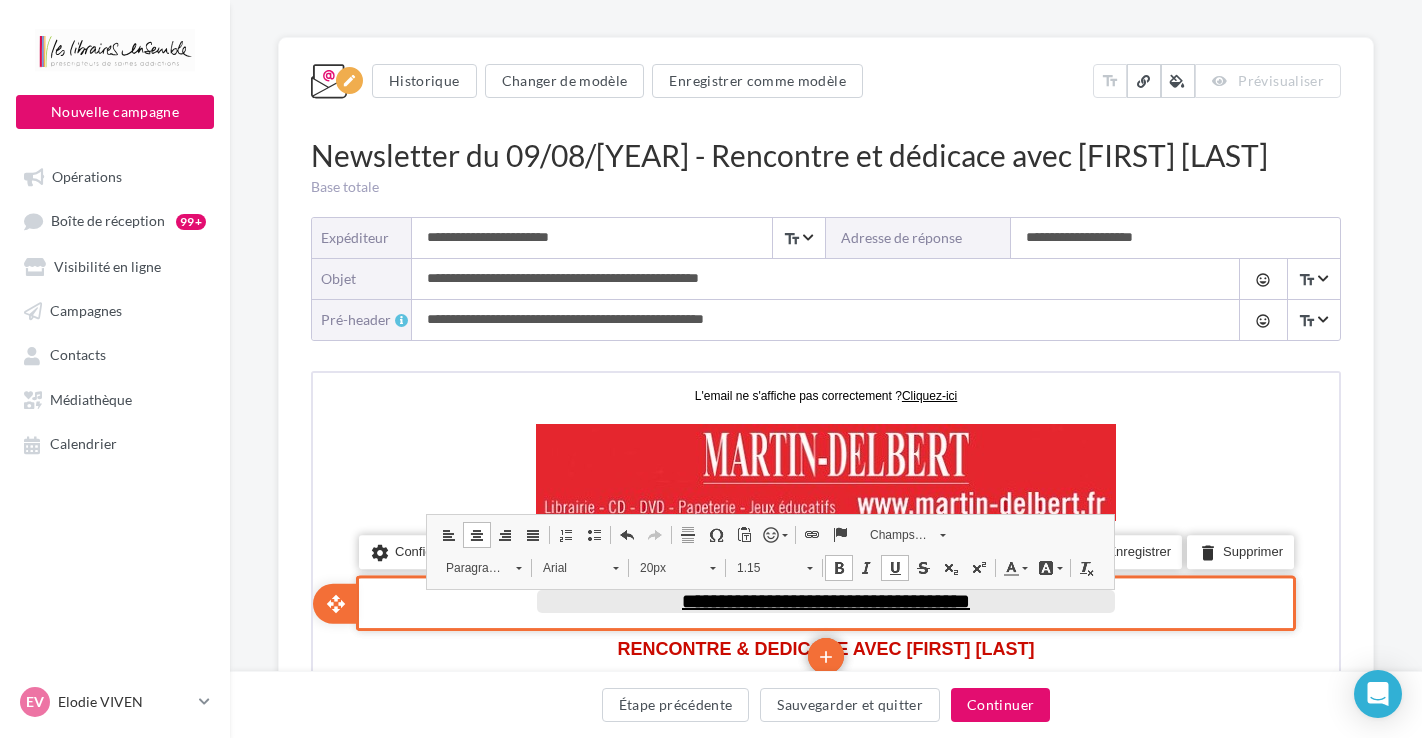 drag, startPoint x: 860, startPoint y: 601, endPoint x: 881, endPoint y: 597, distance: 21.377558 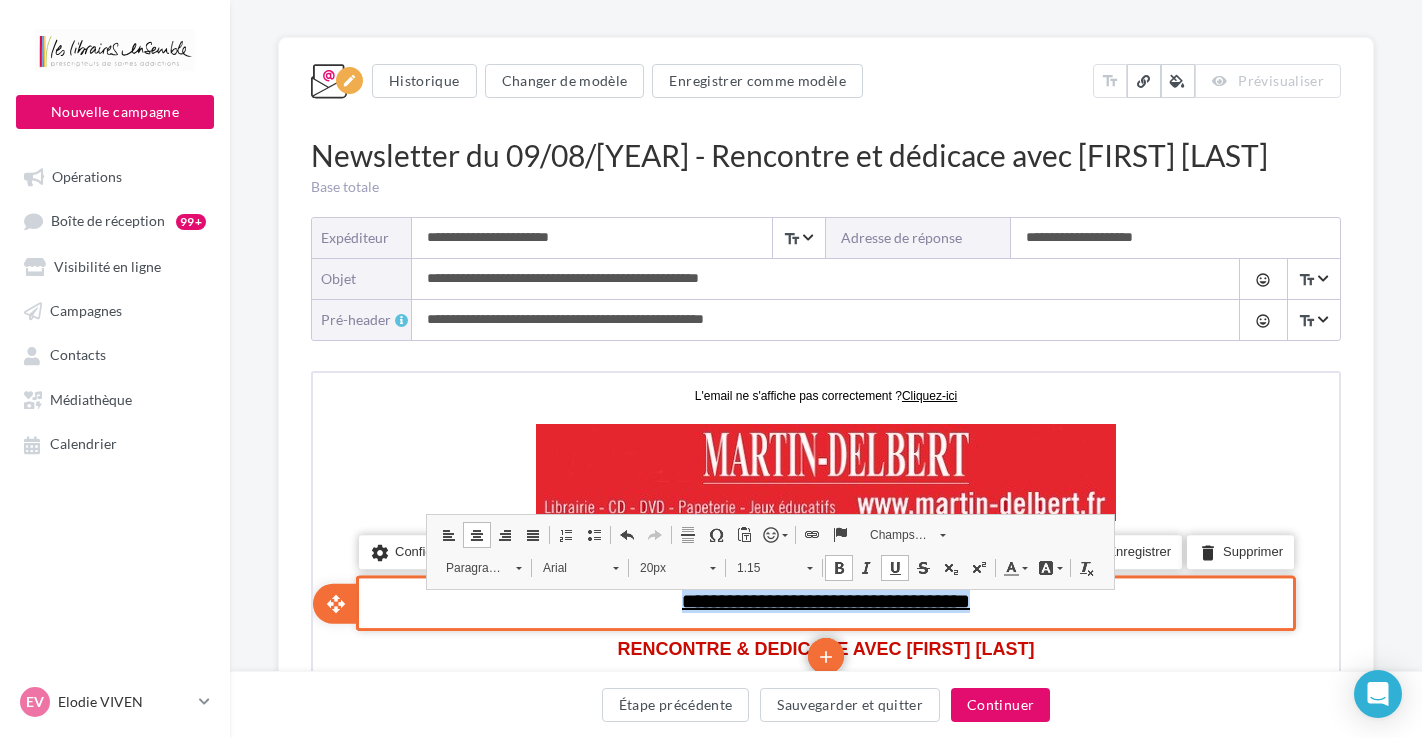 drag, startPoint x: 1013, startPoint y: 599, endPoint x: 534, endPoint y: 591, distance: 479.0668 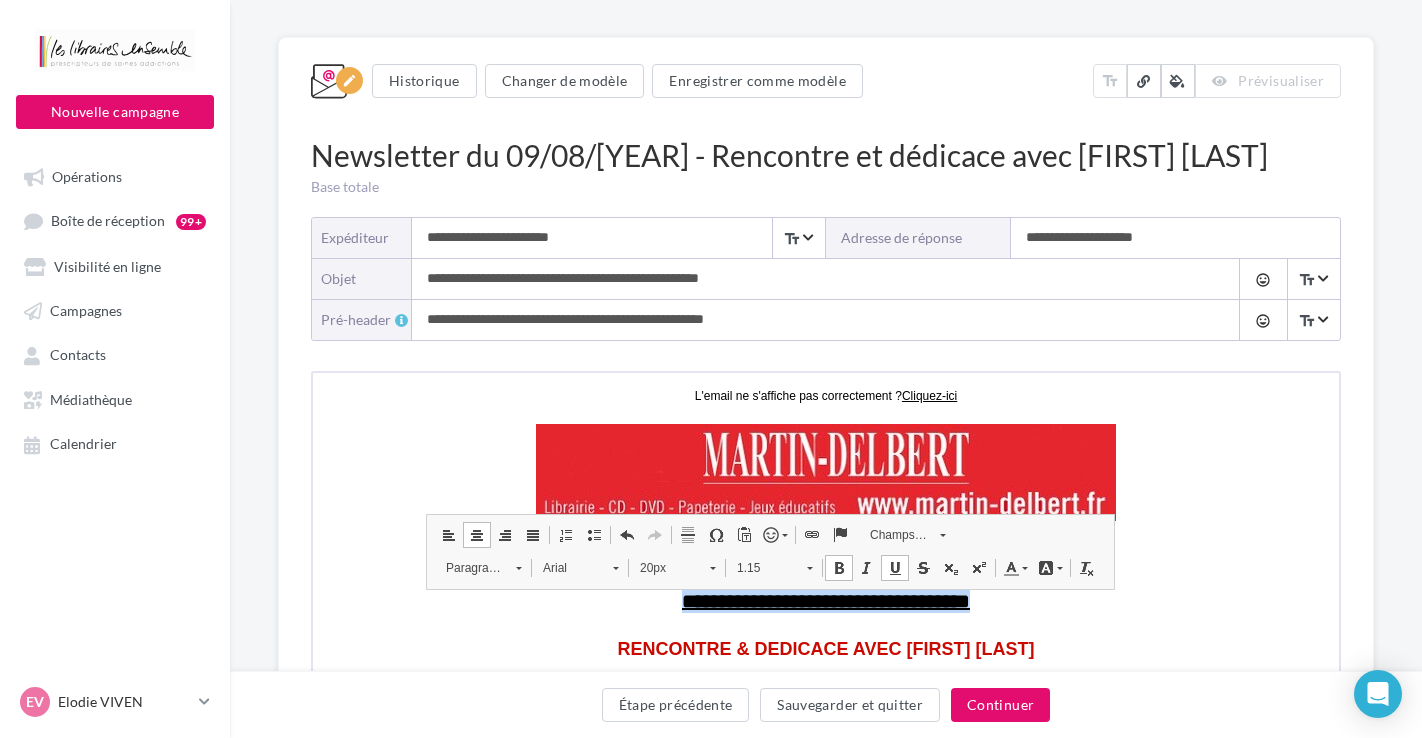 click at bounding box center [893, 565] 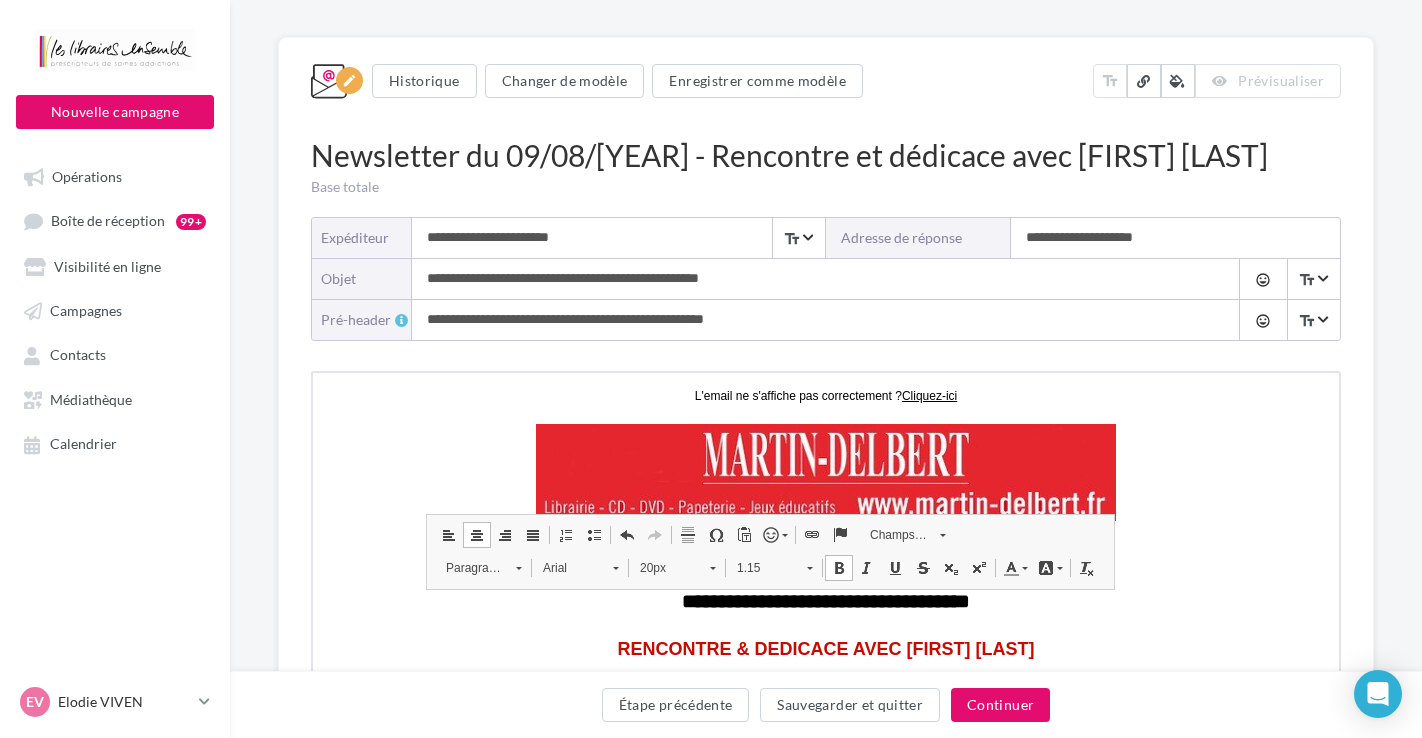 click on "**********" at bounding box center [826, 1076] 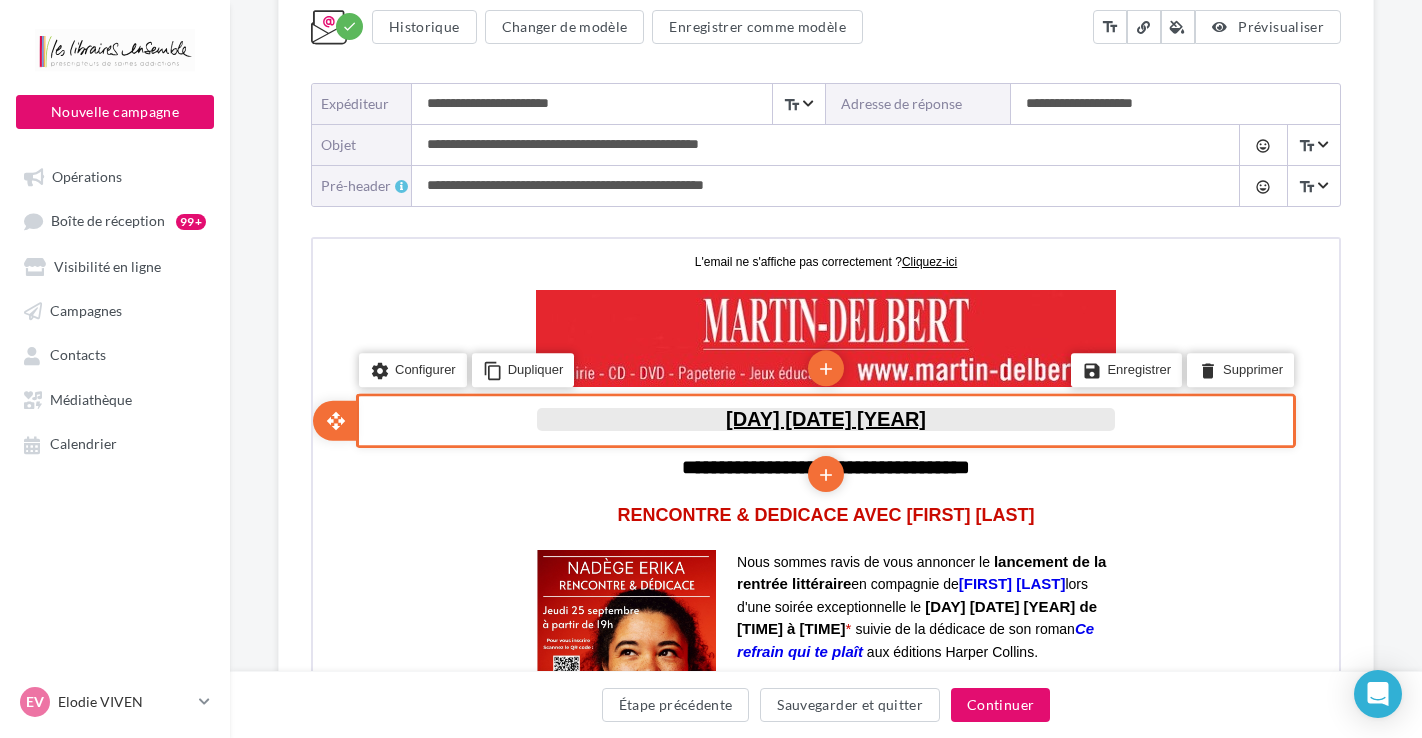 scroll, scrollTop: 268, scrollLeft: 0, axis: vertical 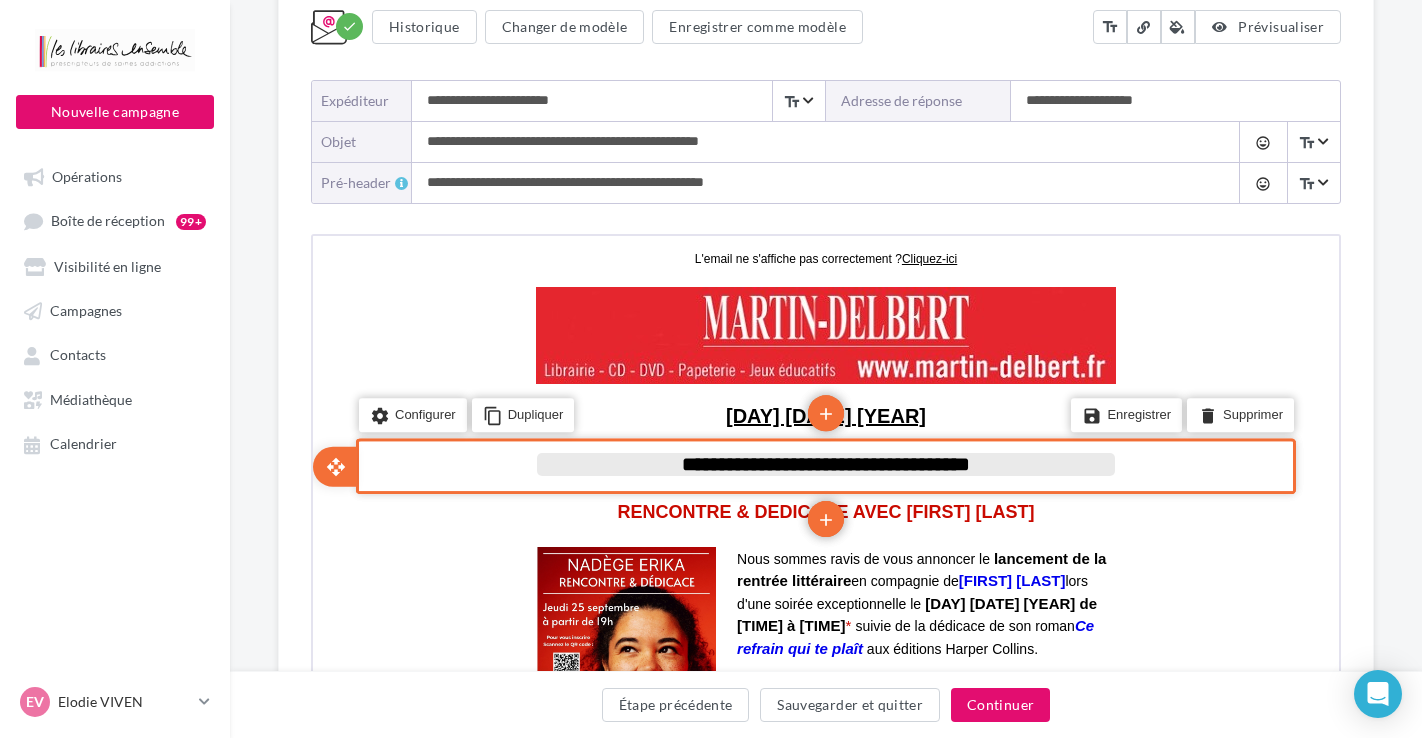 drag, startPoint x: 900, startPoint y: 461, endPoint x: 903, endPoint y: 471, distance: 10.440307 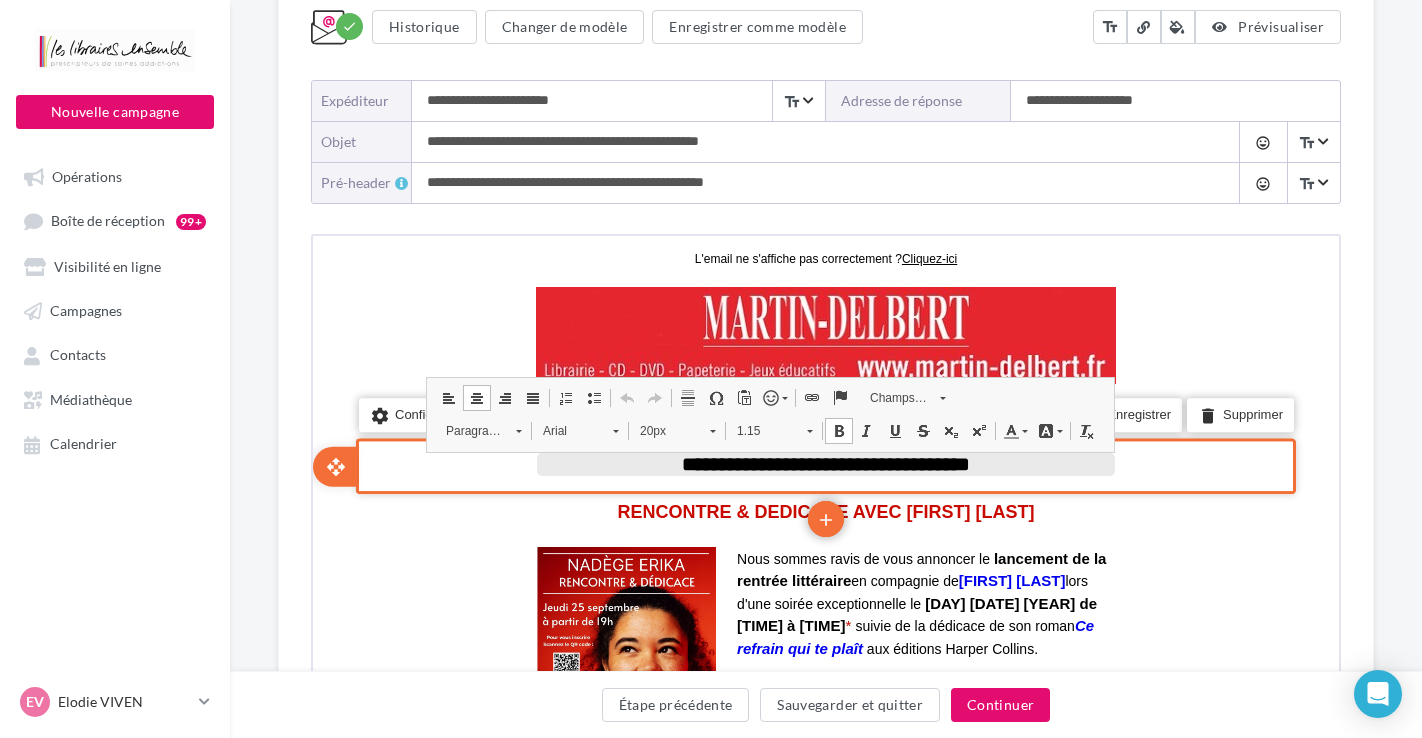 click on "**********" at bounding box center [826, 971] 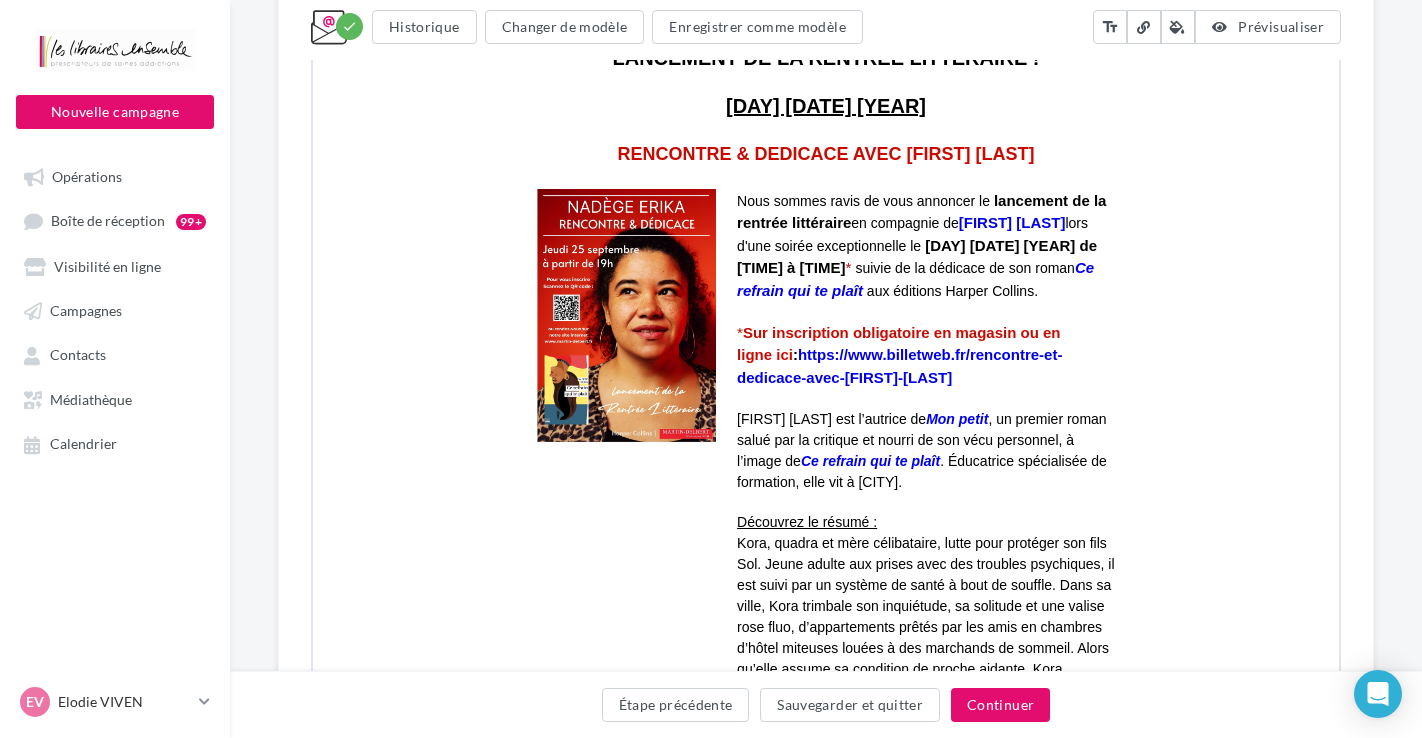 scroll, scrollTop: 629, scrollLeft: 0, axis: vertical 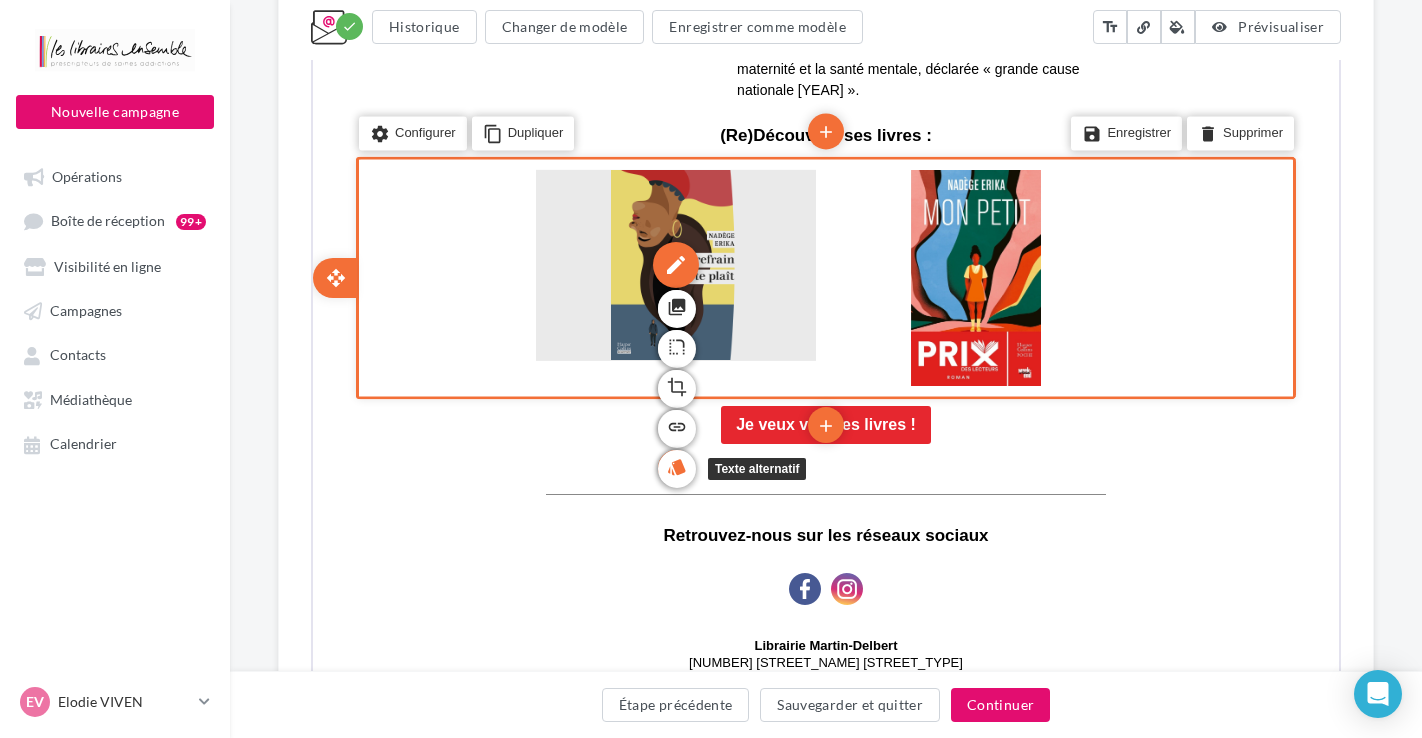 click on "style" at bounding box center [675, 465] 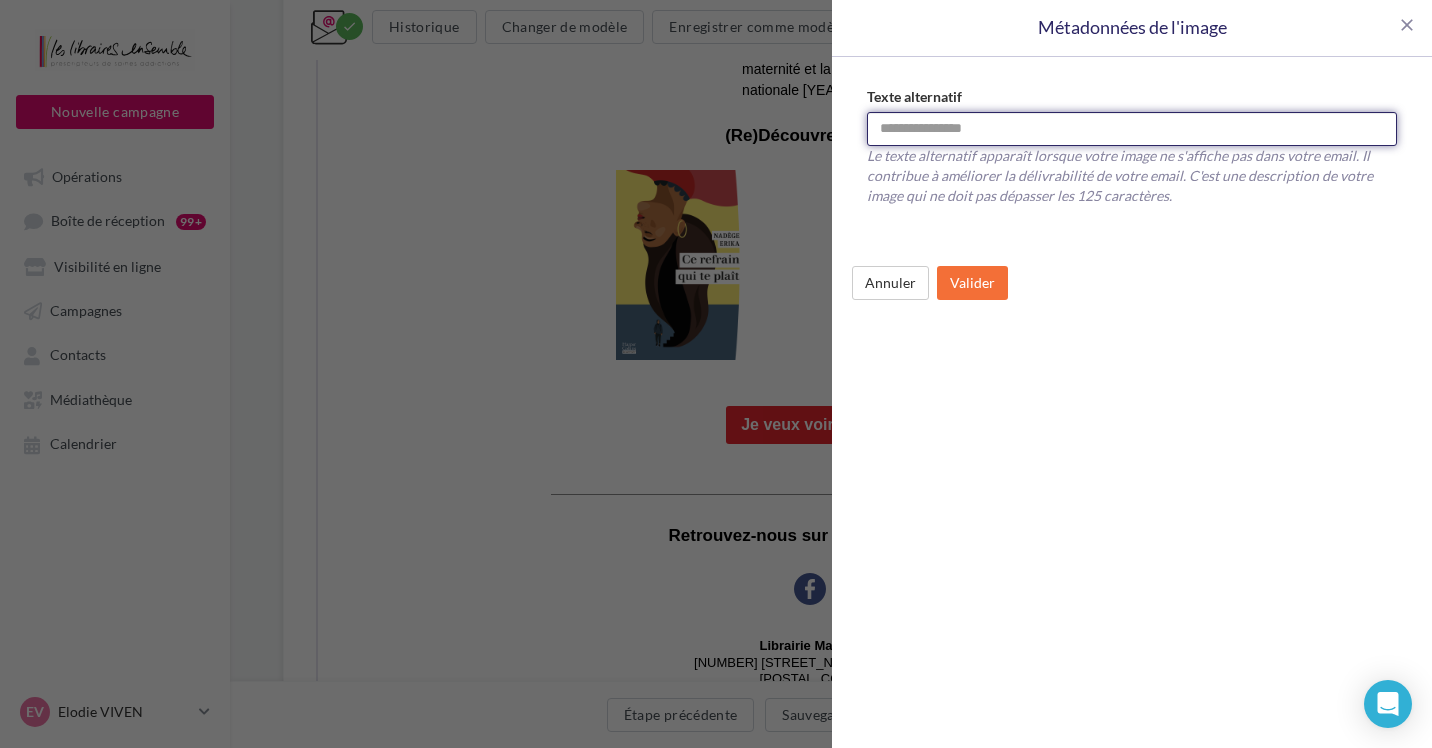 click on "Texte alternatif" at bounding box center [1132, 129] 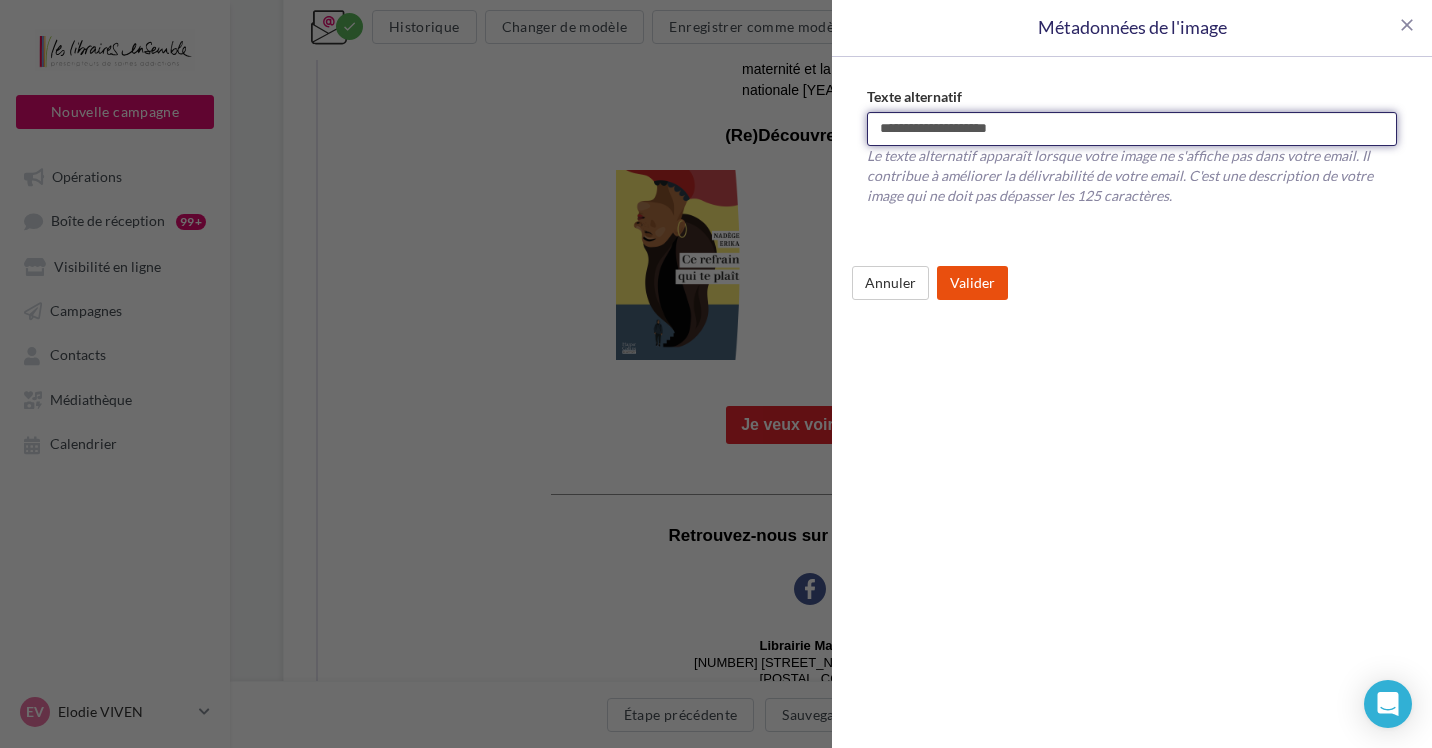 type on "**********" 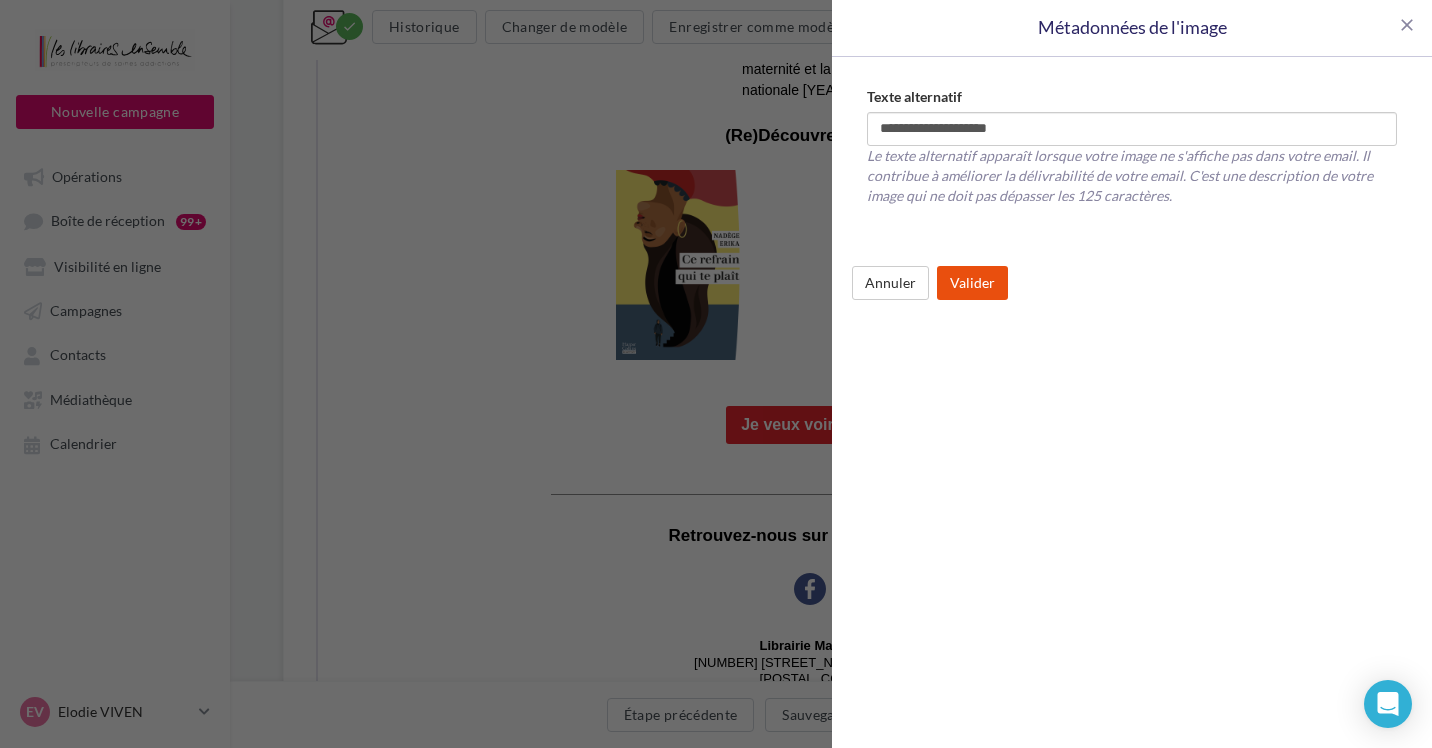 click on "Valider" at bounding box center (972, 283) 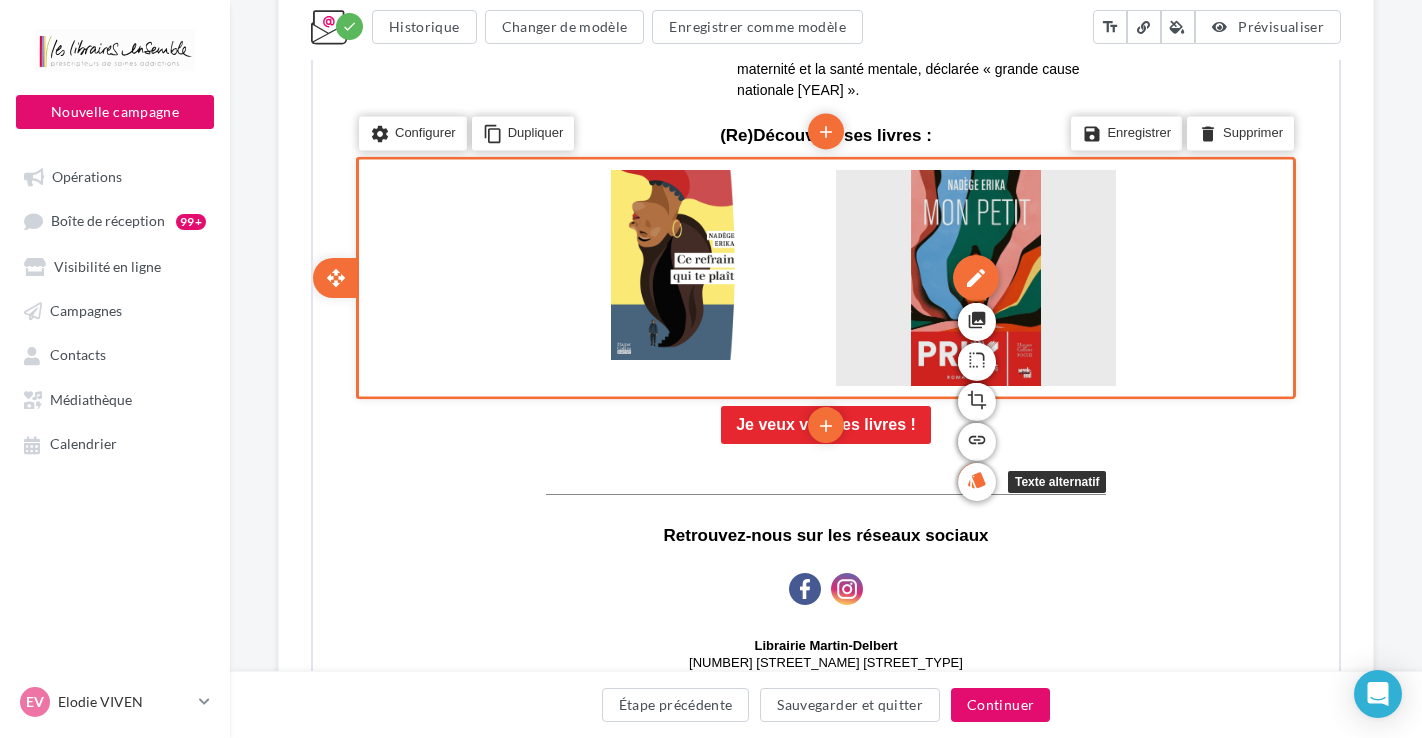 click on "style" at bounding box center [975, 478] 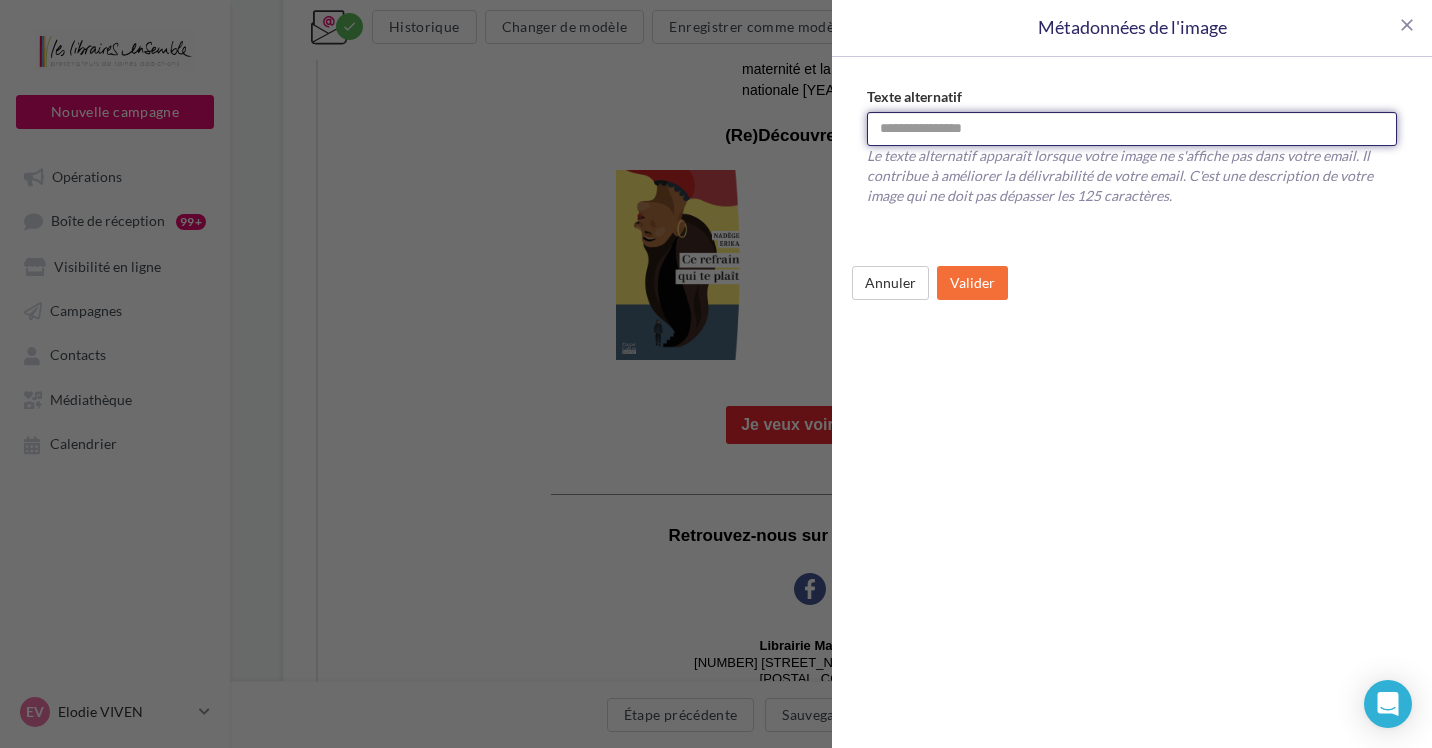 click on "Texte alternatif" at bounding box center (1132, 129) 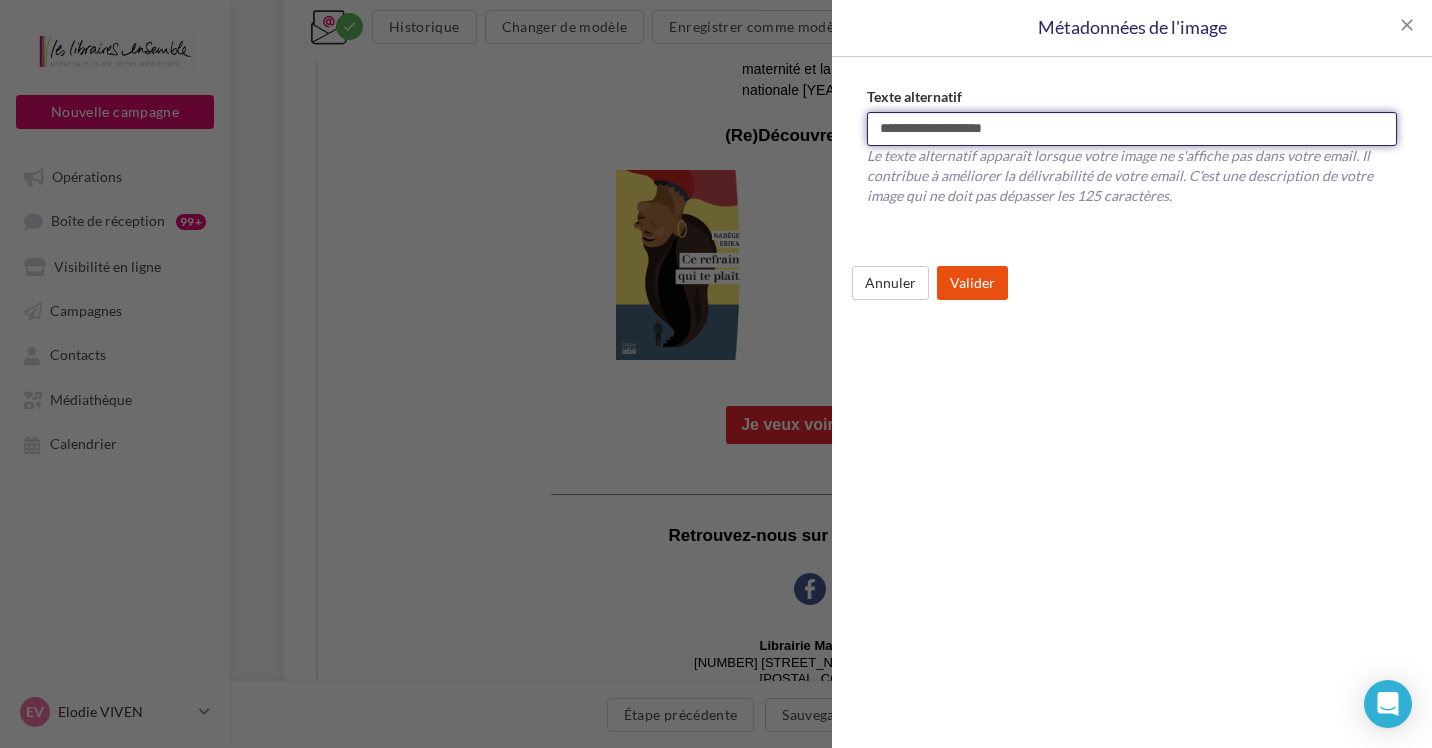 type on "**********" 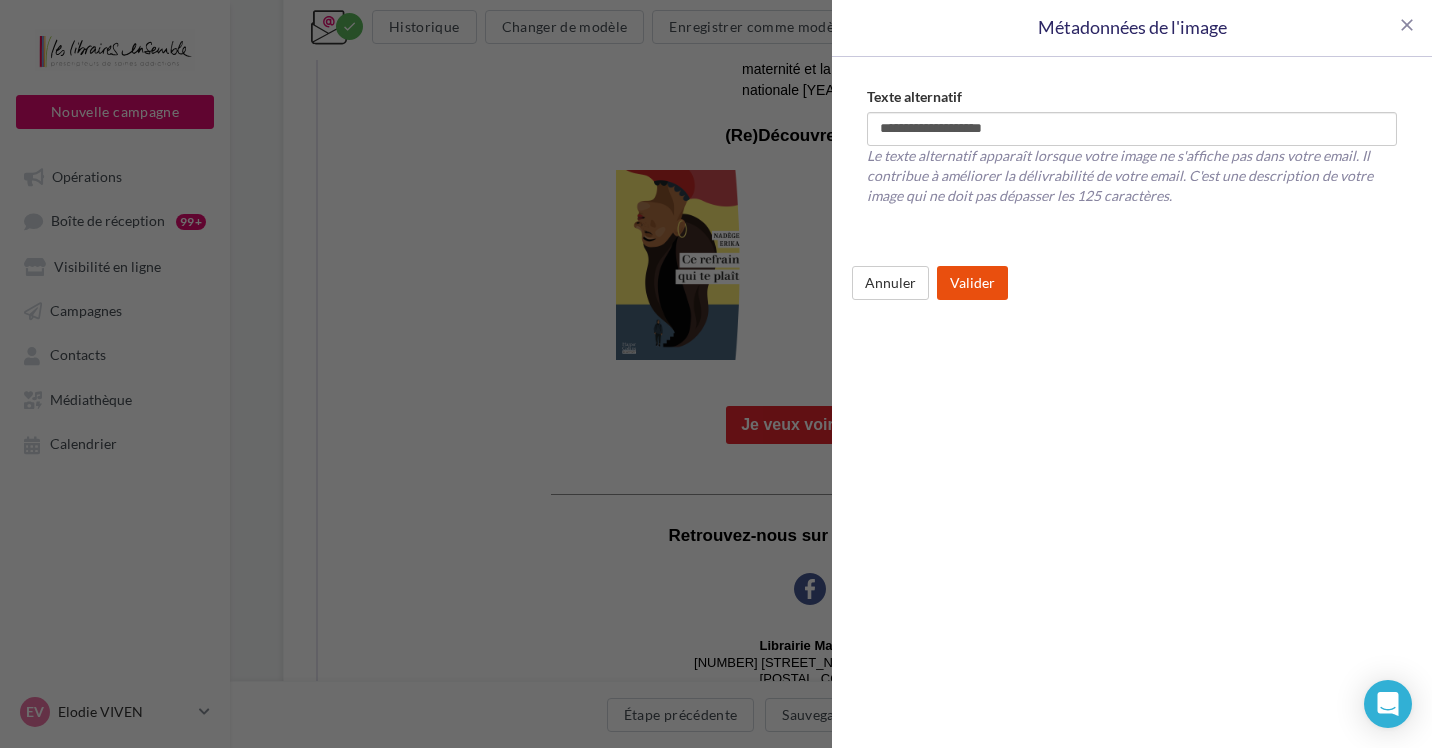 click on "Valider" at bounding box center [972, 283] 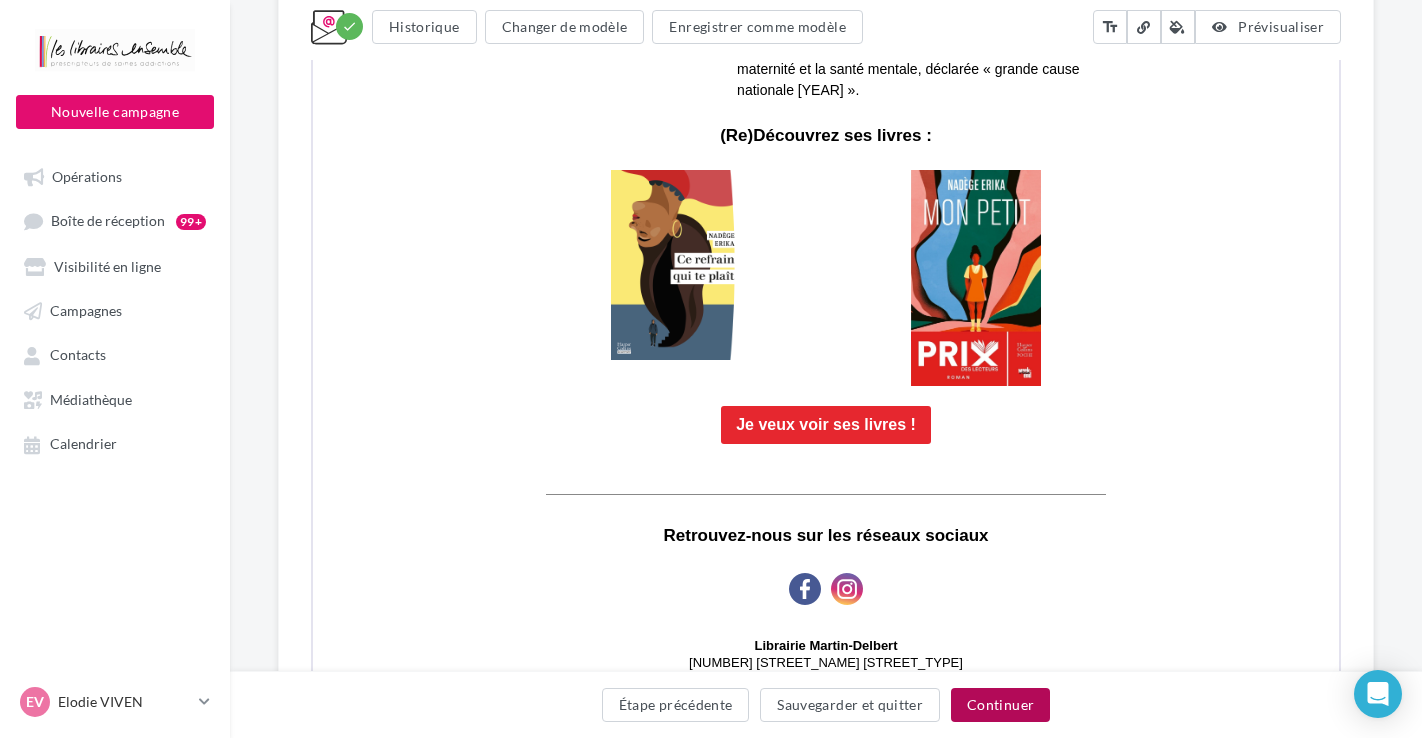 click on "Continuer" at bounding box center [1000, 705] 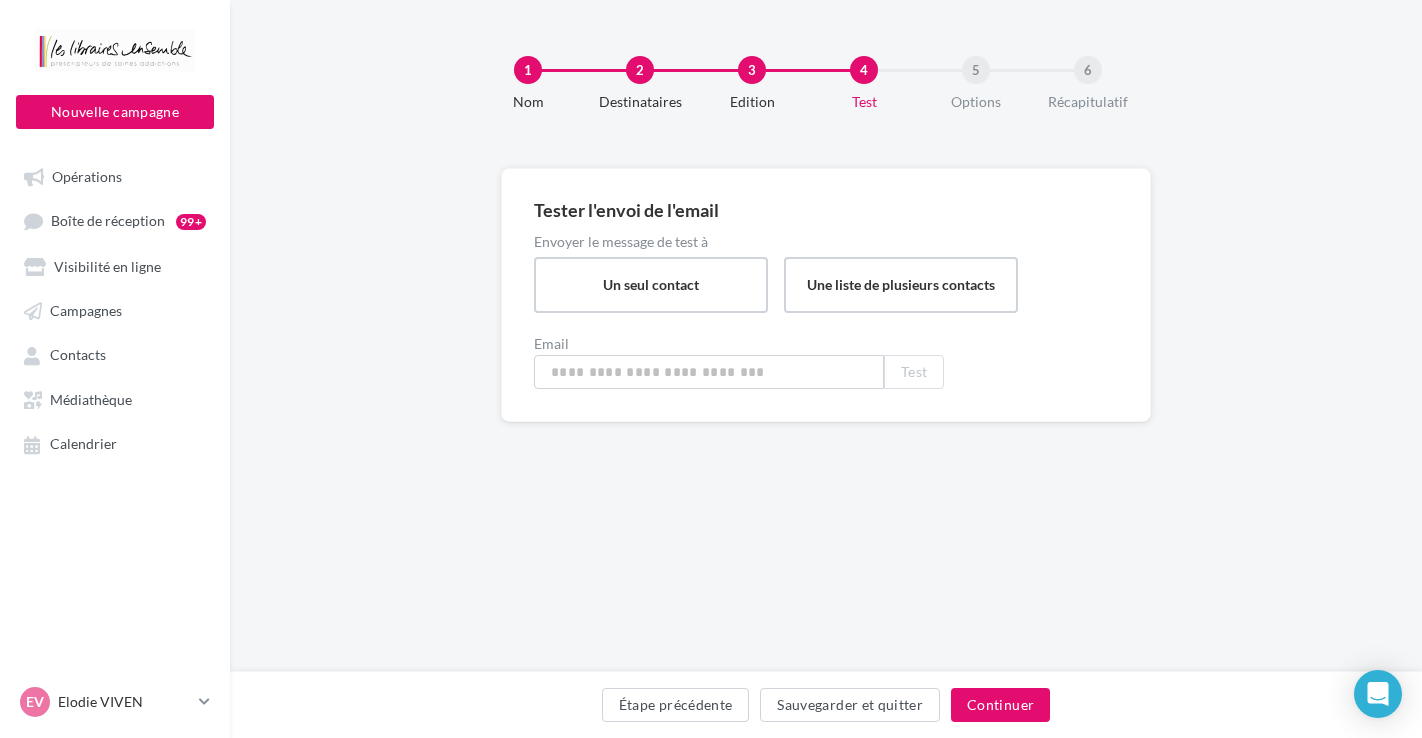 scroll, scrollTop: 0, scrollLeft: 0, axis: both 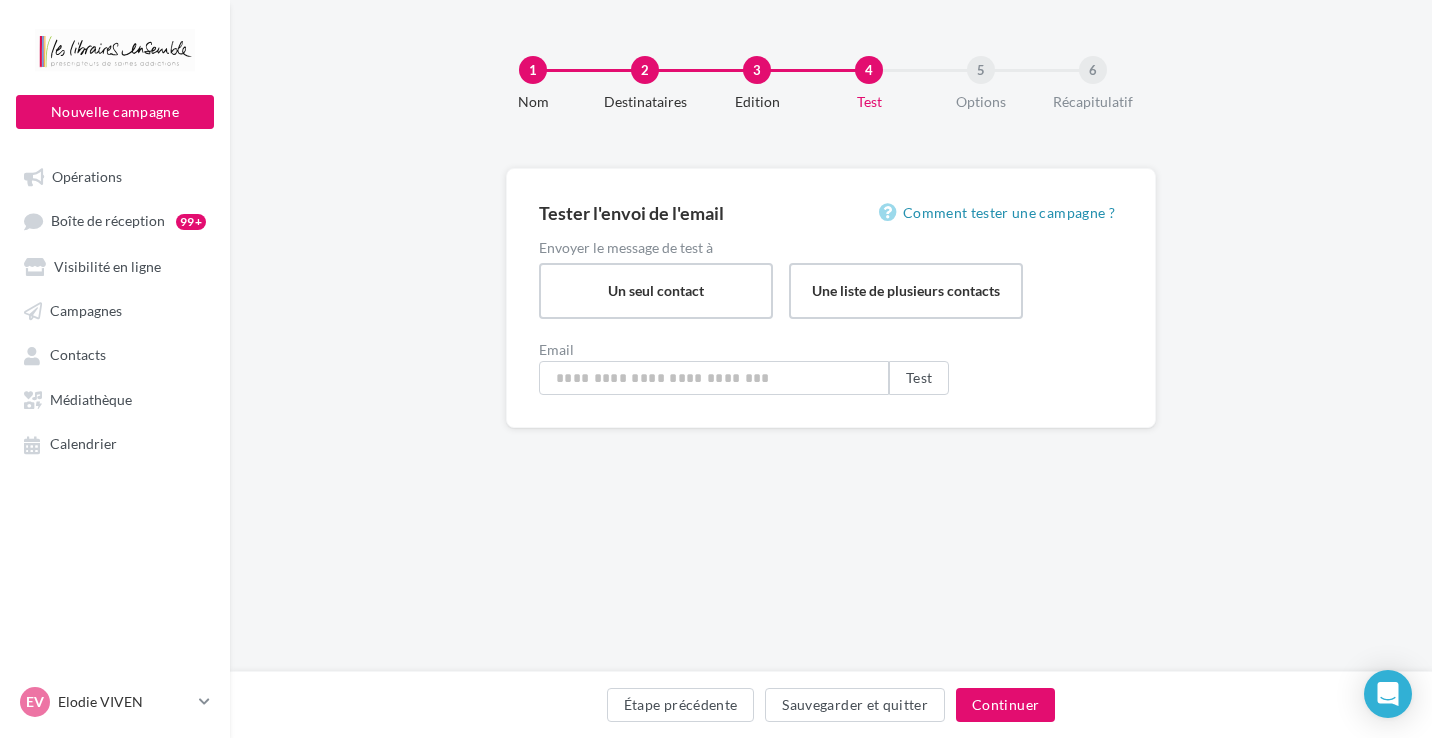 type on "**********" 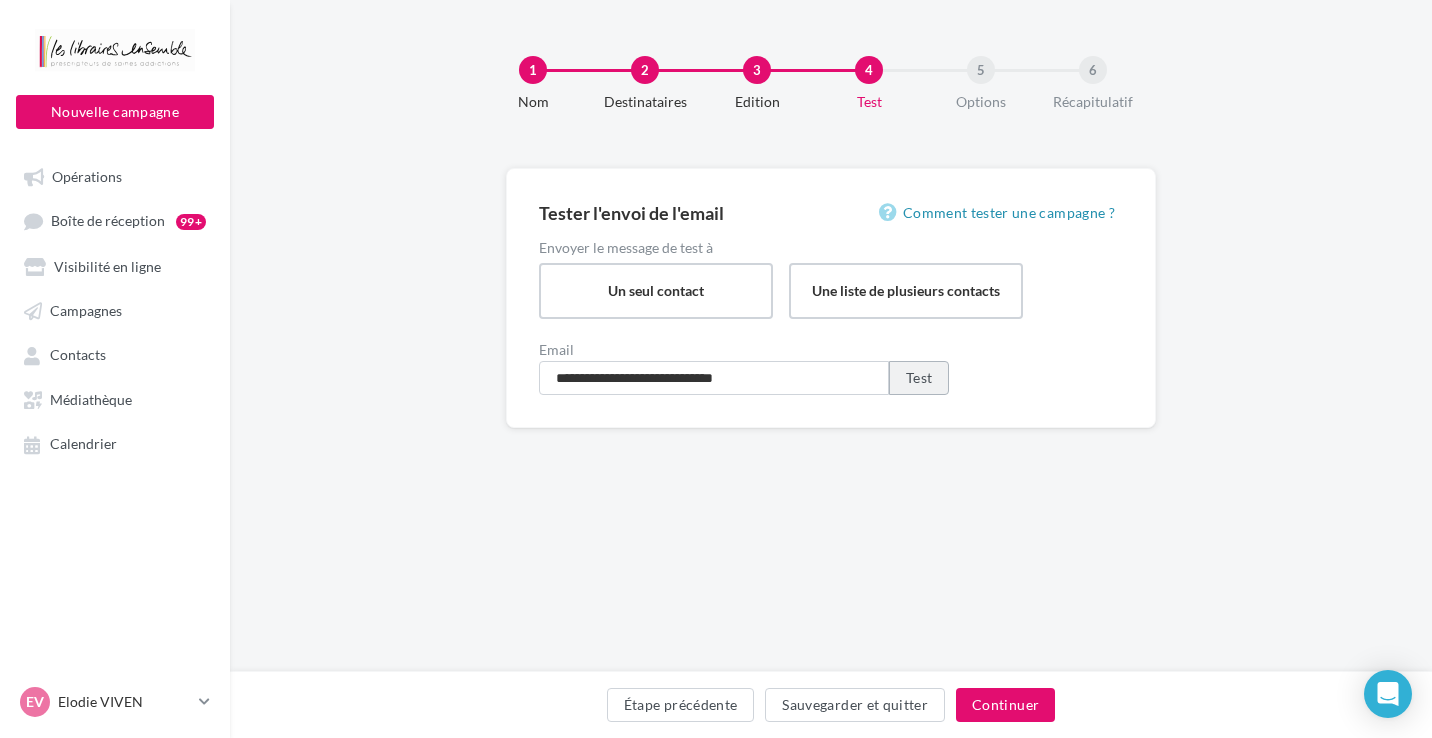 click on "Test" at bounding box center [919, 378] 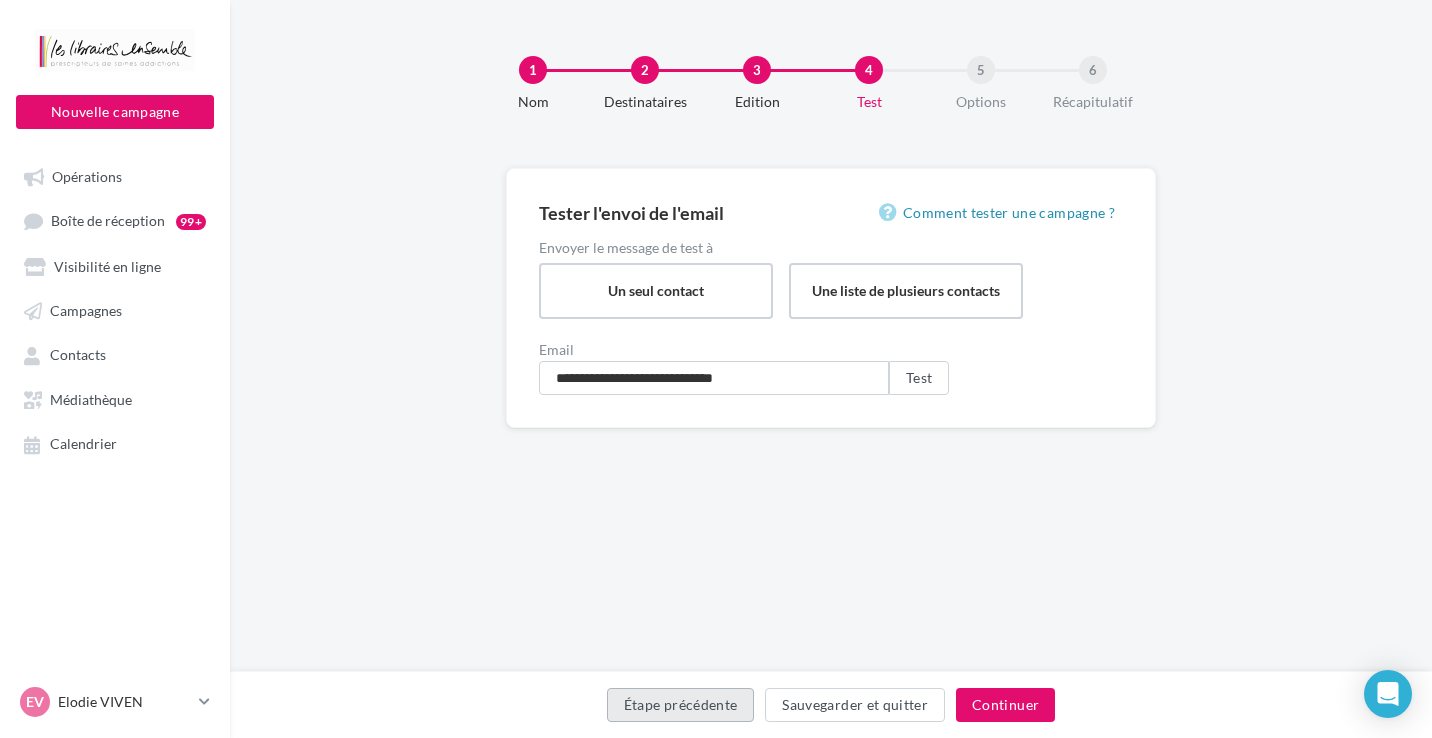 click on "Étape précédente" at bounding box center [681, 705] 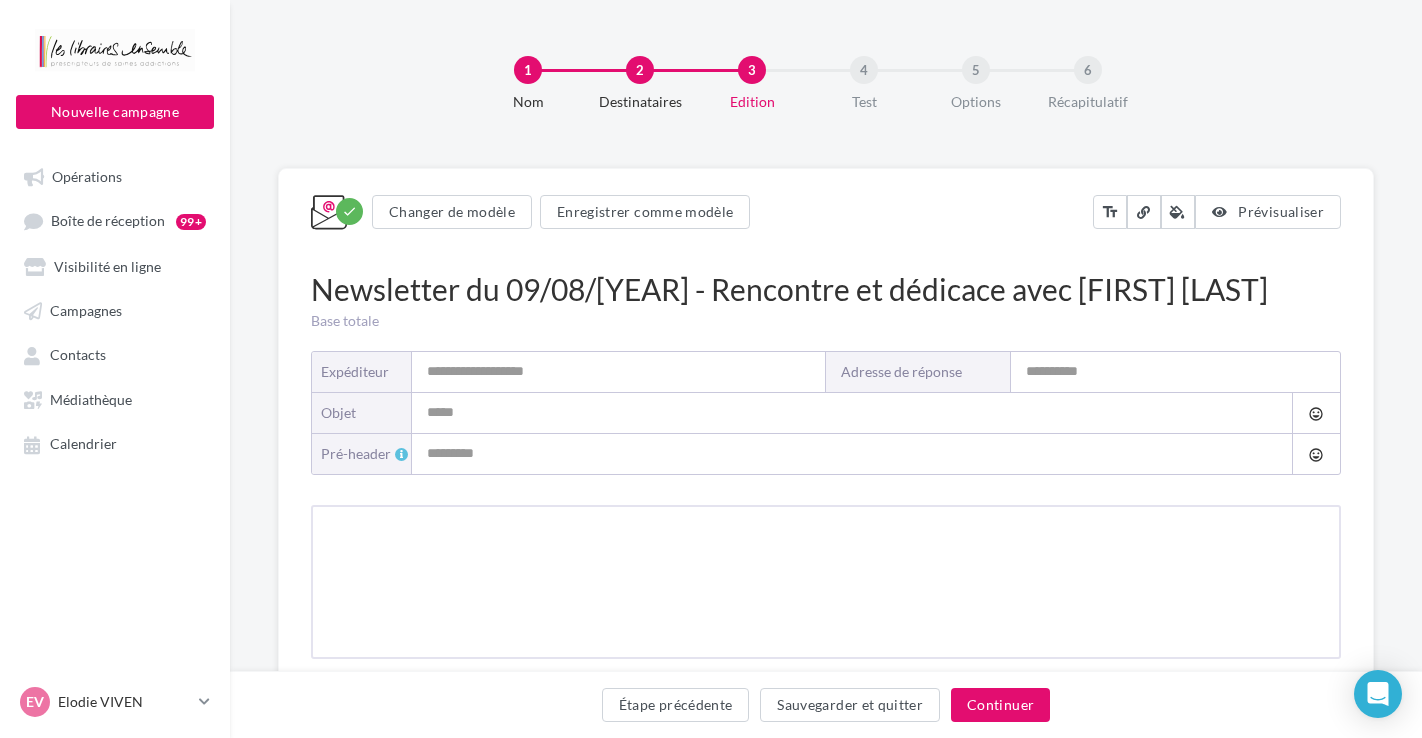 type on "**********" 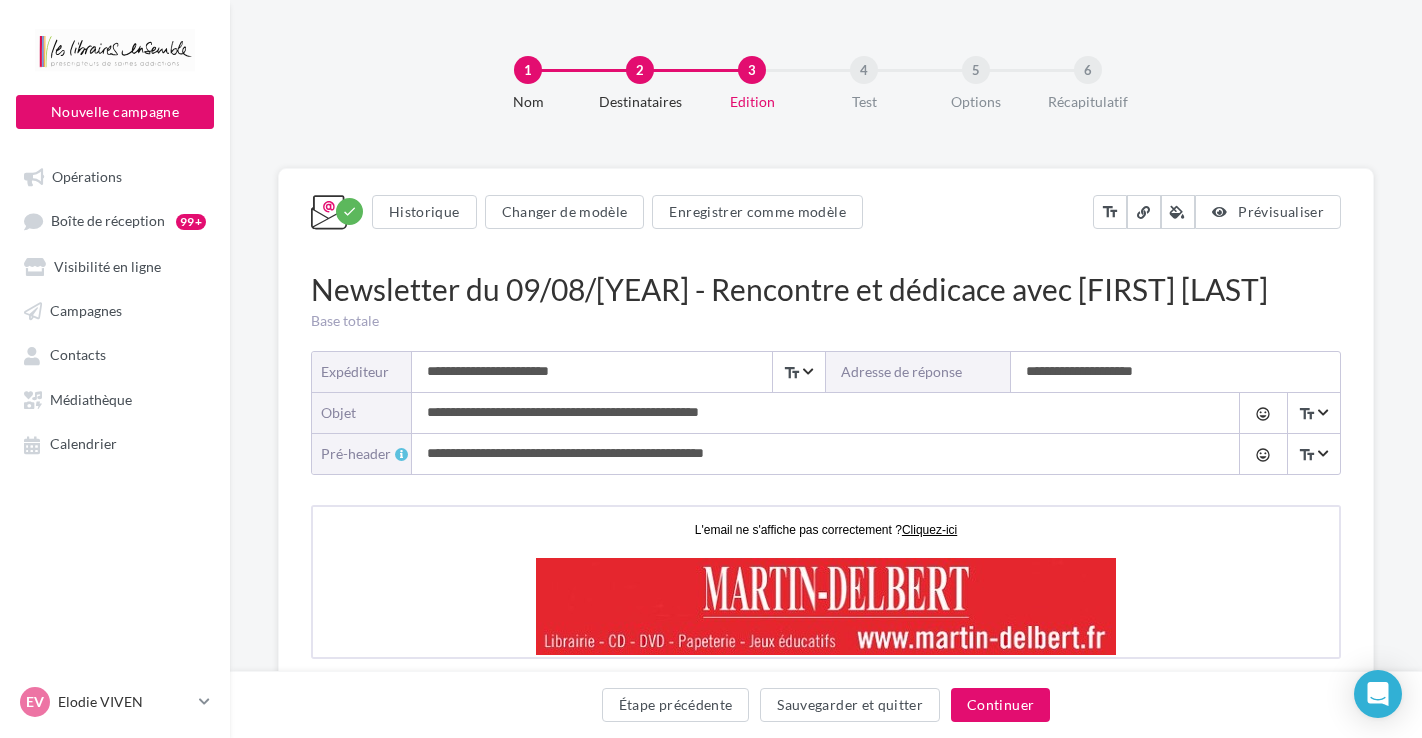 scroll, scrollTop: 0, scrollLeft: 0, axis: both 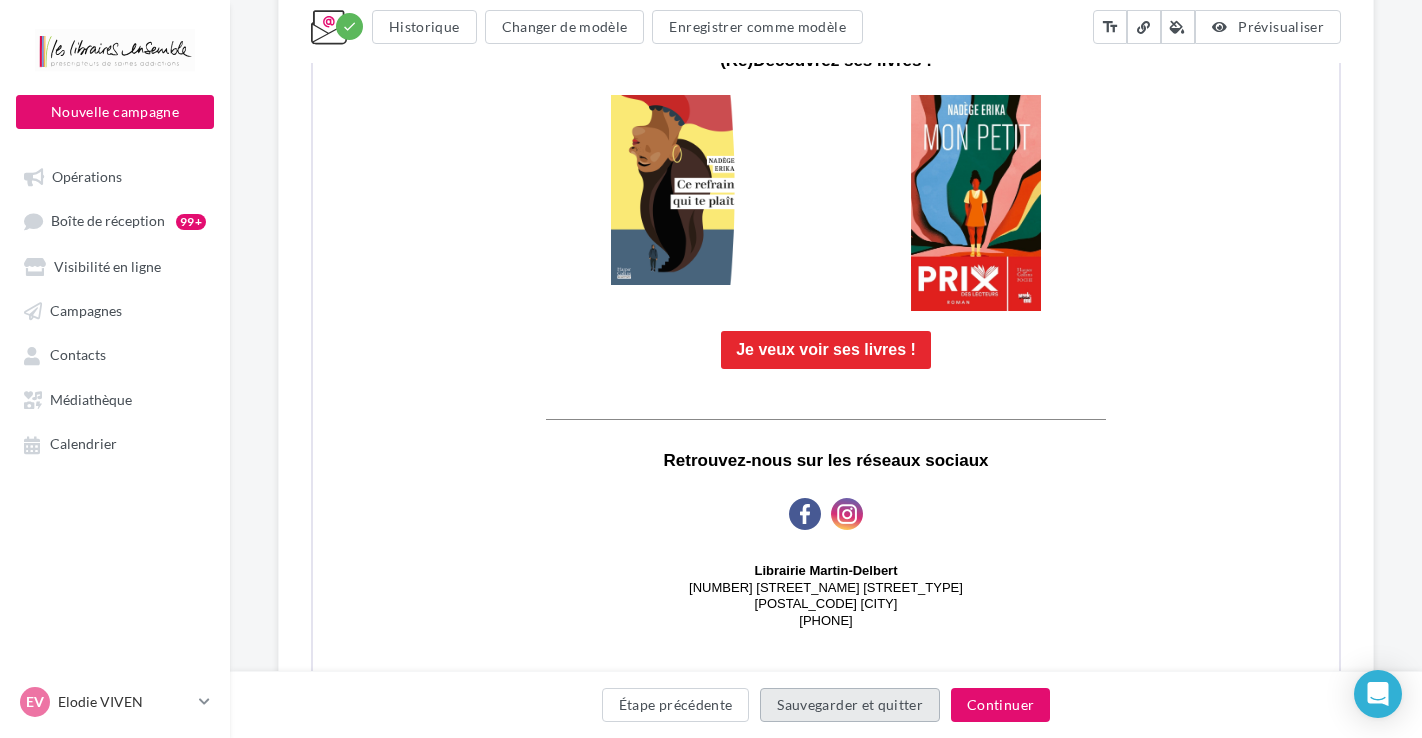 click on "Sauvegarder et quitter" at bounding box center (850, 705) 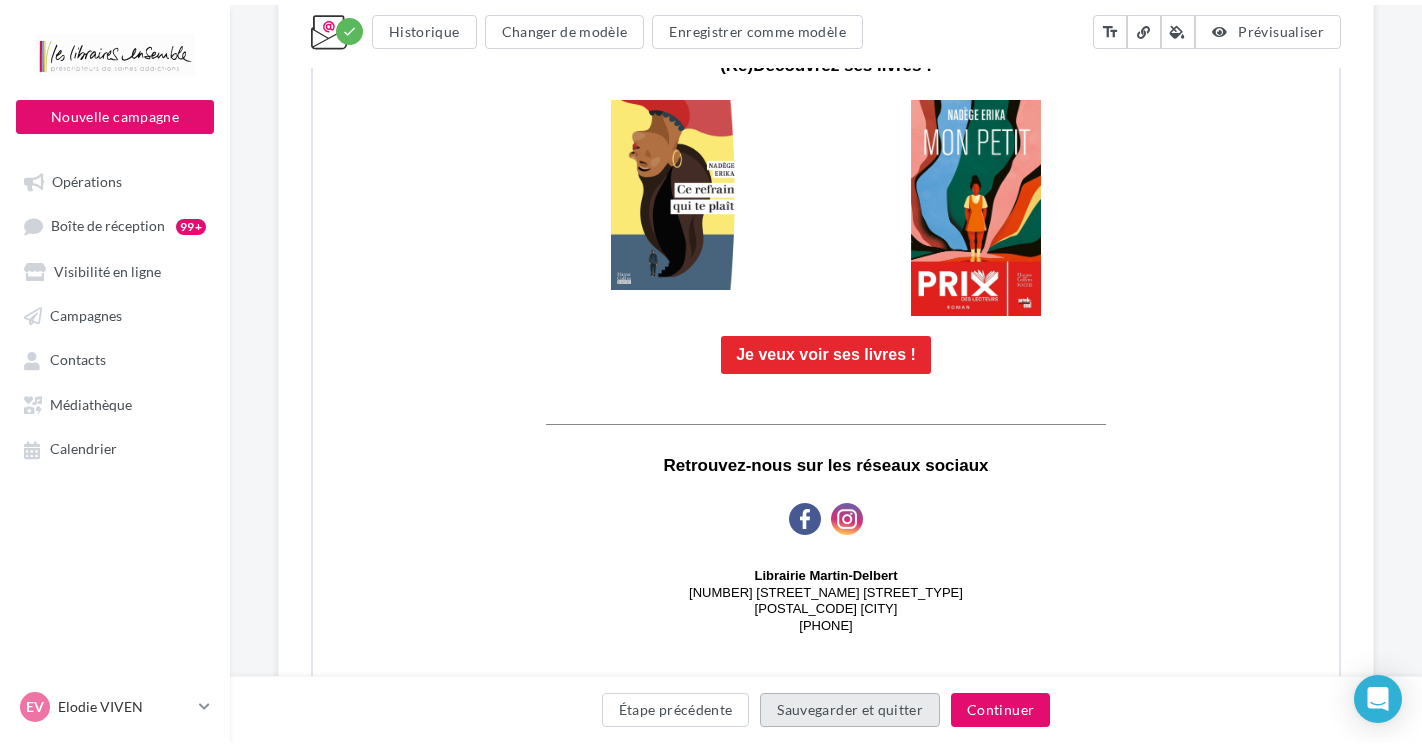 scroll, scrollTop: 32, scrollLeft: 0, axis: vertical 